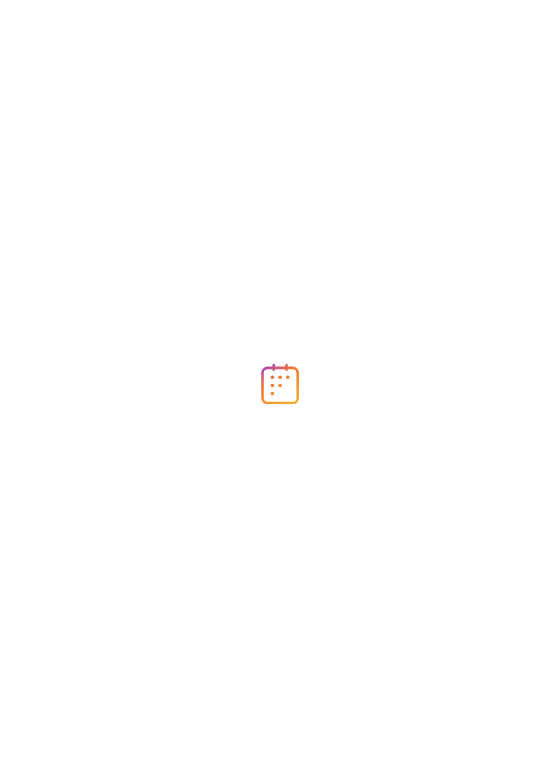 scroll, scrollTop: 0, scrollLeft: 0, axis: both 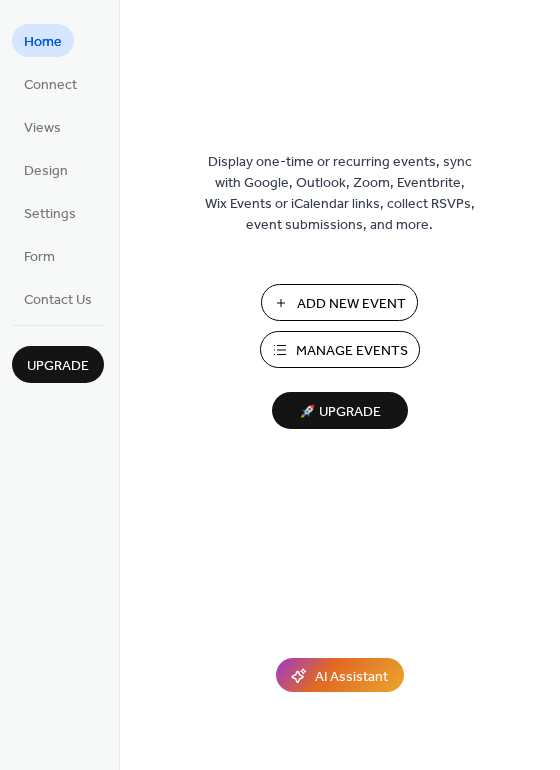 click on "Manage Events" at bounding box center [340, 349] 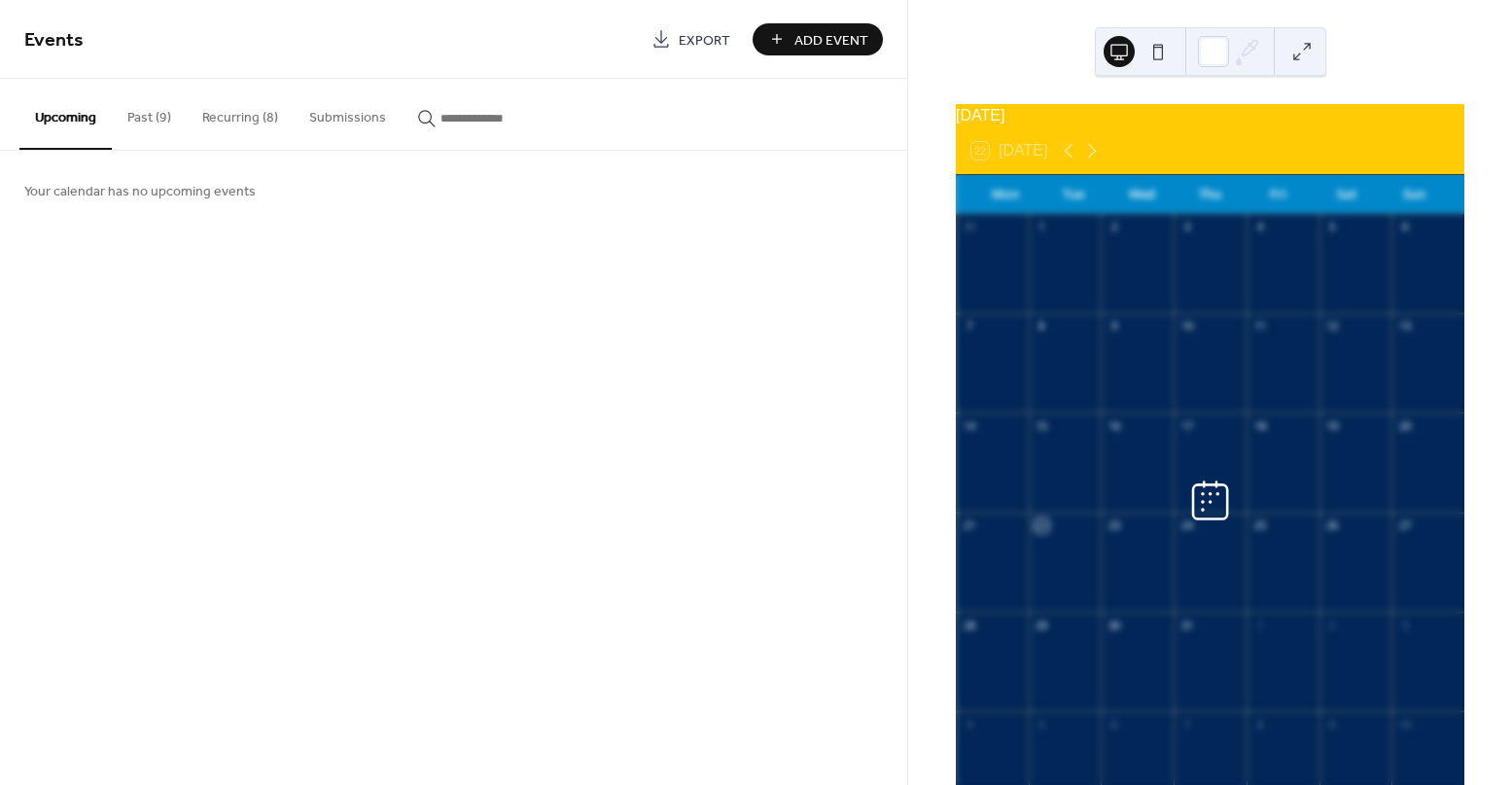 scroll, scrollTop: 0, scrollLeft: 0, axis: both 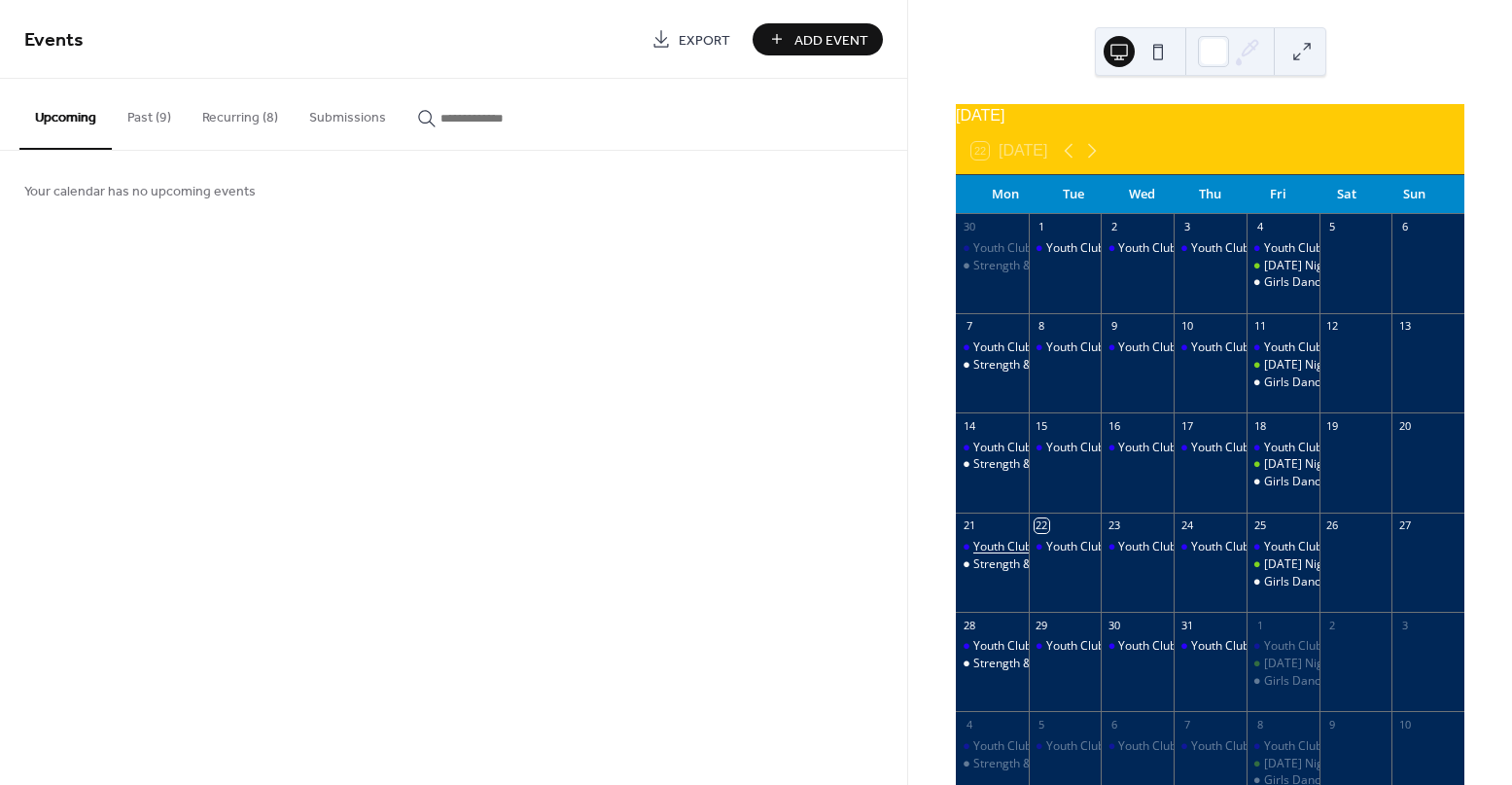 click on "Youth Club" at bounding box center (1002, 547) 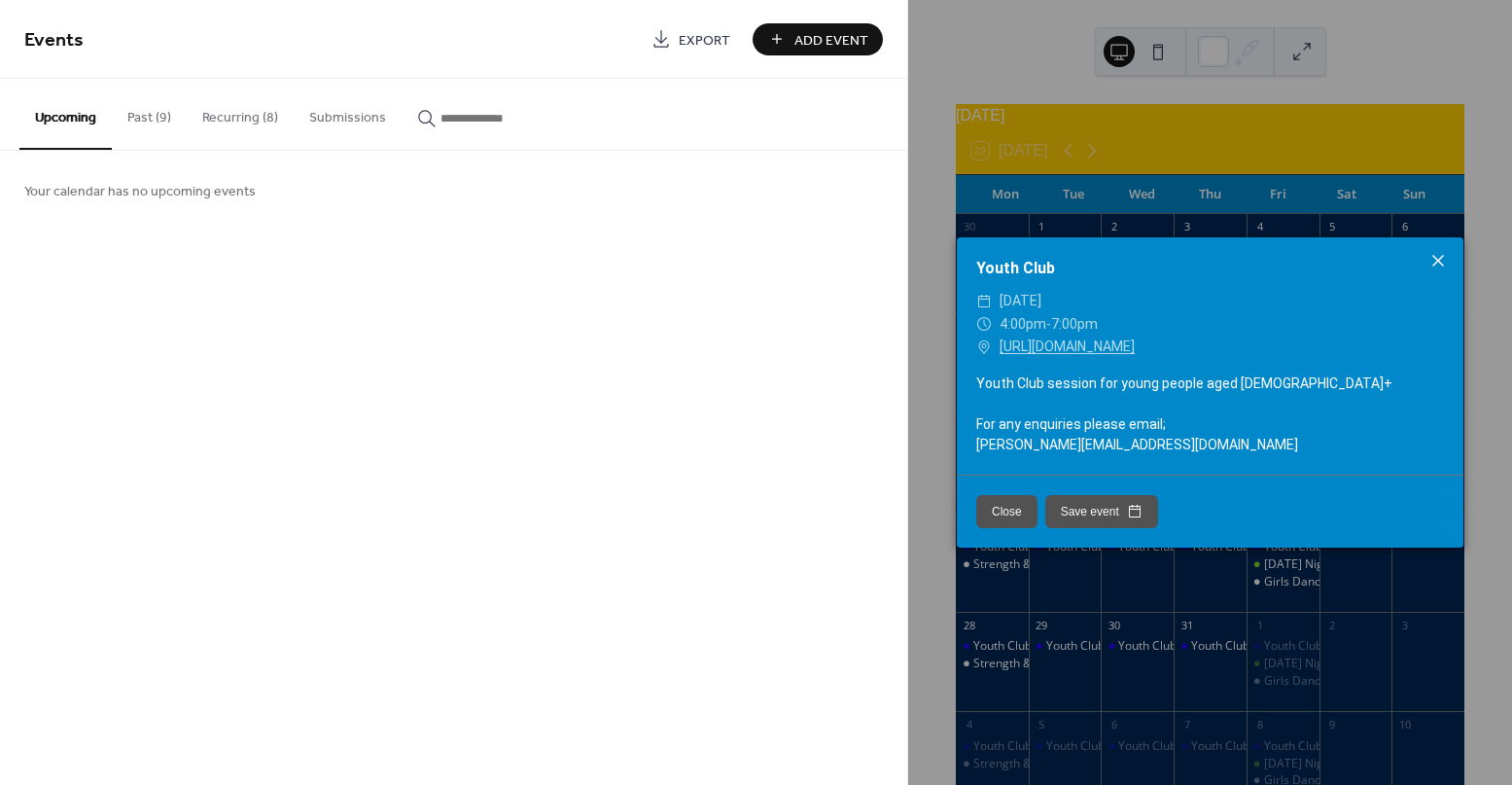 click 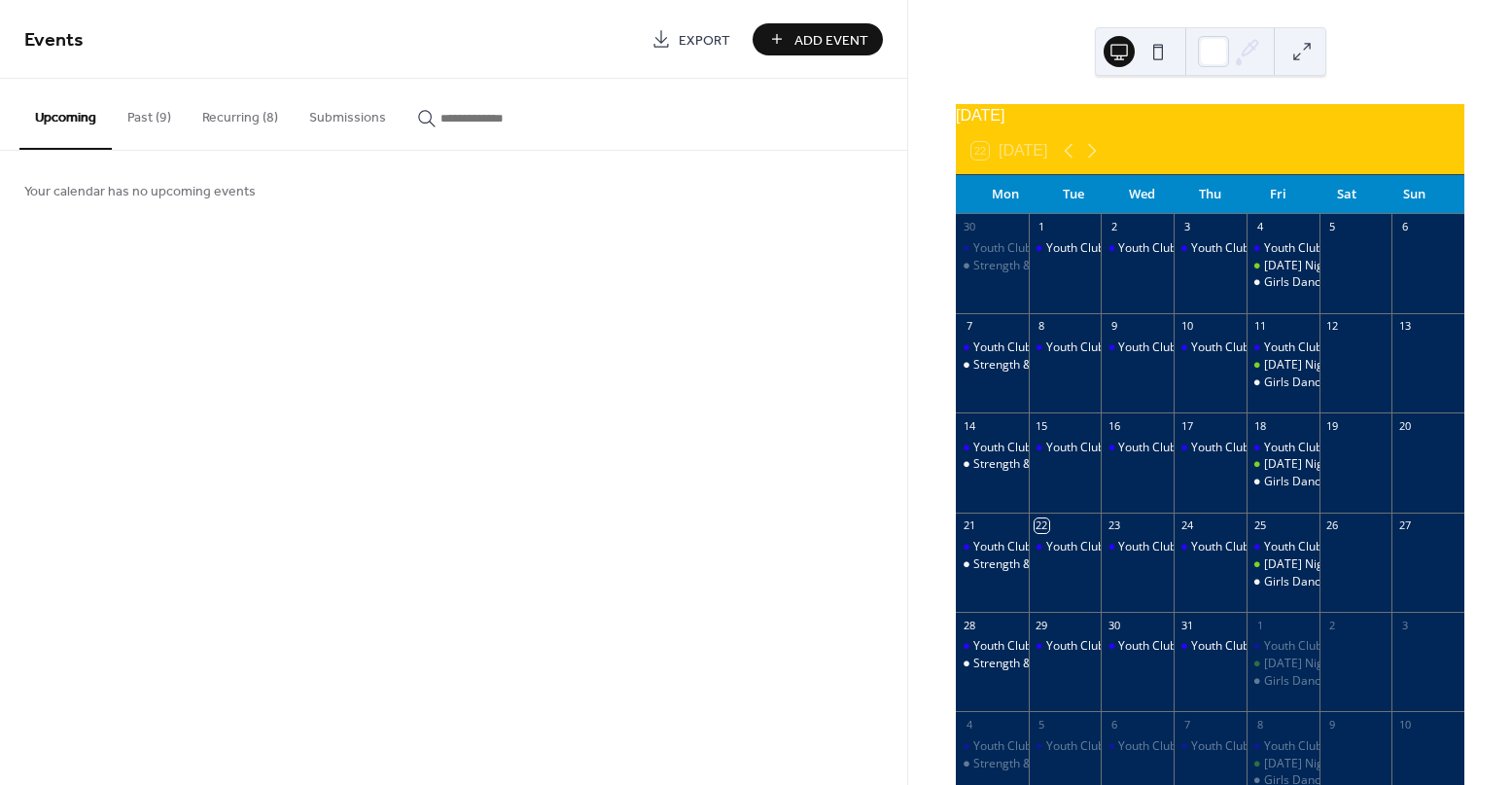 click on "Past (9)" at bounding box center [149, 113] 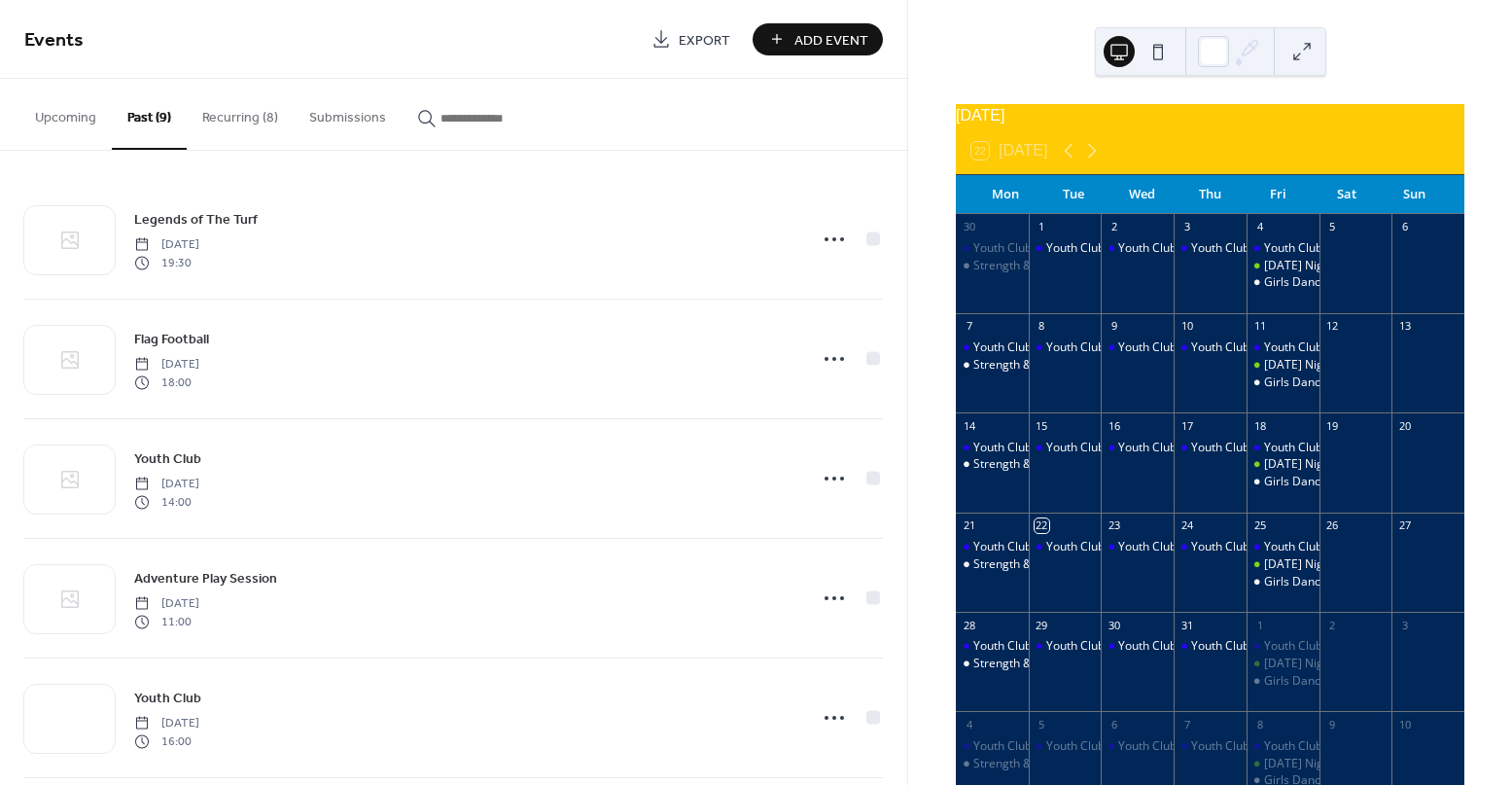 click on "Recurring (8)" at bounding box center (240, 113) 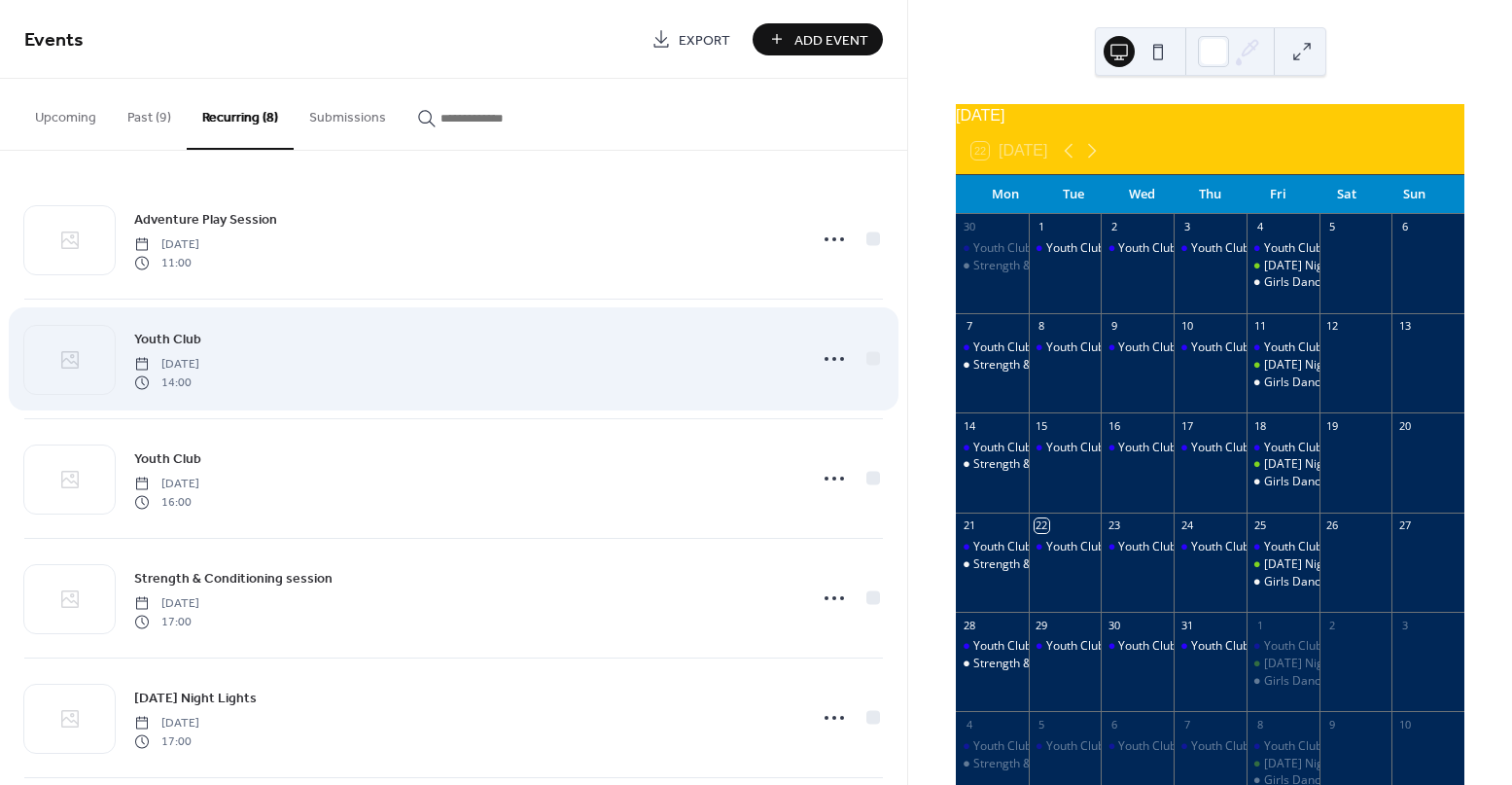 click on "Youth Club [DATE] 14:00" at bounding box center [453, 359] 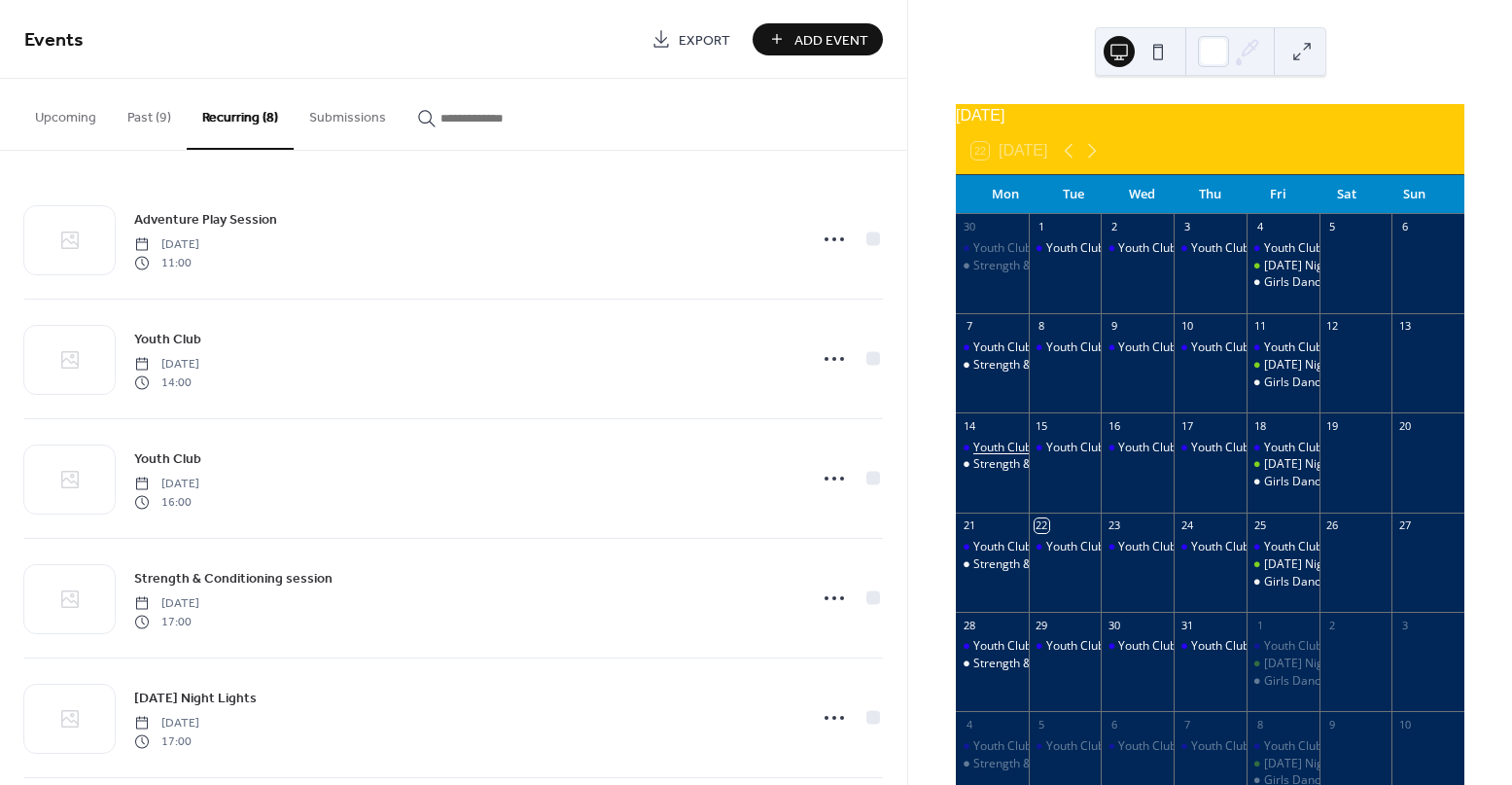 click on "Youth Club" at bounding box center (1002, 447) 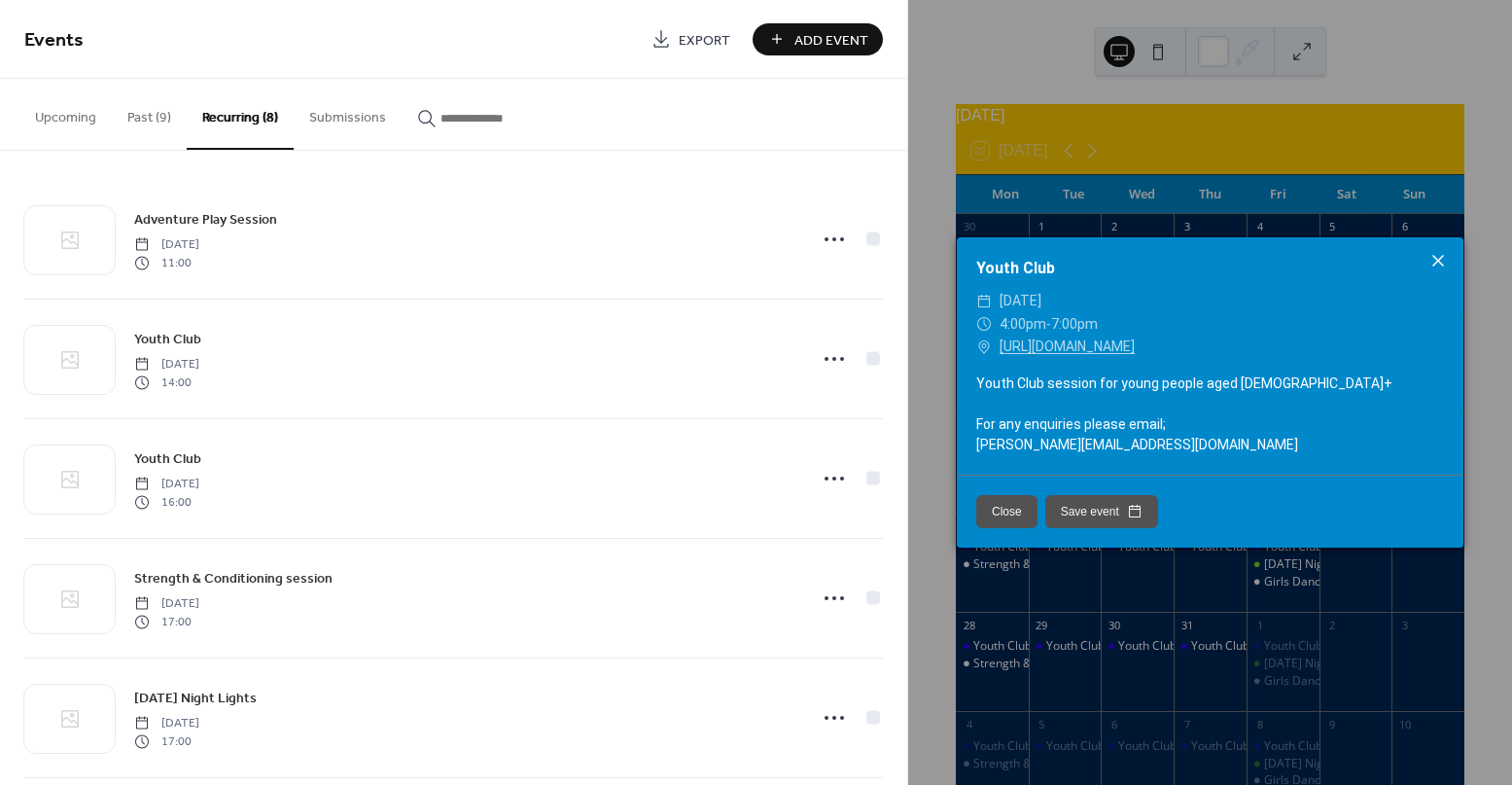click 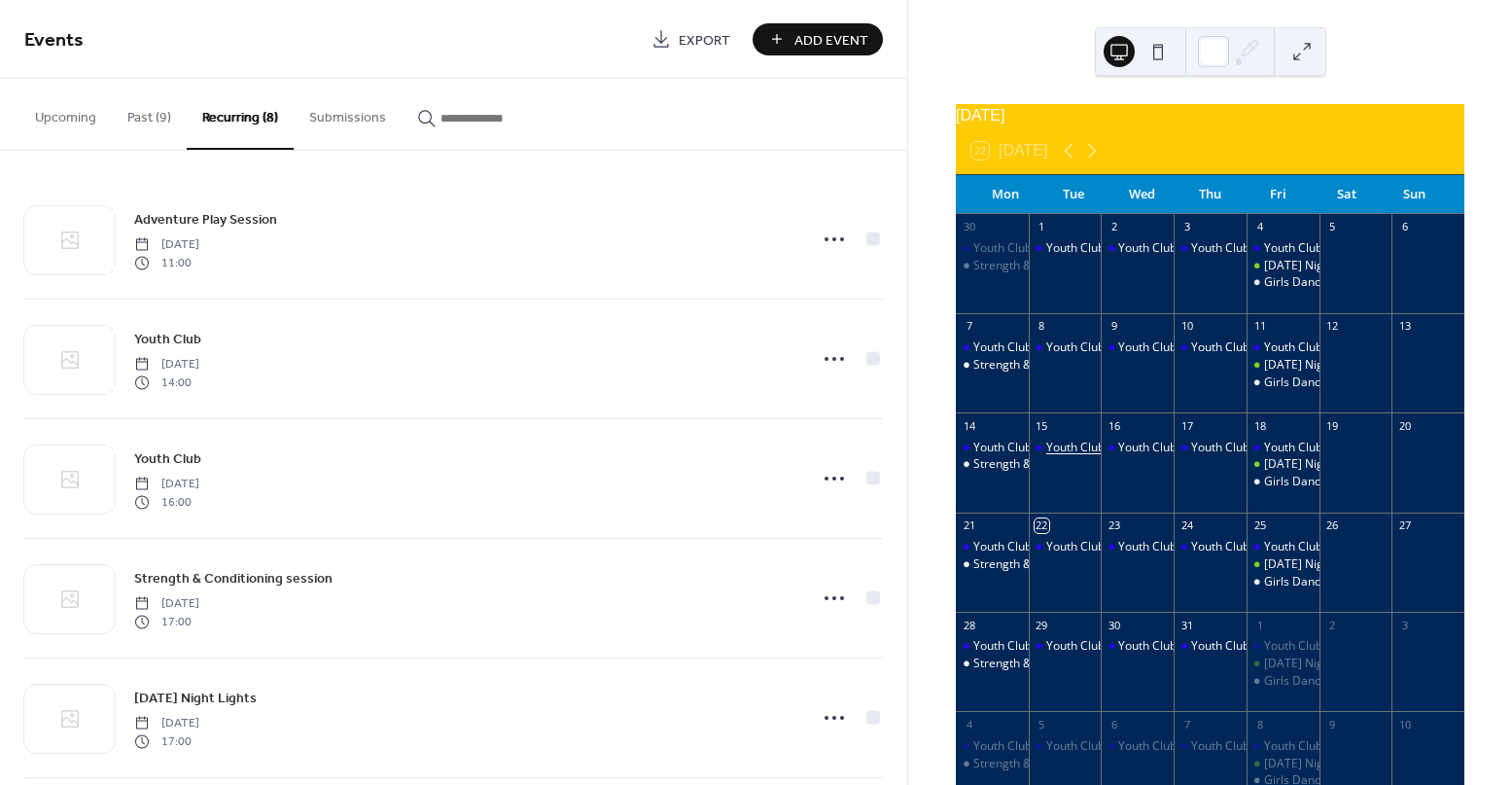 click on "Youth Club" at bounding box center [1075, 447] 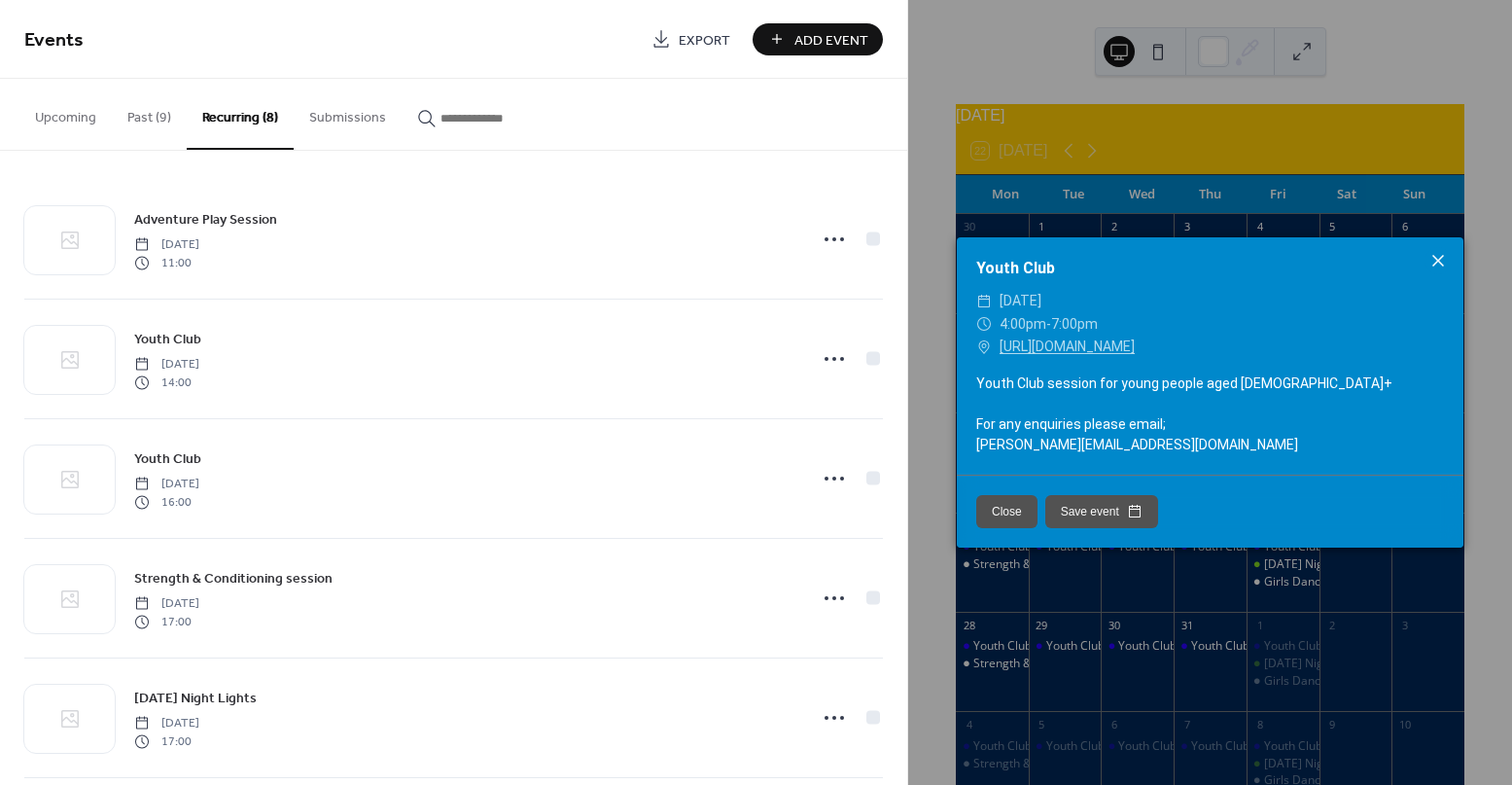 click 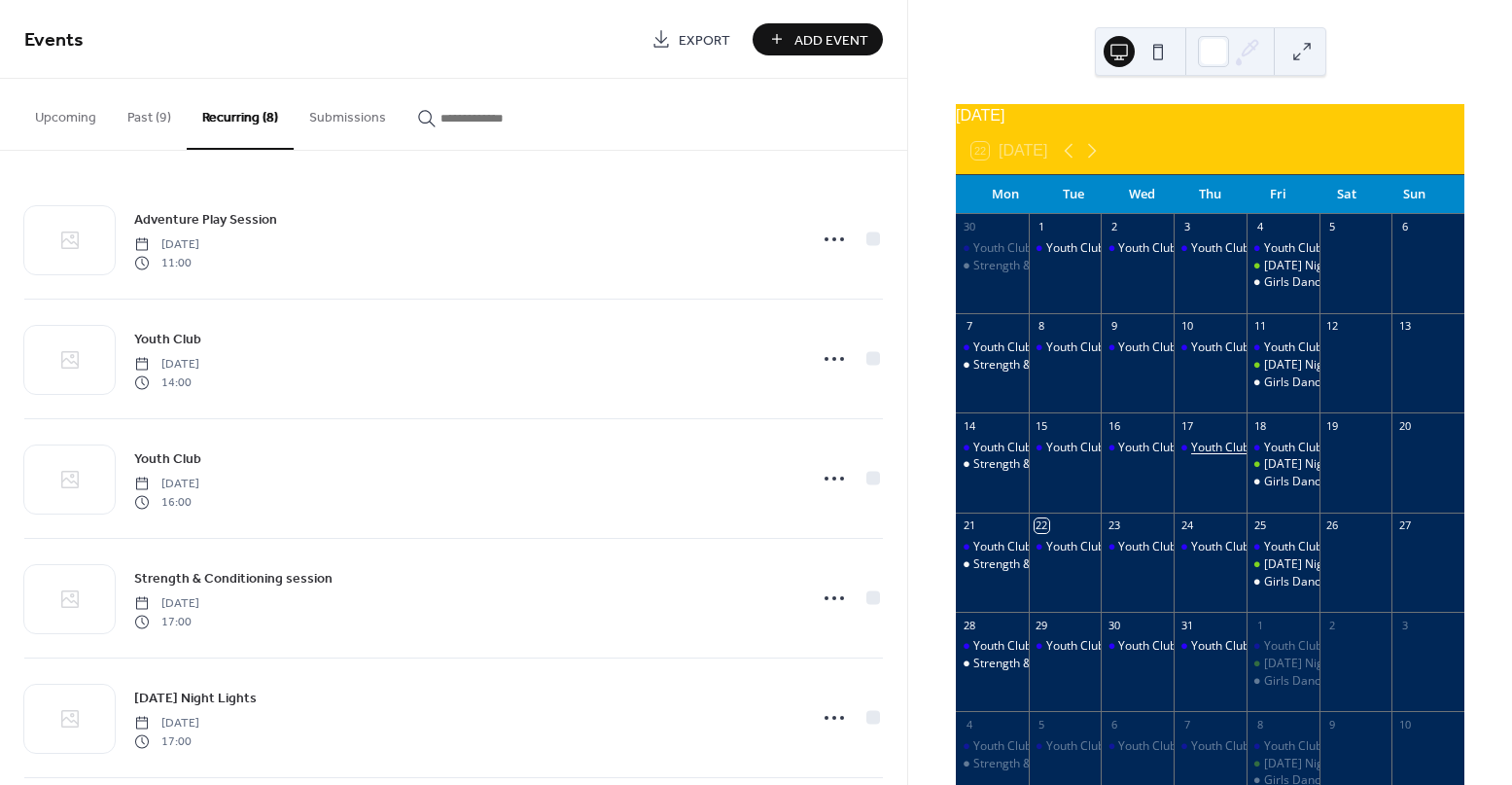 click on "Youth Club" at bounding box center [1220, 447] 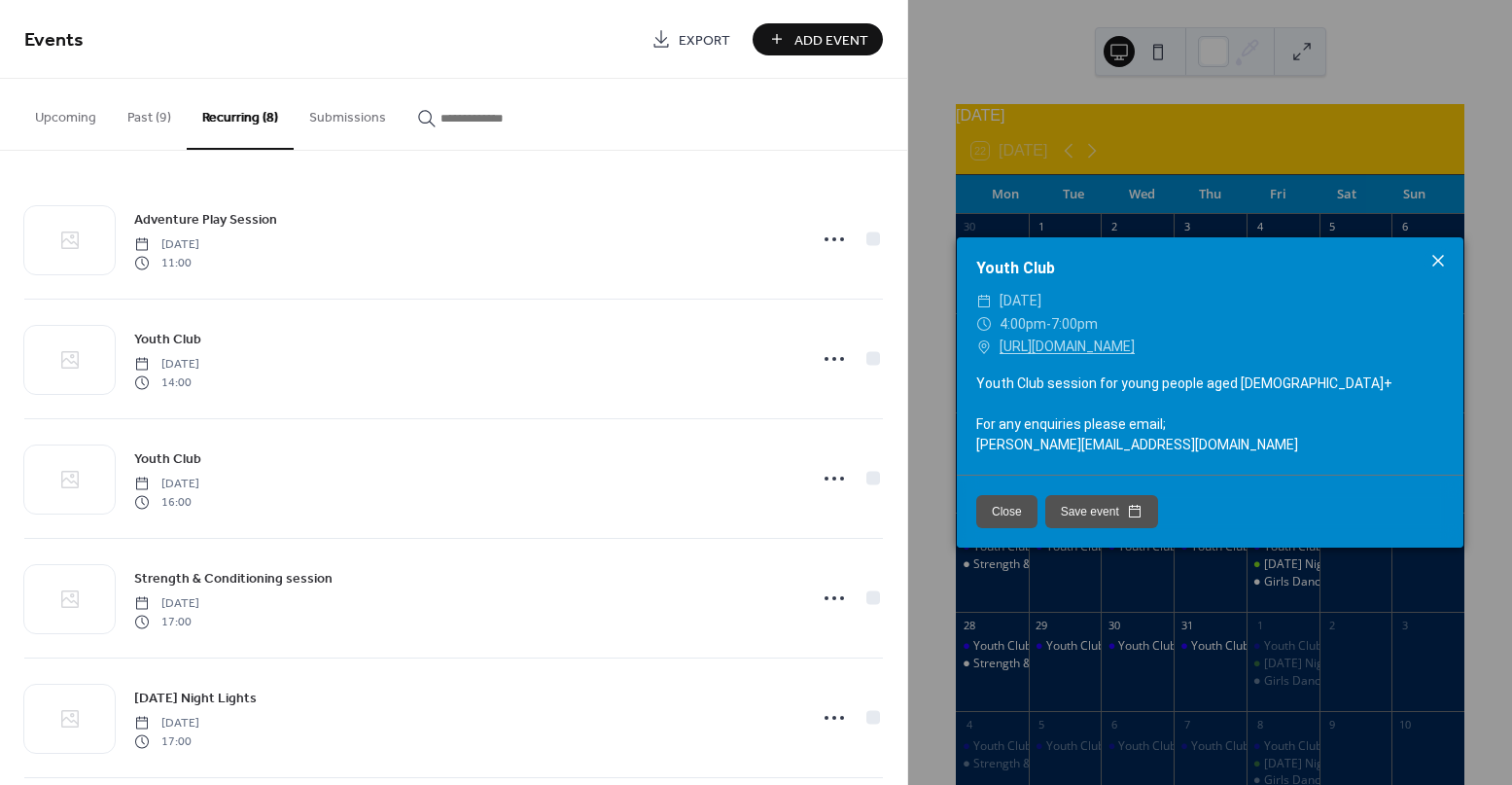 click 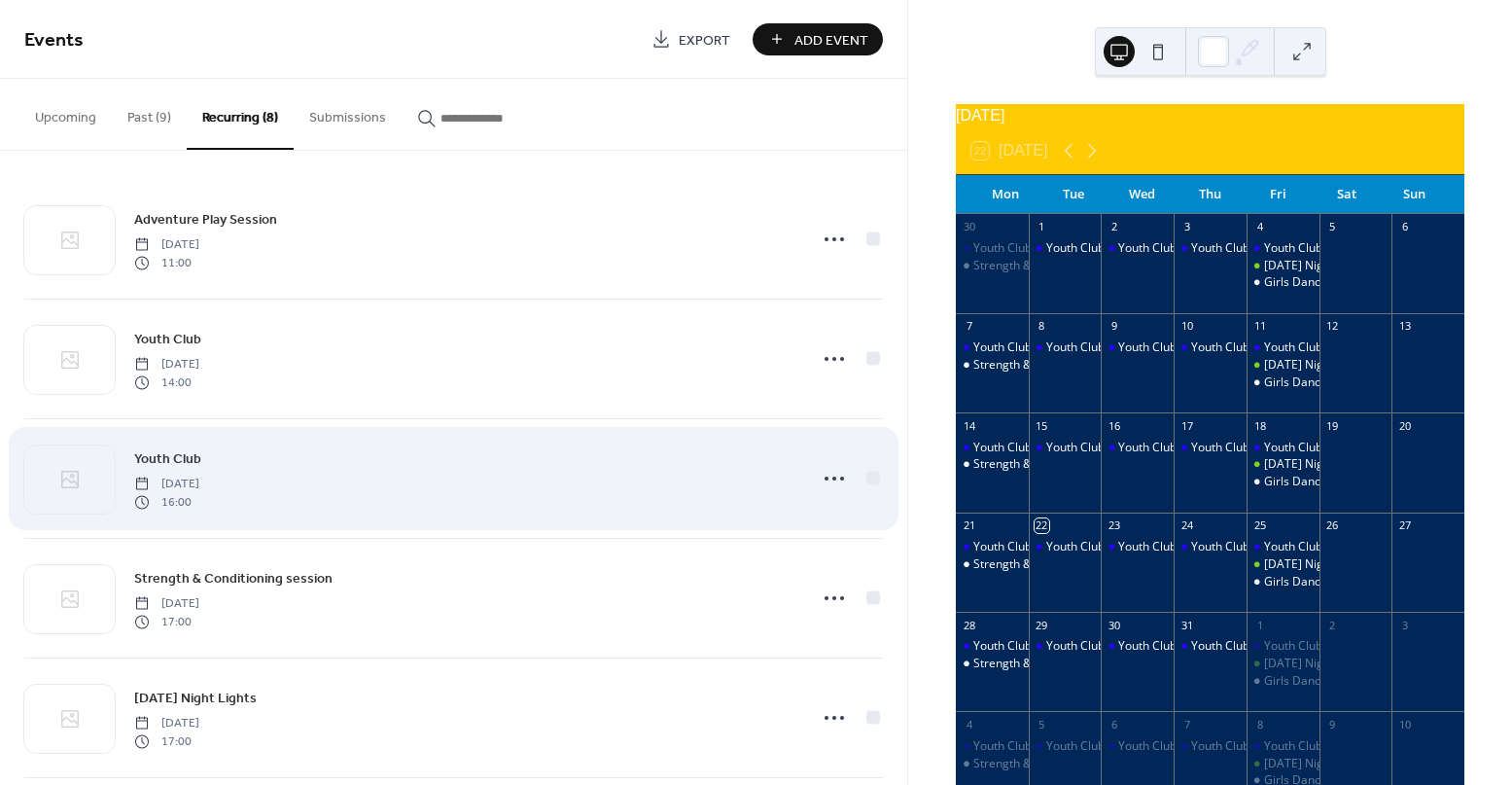 click on "Youth Club [DATE] 16:00" at bounding box center [465, 479] 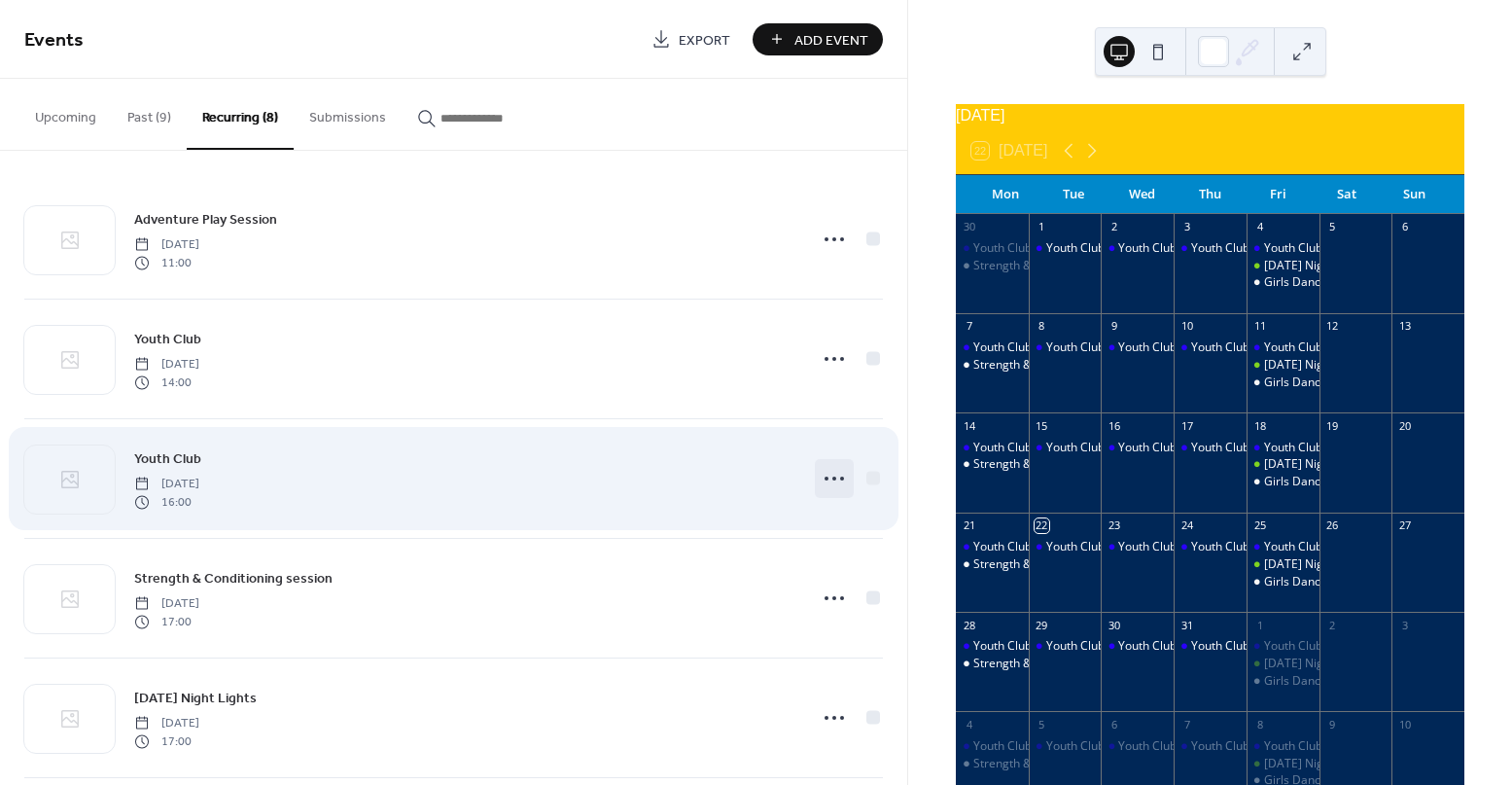 click 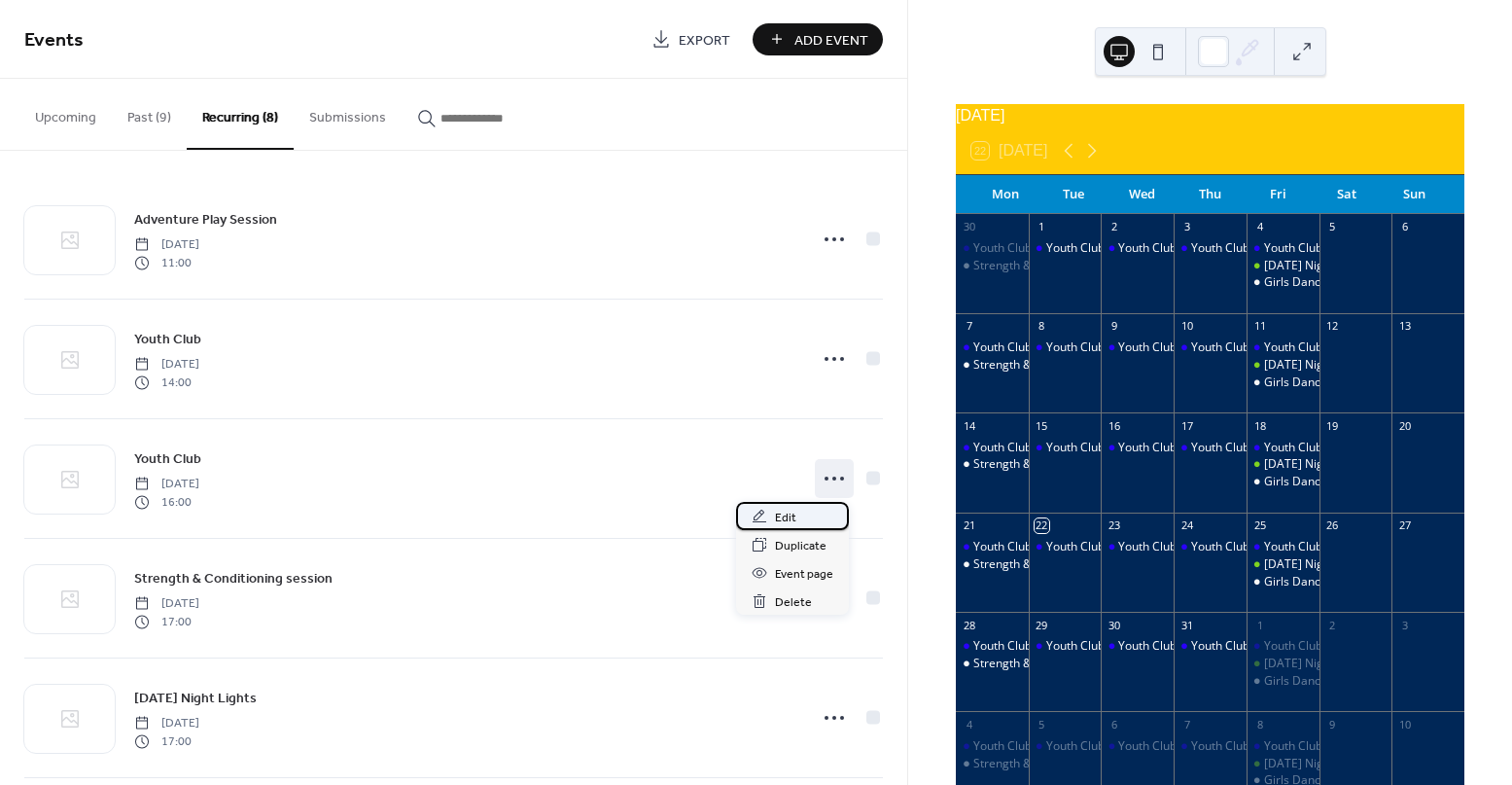 click on "Edit" at bounding box center (792, 516) 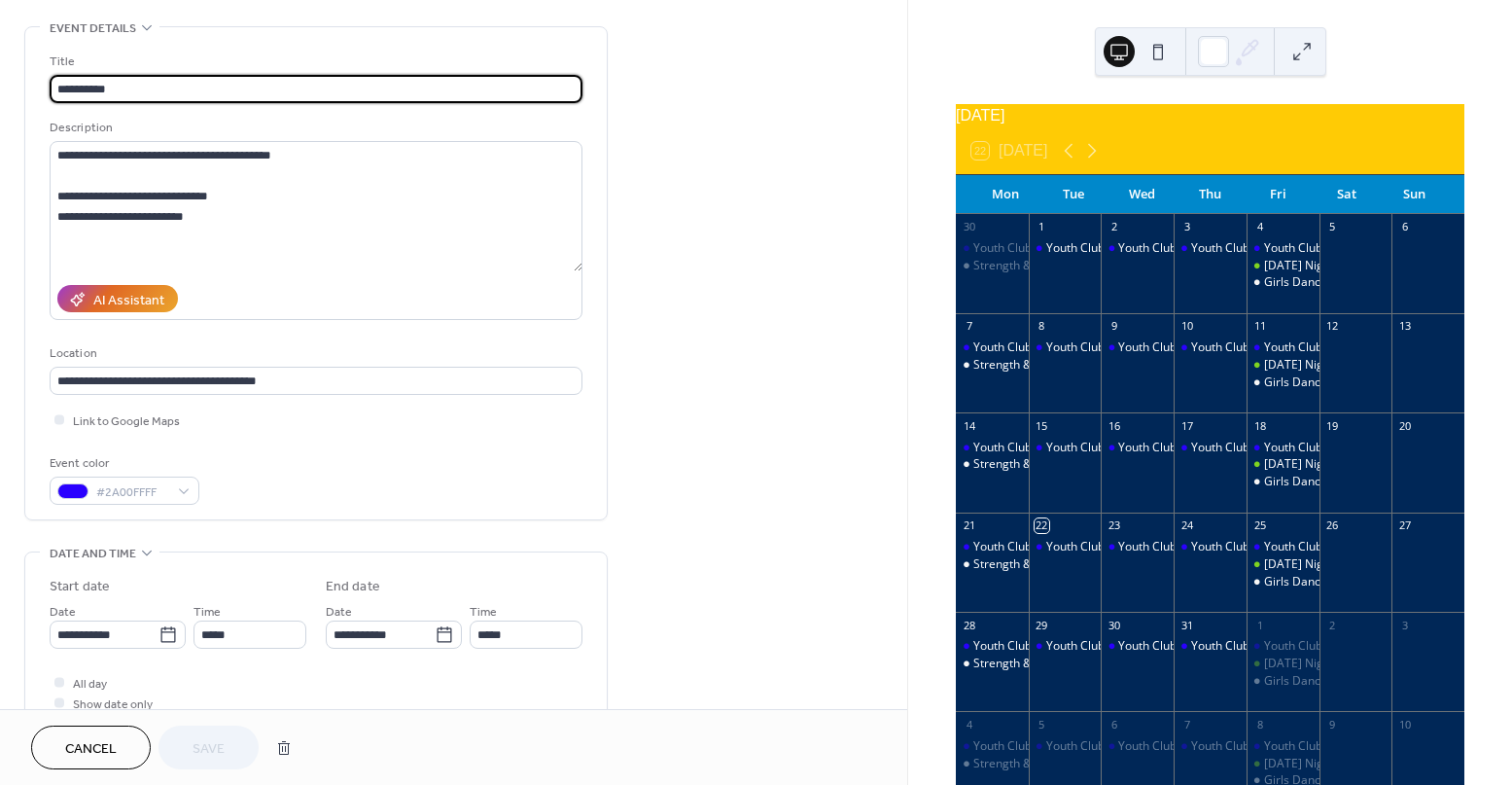 scroll, scrollTop: 99, scrollLeft: 0, axis: vertical 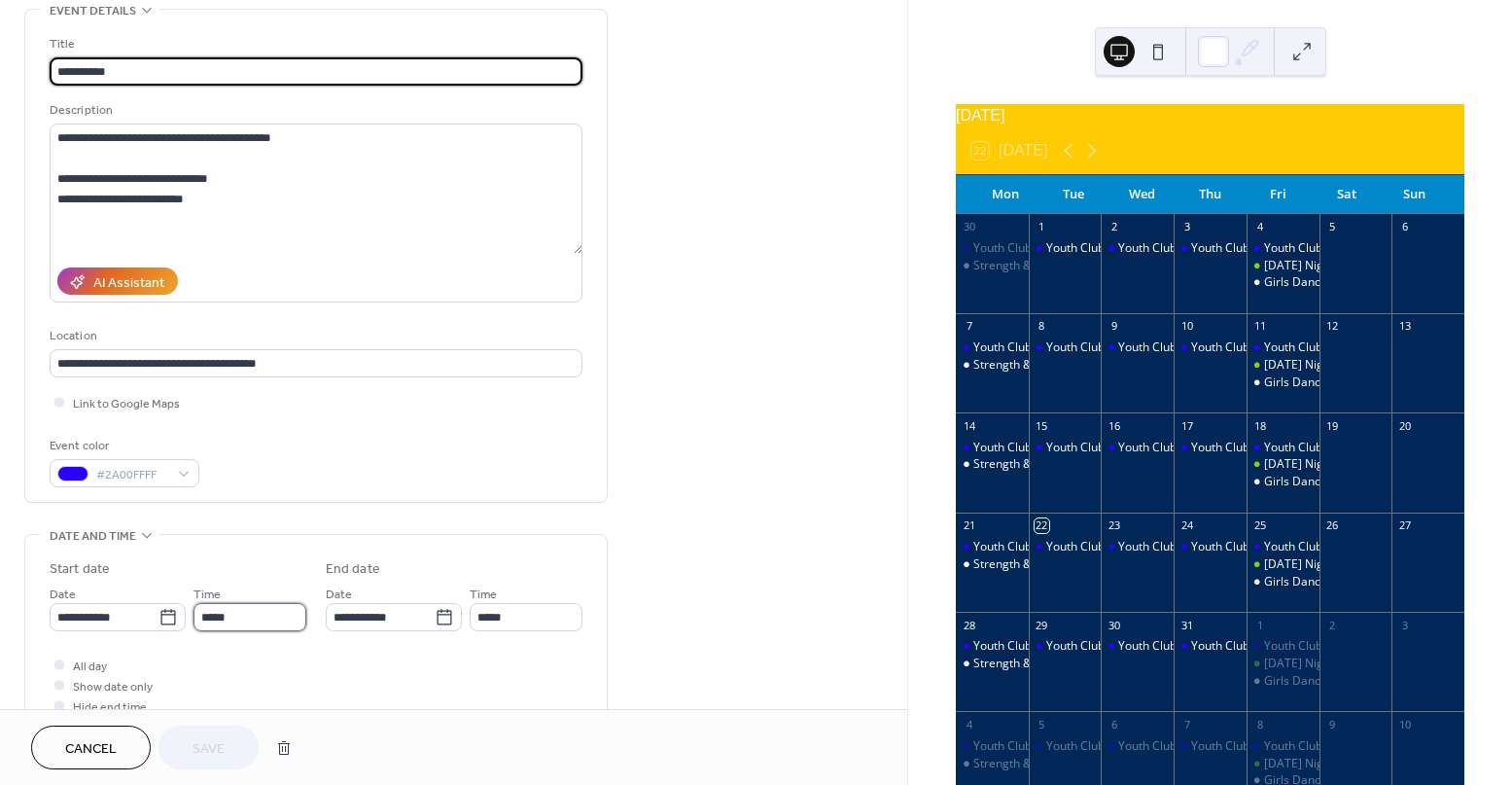 click on "*****" at bounding box center [250, 617] 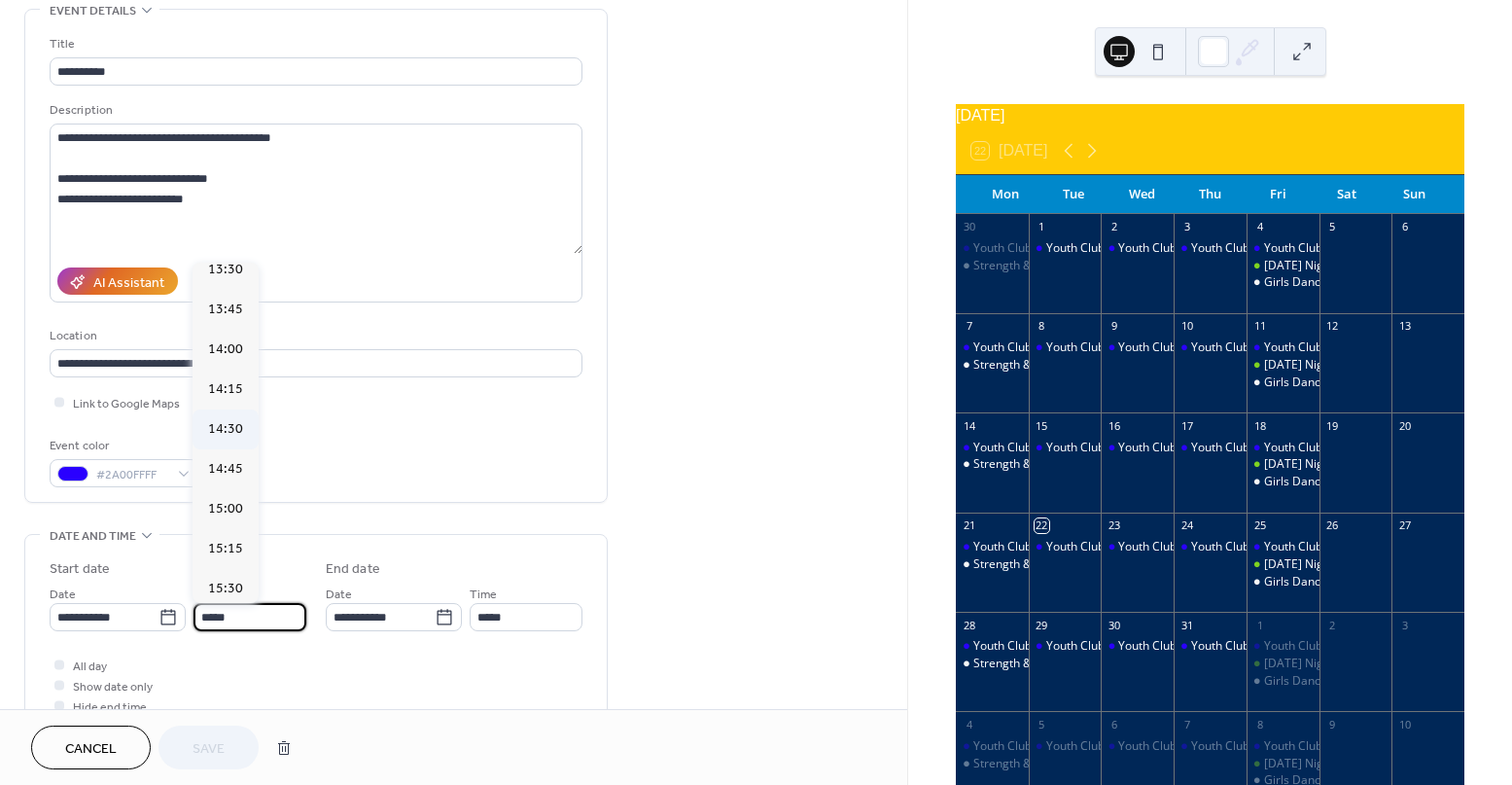 scroll, scrollTop: 2133, scrollLeft: 0, axis: vertical 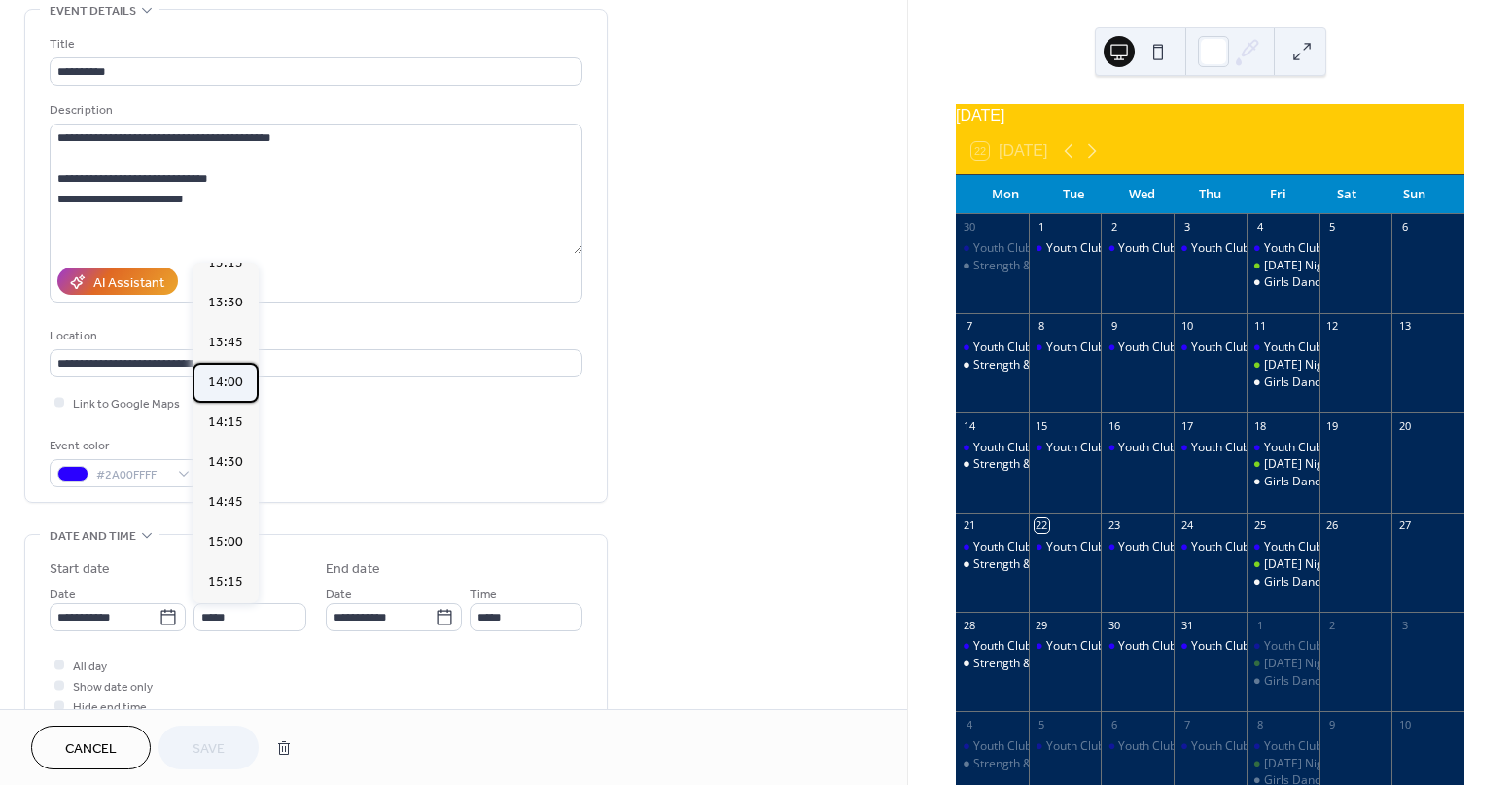click on "14:00" at bounding box center [226, 382] 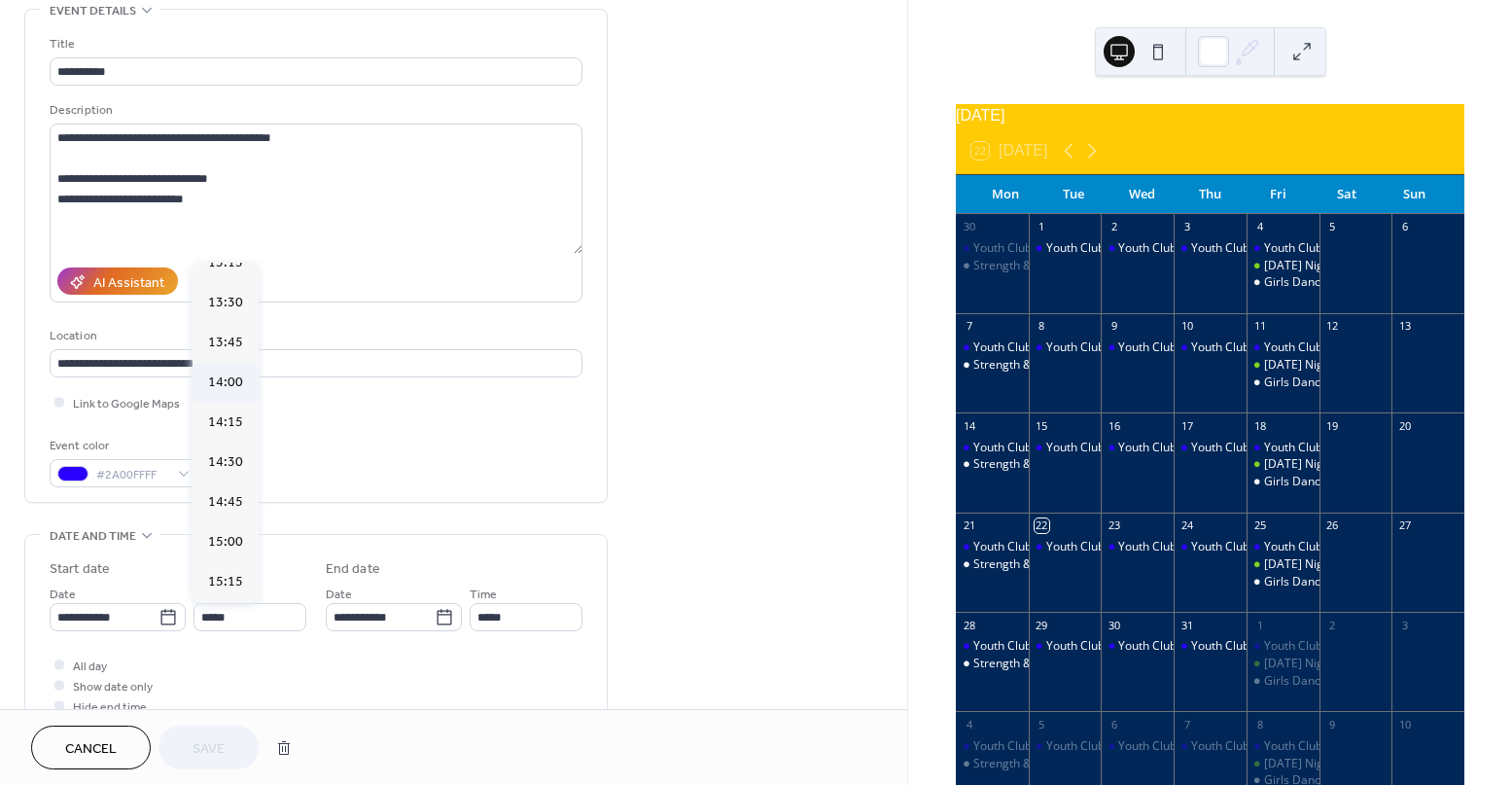 type on "*****" 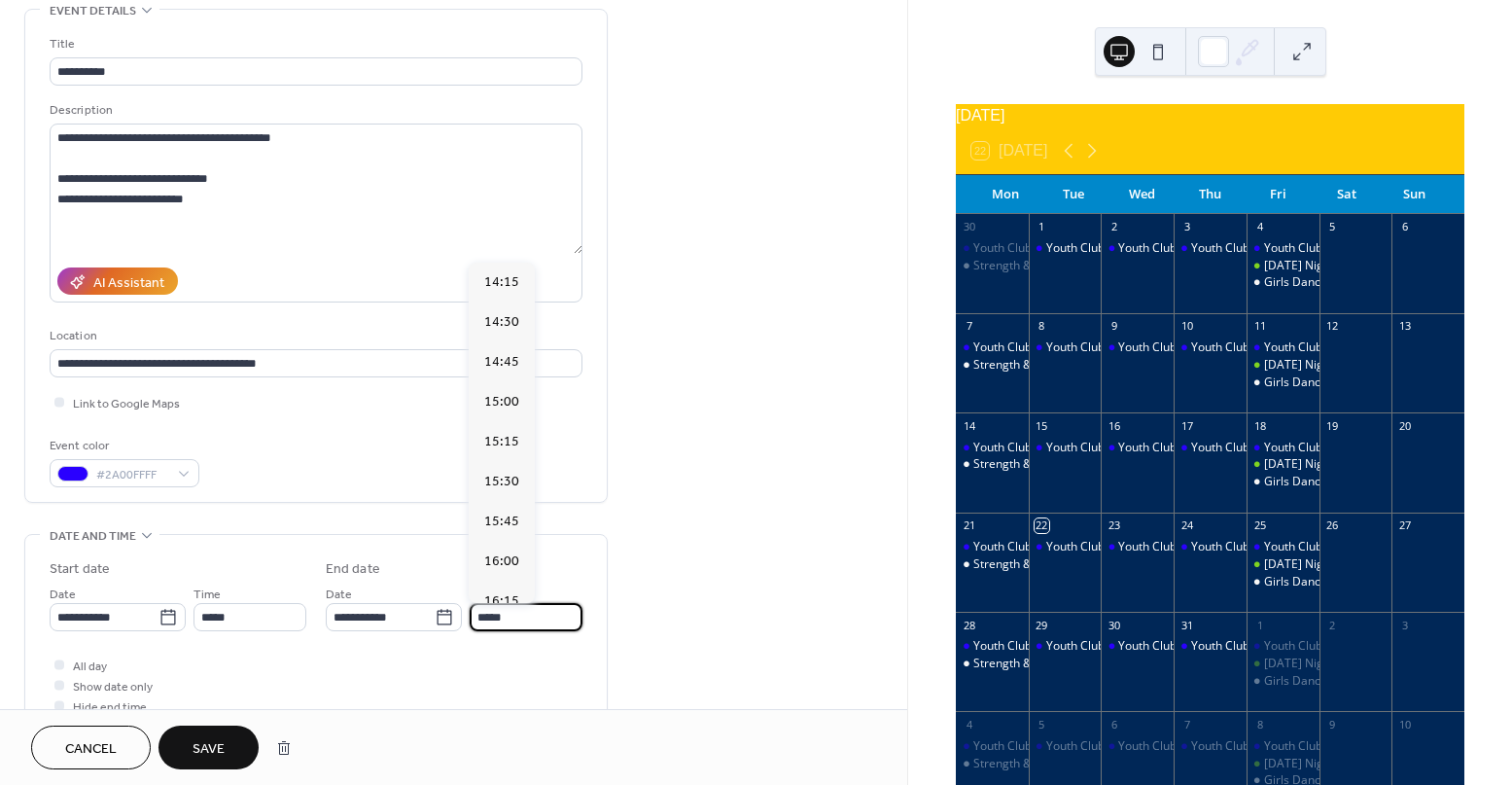 click on "*****" at bounding box center [526, 617] 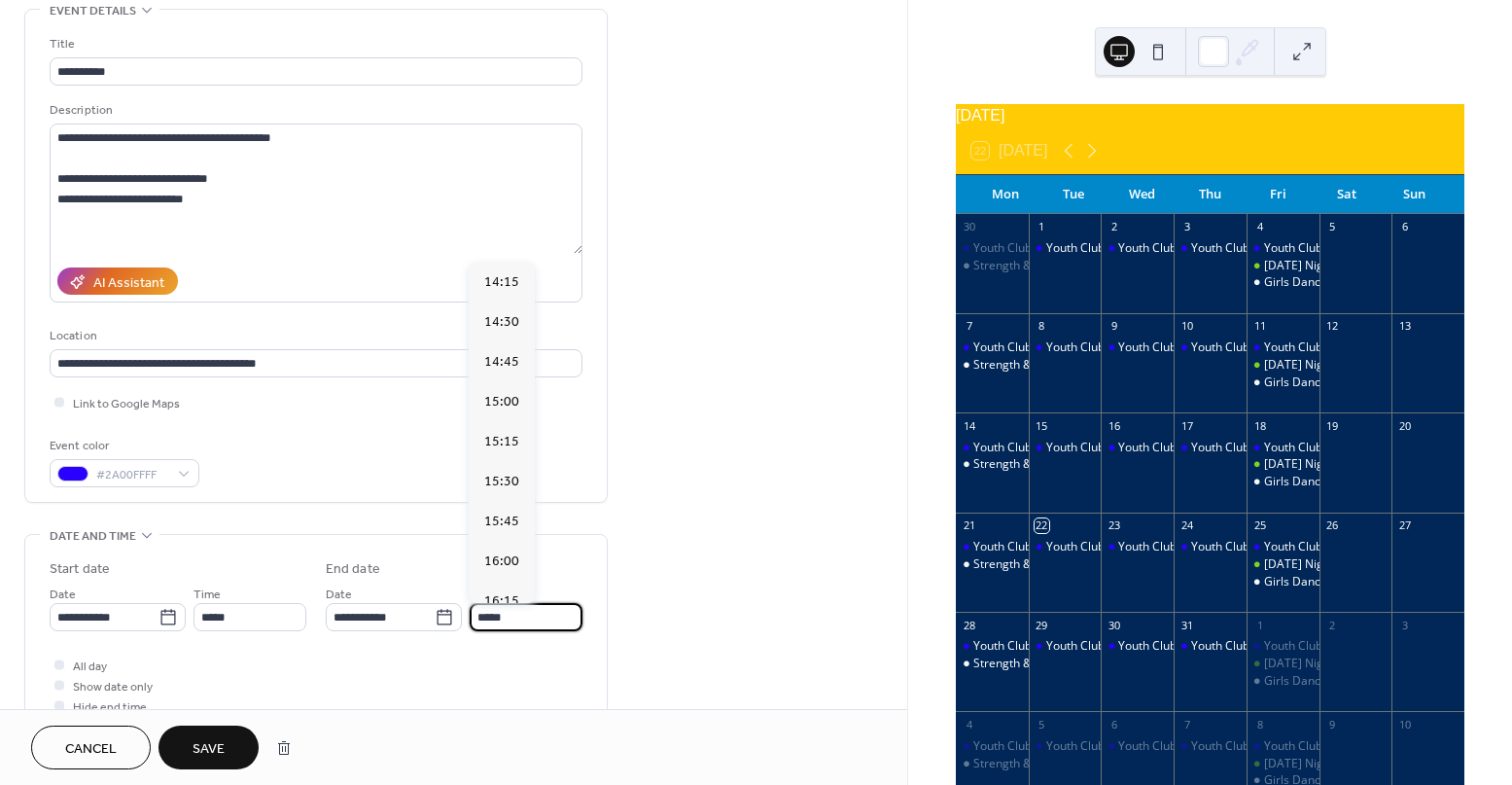 scroll, scrollTop: 433, scrollLeft: 0, axis: vertical 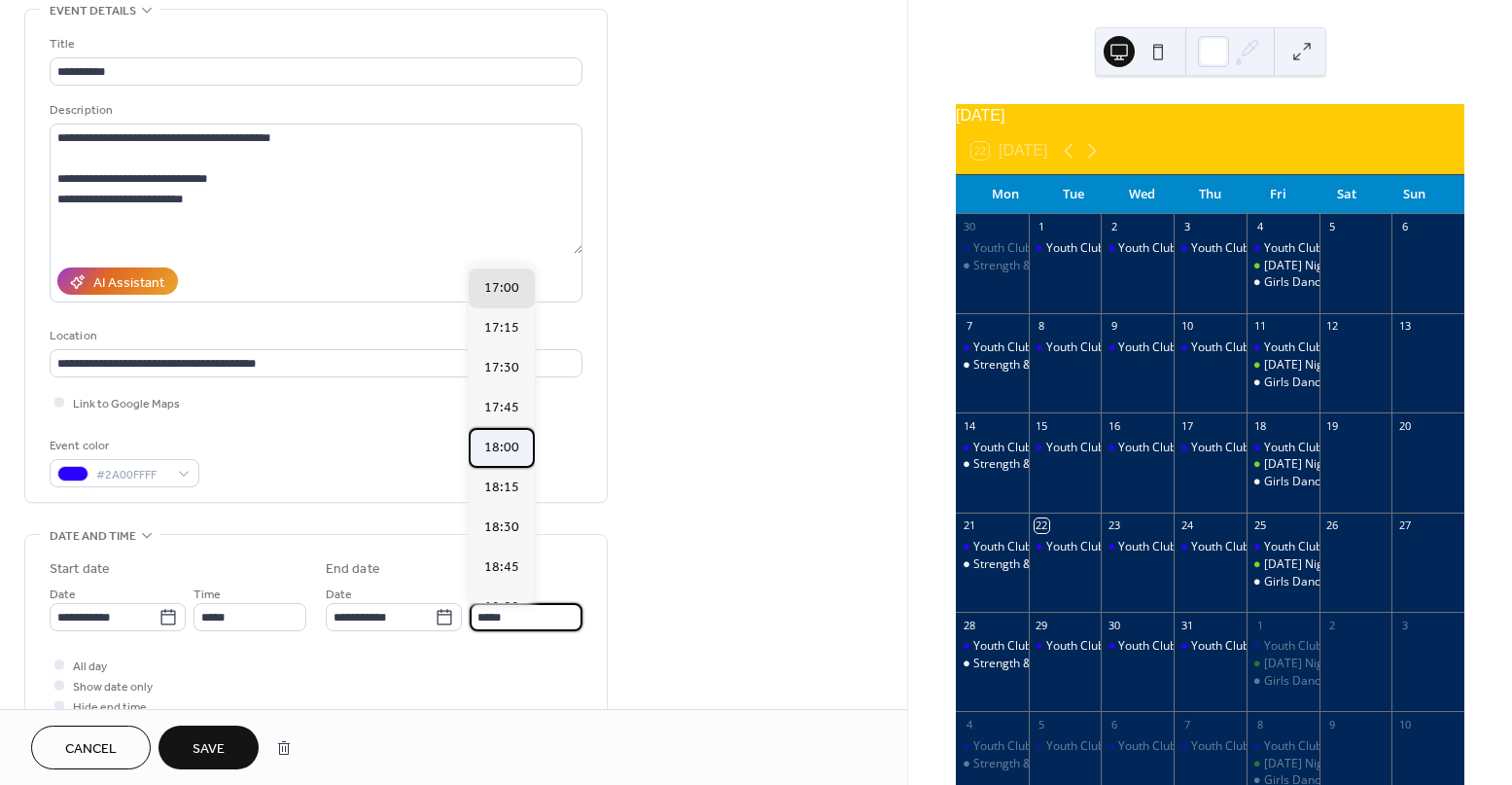 click on "18:00" at bounding box center (502, 447) 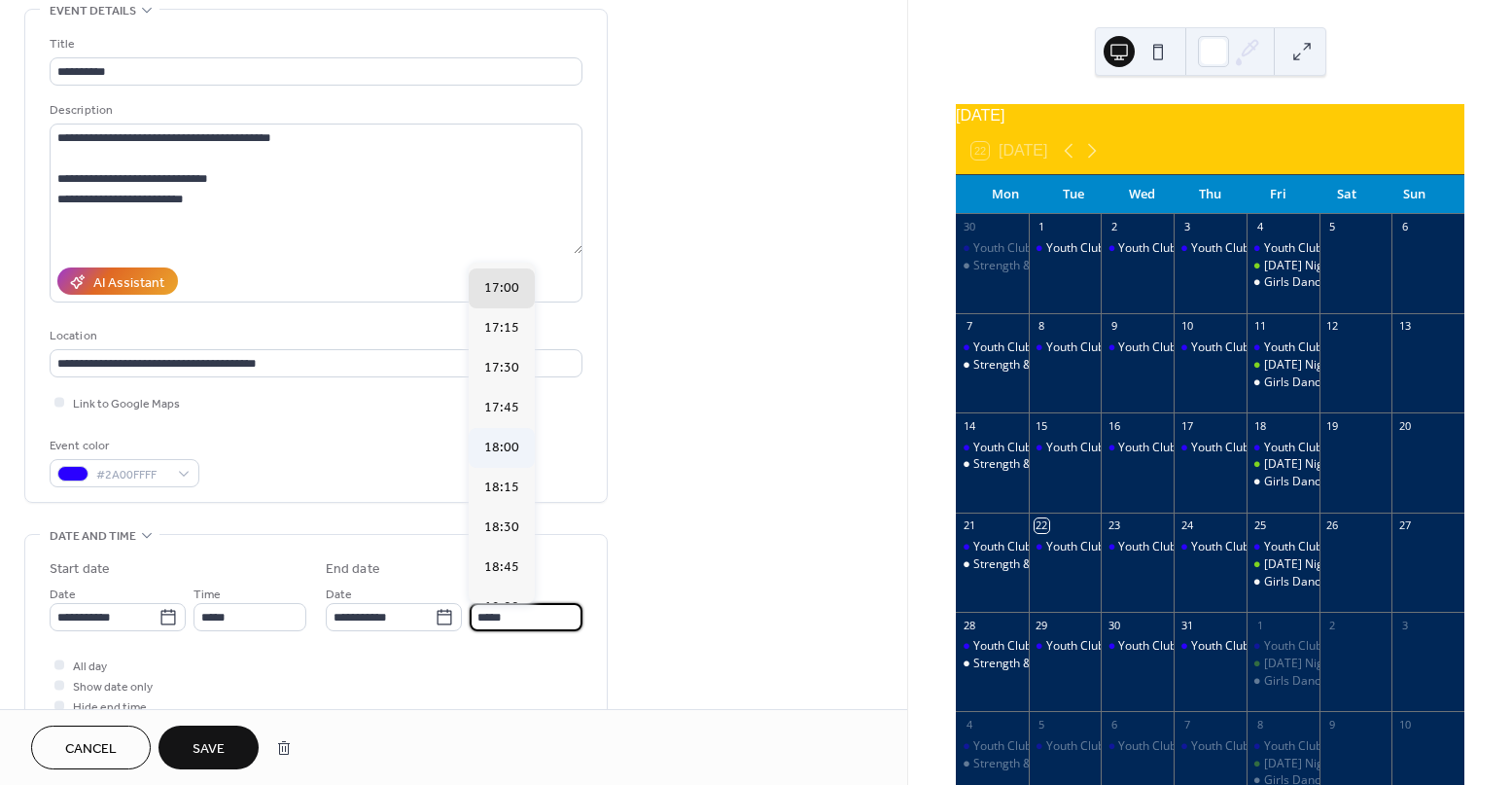 type on "*****" 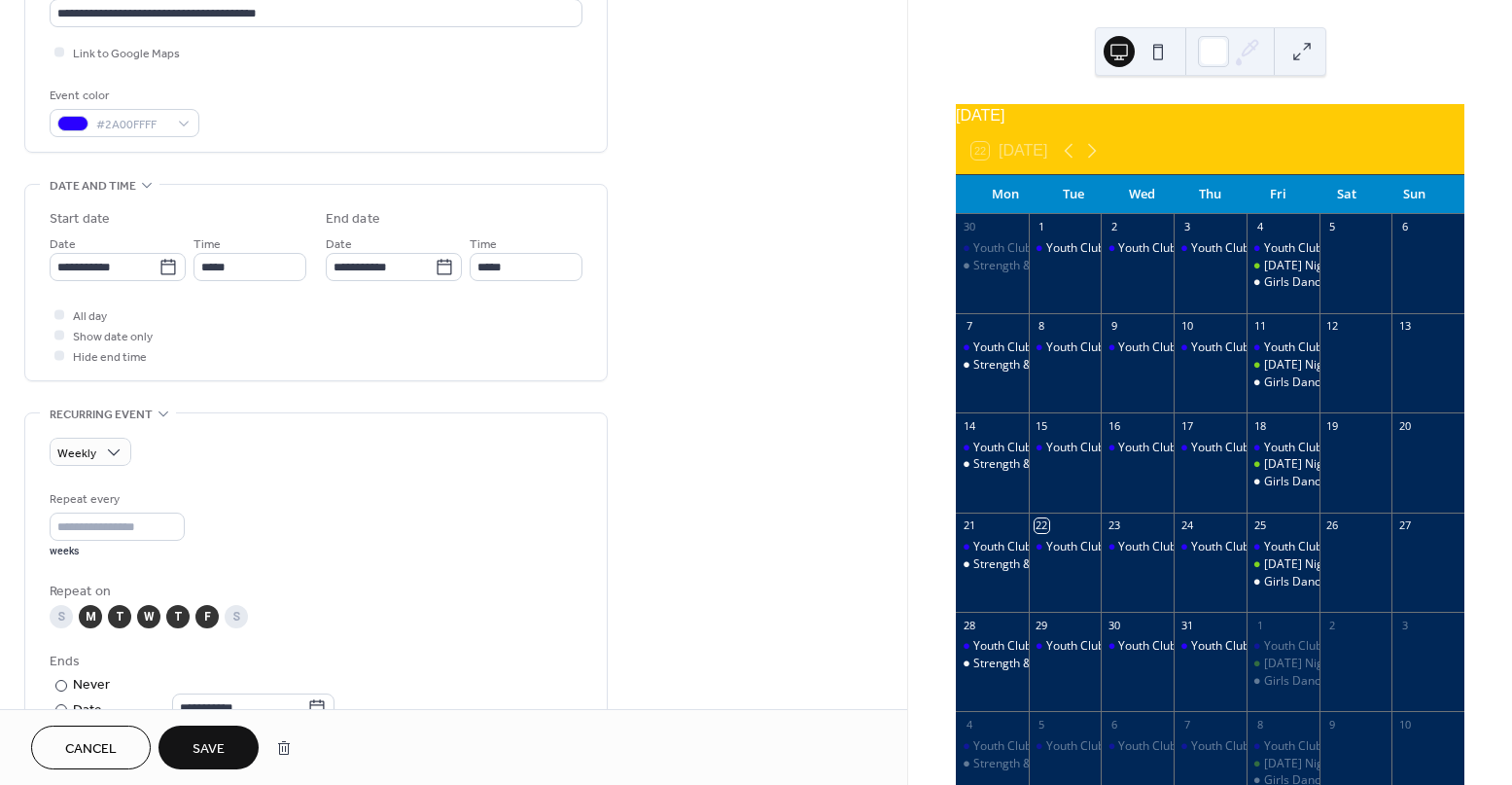 scroll, scrollTop: 457, scrollLeft: 0, axis: vertical 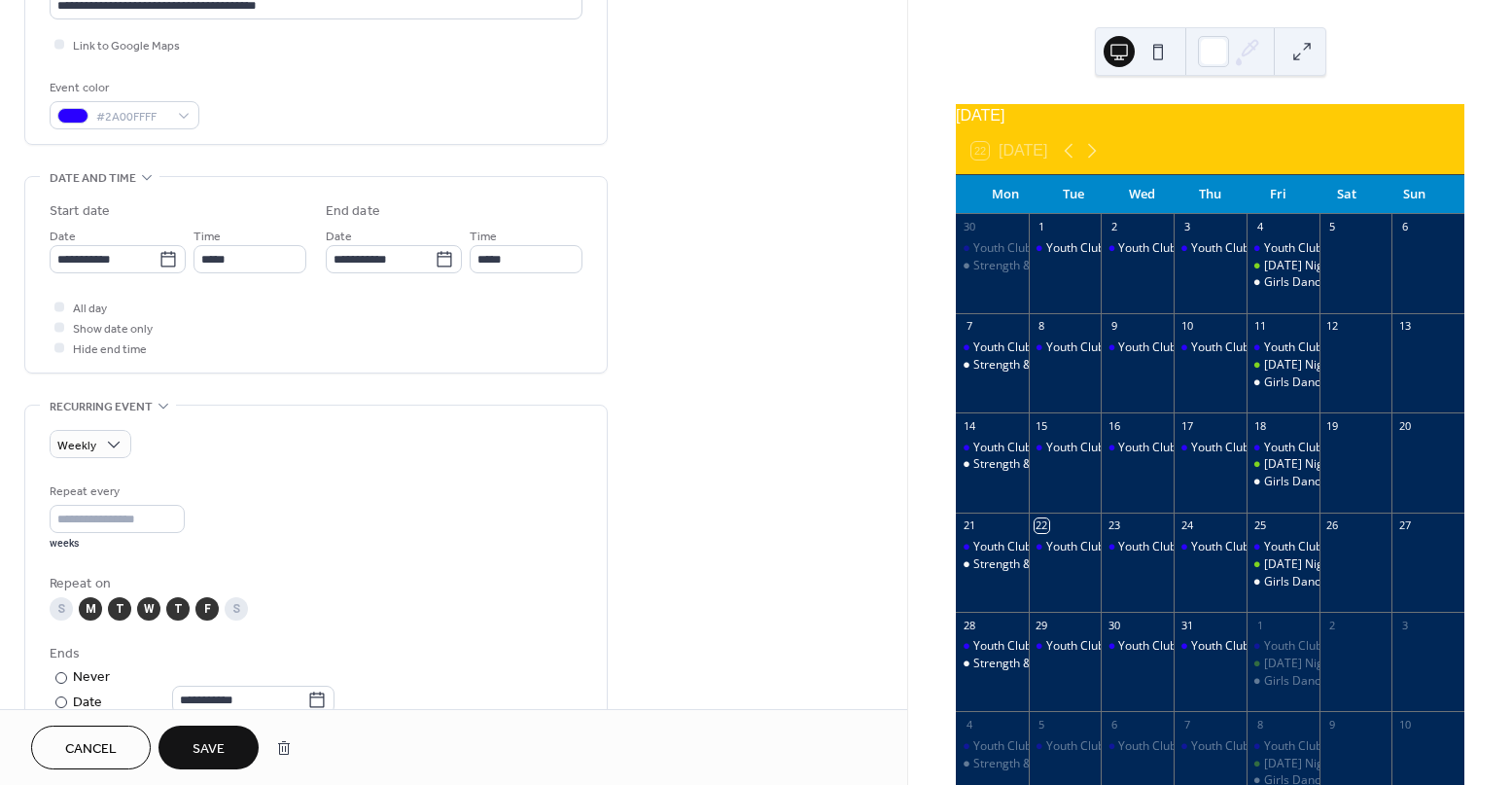 click on "M" at bounding box center (90, 609) 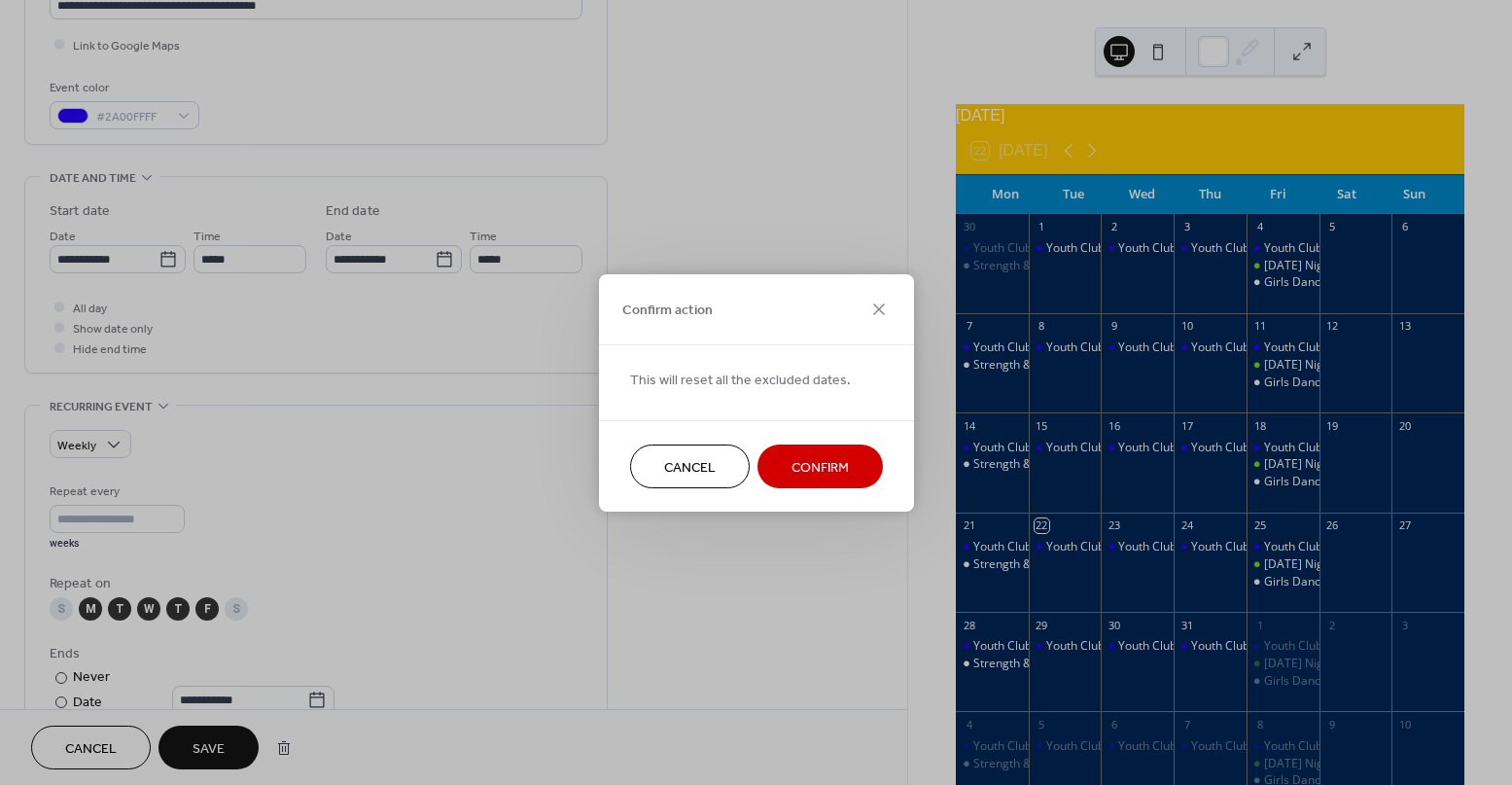 click on "Cancel" at bounding box center (689, 466) 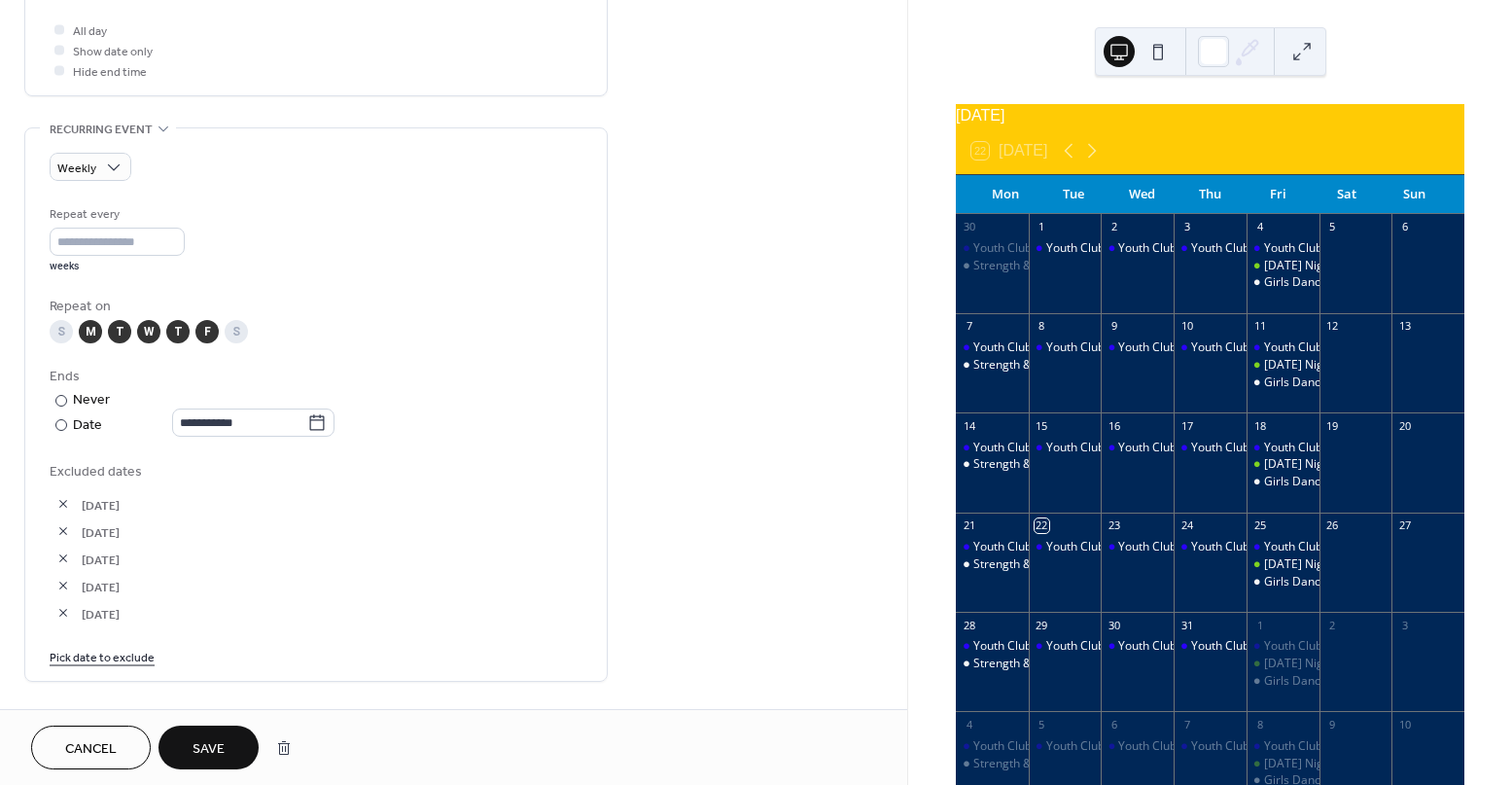 scroll, scrollTop: 731, scrollLeft: 0, axis: vertical 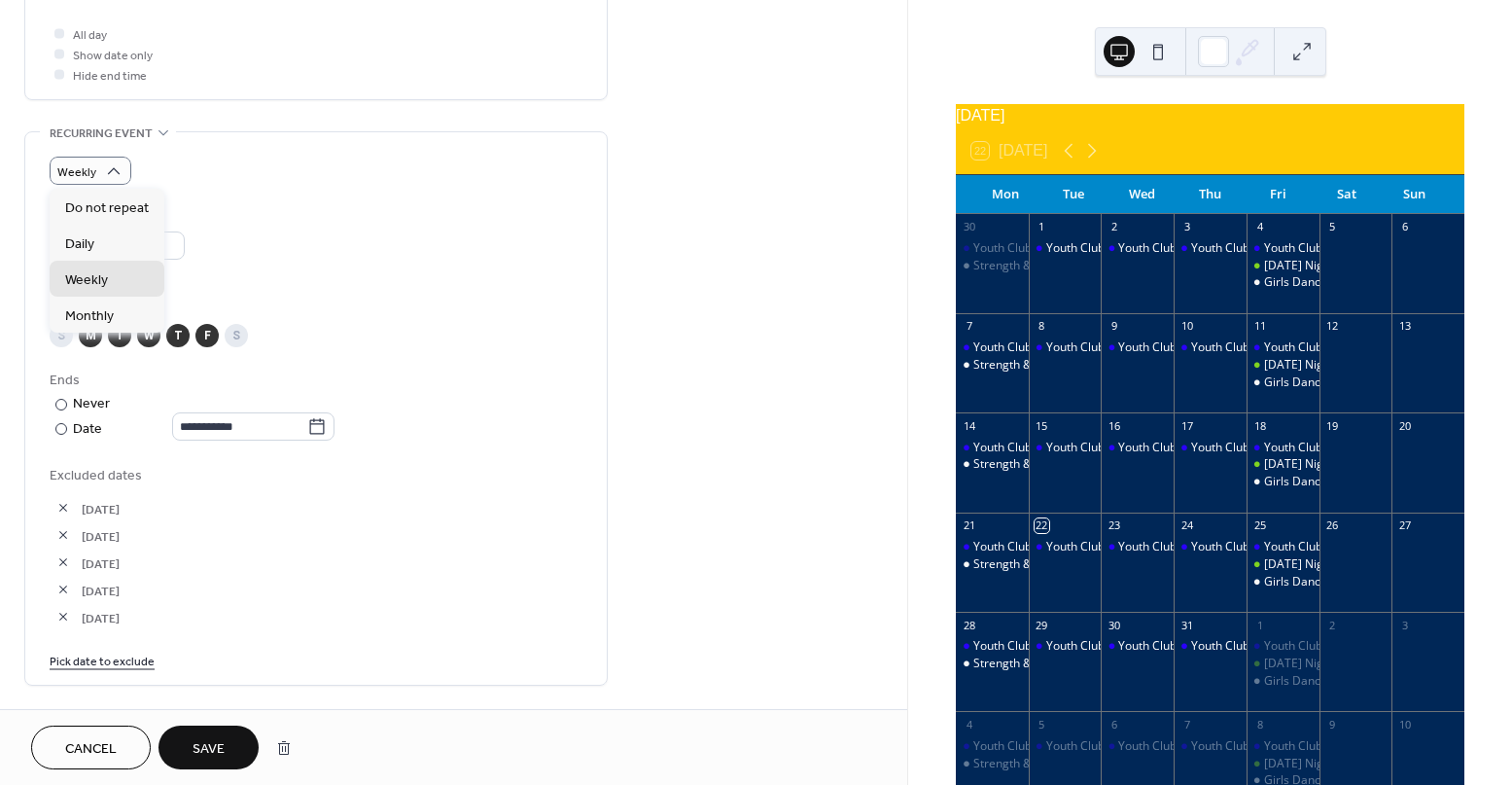 click on "Repeat every * weeks" at bounding box center [316, 242] 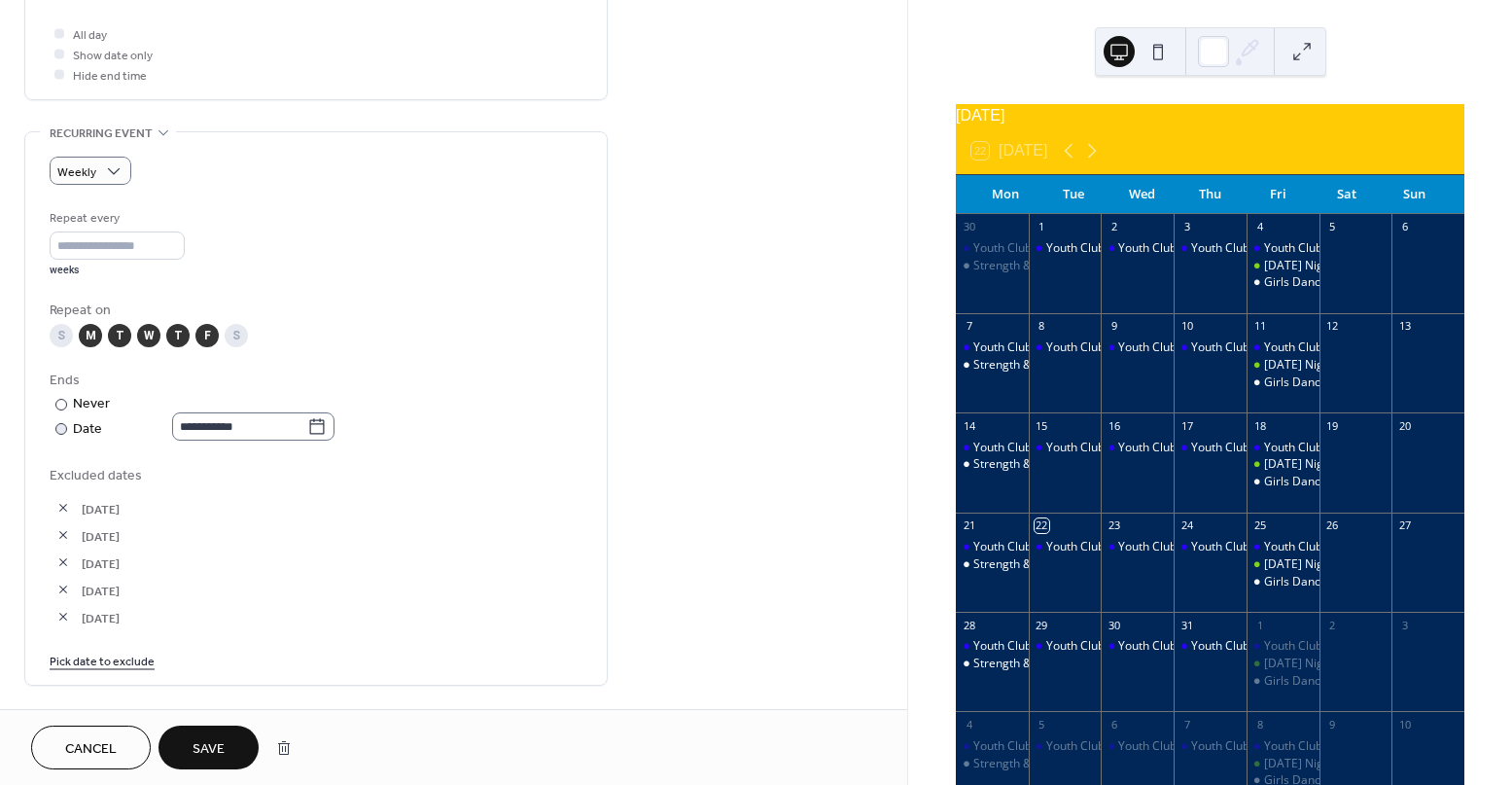 click 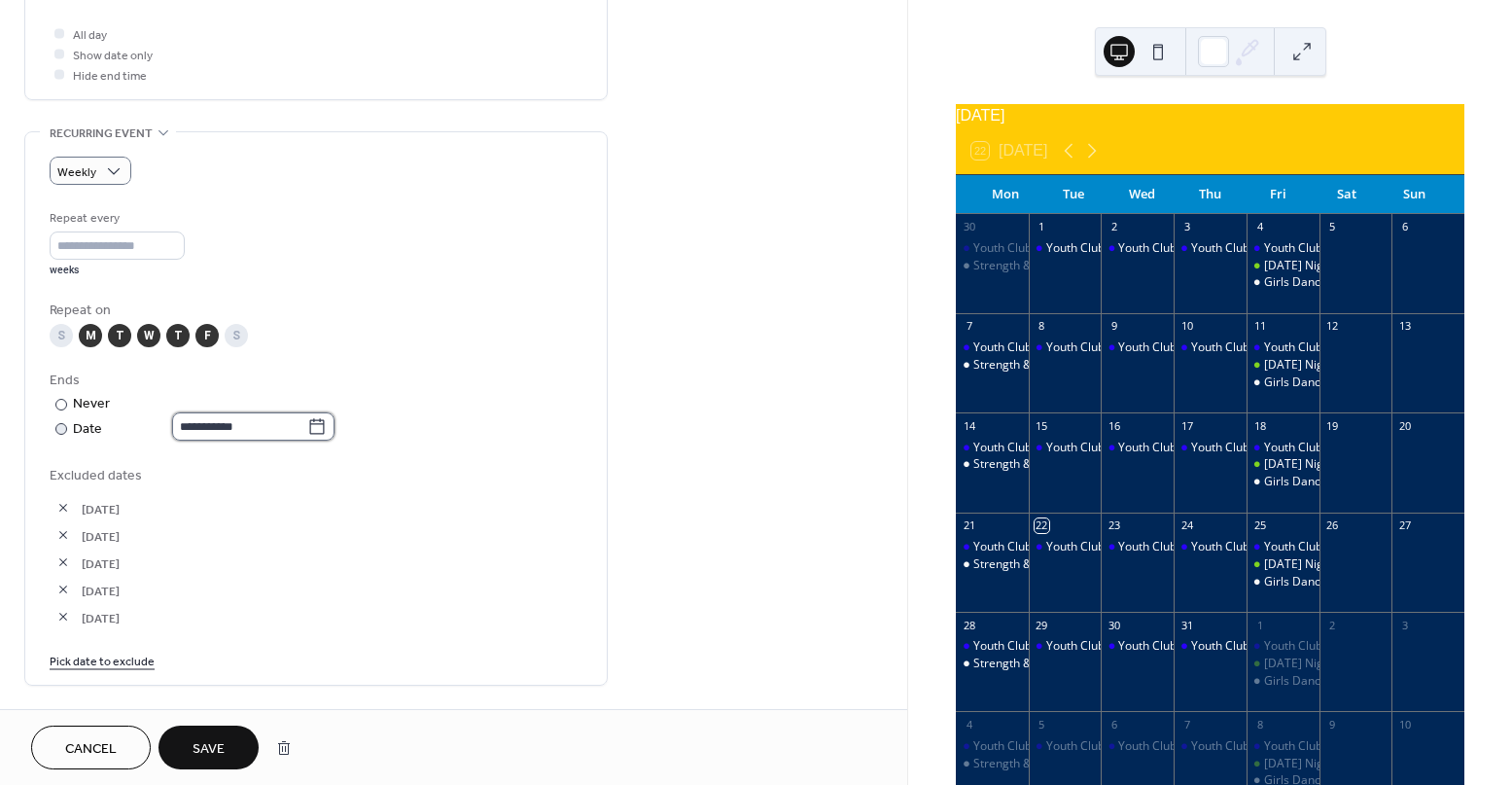 click on "**********" at bounding box center [239, 426] 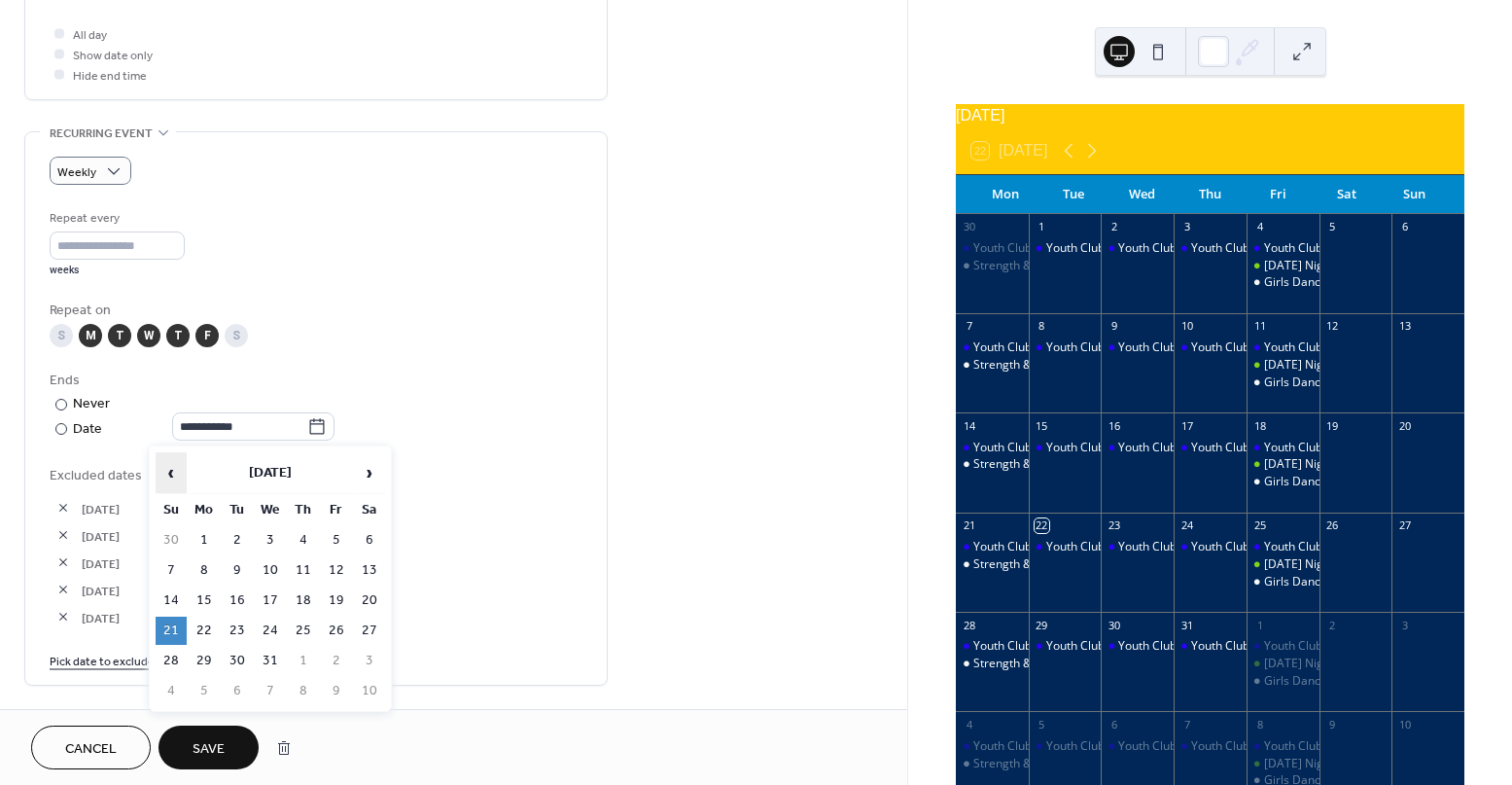 click on "‹" at bounding box center (171, 473) 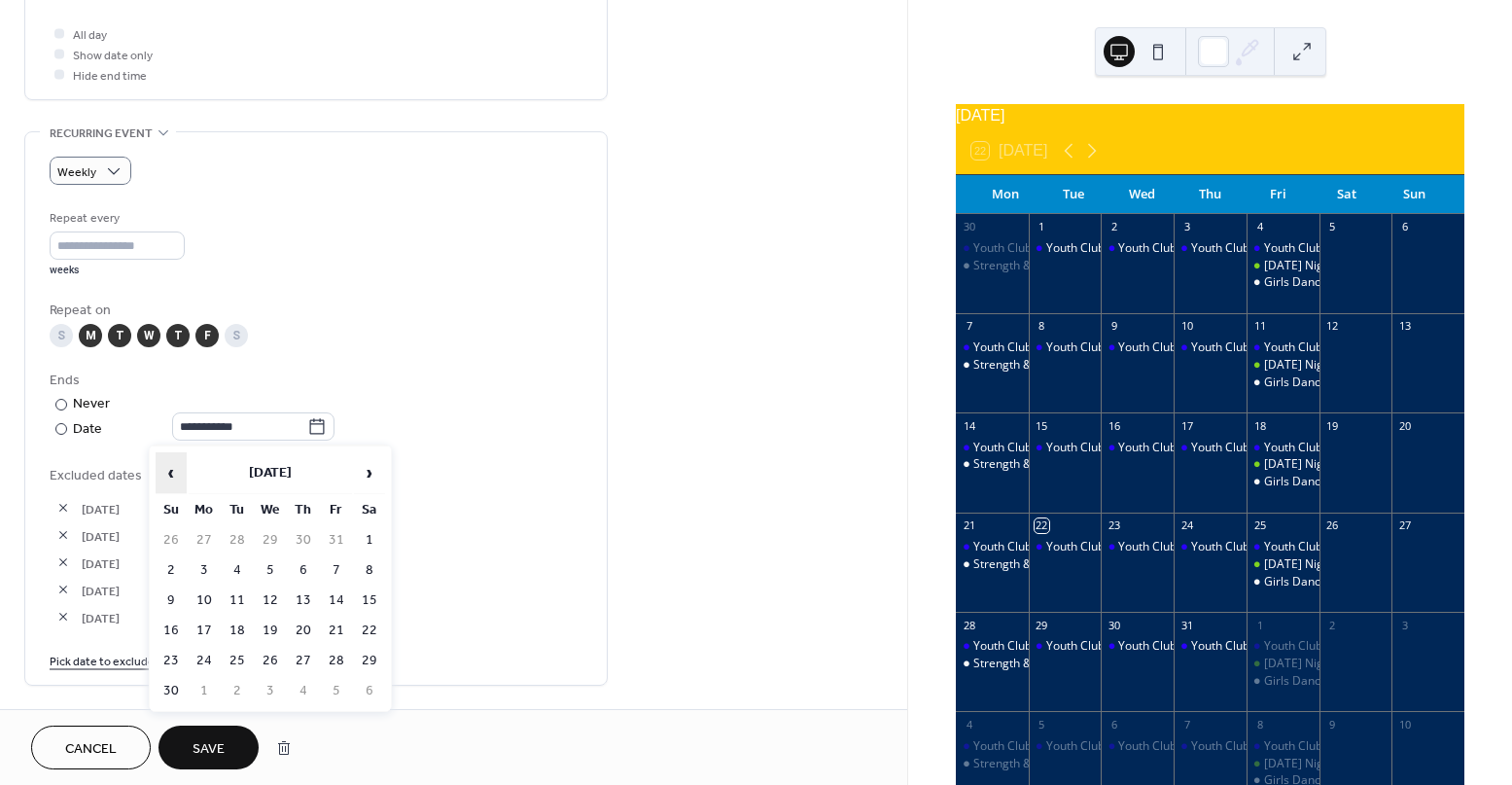 click on "‹" at bounding box center [171, 473] 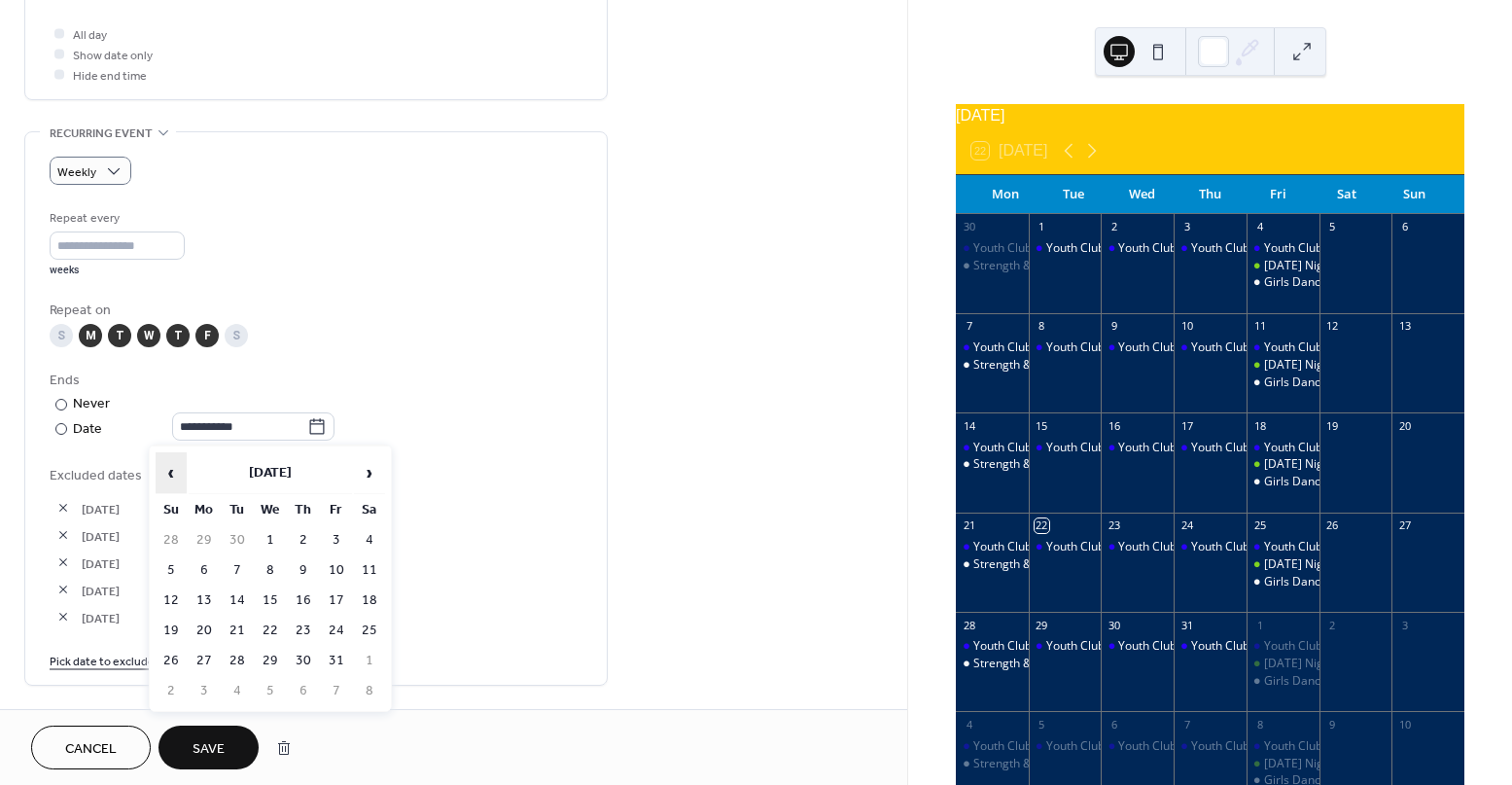 click on "‹" at bounding box center [171, 473] 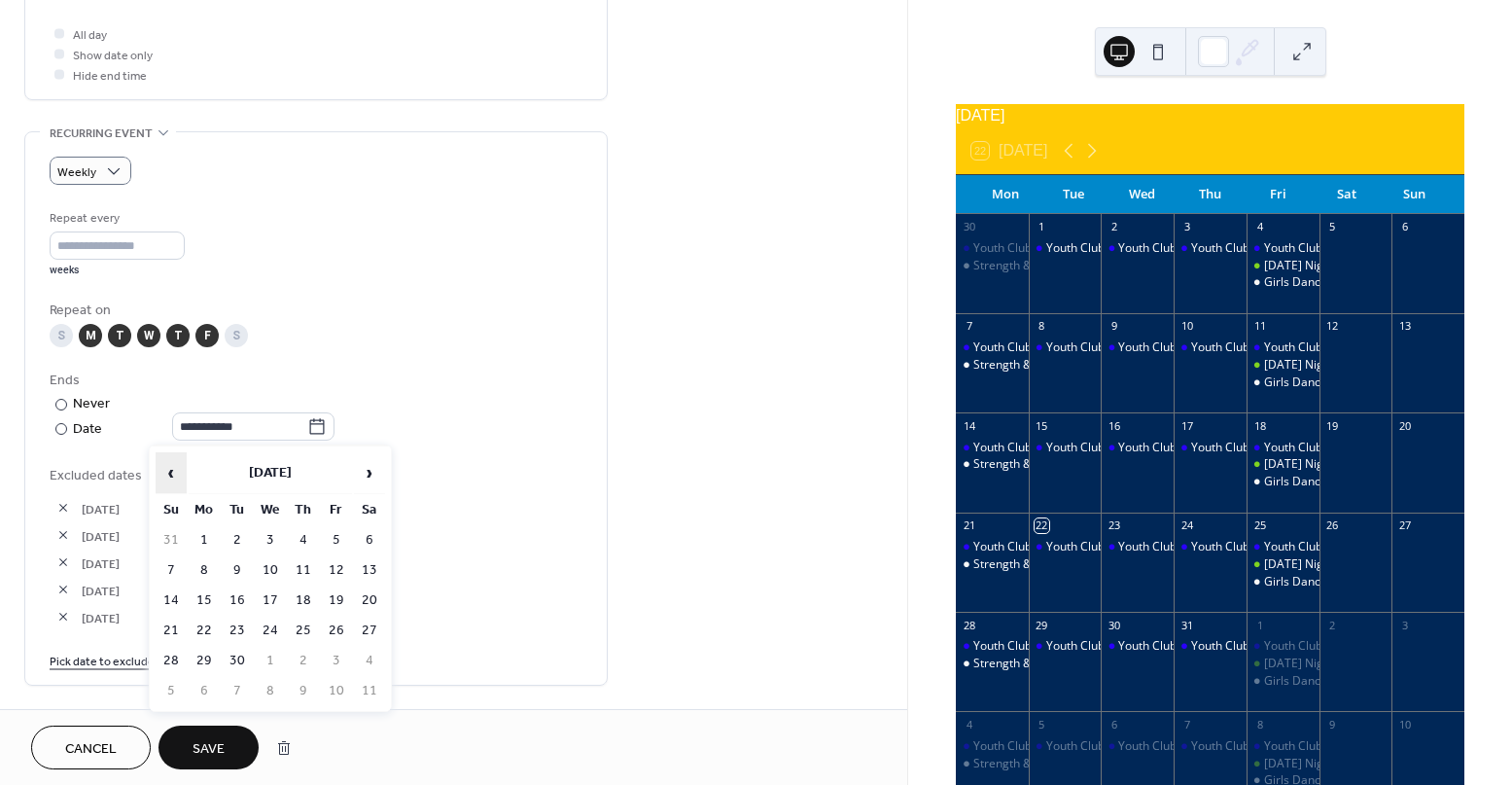 click on "‹" at bounding box center (171, 473) 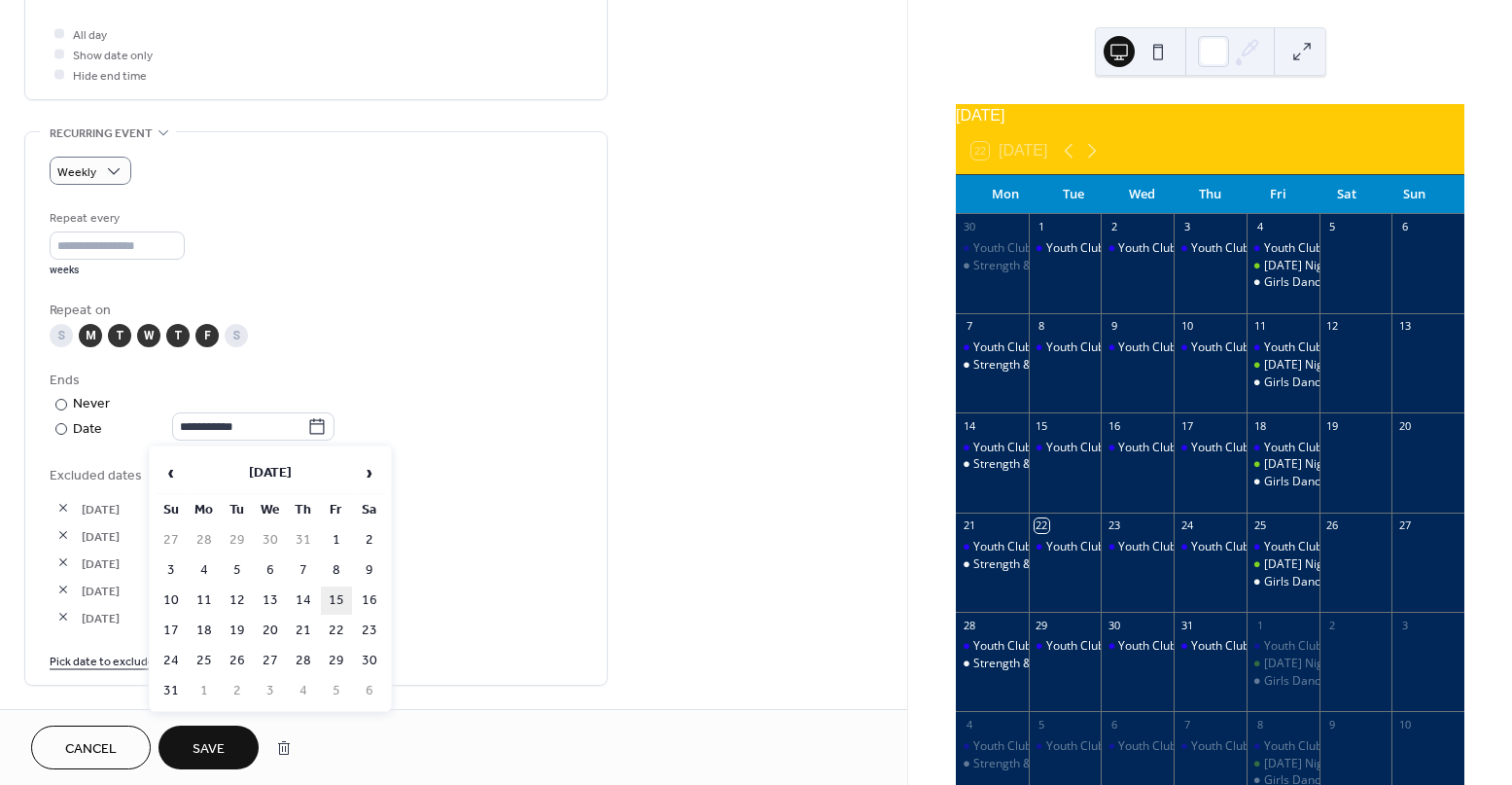 click on "15" at bounding box center (336, 600) 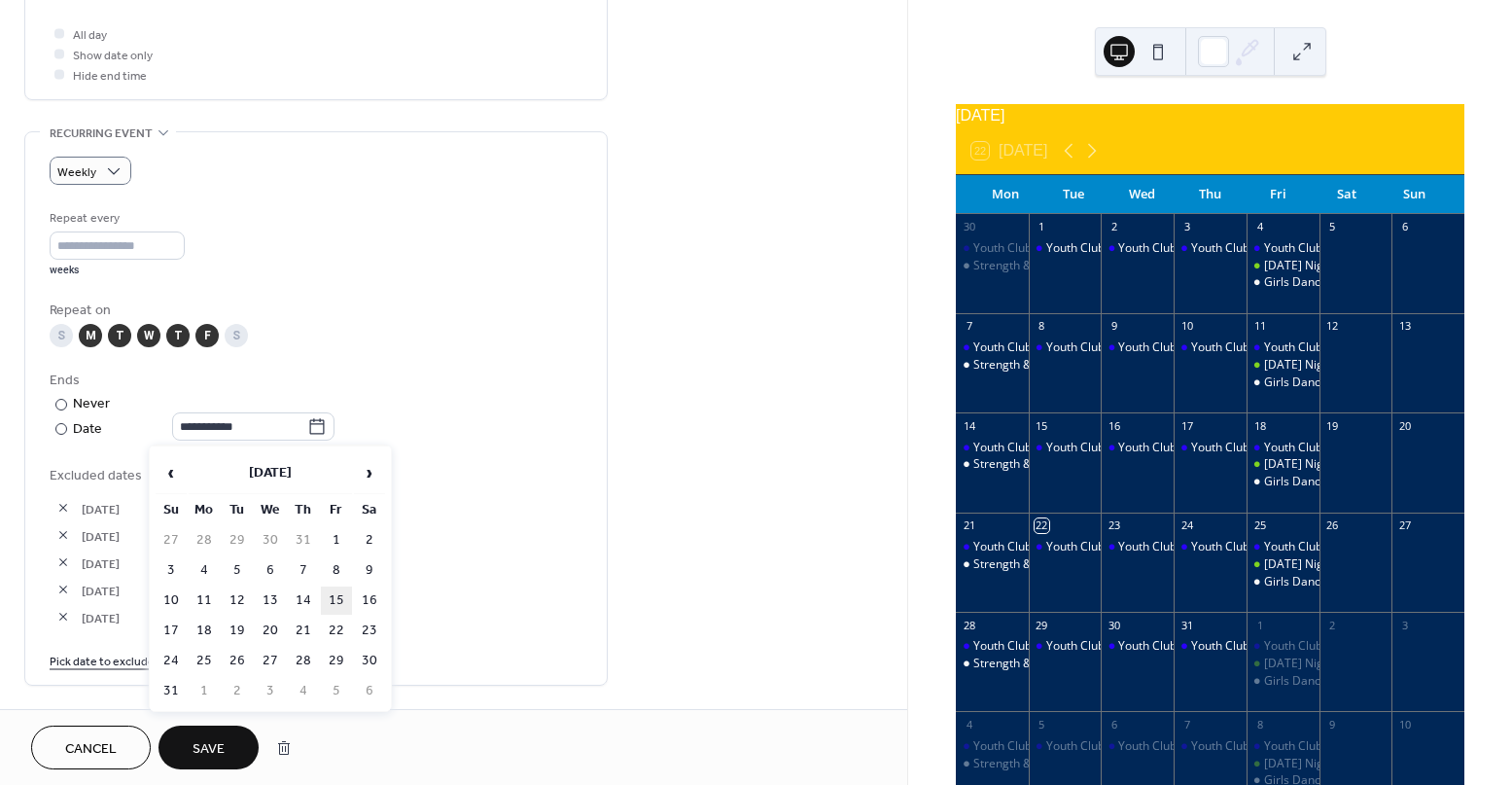 type on "**********" 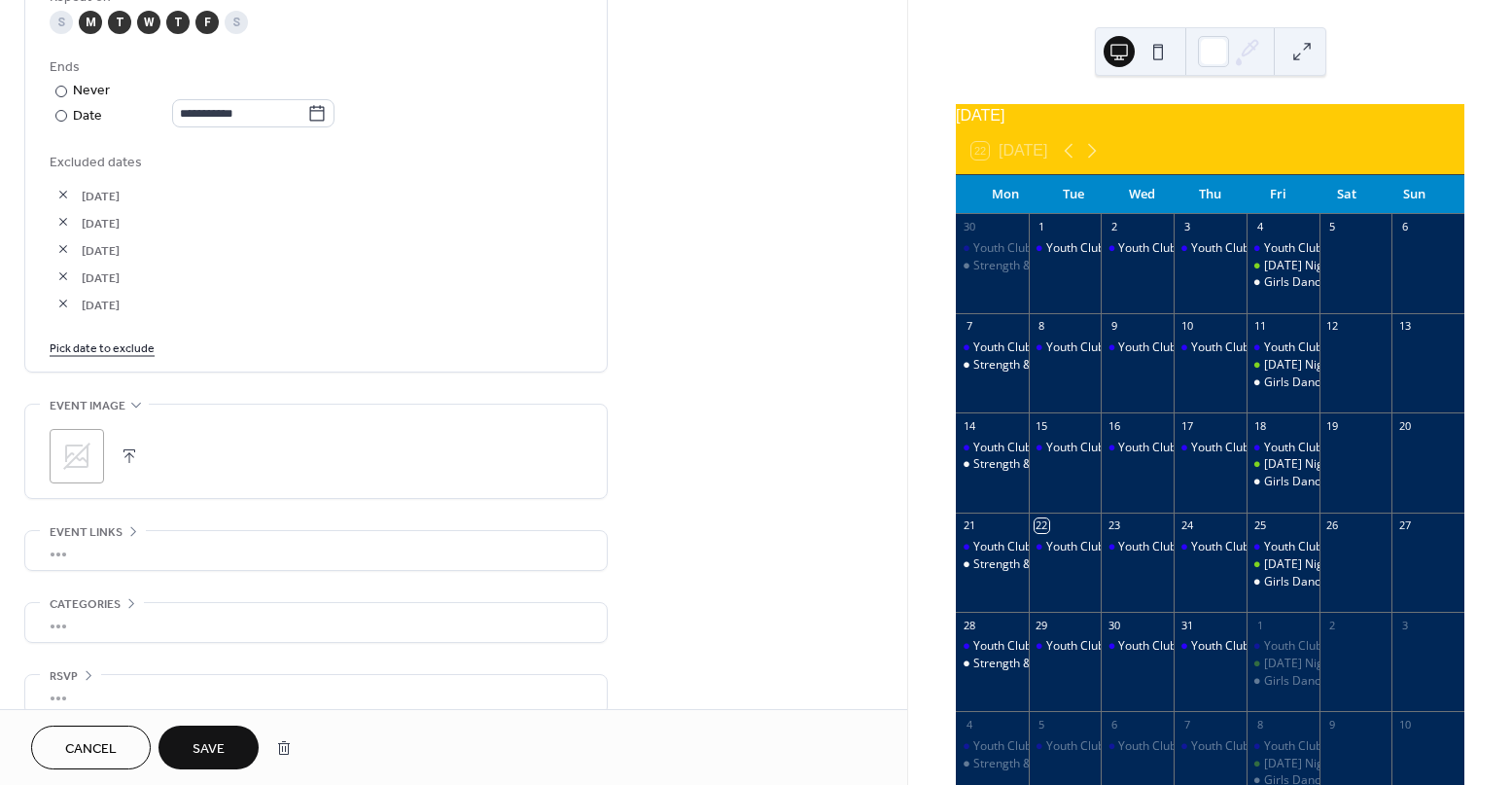 scroll, scrollTop: 1069, scrollLeft: 0, axis: vertical 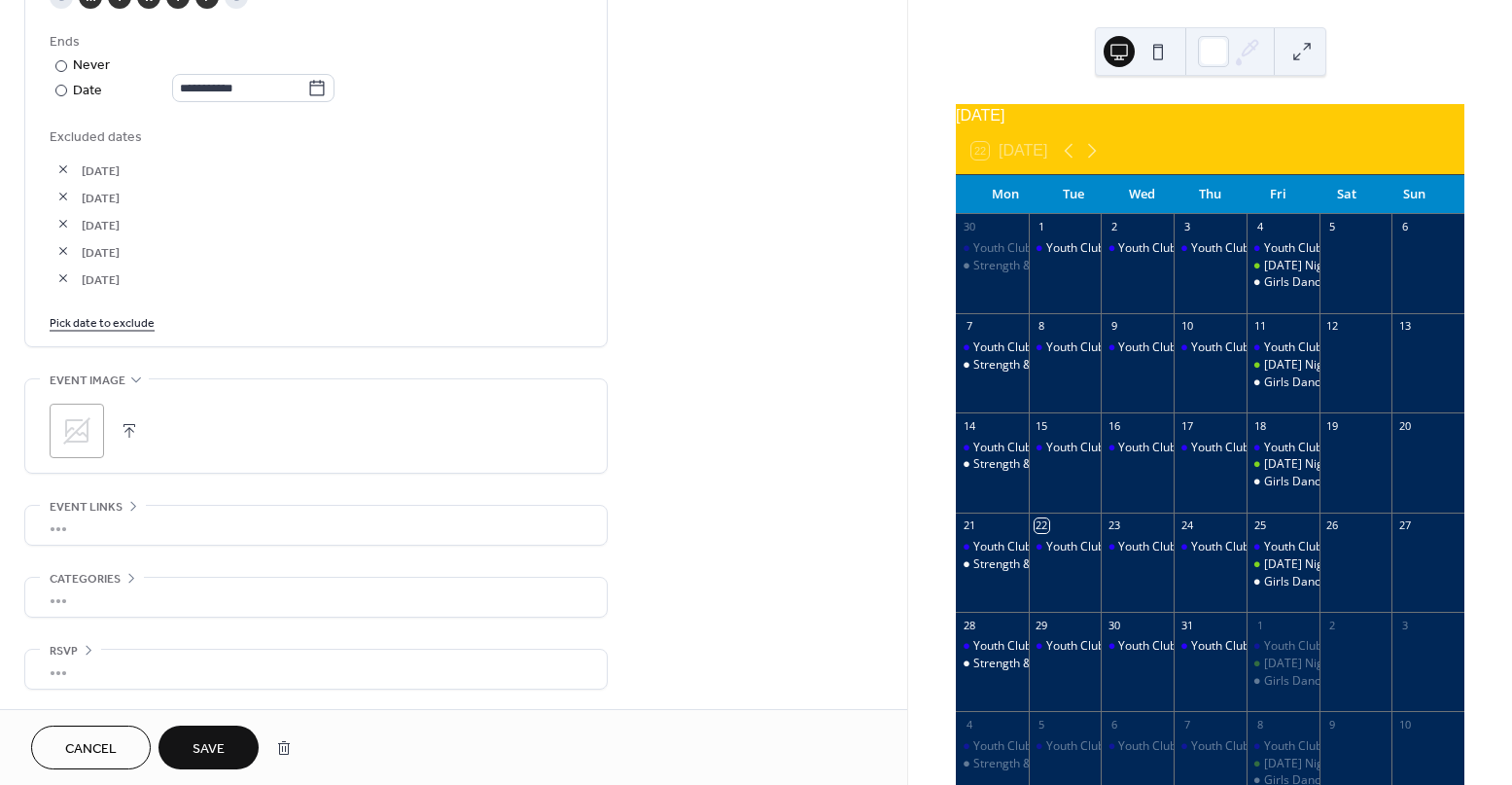 click on "Save" at bounding box center (208, 749) 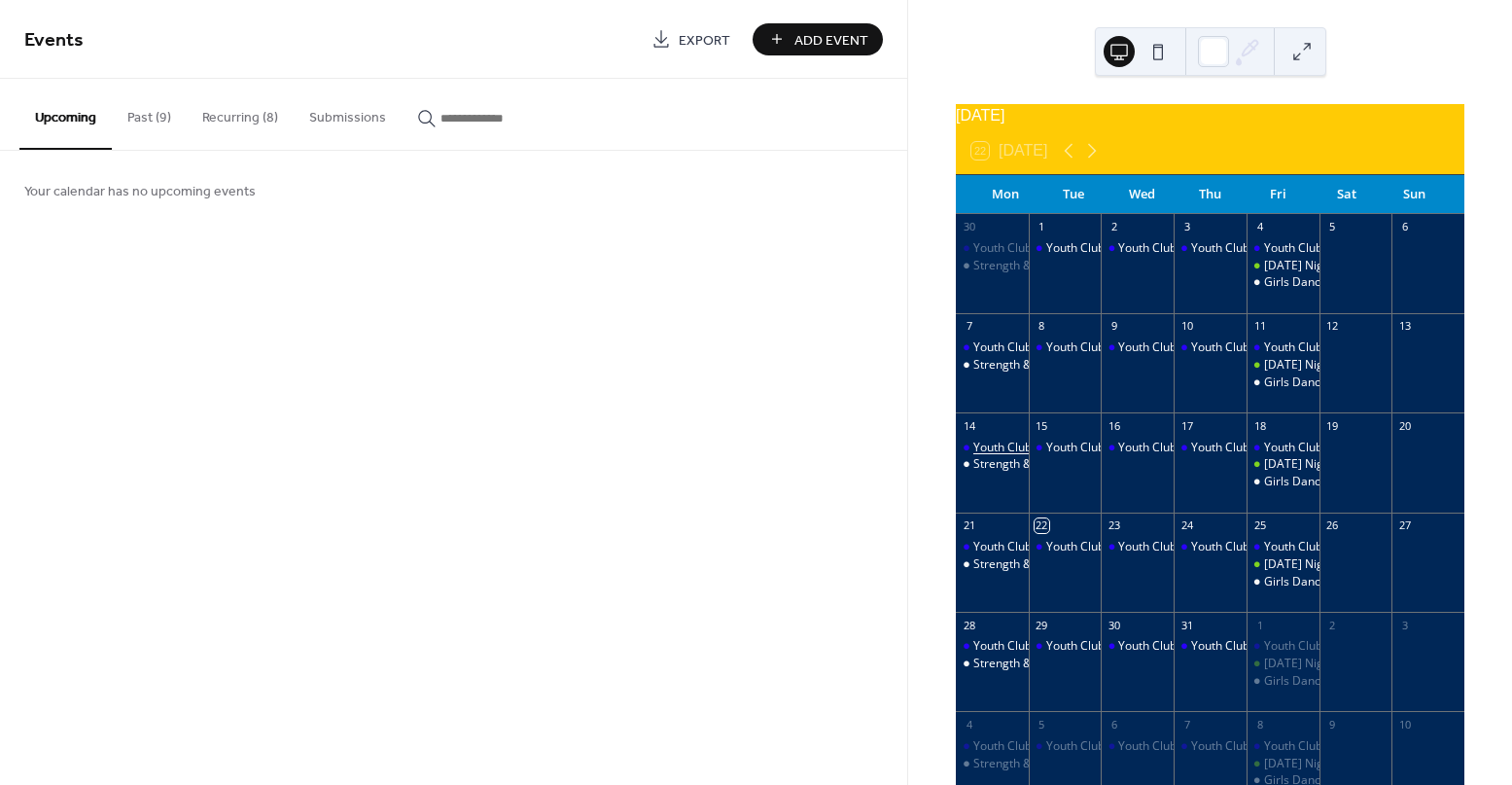 click on "Youth Club" at bounding box center [1002, 447] 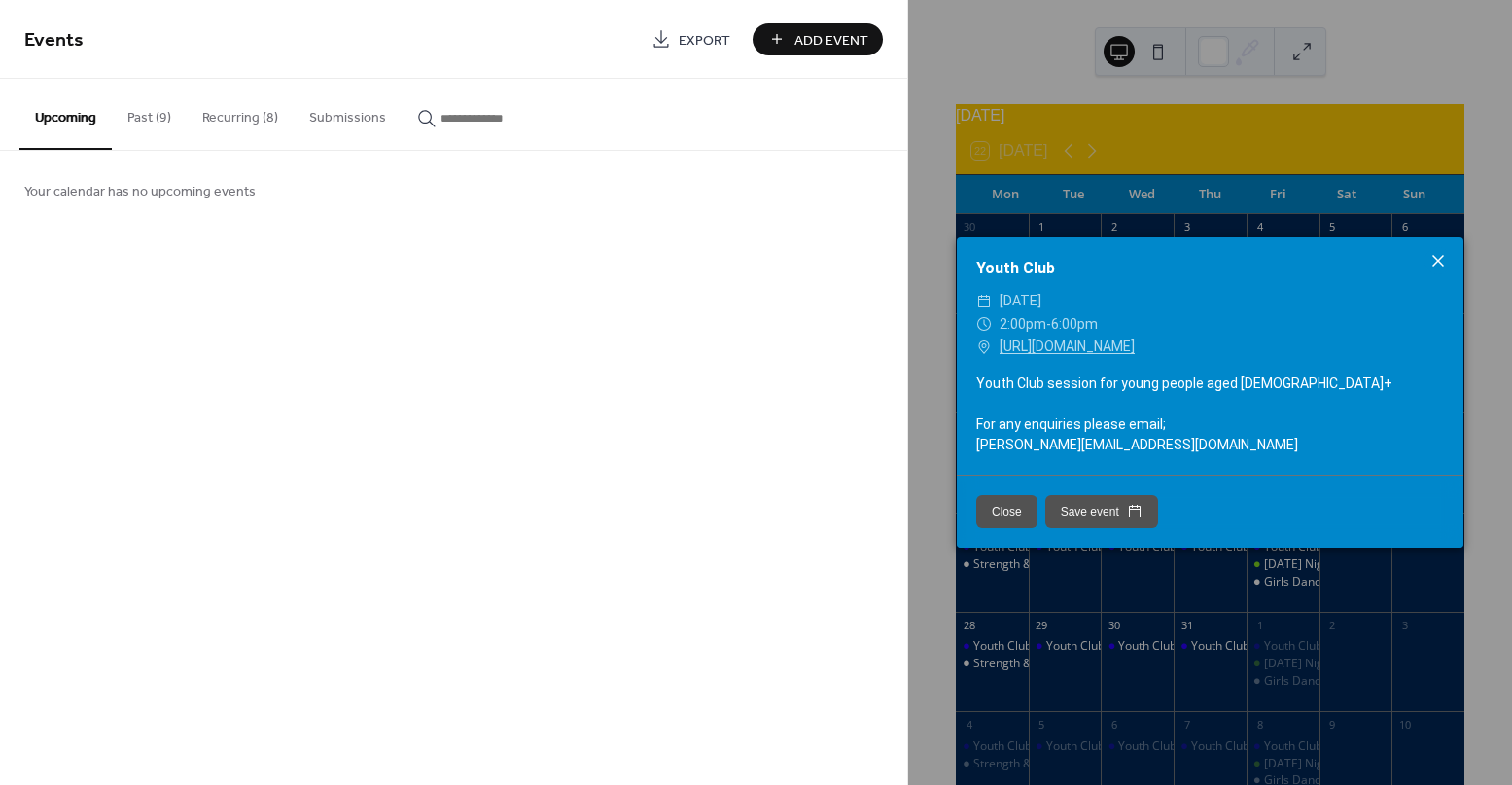 click 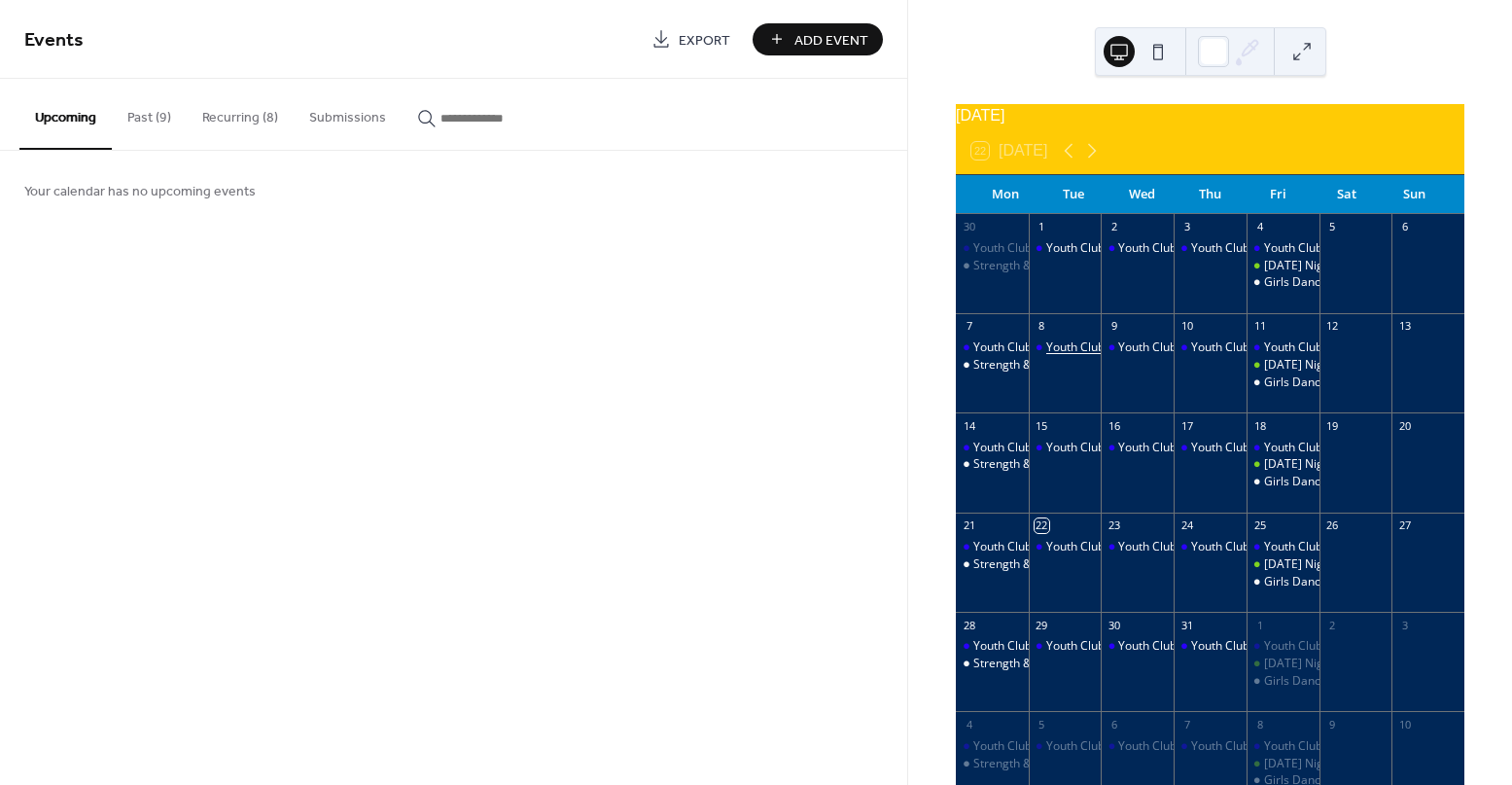click on "Youth Club" at bounding box center [1075, 347] 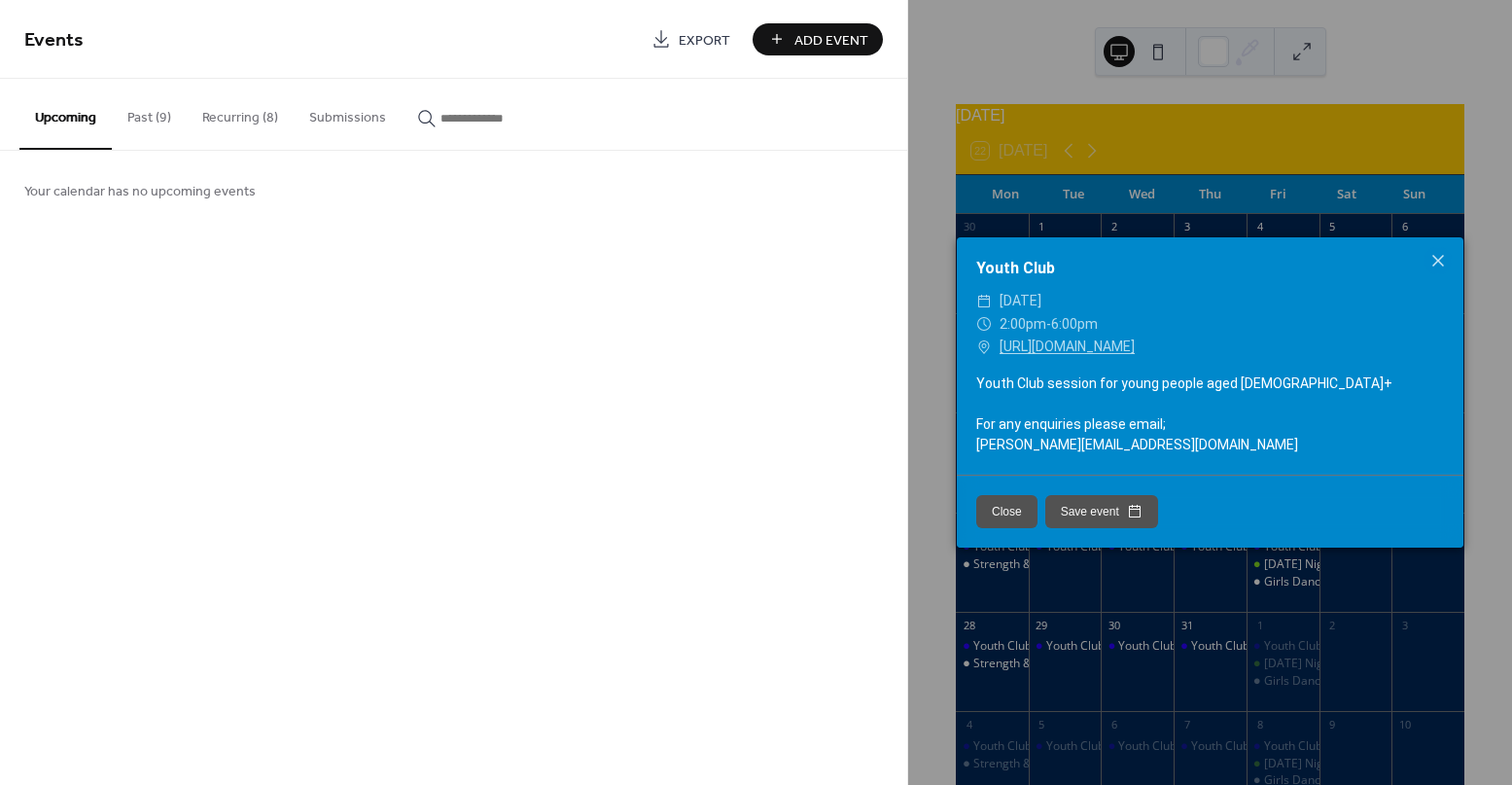 click on "Youth Club" at bounding box center [1210, 268] 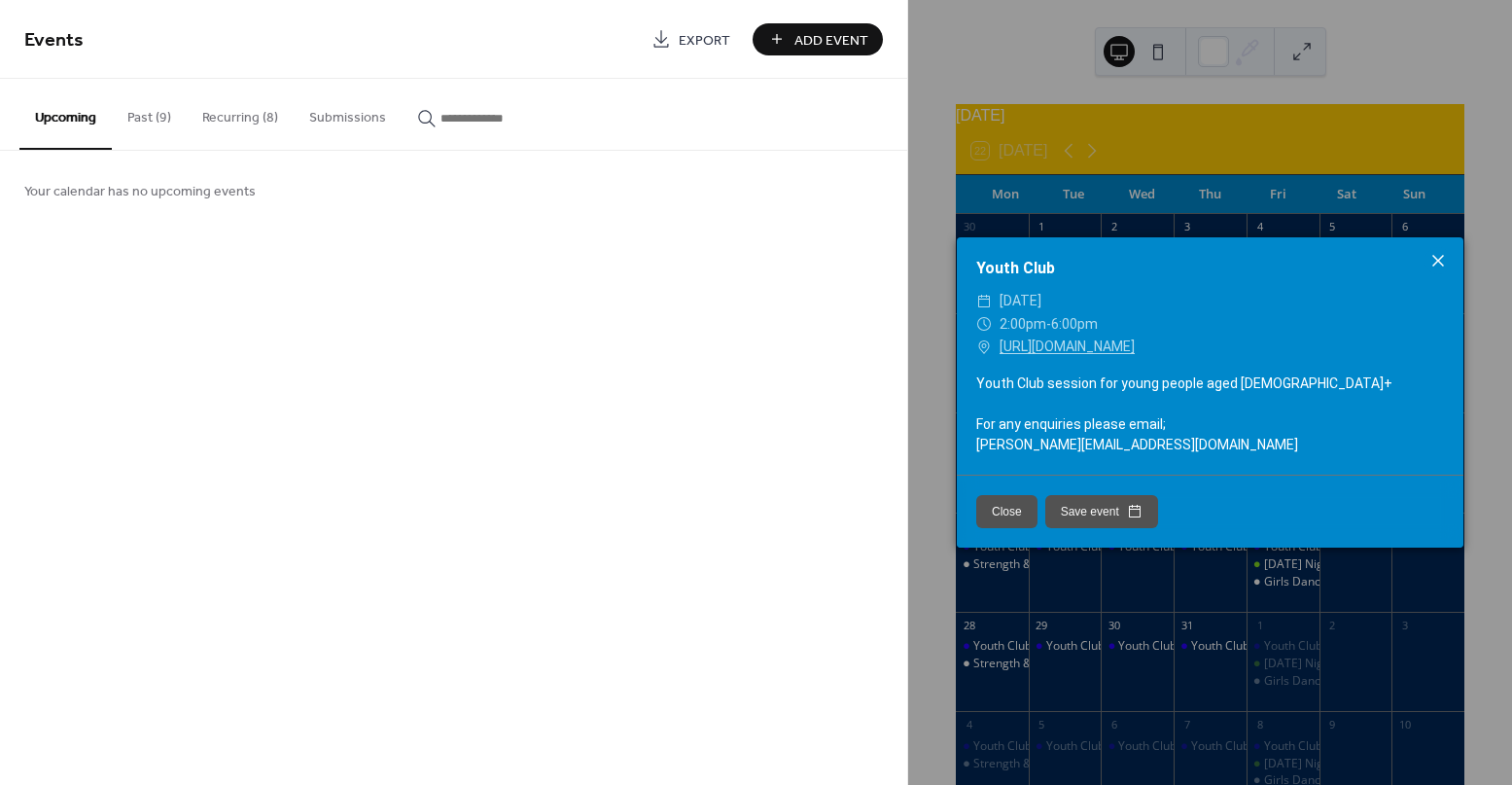 click 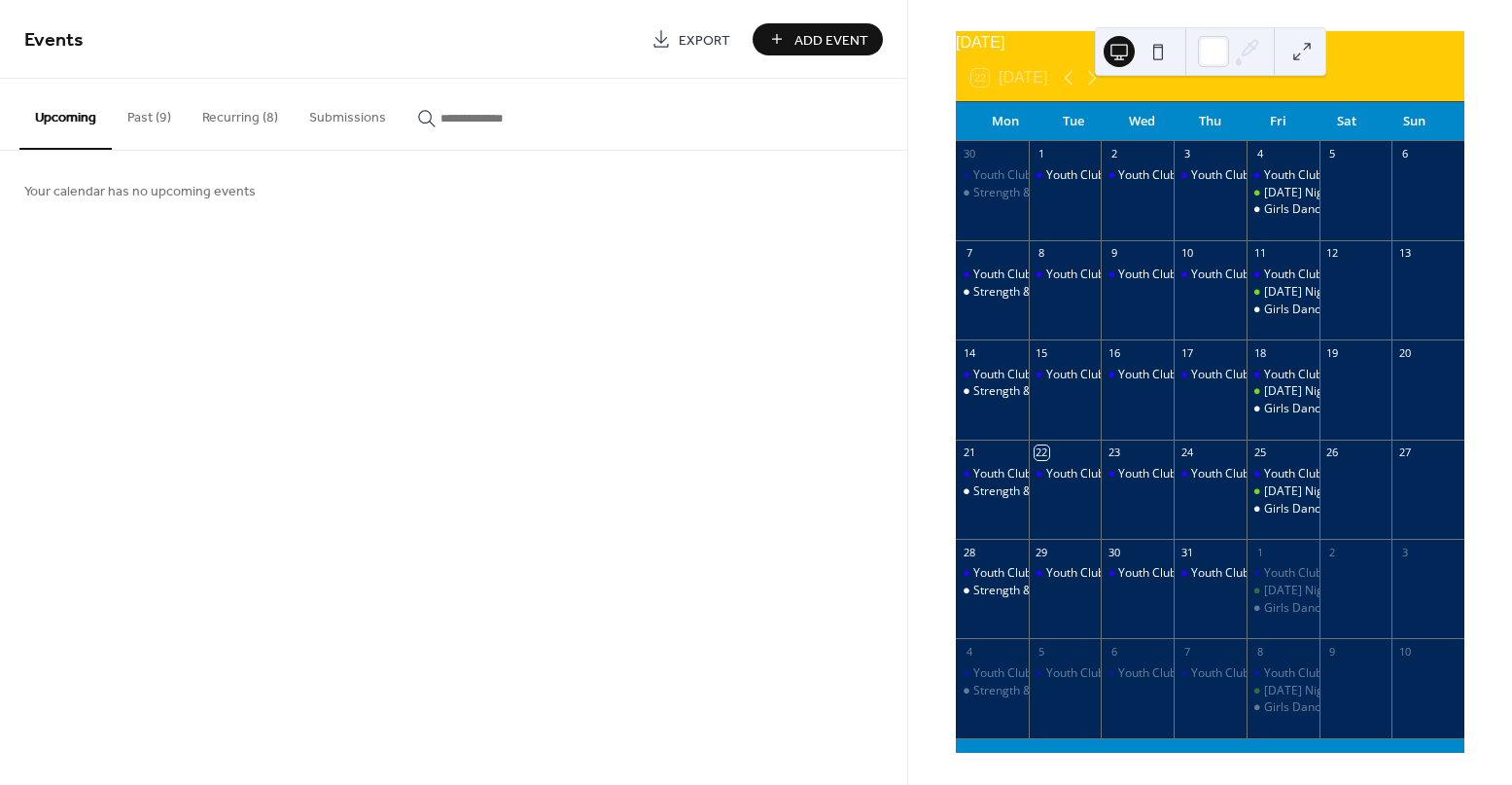 scroll, scrollTop: 80, scrollLeft: 0, axis: vertical 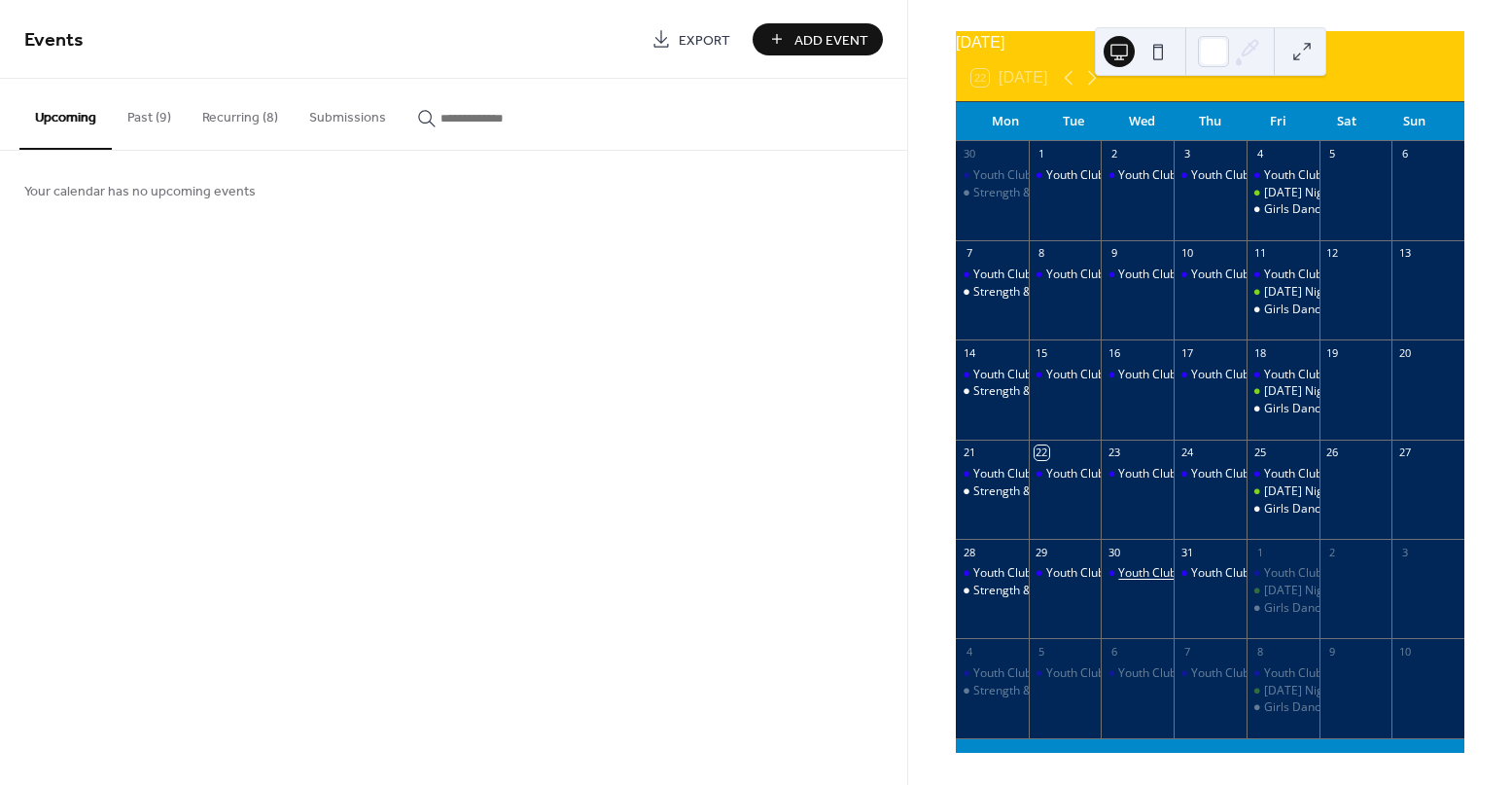 click on "Youth Club" at bounding box center [1147, 573] 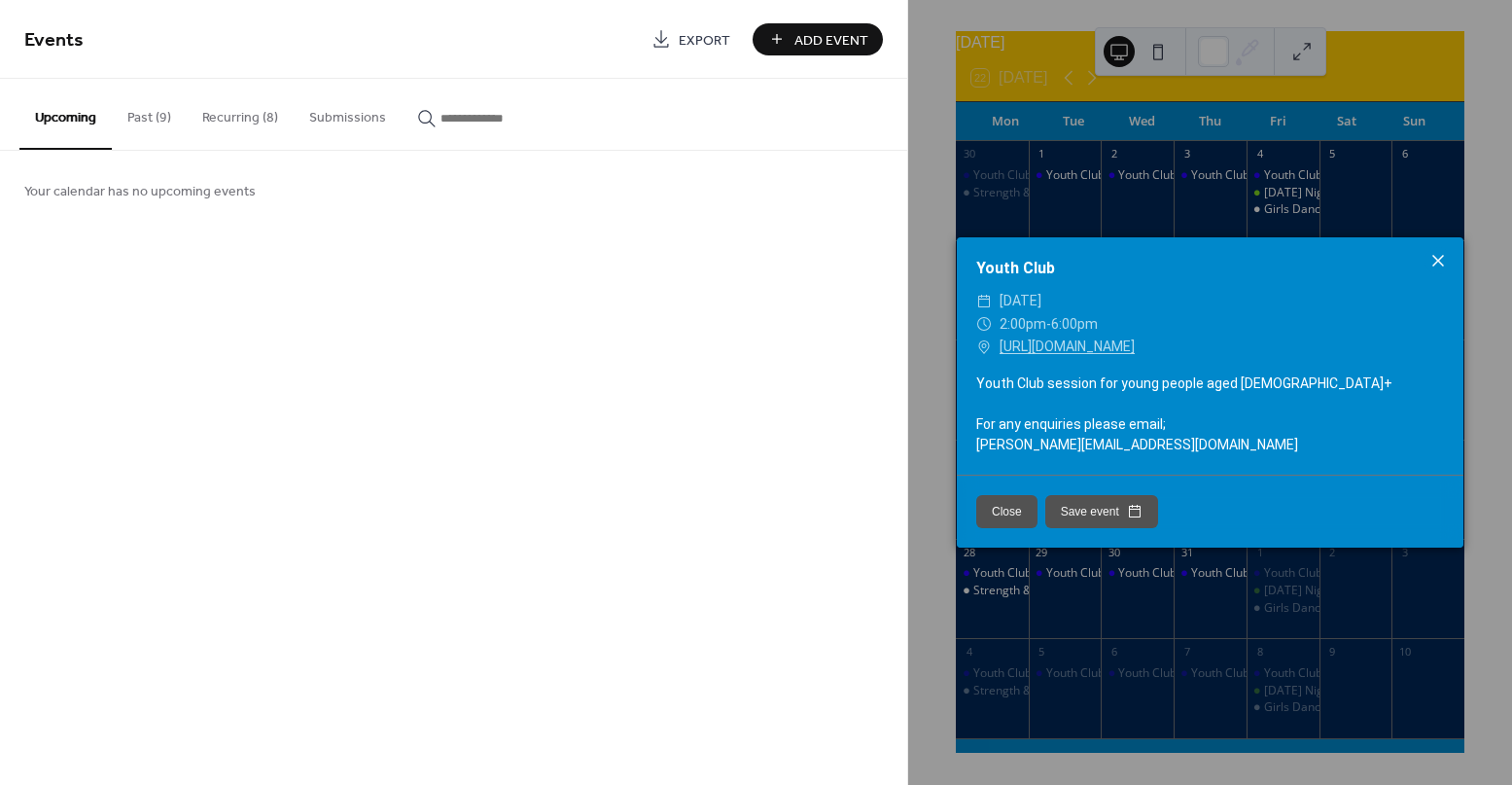 click 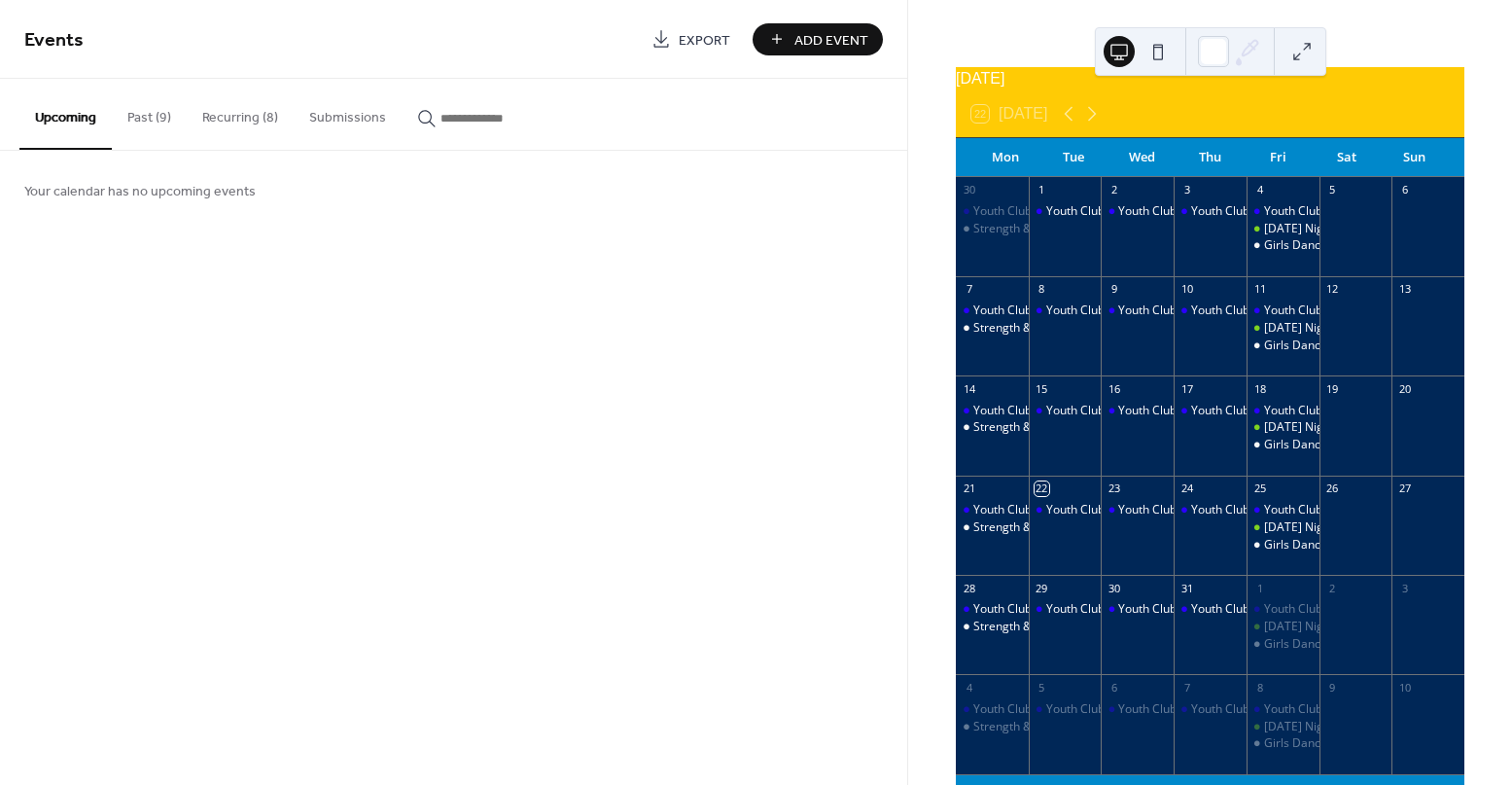 scroll, scrollTop: 85, scrollLeft: 0, axis: vertical 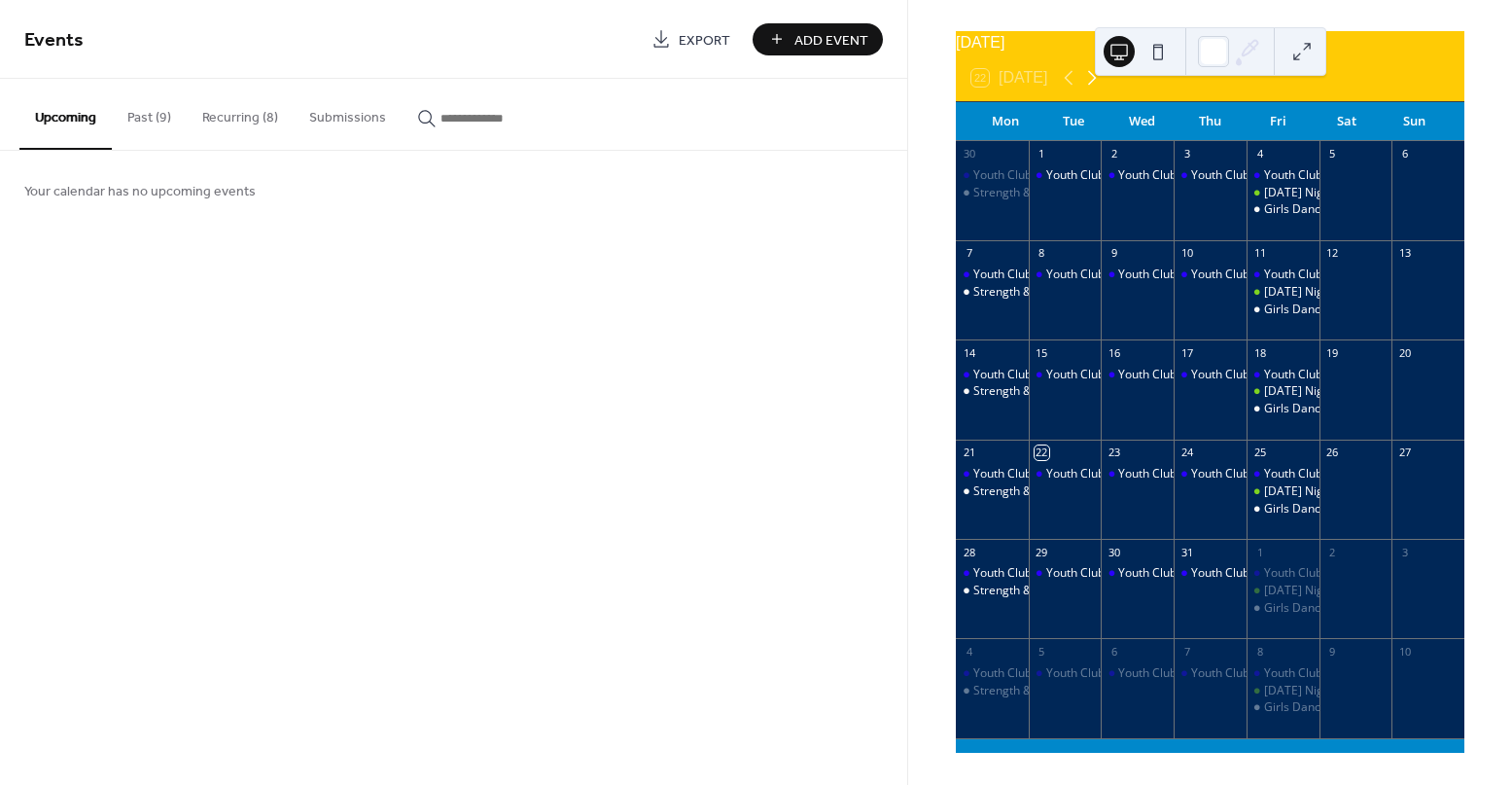 click 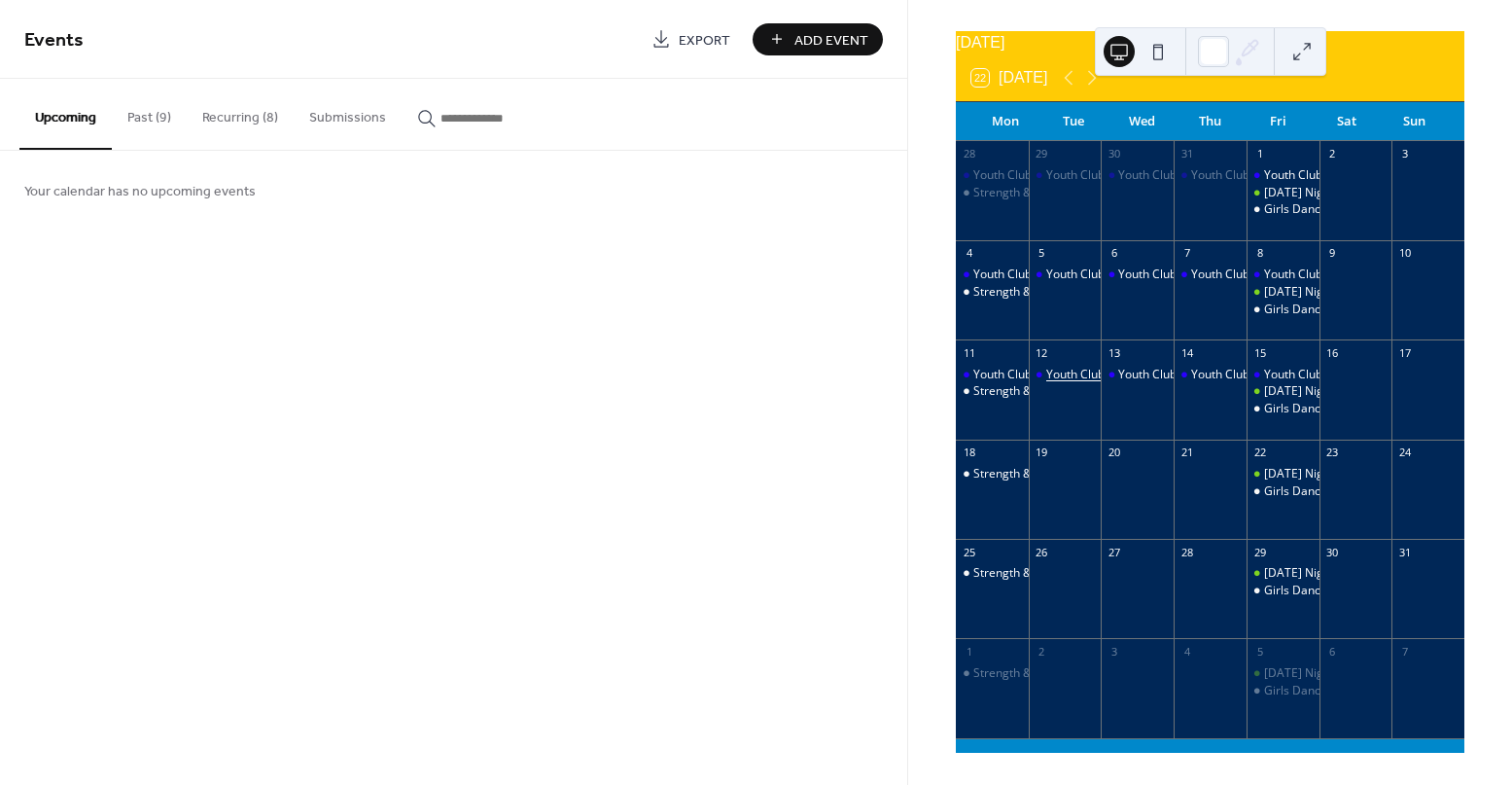 click on "Youth Club" at bounding box center (1075, 375) 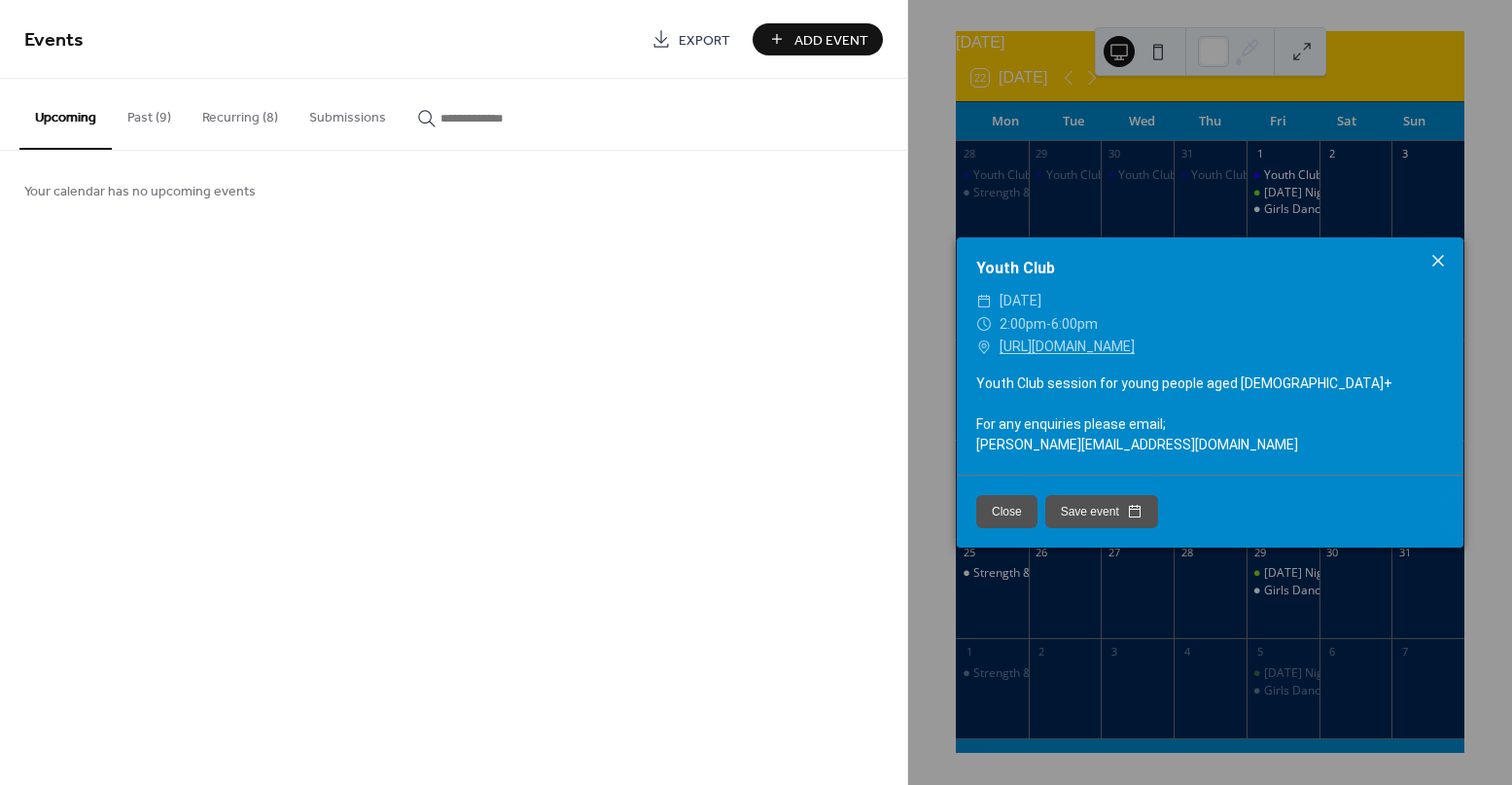 click 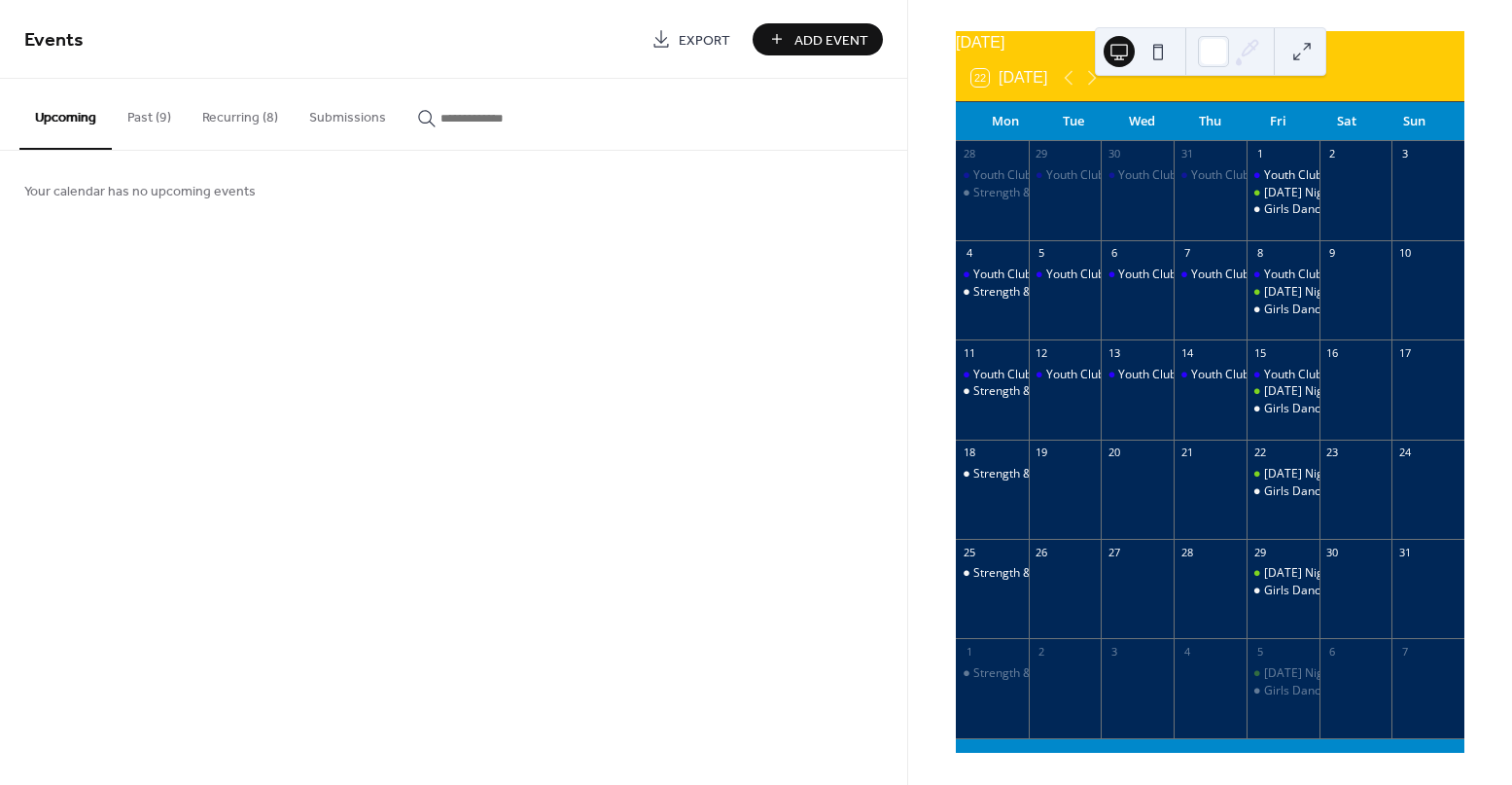 click on "Recurring (8)" at bounding box center [240, 113] 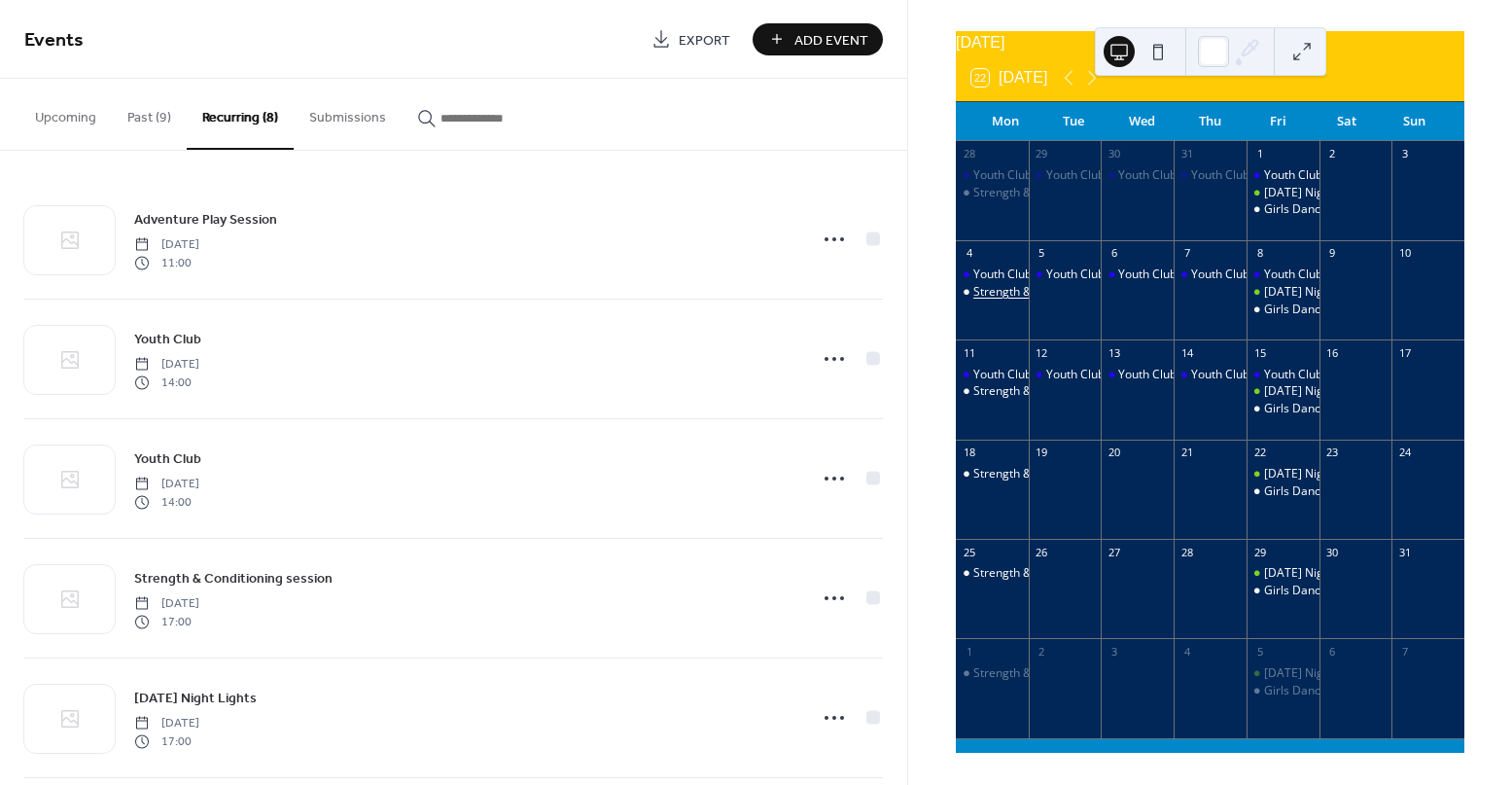 click on "Strength & Conditioning session" at bounding box center (1060, 292) 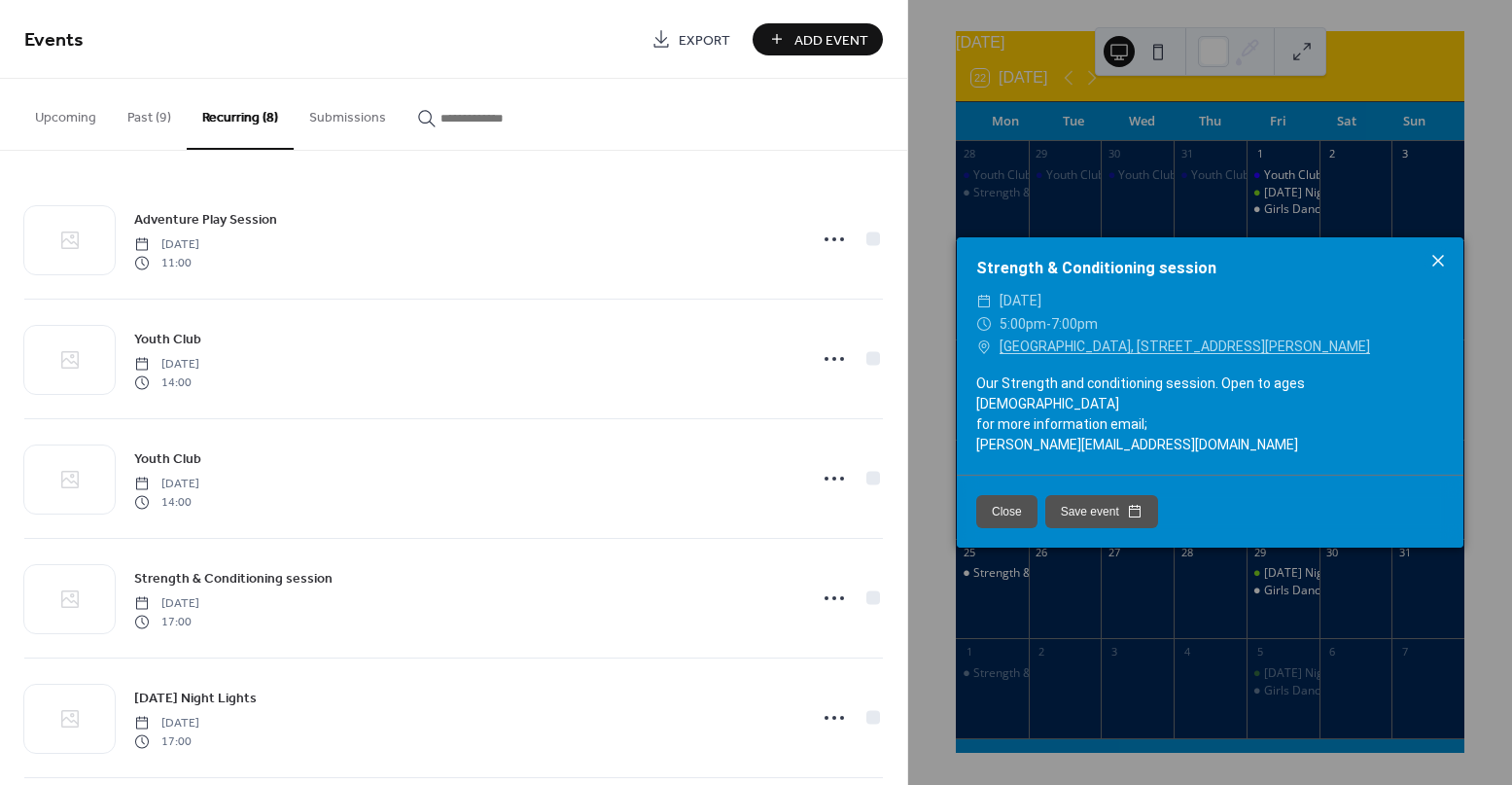 click 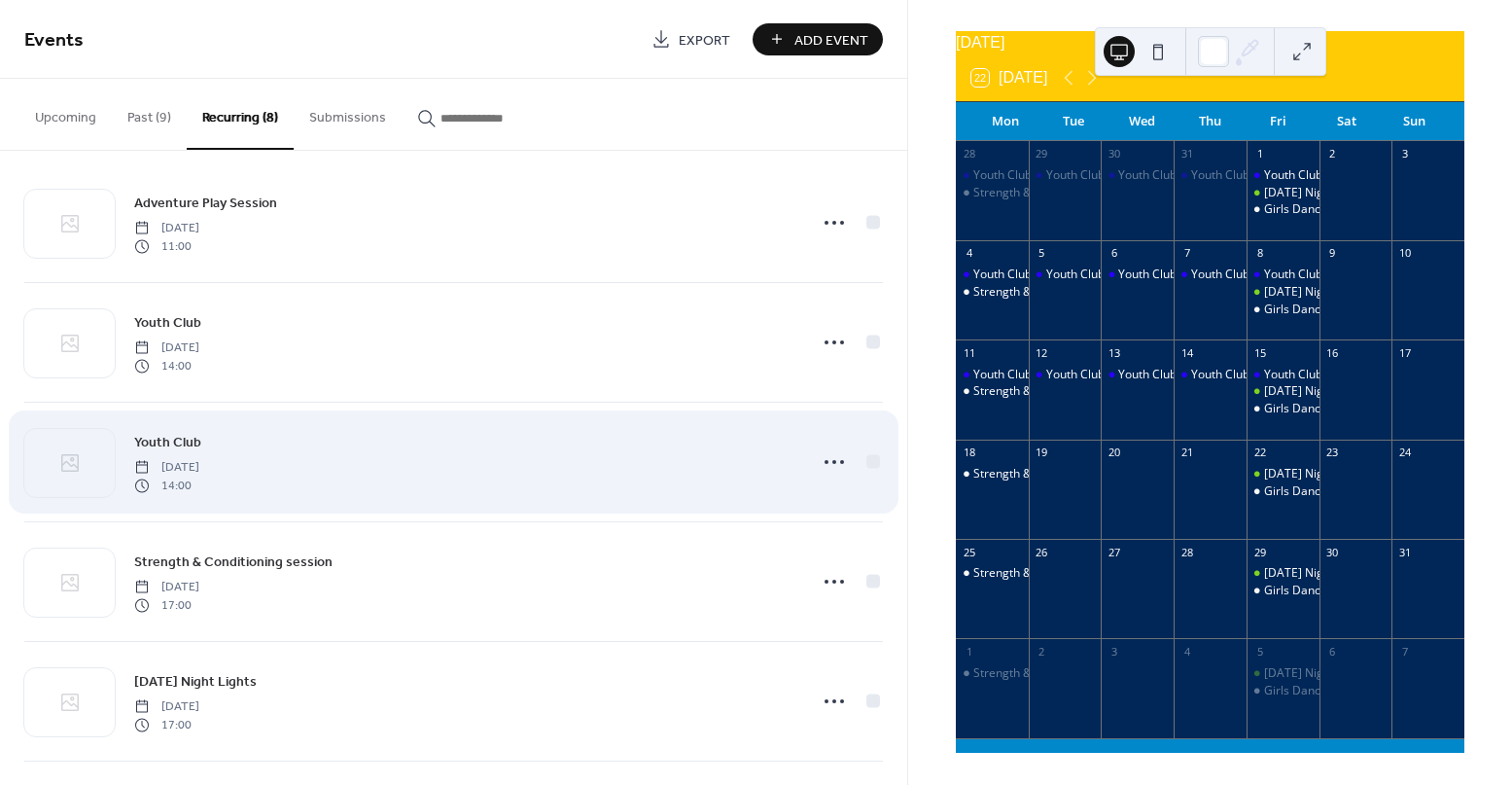 scroll, scrollTop: 16, scrollLeft: 0, axis: vertical 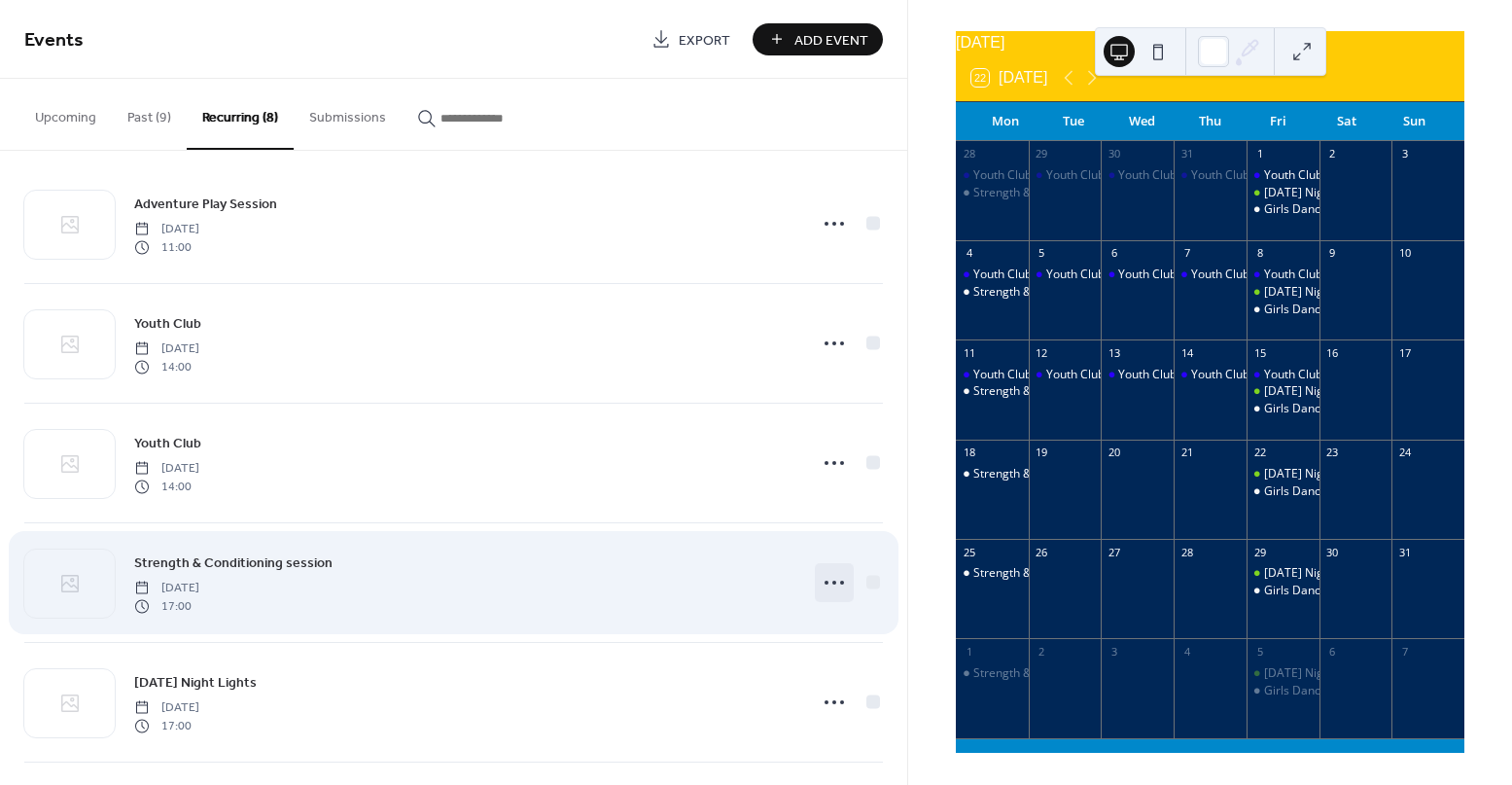 click 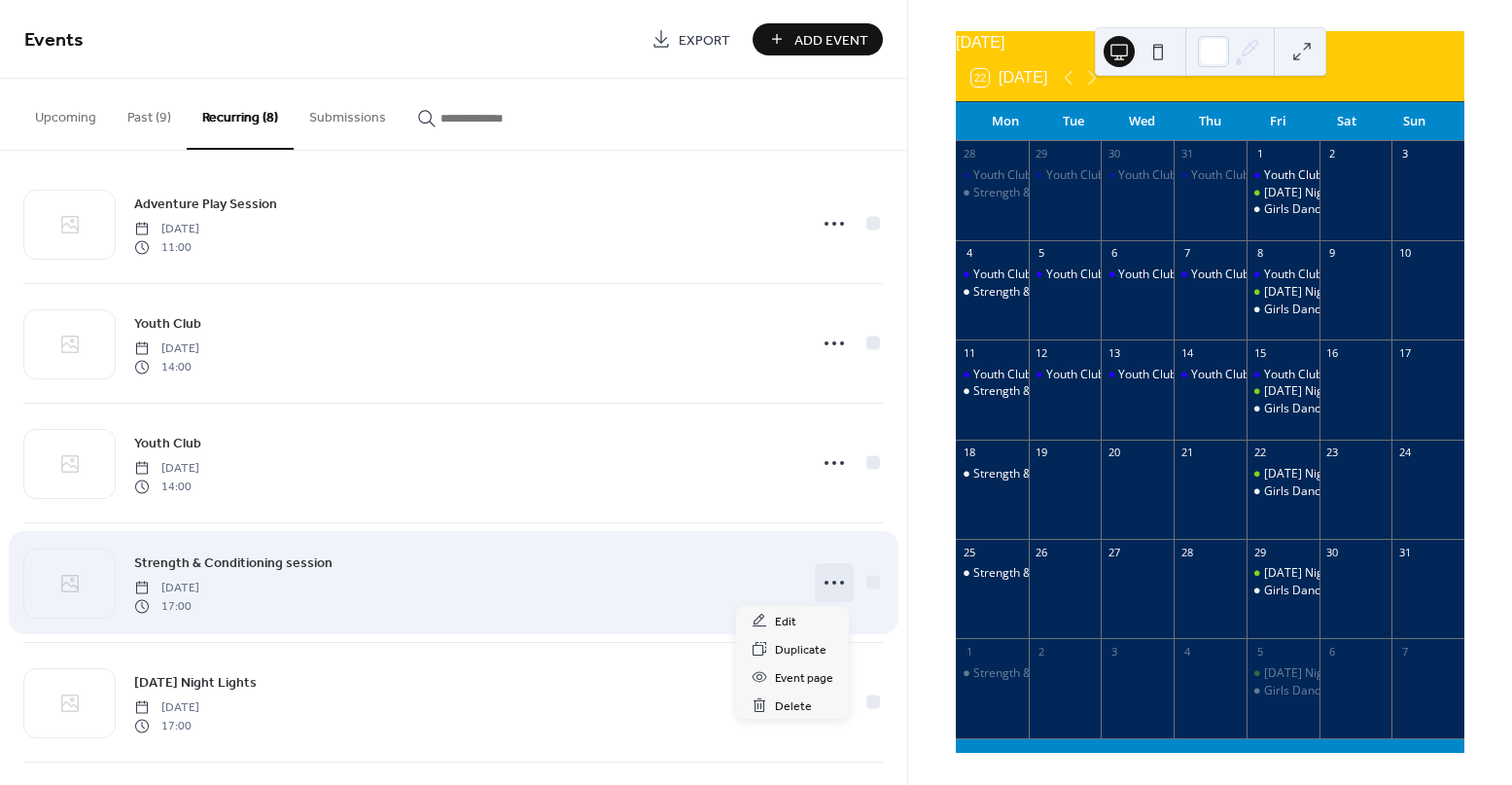 click on "Strength & Conditioning session [DATE] 17:00" at bounding box center (465, 583) 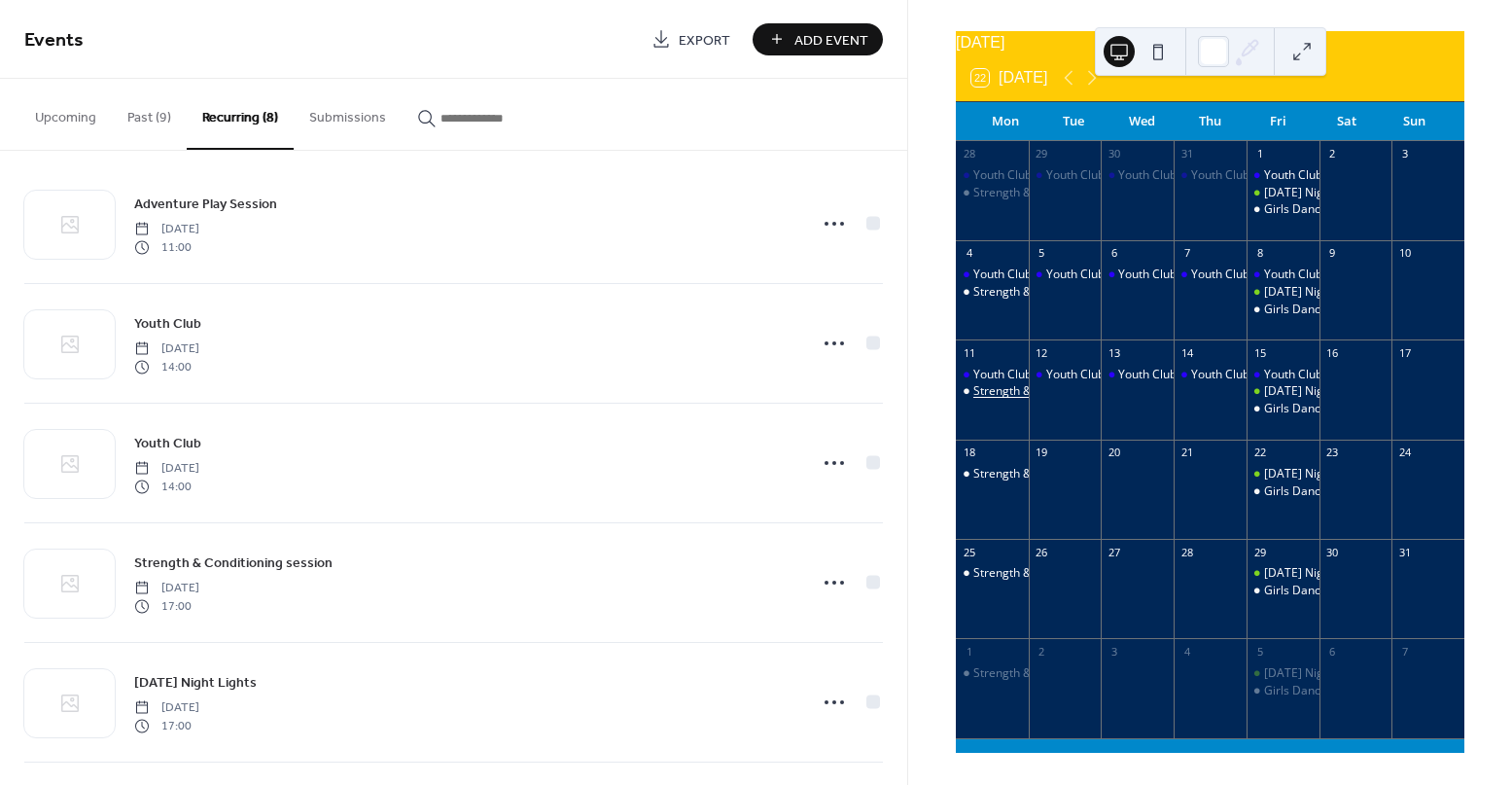 click on "Strength & Conditioning session" at bounding box center [1060, 391] 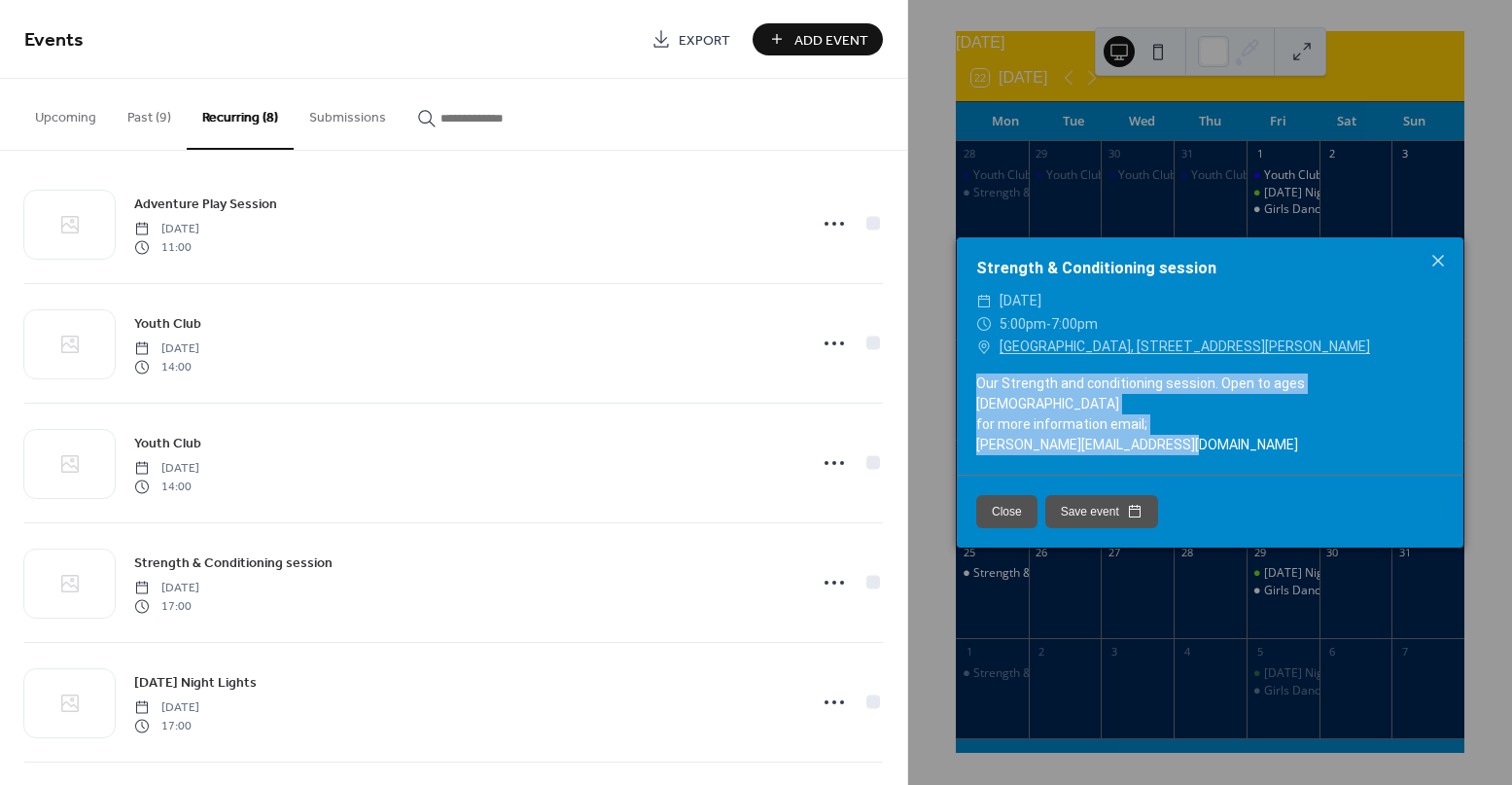 drag, startPoint x: 1172, startPoint y: 437, endPoint x: 979, endPoint y: 380, distance: 201.24115 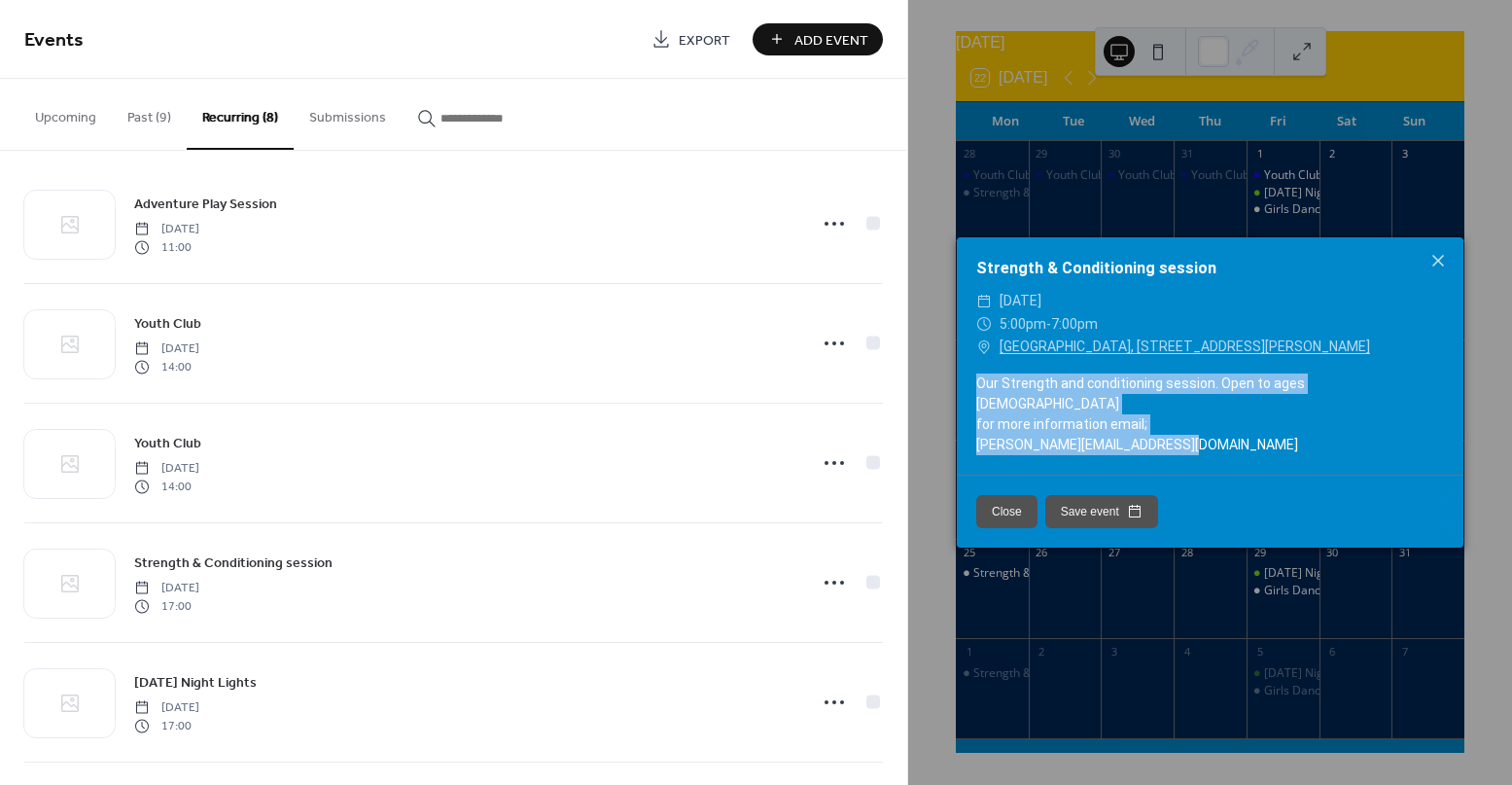 copy on "Our Strength and conditioning session. Open to ages [DEMOGRAPHIC_DATA] for more information email; [PERSON_NAME][EMAIL_ADDRESS][DOMAIN_NAME]" 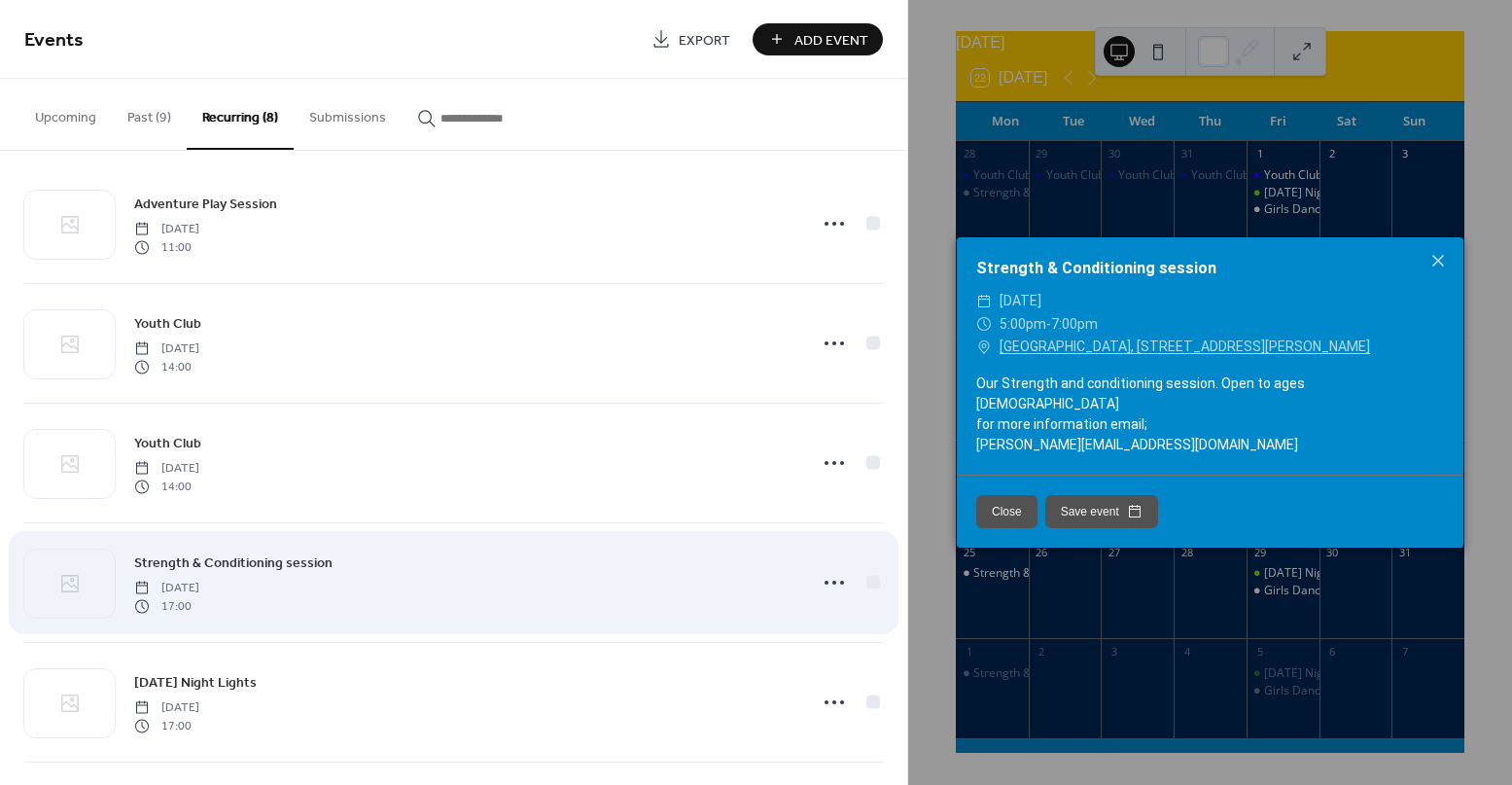 click on "Strength & Conditioning session [DATE] 17:00" at bounding box center [465, 583] 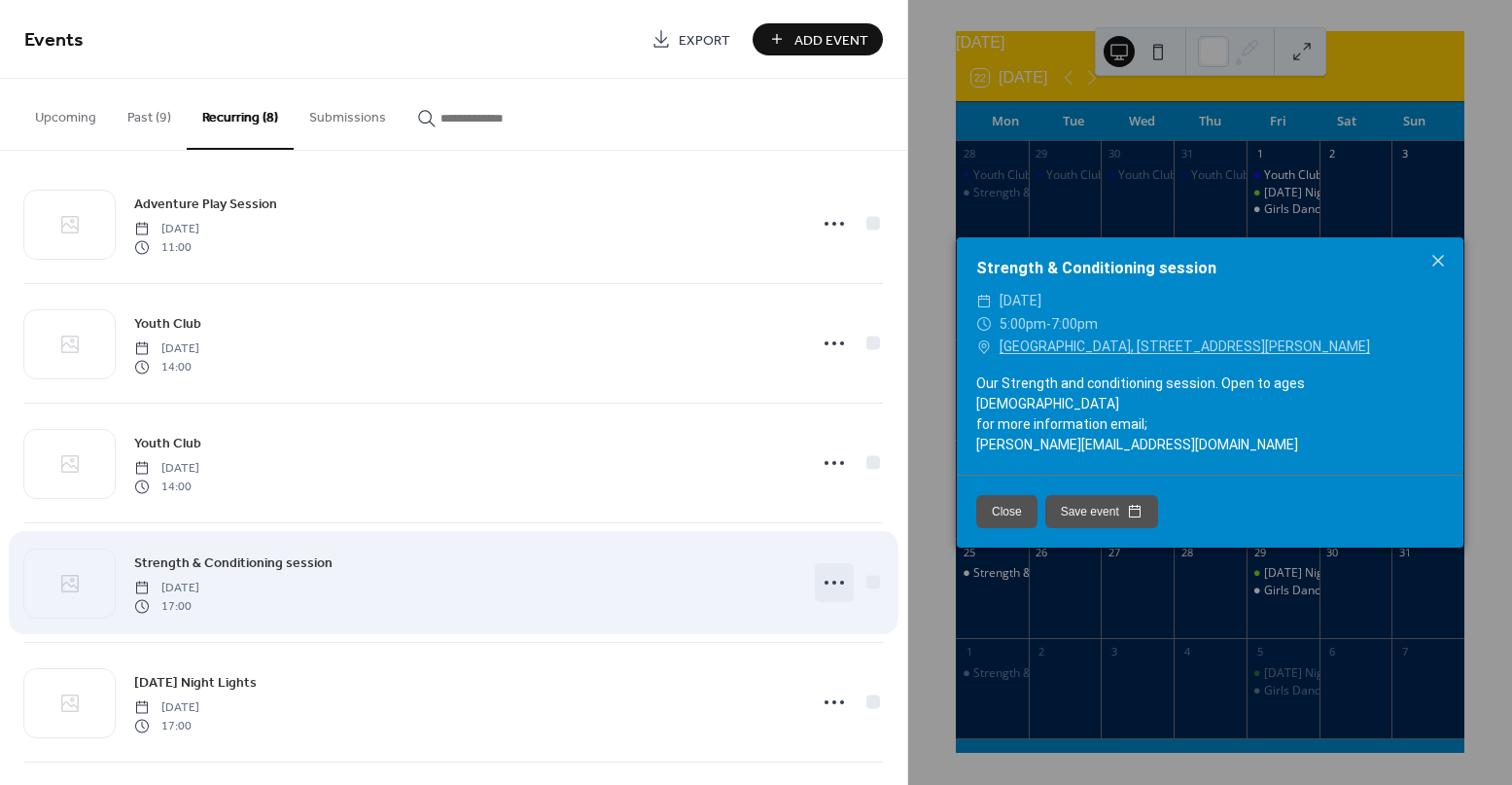 click 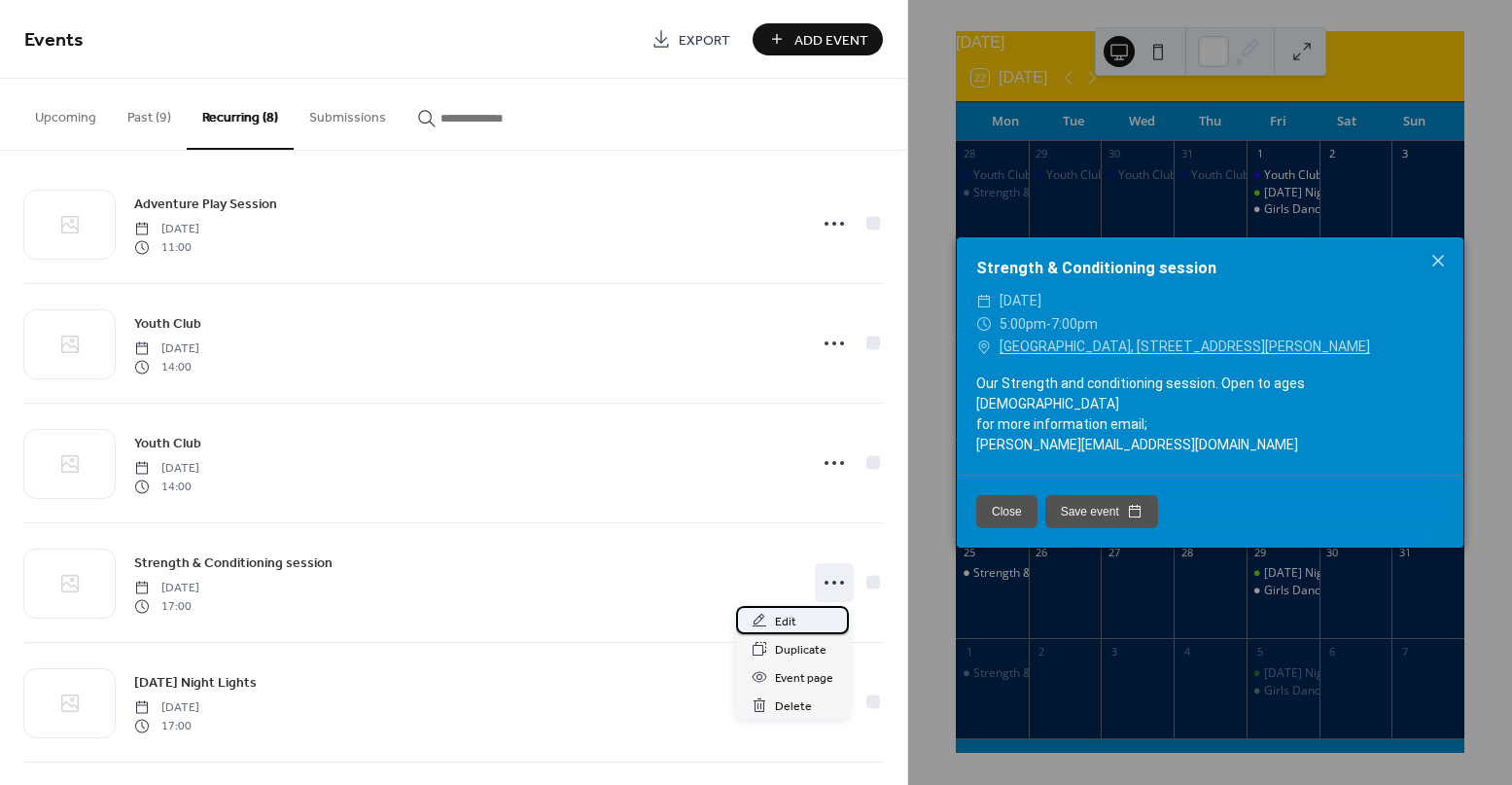 click on "Edit" at bounding box center [786, 622] 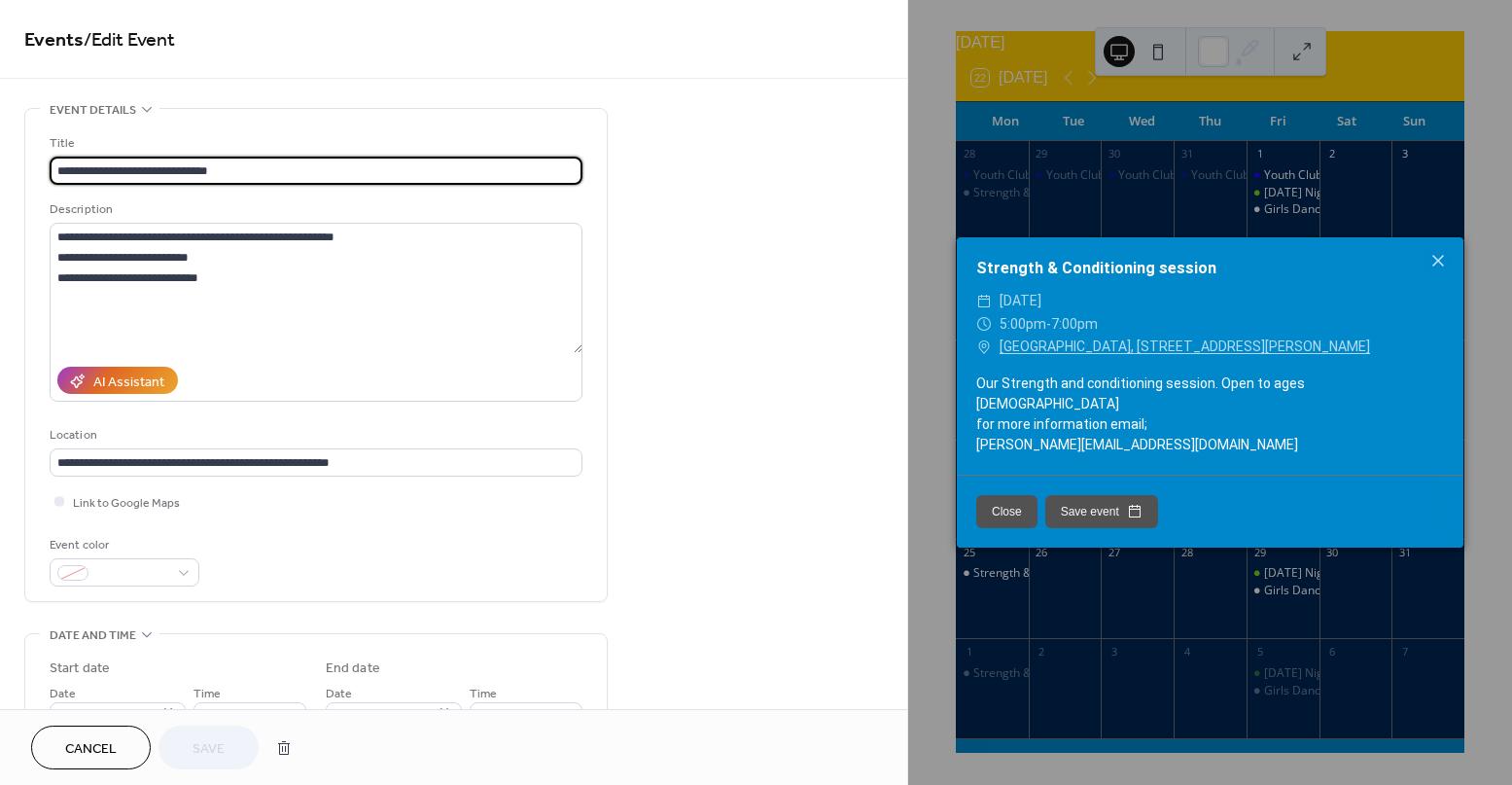 click on "**********" at bounding box center [316, 170] 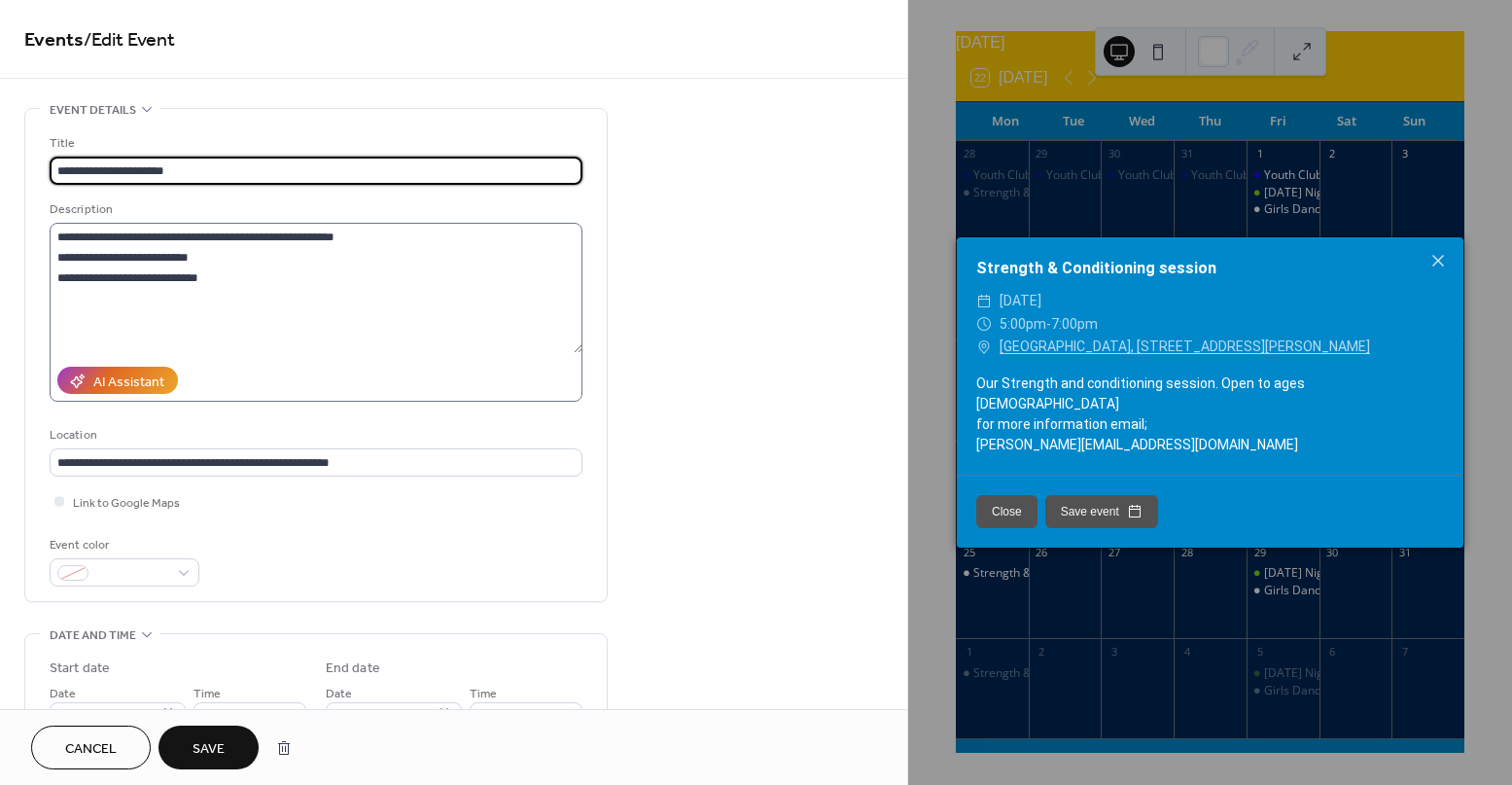 type on "**********" 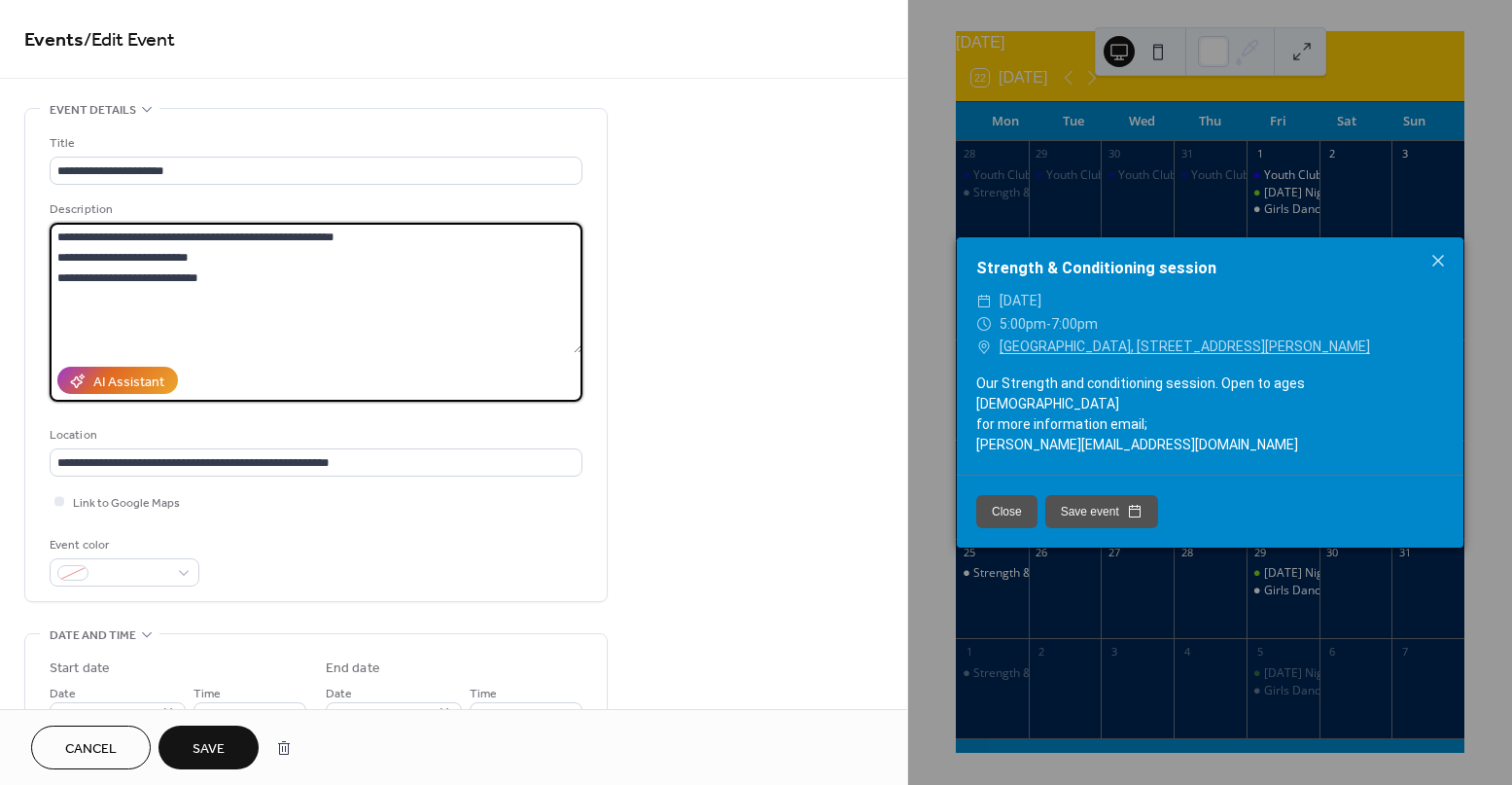 drag, startPoint x: 213, startPoint y: 238, endPoint x: 81, endPoint y: 232, distance: 132.1363 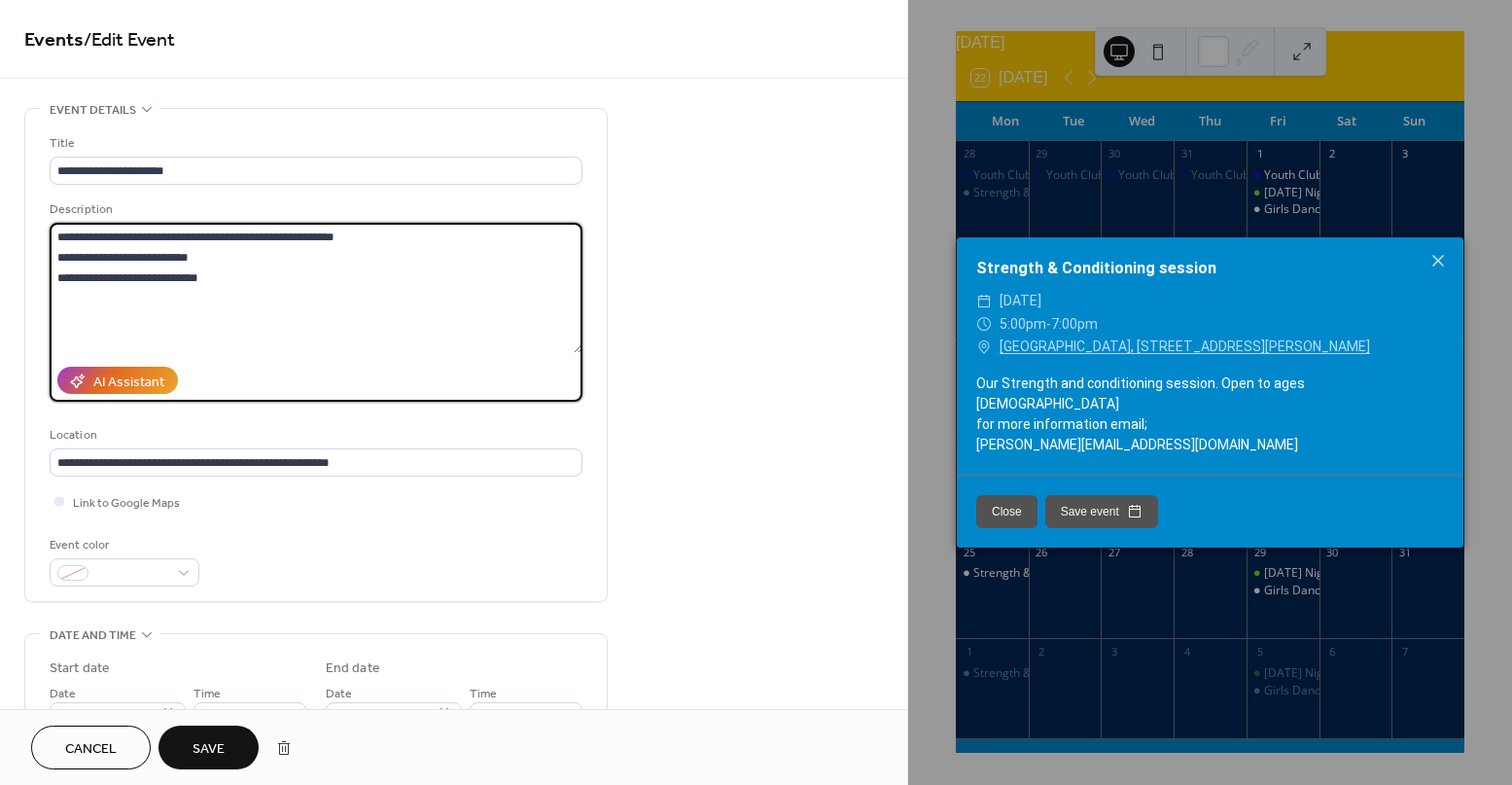 click on "**********" at bounding box center (316, 288) 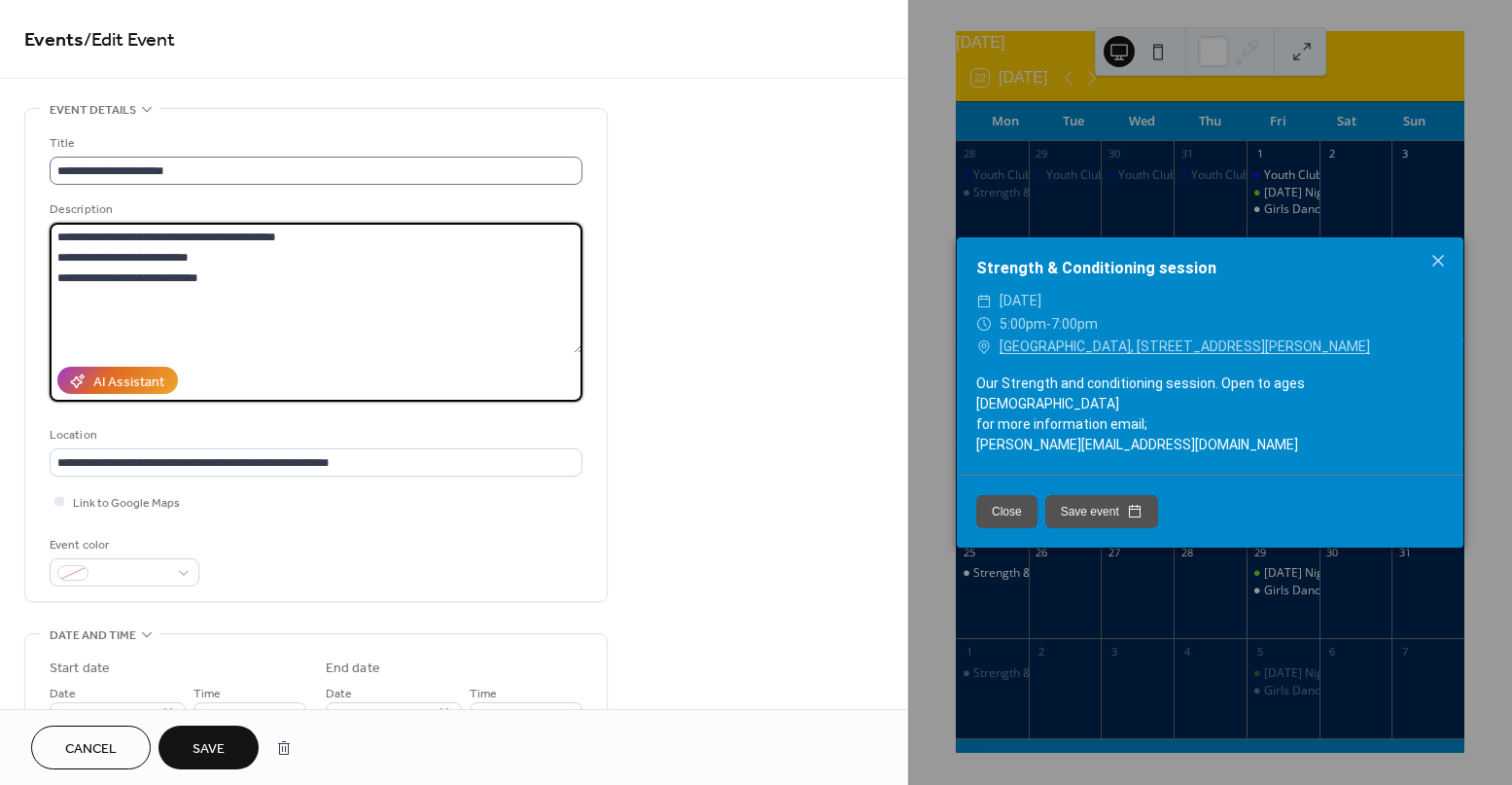 type on "**********" 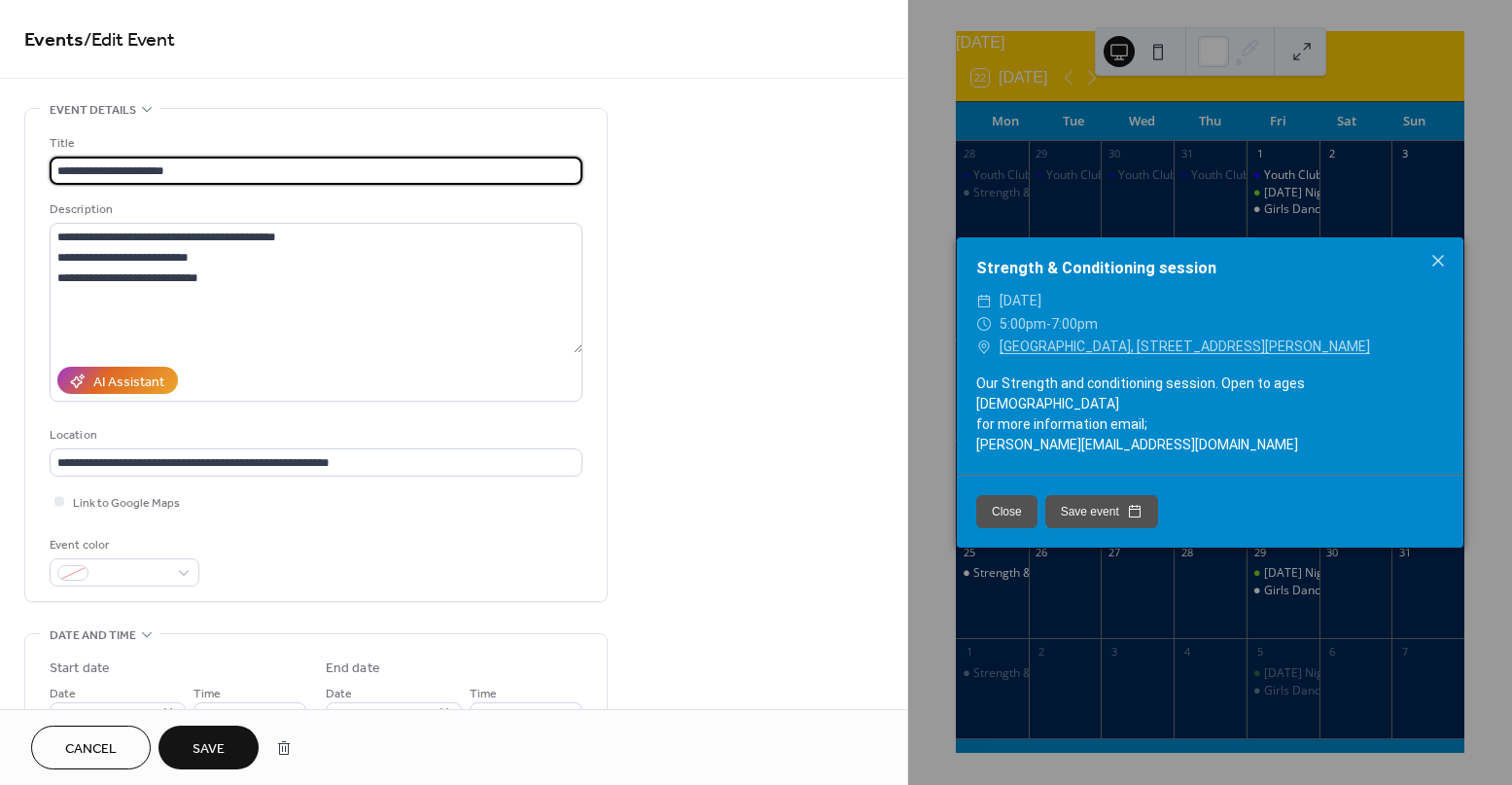 click on "**********" at bounding box center (316, 170) 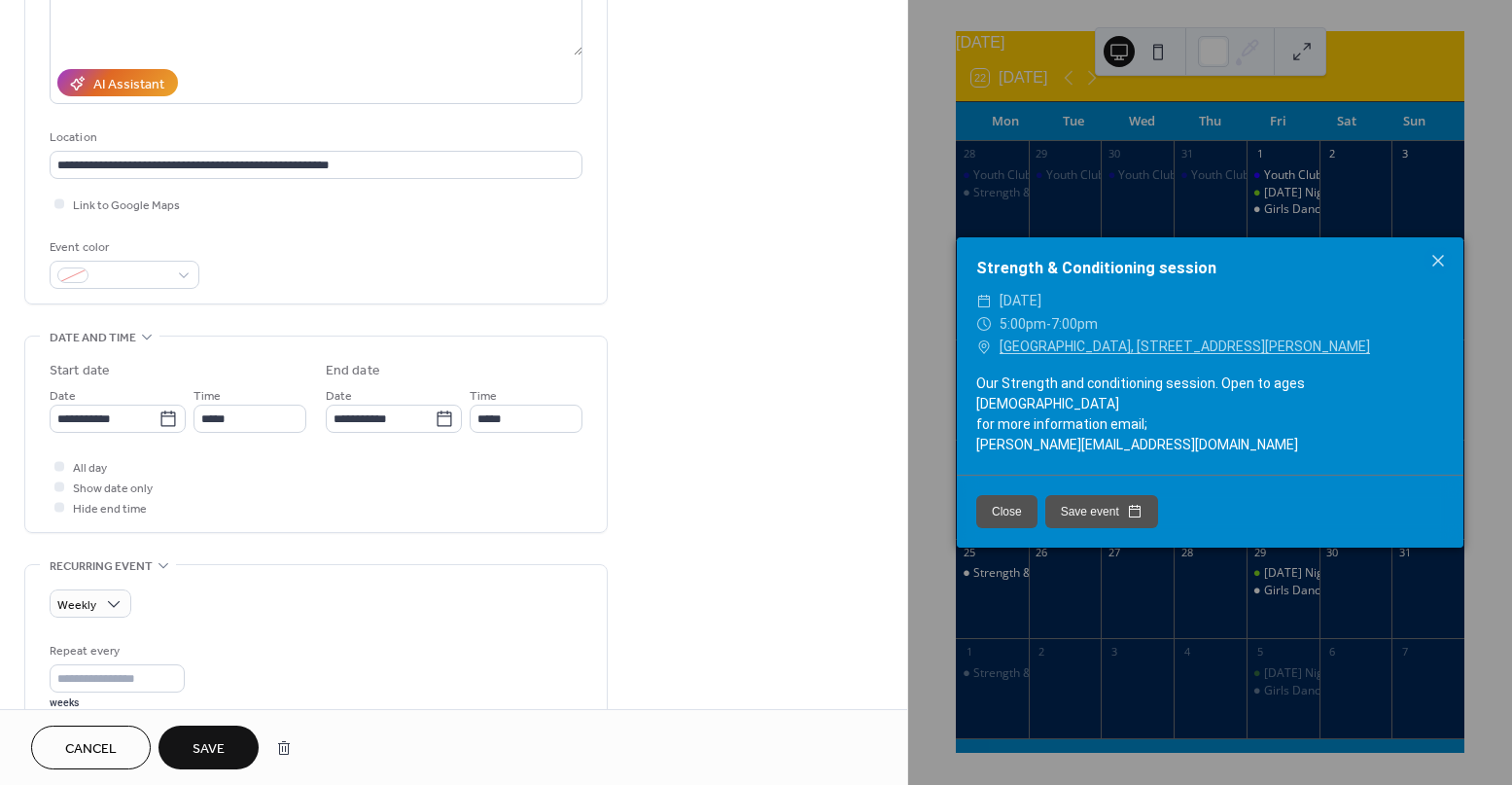scroll, scrollTop: 303, scrollLeft: 0, axis: vertical 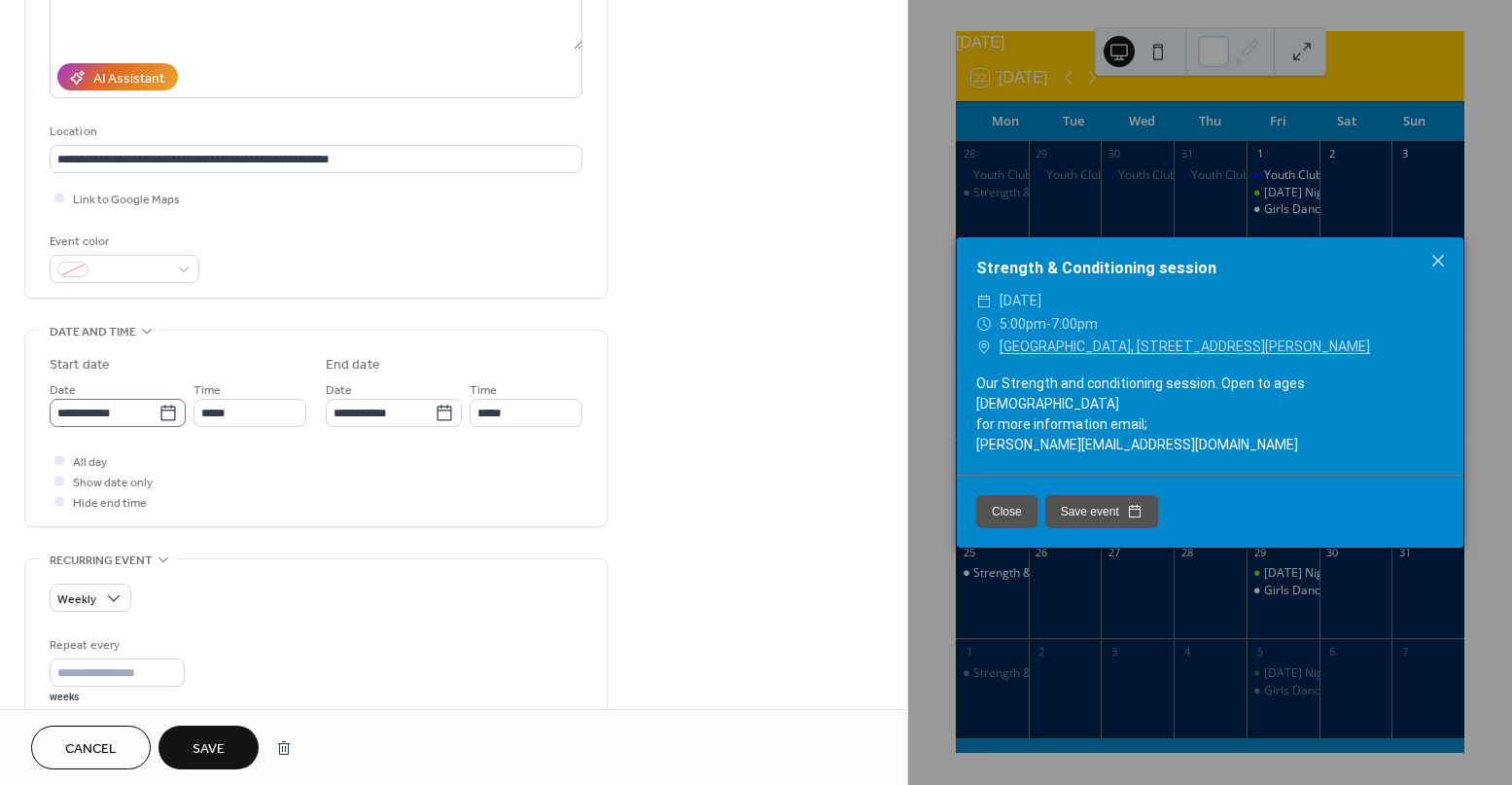 type on "**********" 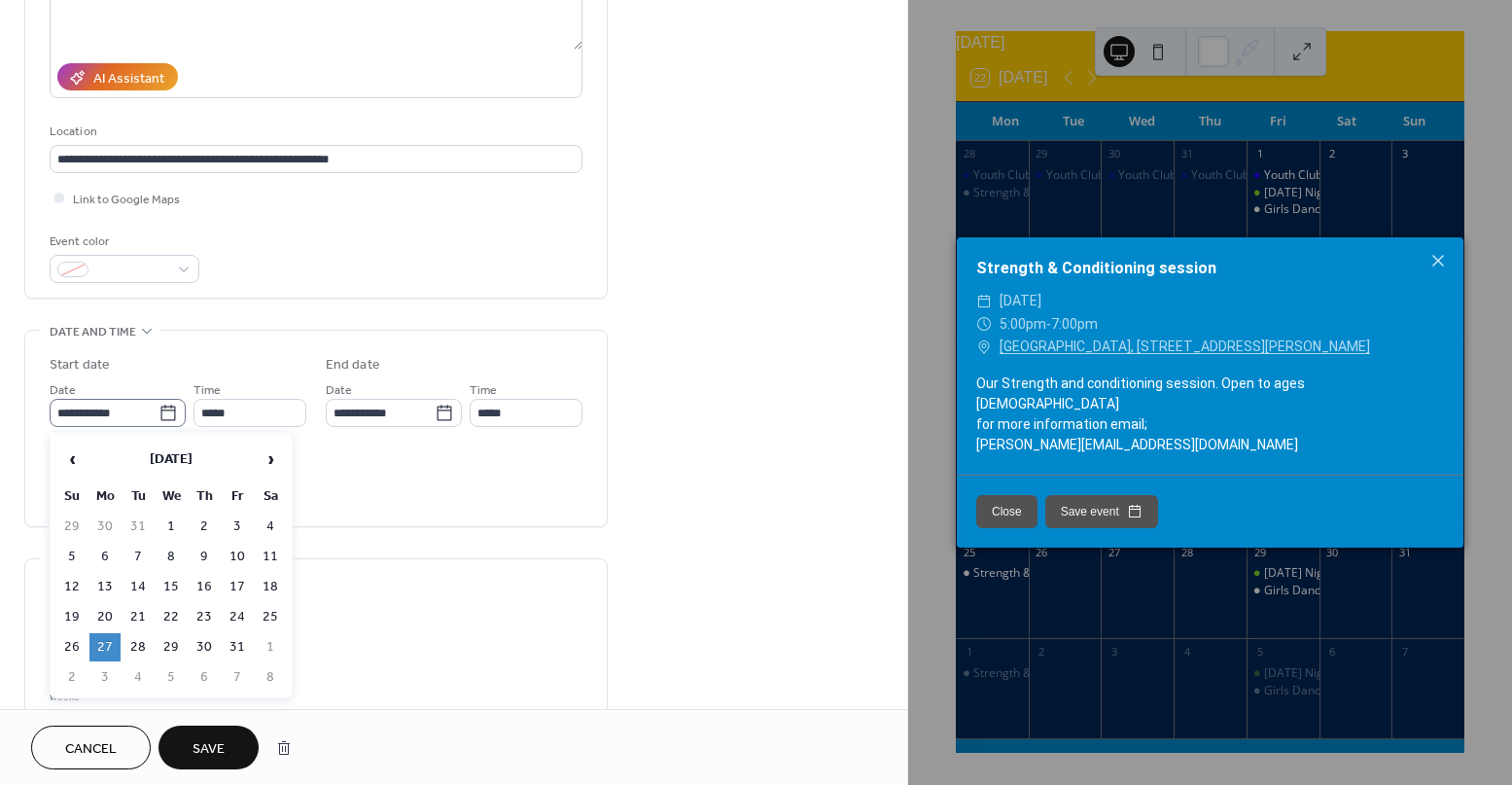 click 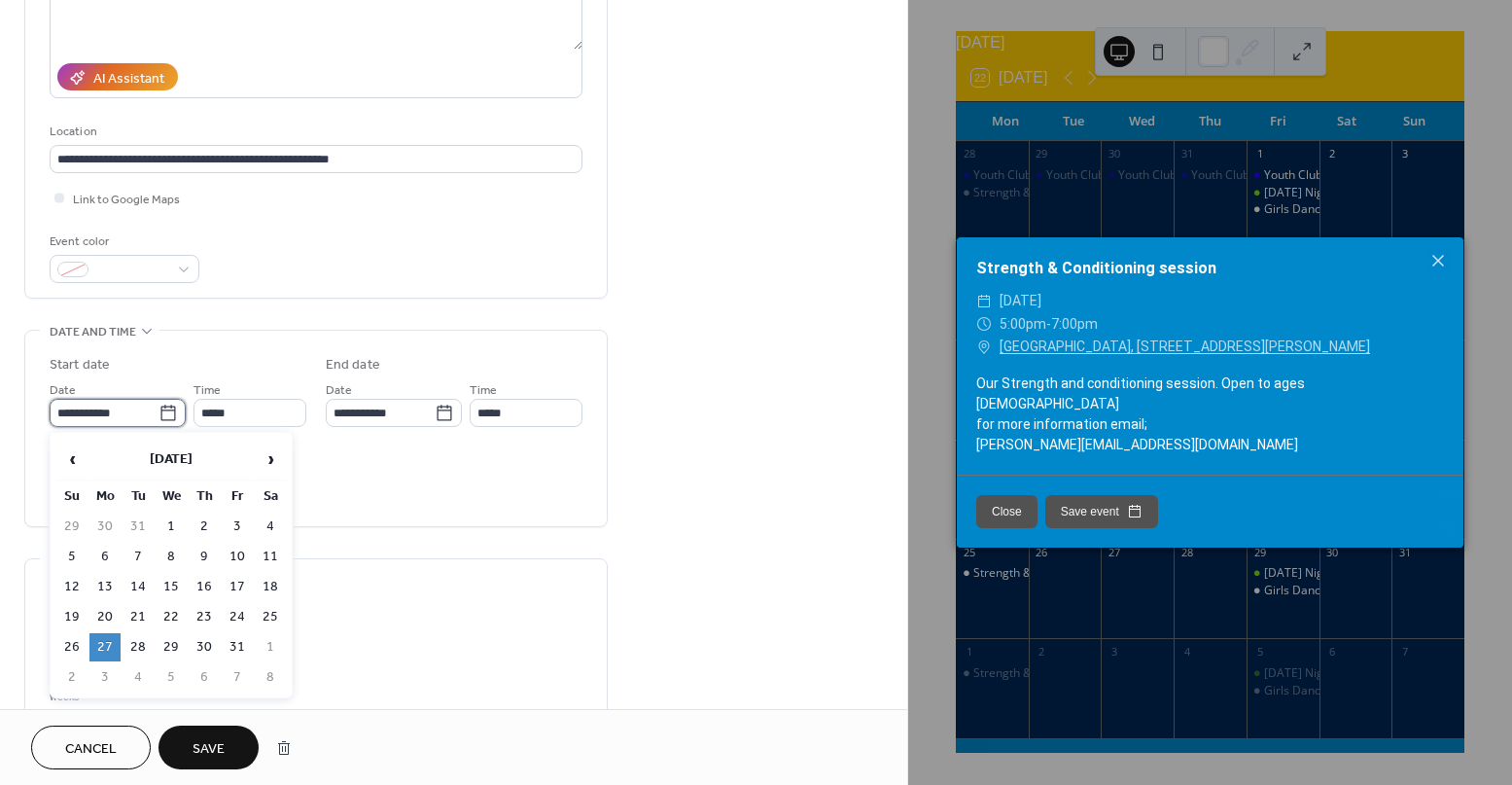 click on "**********" at bounding box center [104, 412] 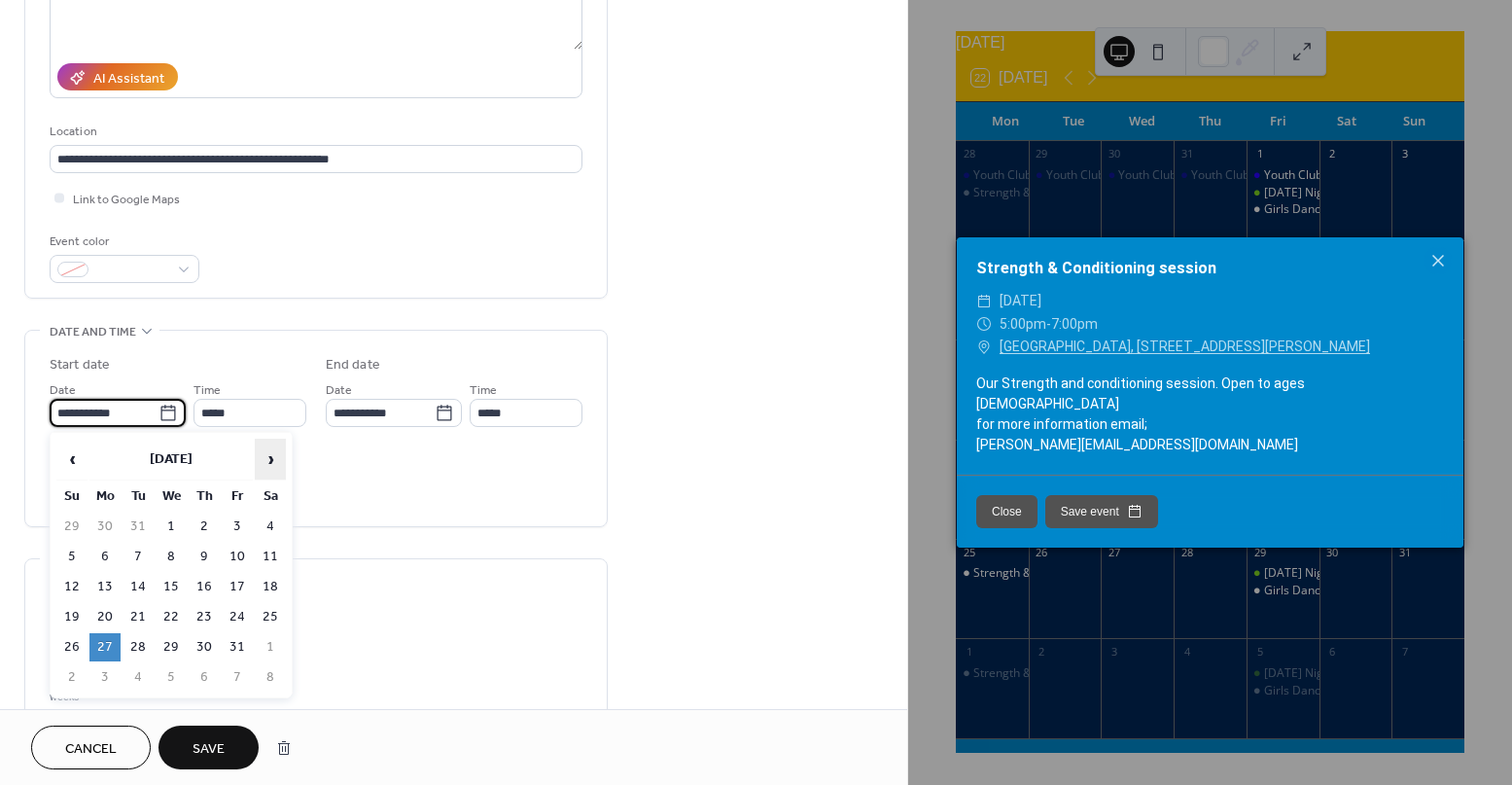 click on "›" at bounding box center [270, 459] 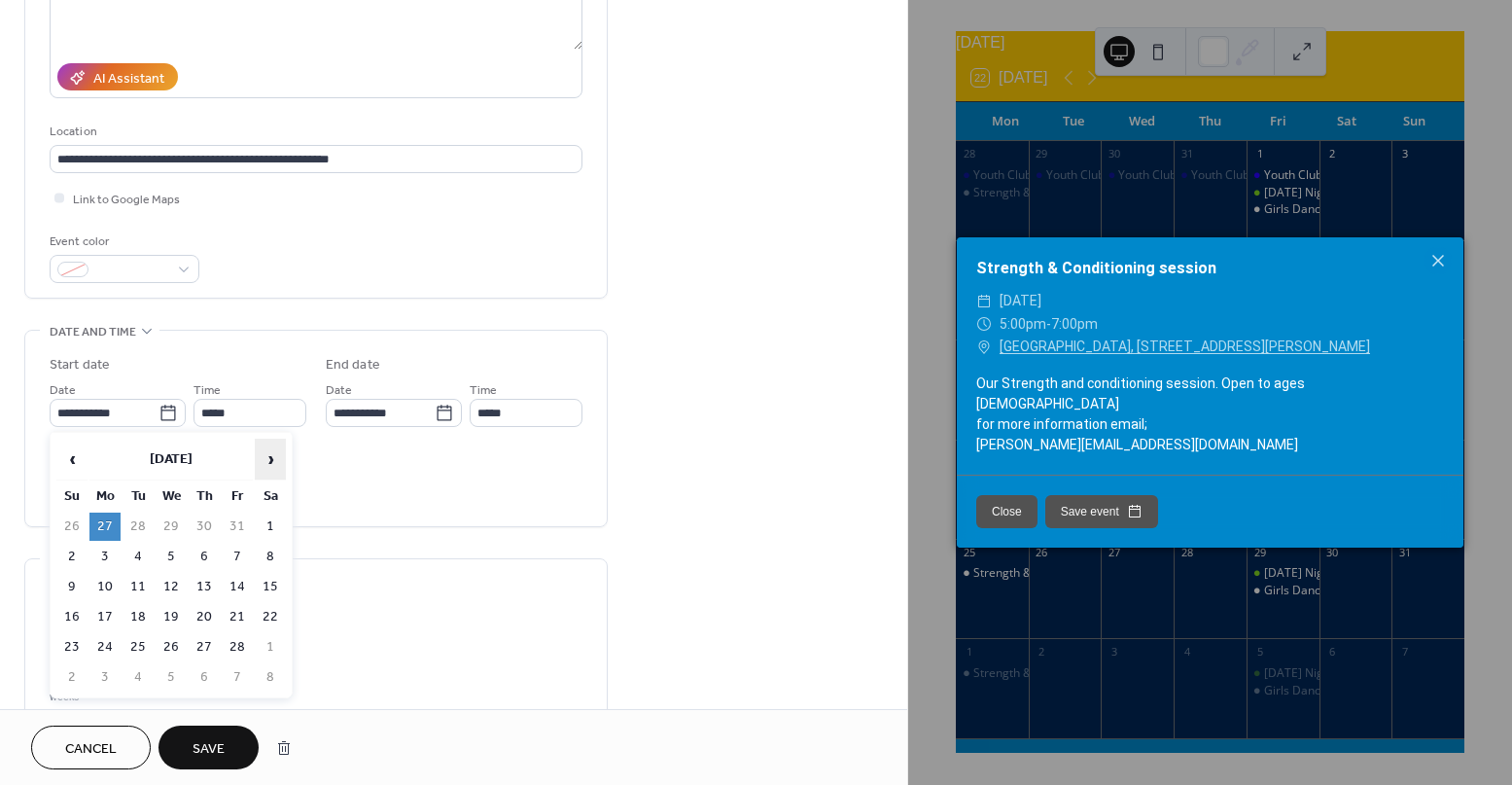 click on "›" at bounding box center (270, 459) 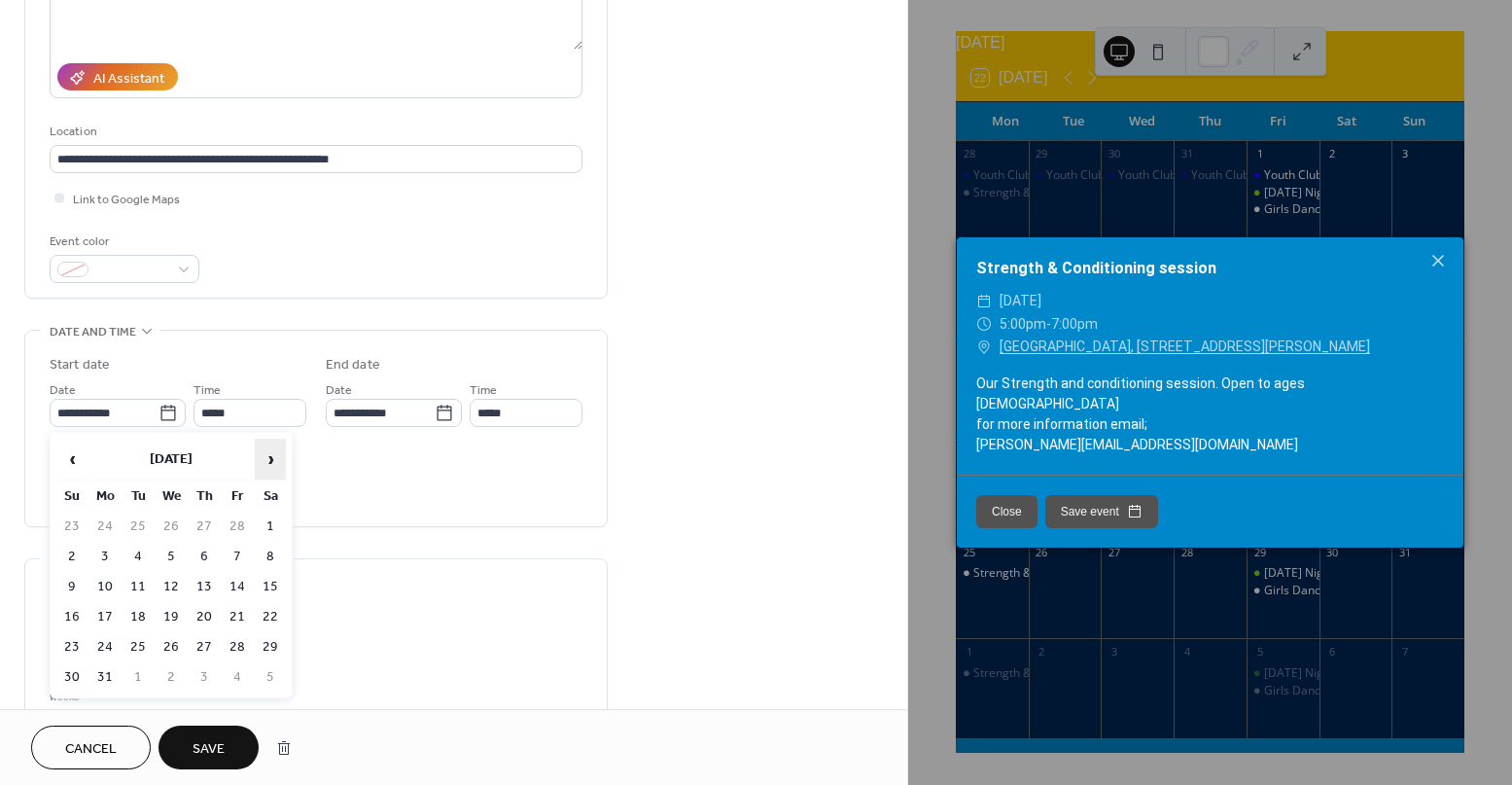 click on "›" at bounding box center [270, 459] 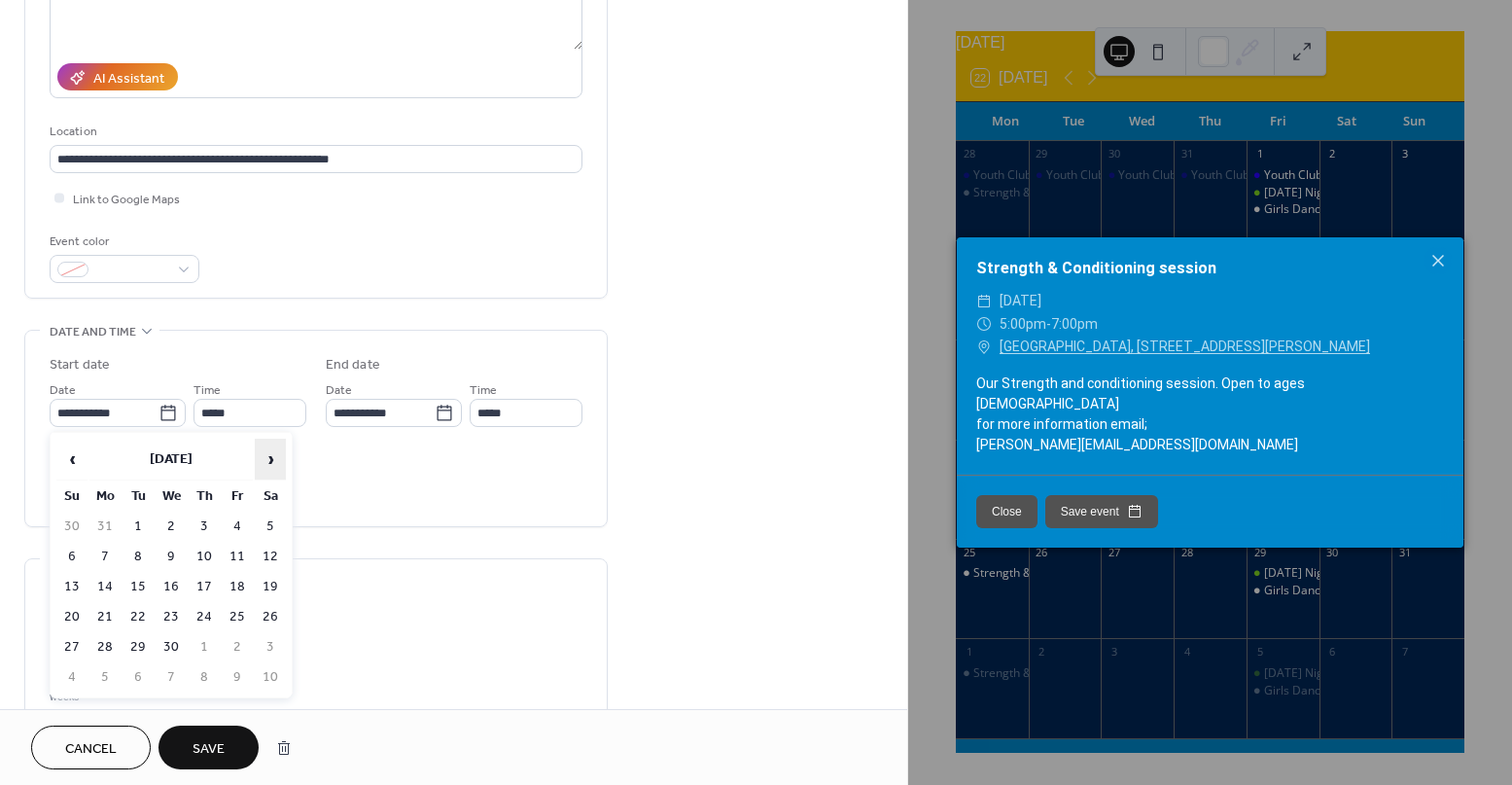 click on "›" at bounding box center (270, 459) 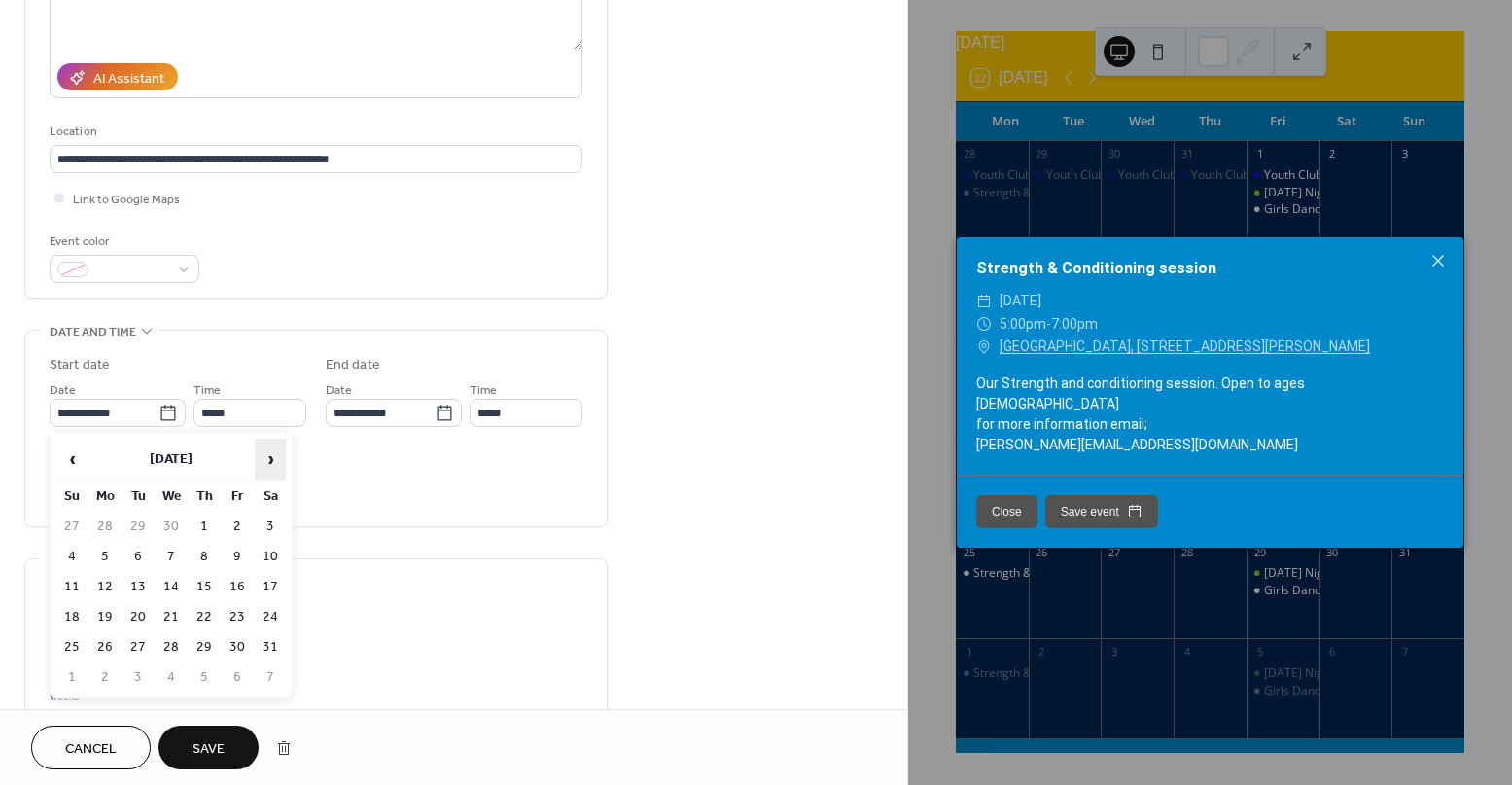 click on "›" at bounding box center (270, 459) 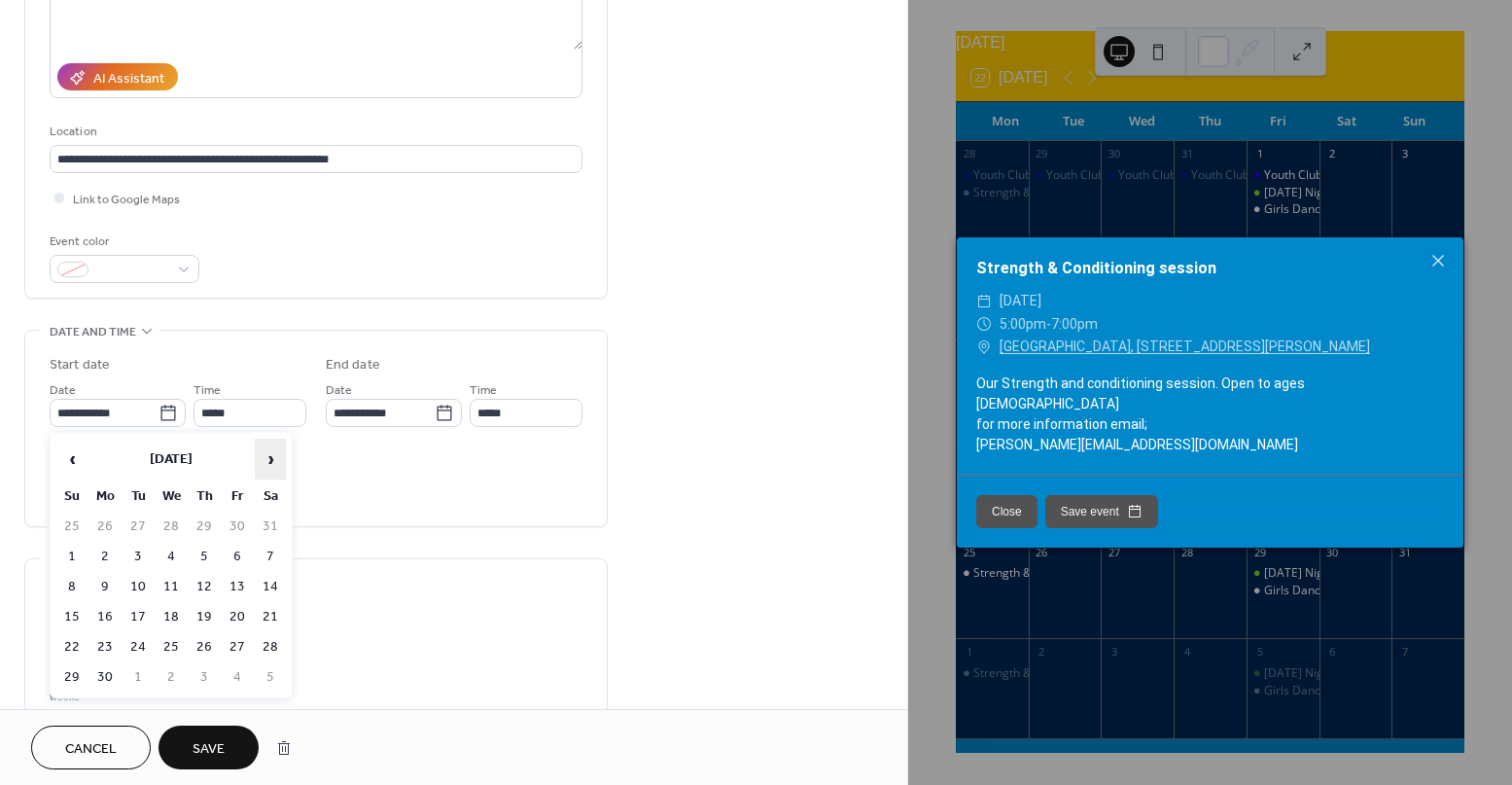 click on "›" at bounding box center [270, 459] 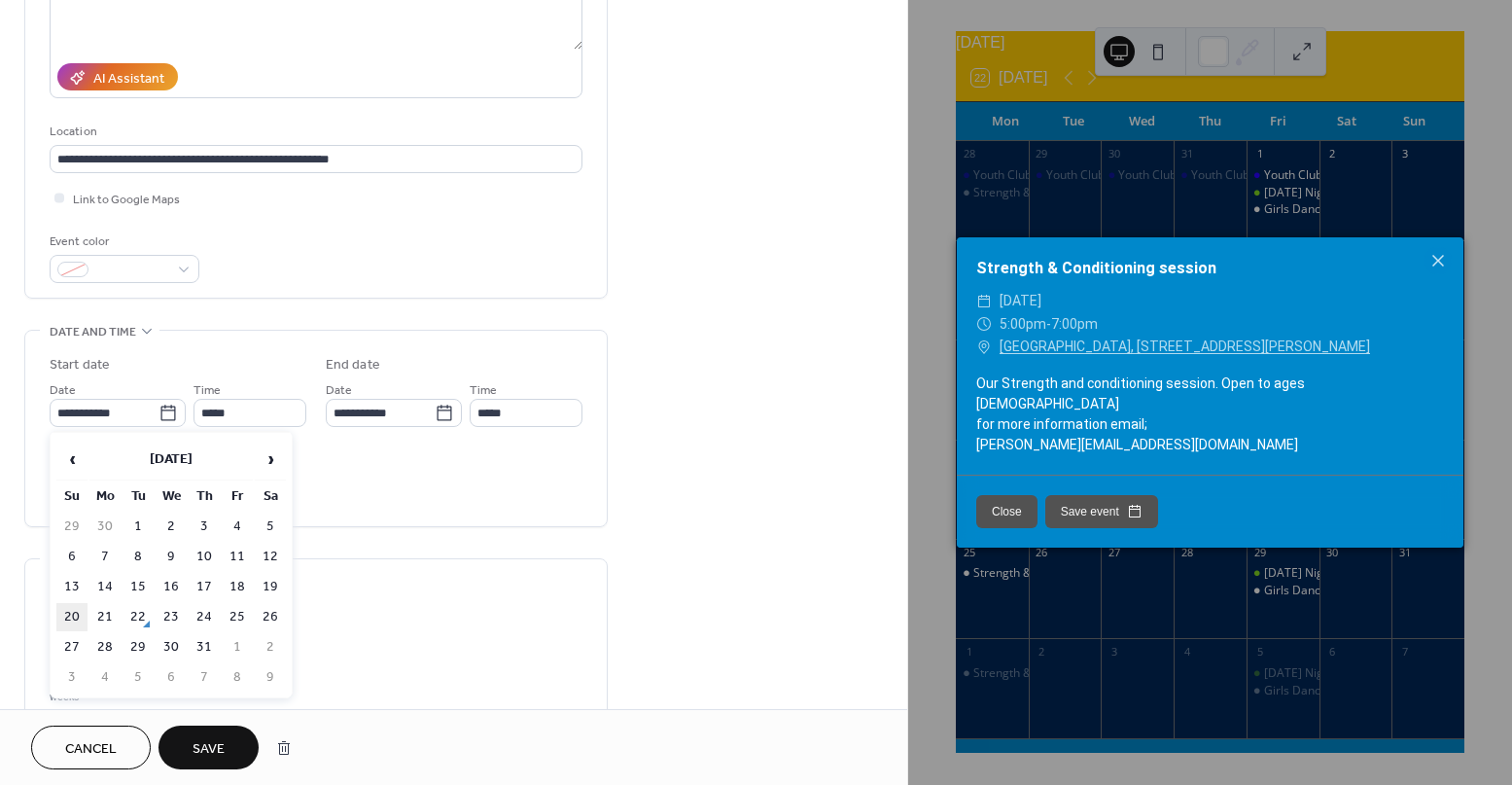 click on "20" at bounding box center [72, 617] 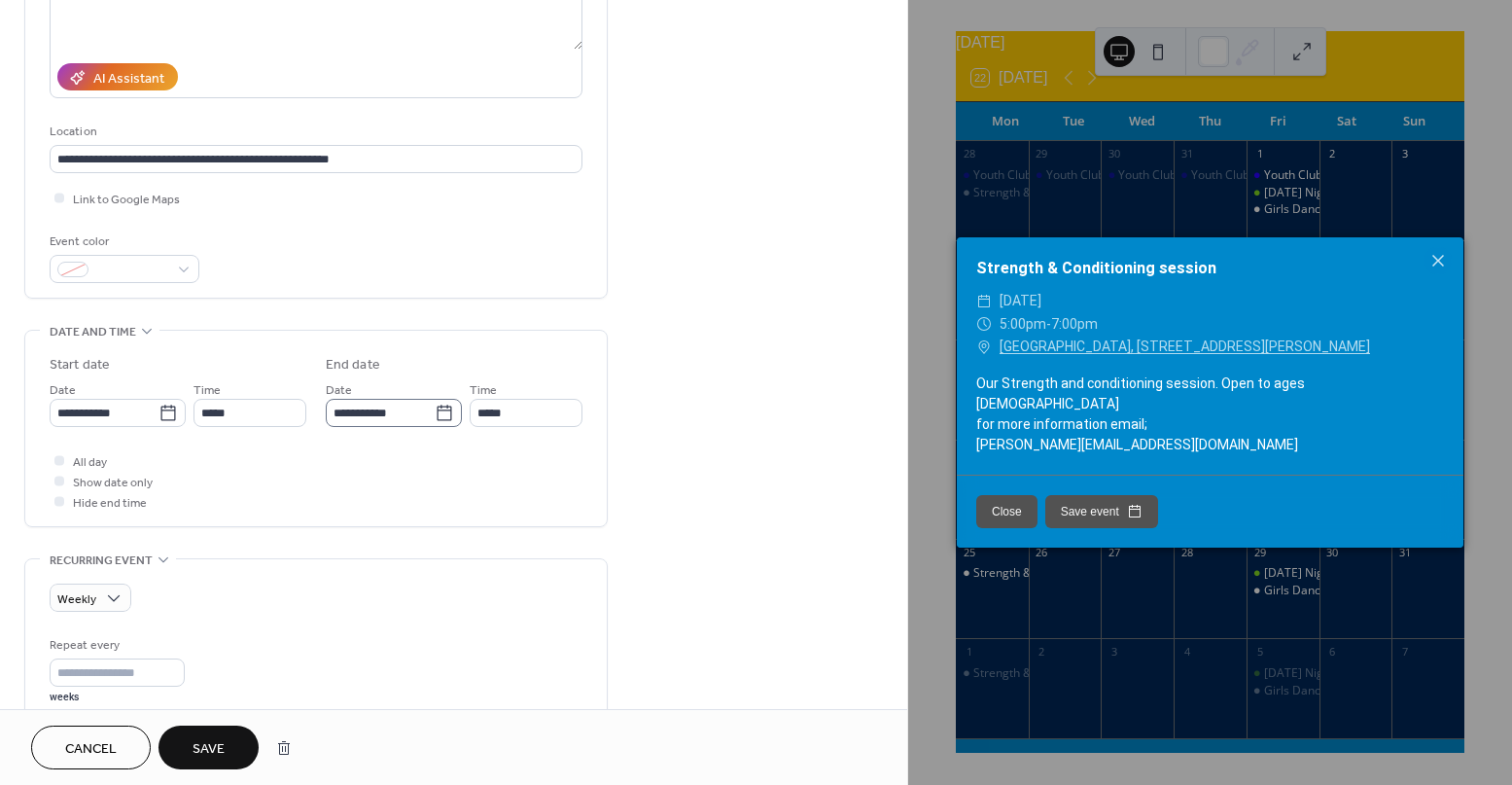 click 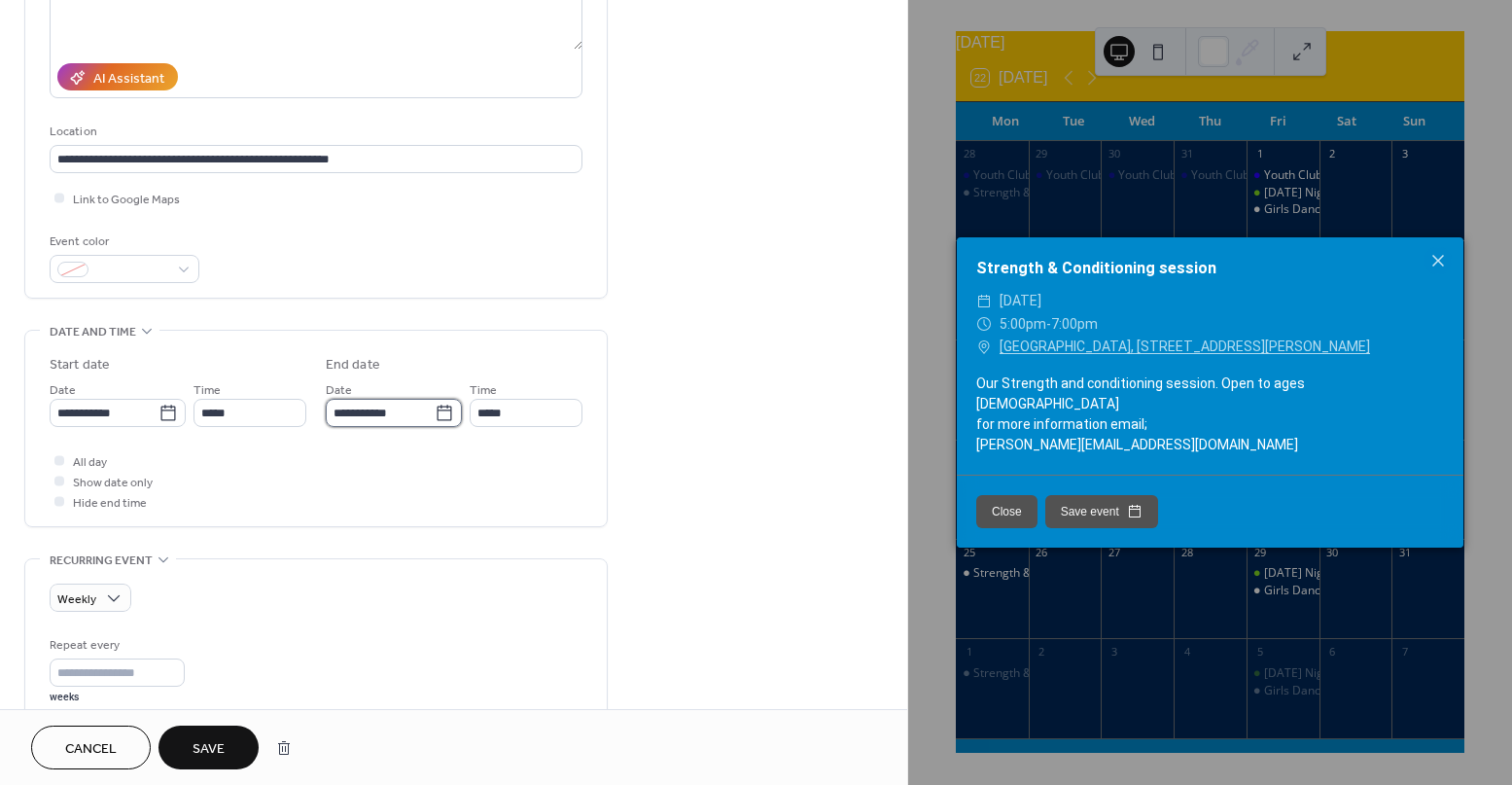 click on "**********" at bounding box center (380, 412) 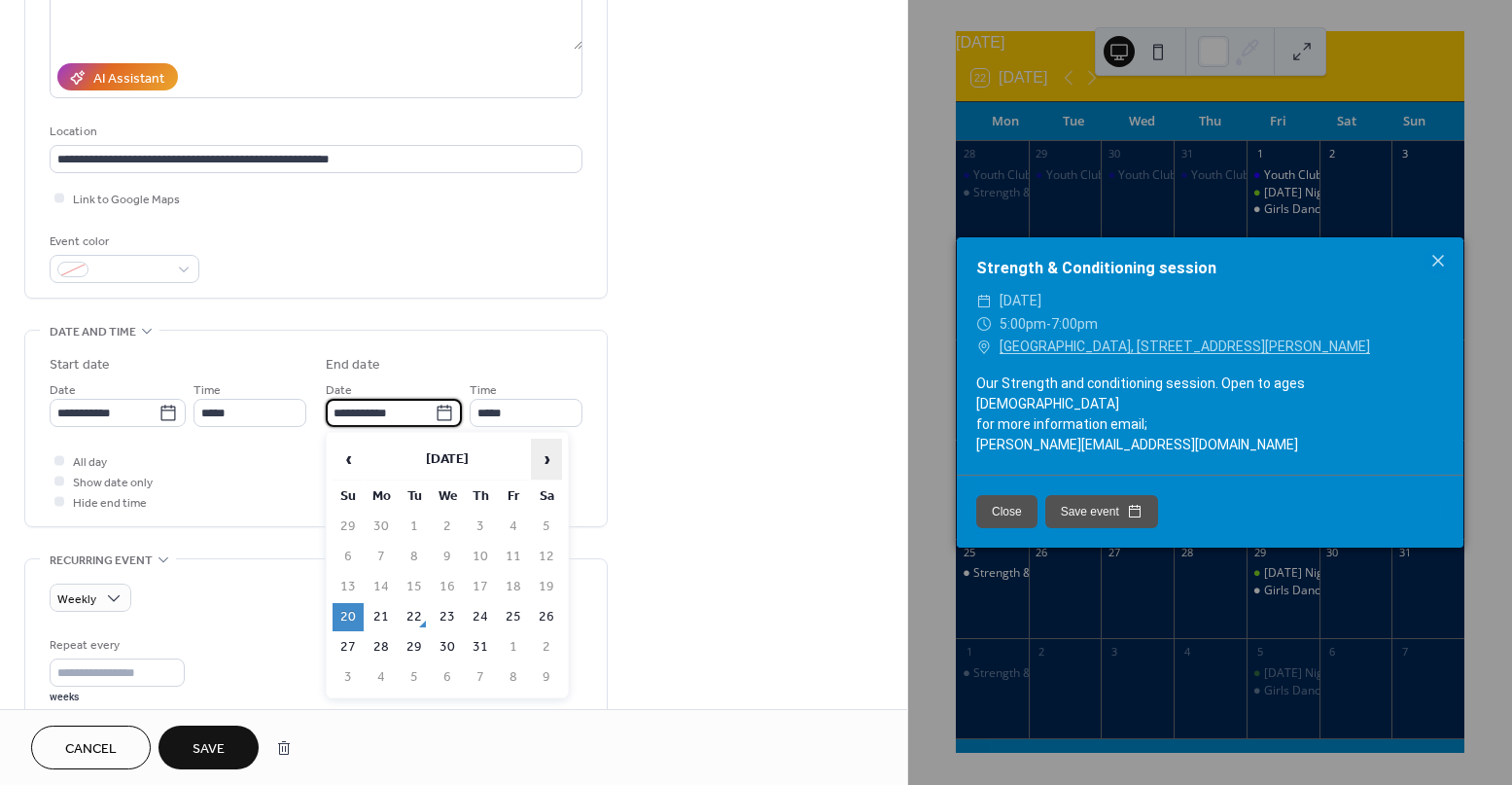 click on "›" at bounding box center (546, 459) 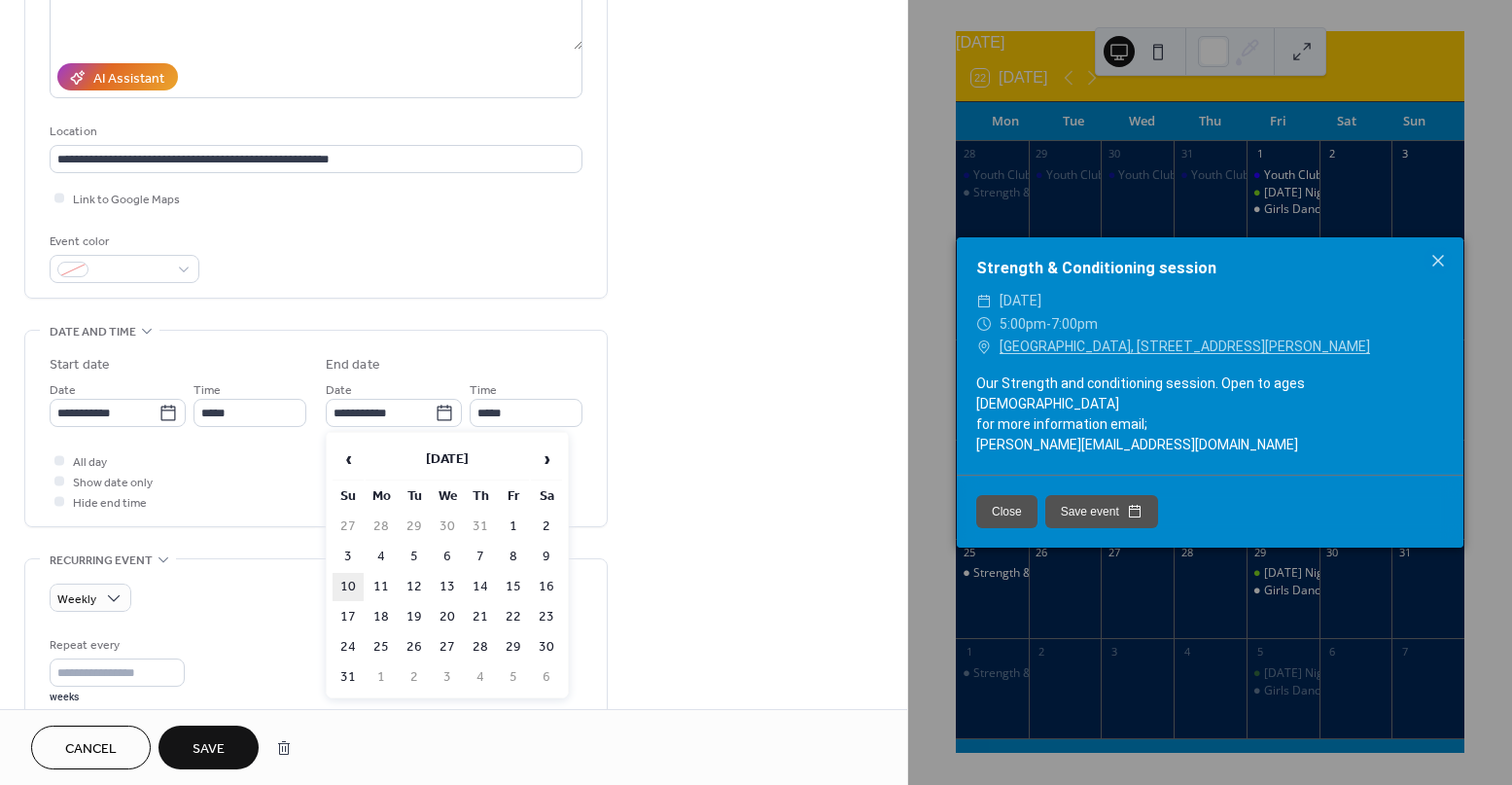 click on "10" at bounding box center [348, 587] 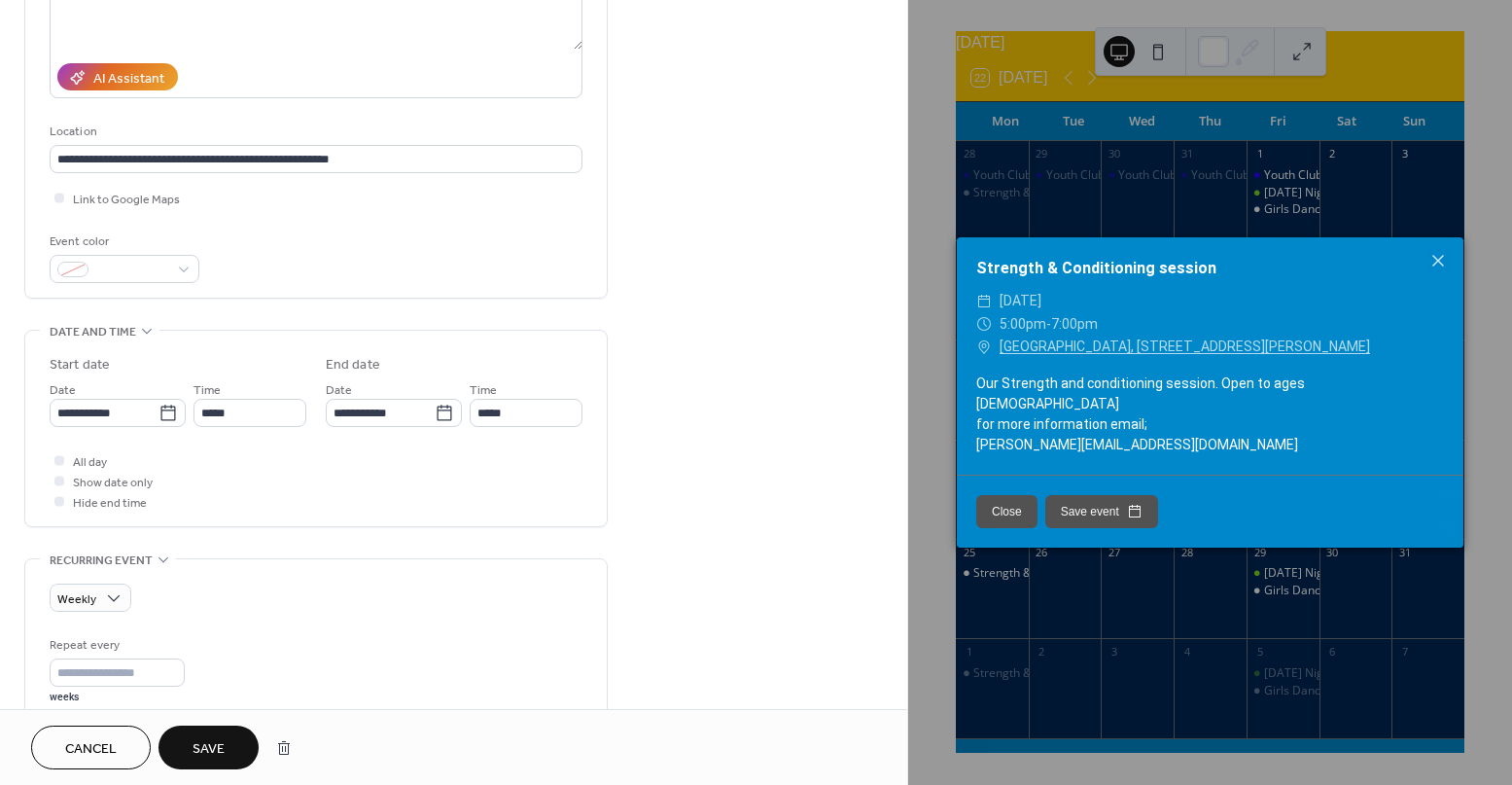 click on "All day Show date only Hide end time" at bounding box center (316, 481) 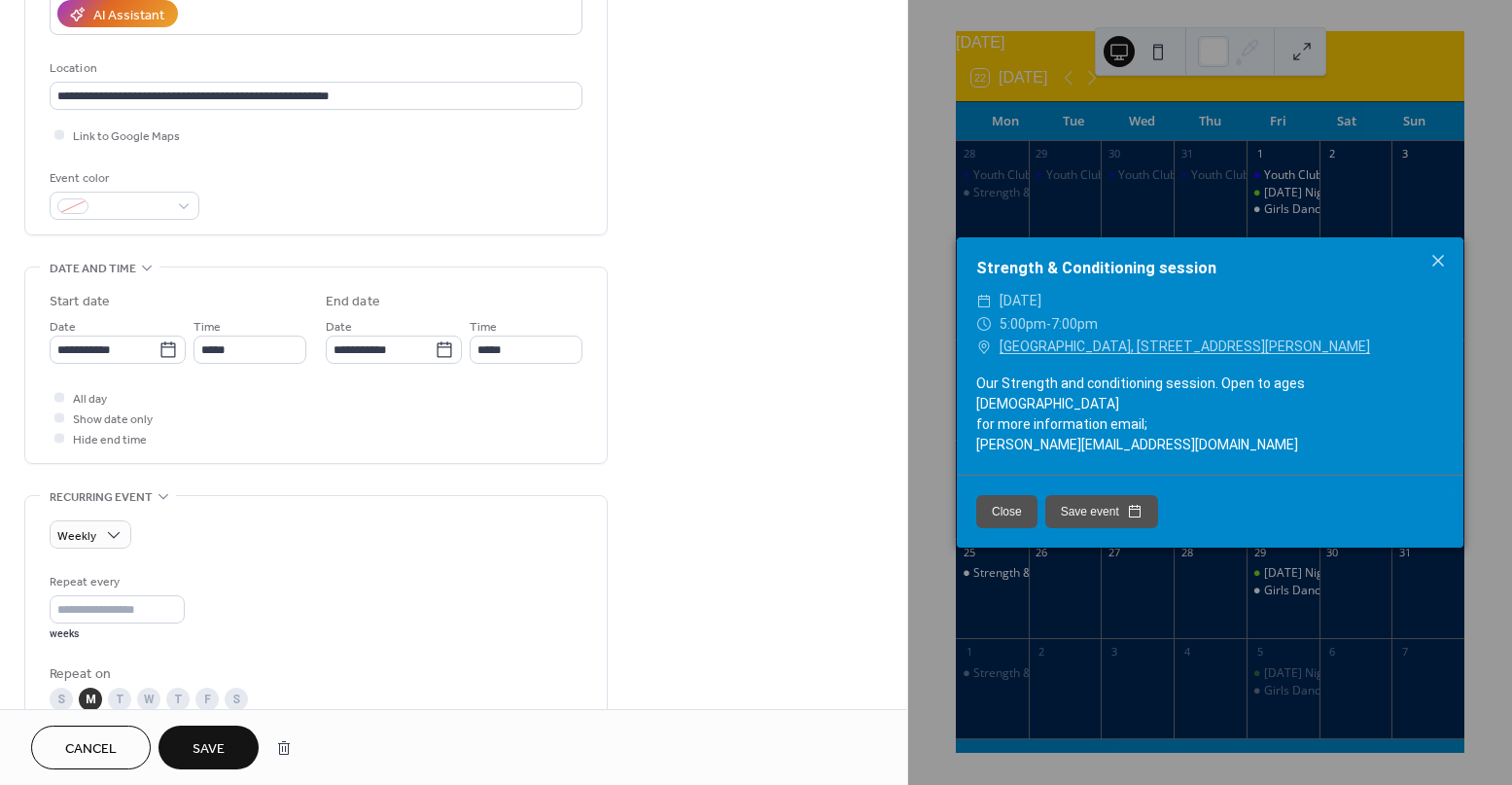 scroll, scrollTop: 297, scrollLeft: 0, axis: vertical 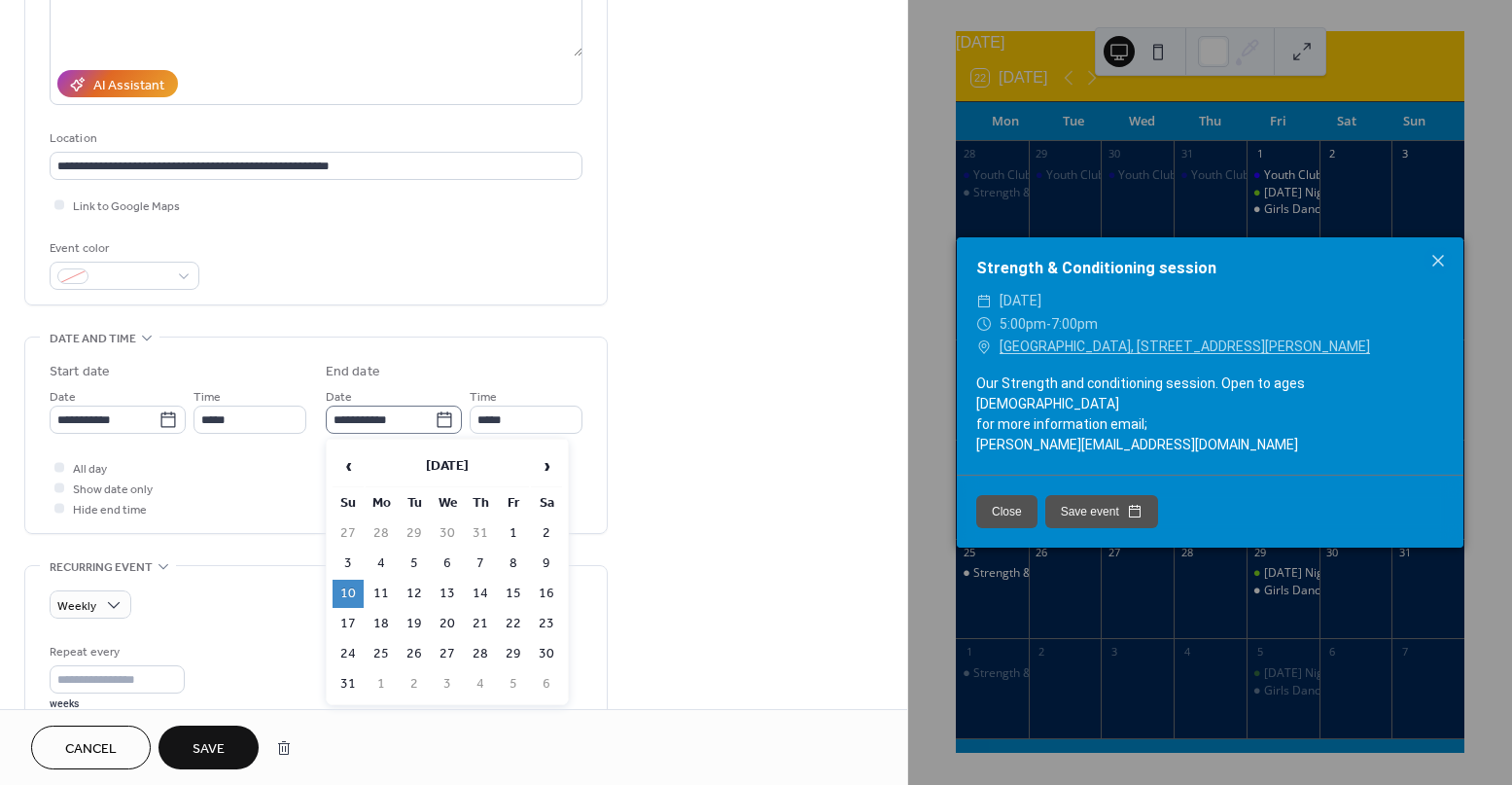 click 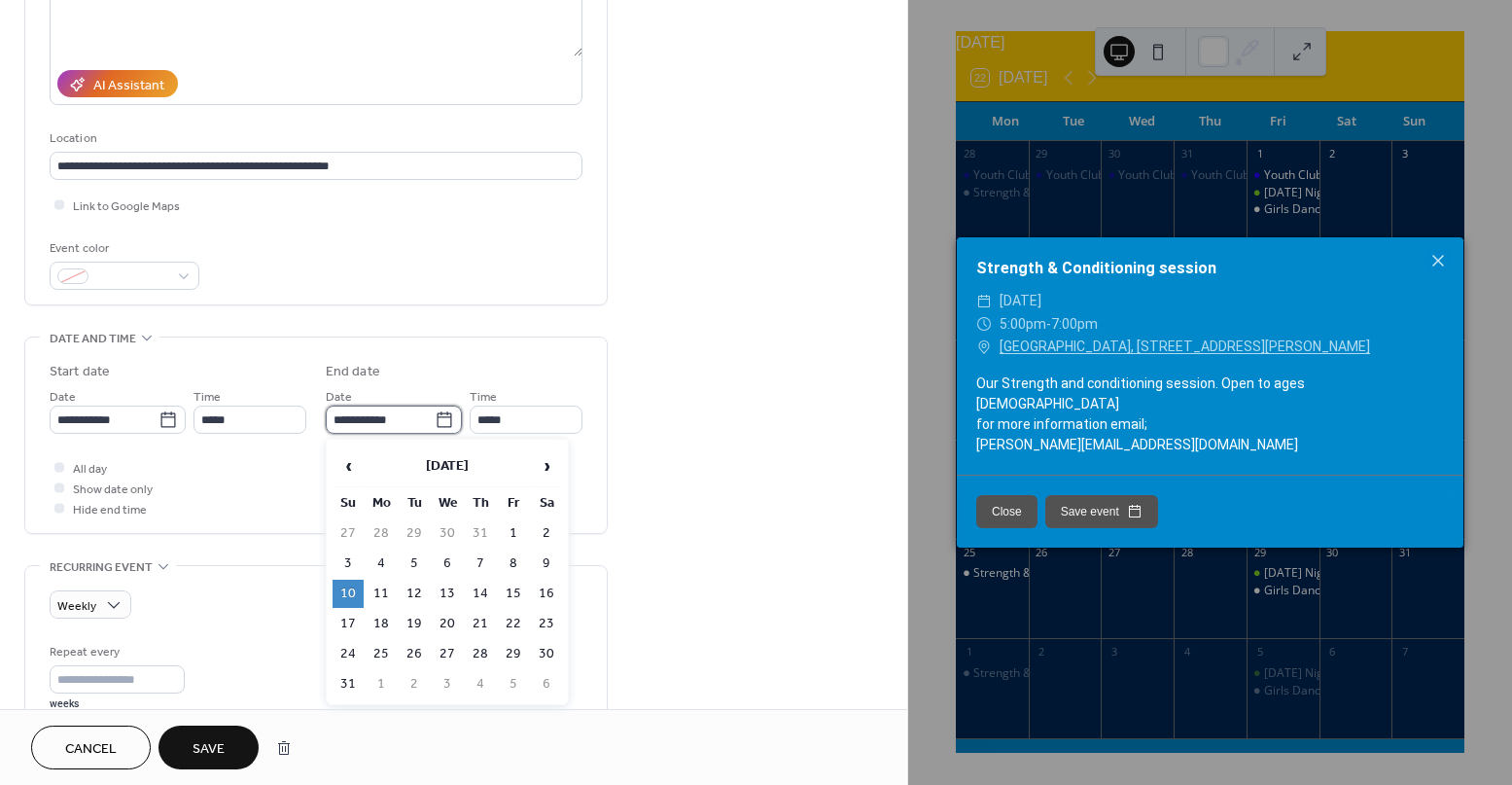 click on "**********" at bounding box center [380, 419] 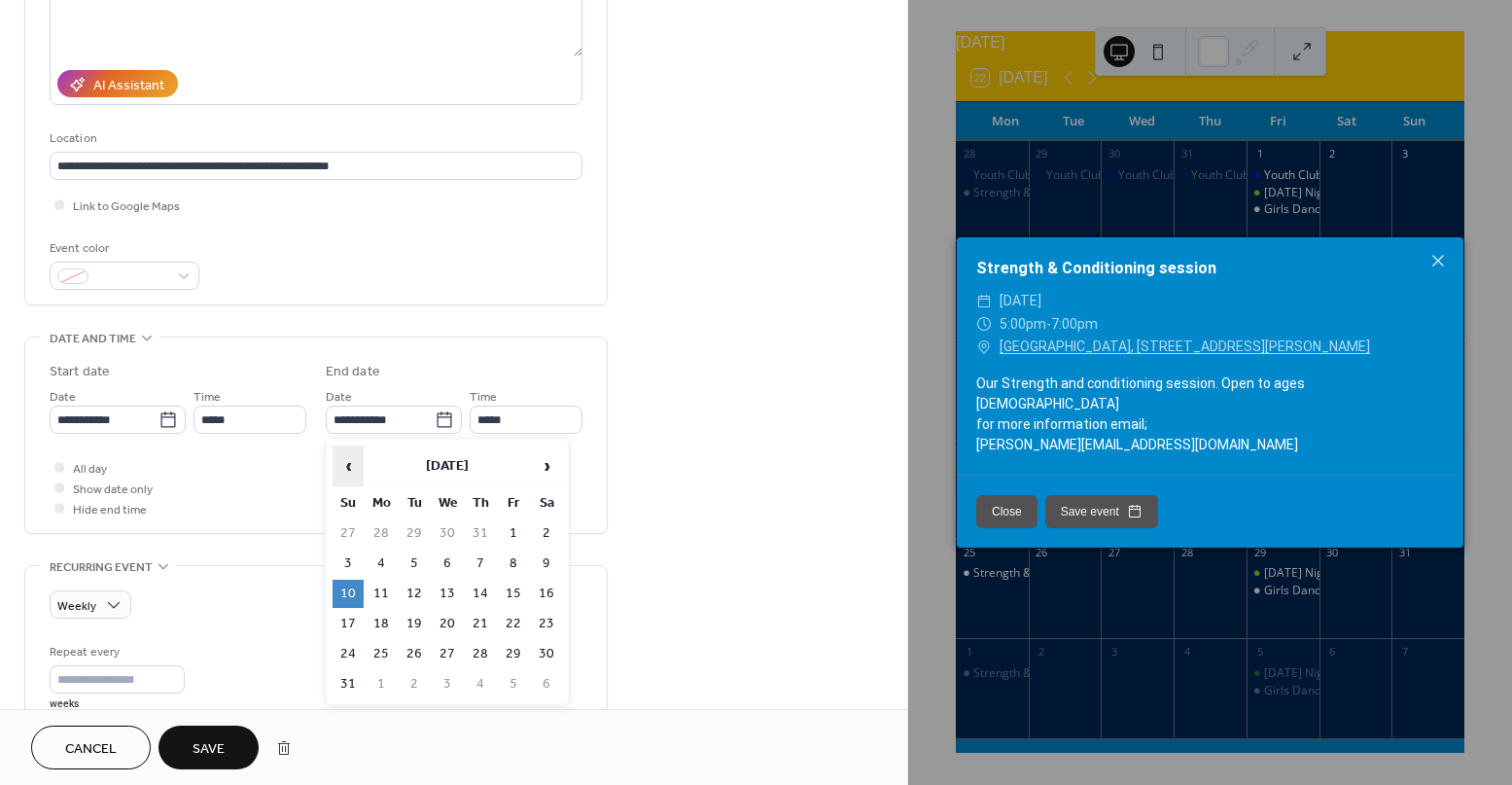 click on "‹" at bounding box center (348, 466) 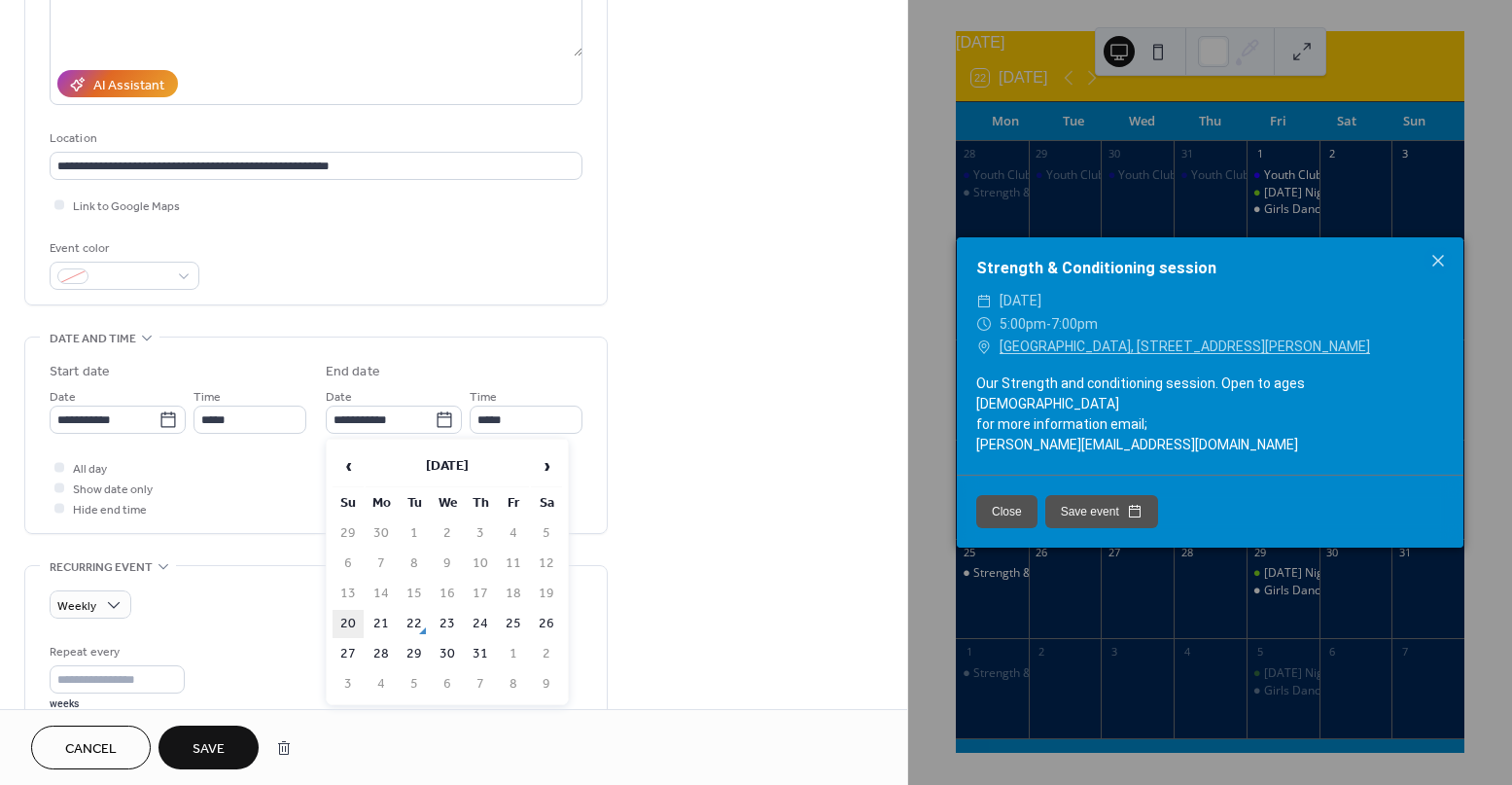 click on "20" at bounding box center [348, 624] 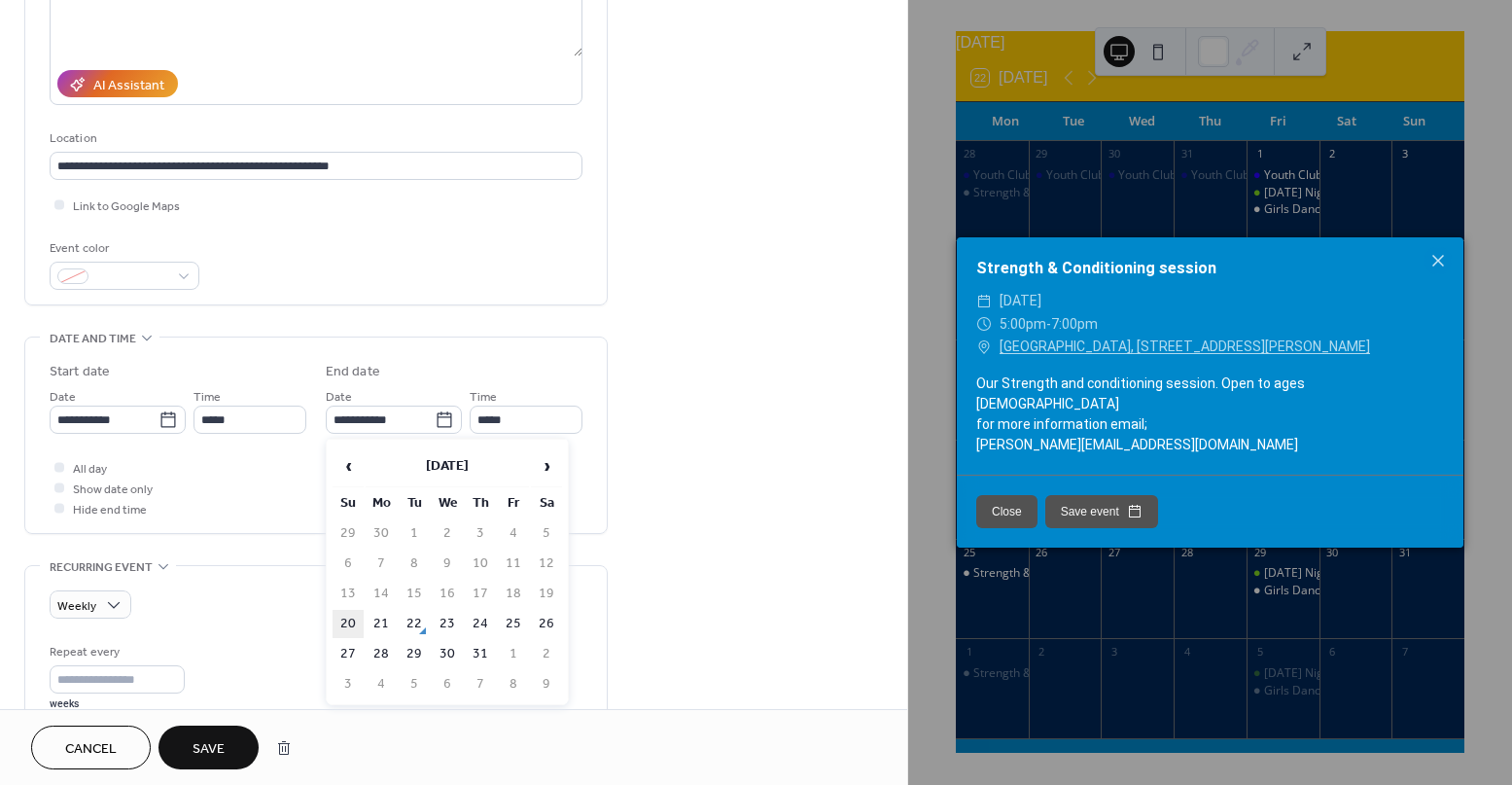 type on "**********" 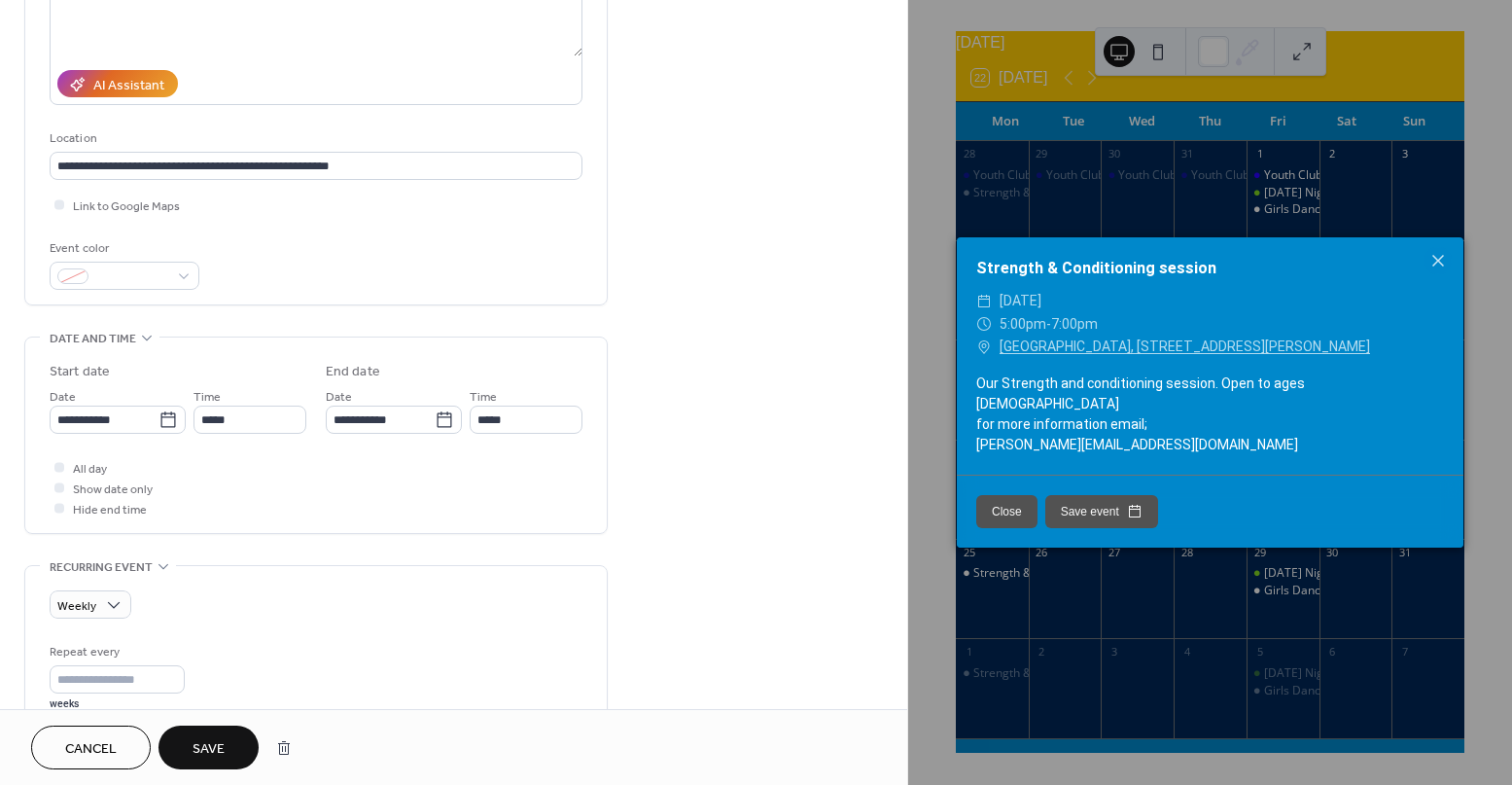 click on "All day Show date only Hide end time" at bounding box center [316, 487] 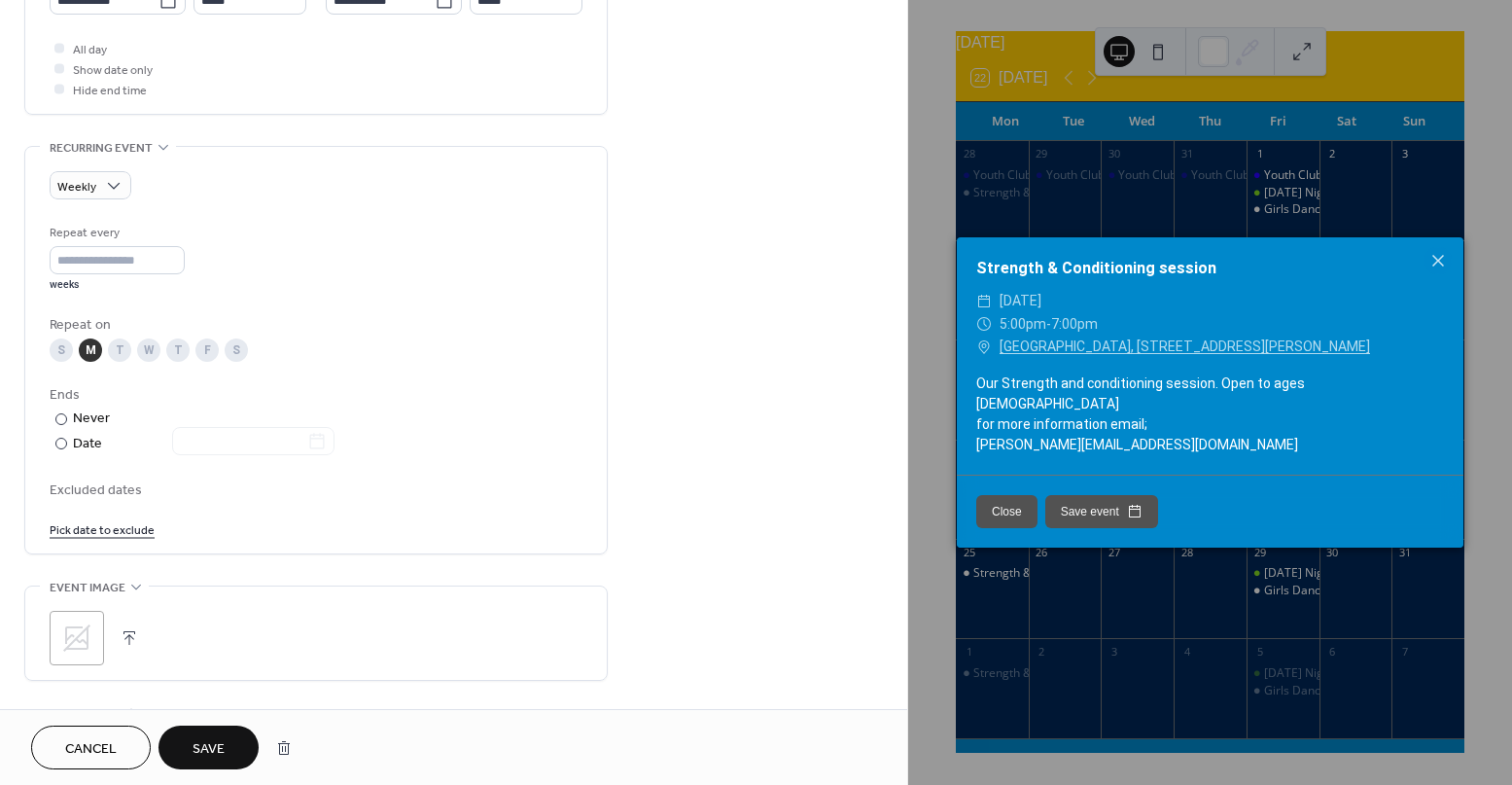 scroll, scrollTop: 717, scrollLeft: 0, axis: vertical 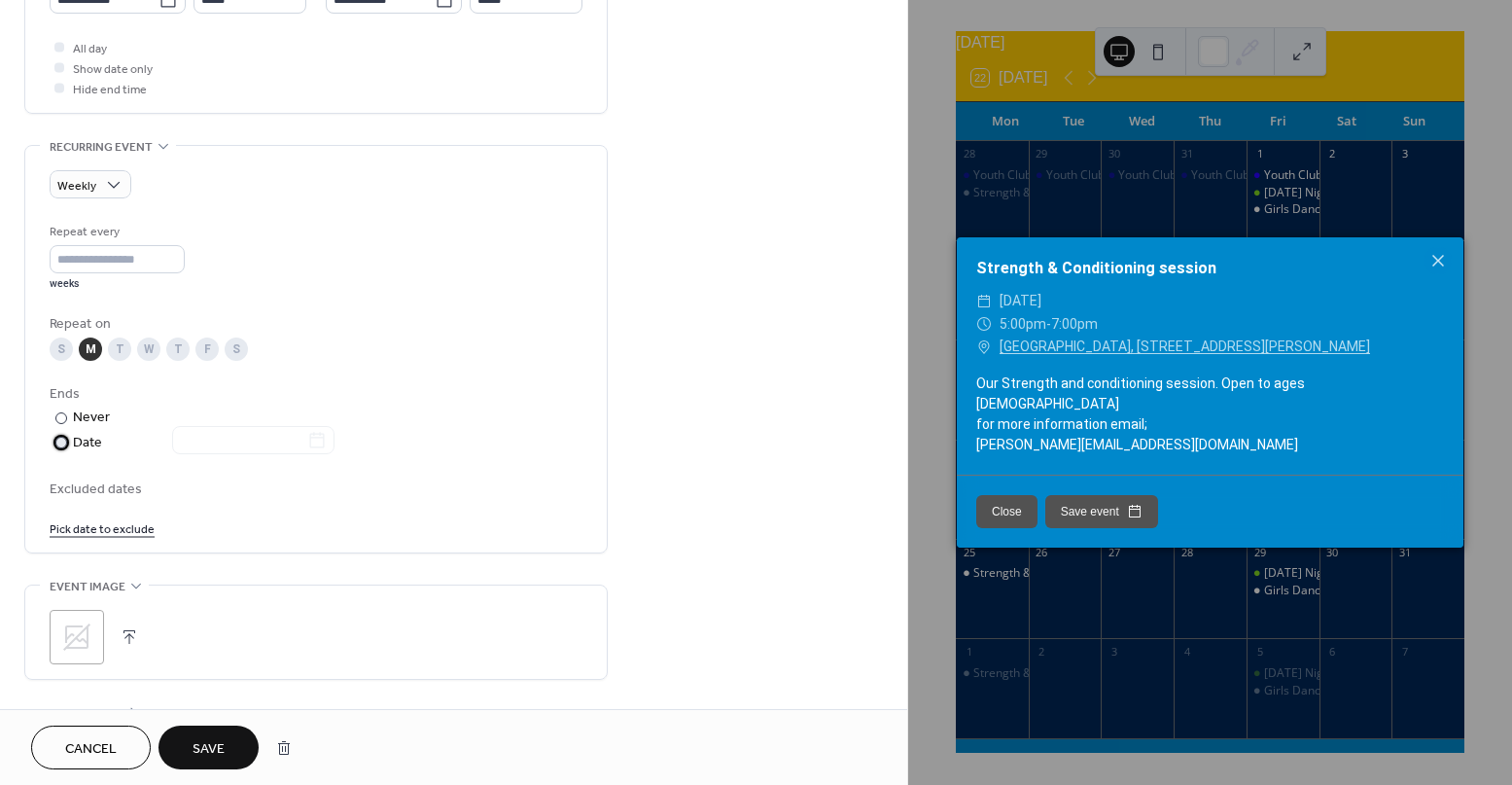 click at bounding box center (241, 442) 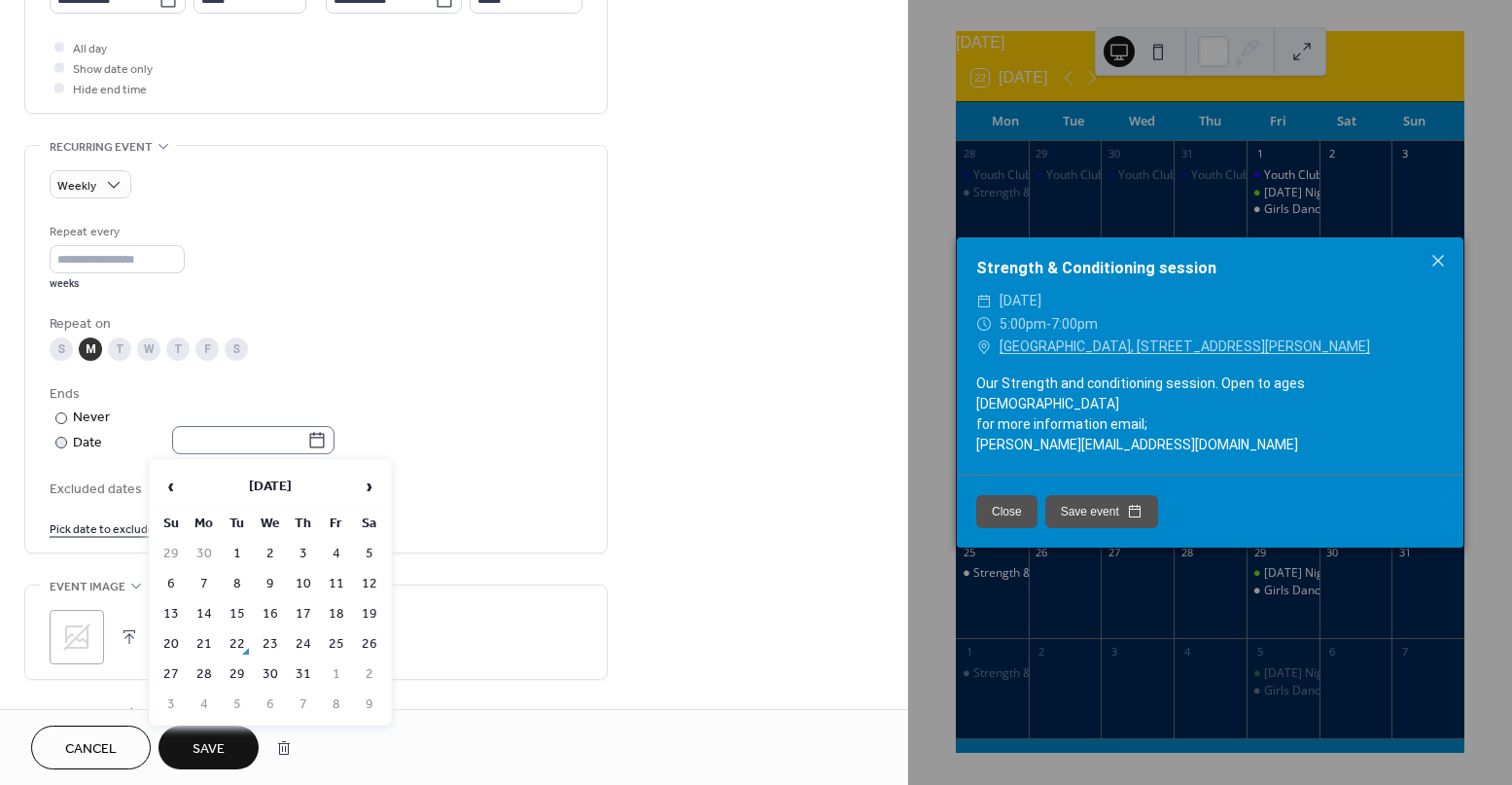 click 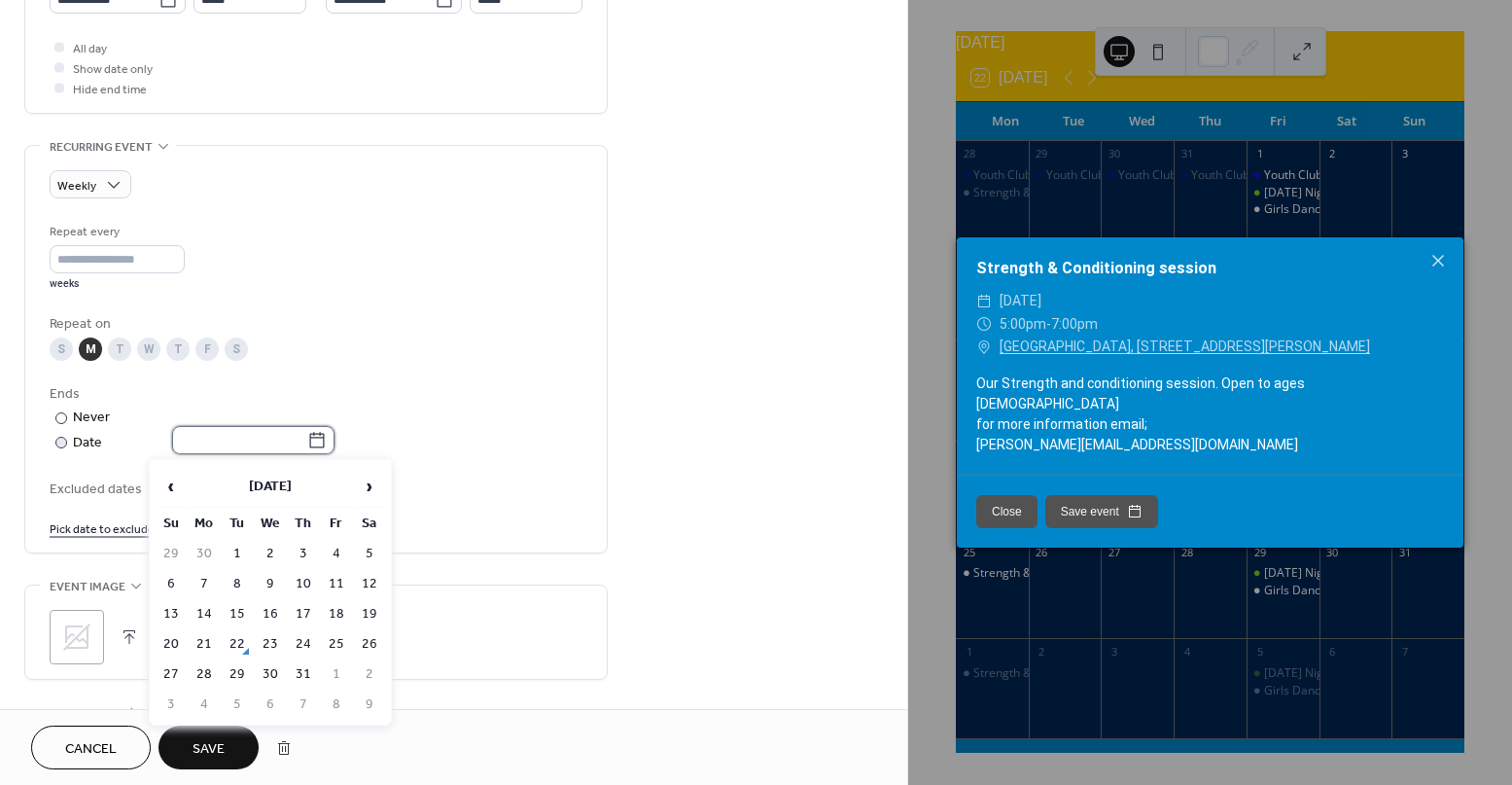 click at bounding box center [239, 440] 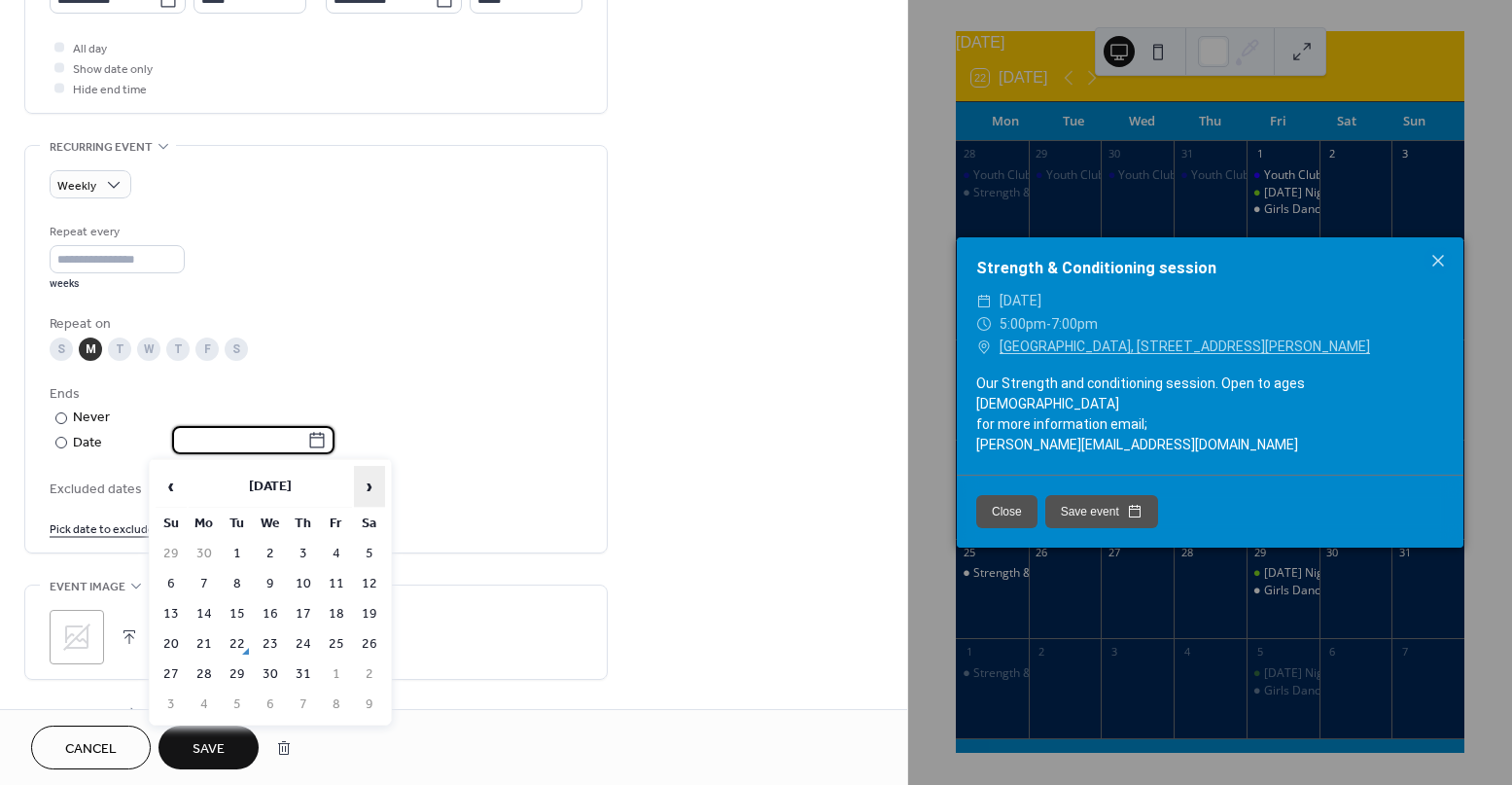 click on "›" at bounding box center [369, 486] 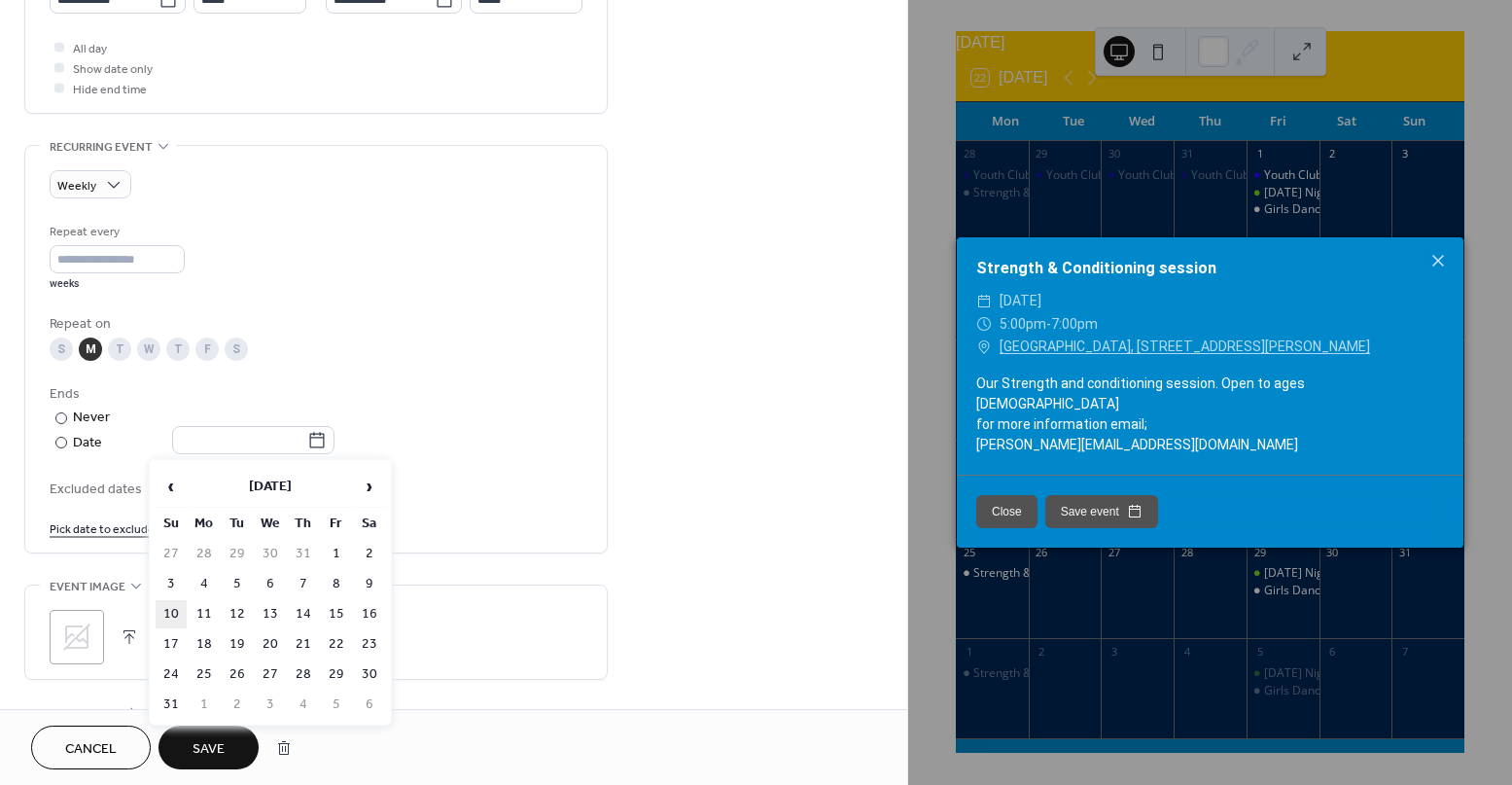 click on "10" at bounding box center [171, 614] 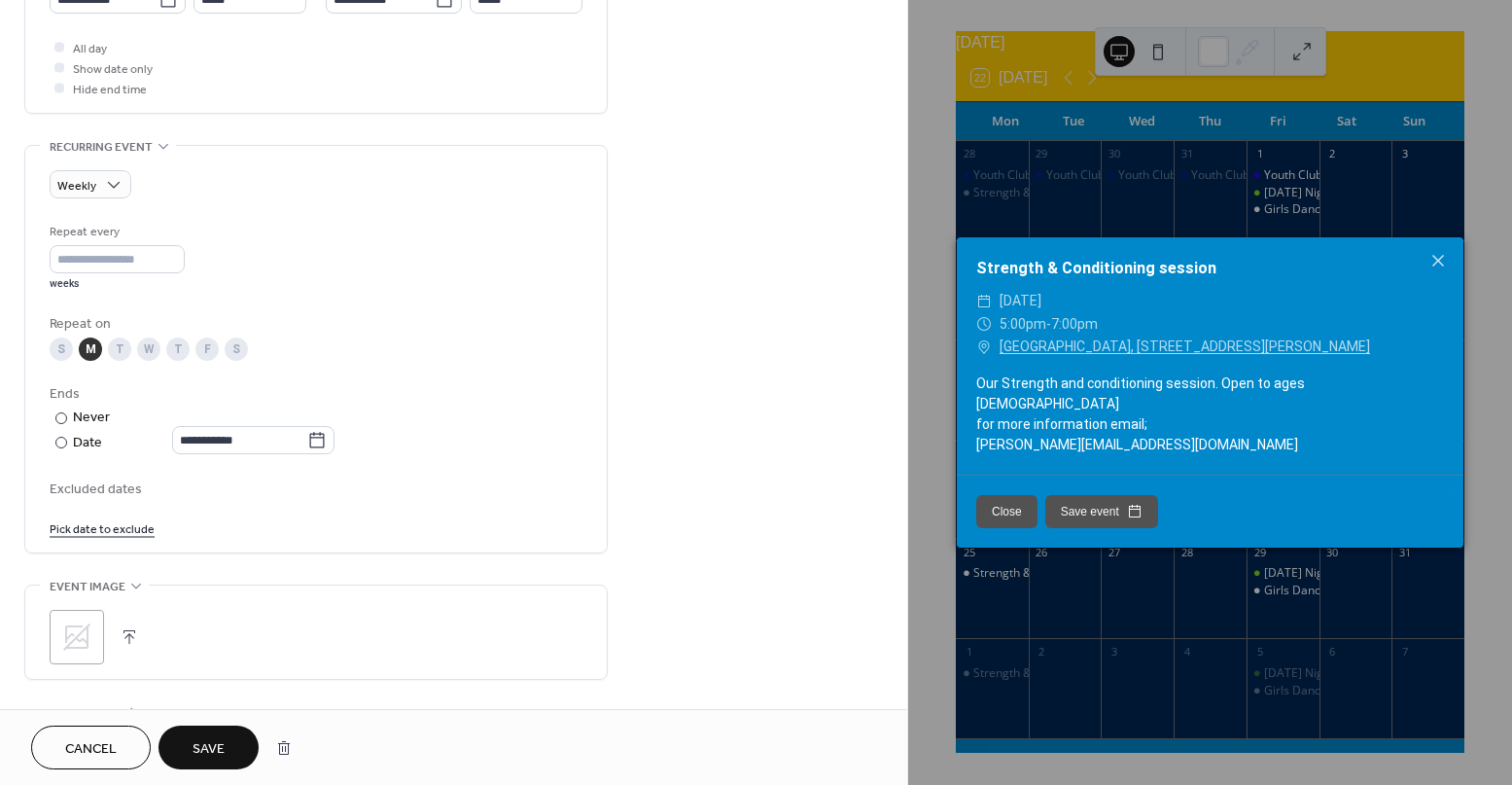 click on "Excluded dates   Pick date to exclude" at bounding box center (316, 508) 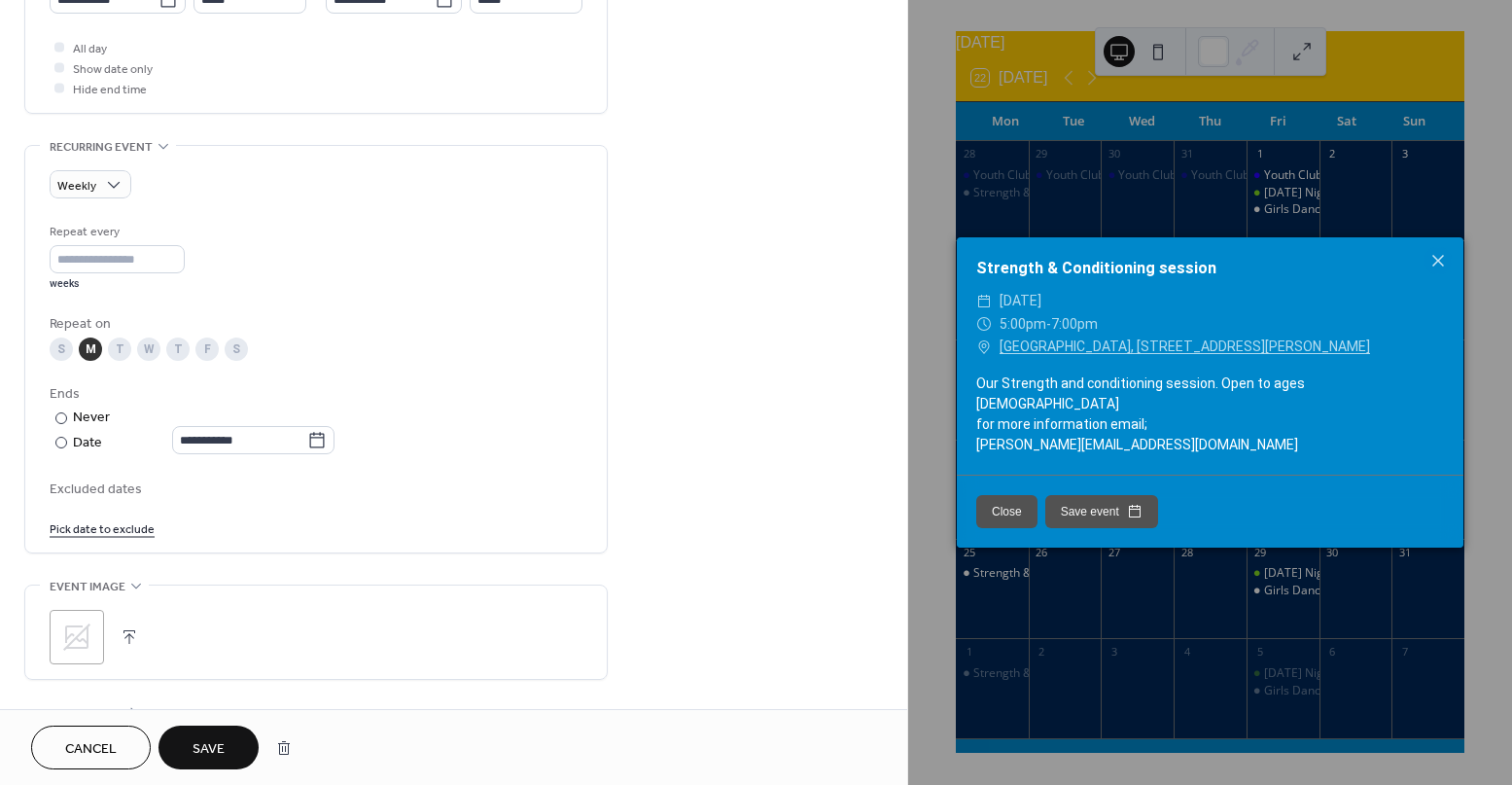 scroll, scrollTop: 923, scrollLeft: 0, axis: vertical 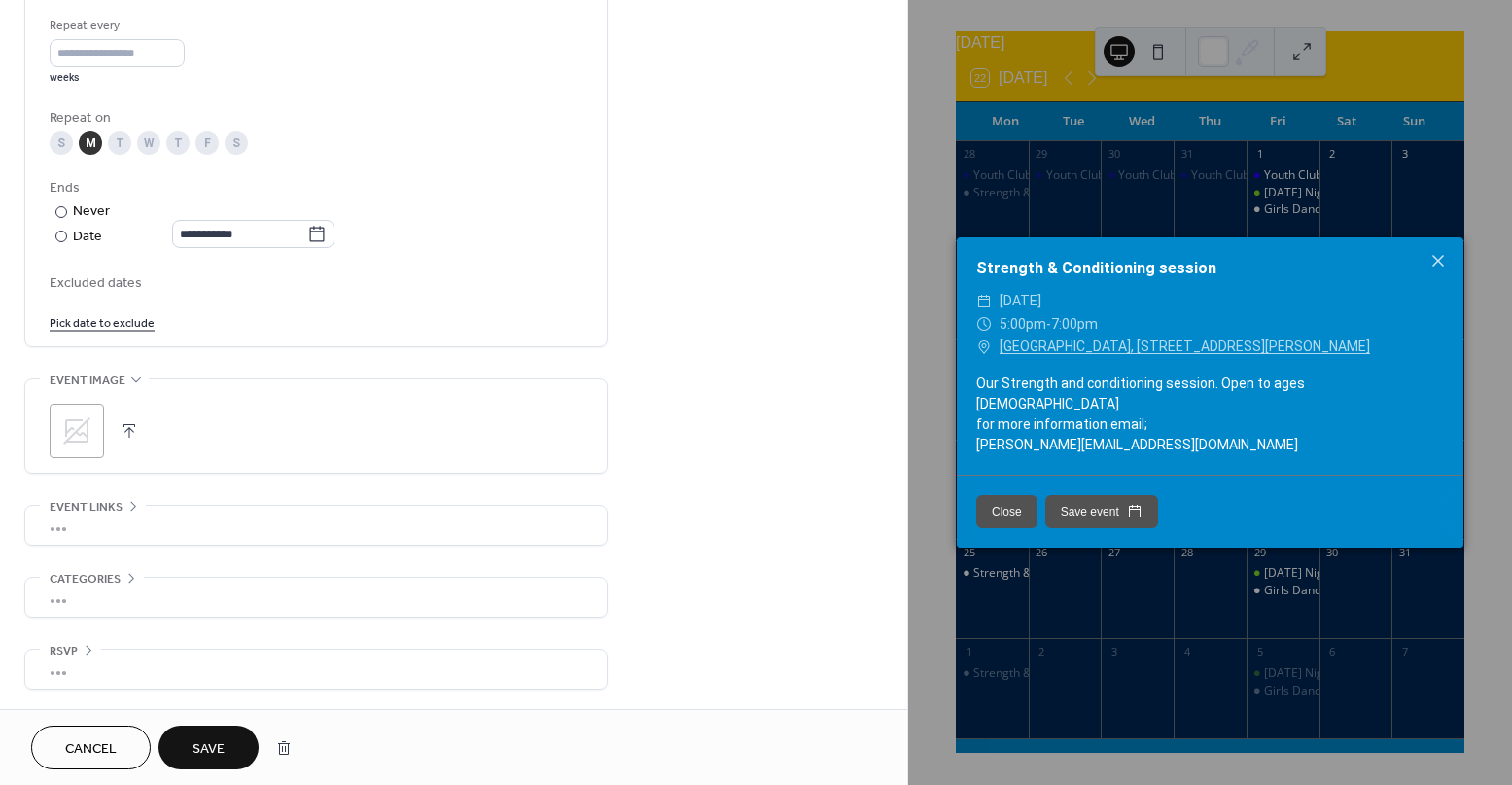 click on "Cancel Save" at bounding box center [453, 747] 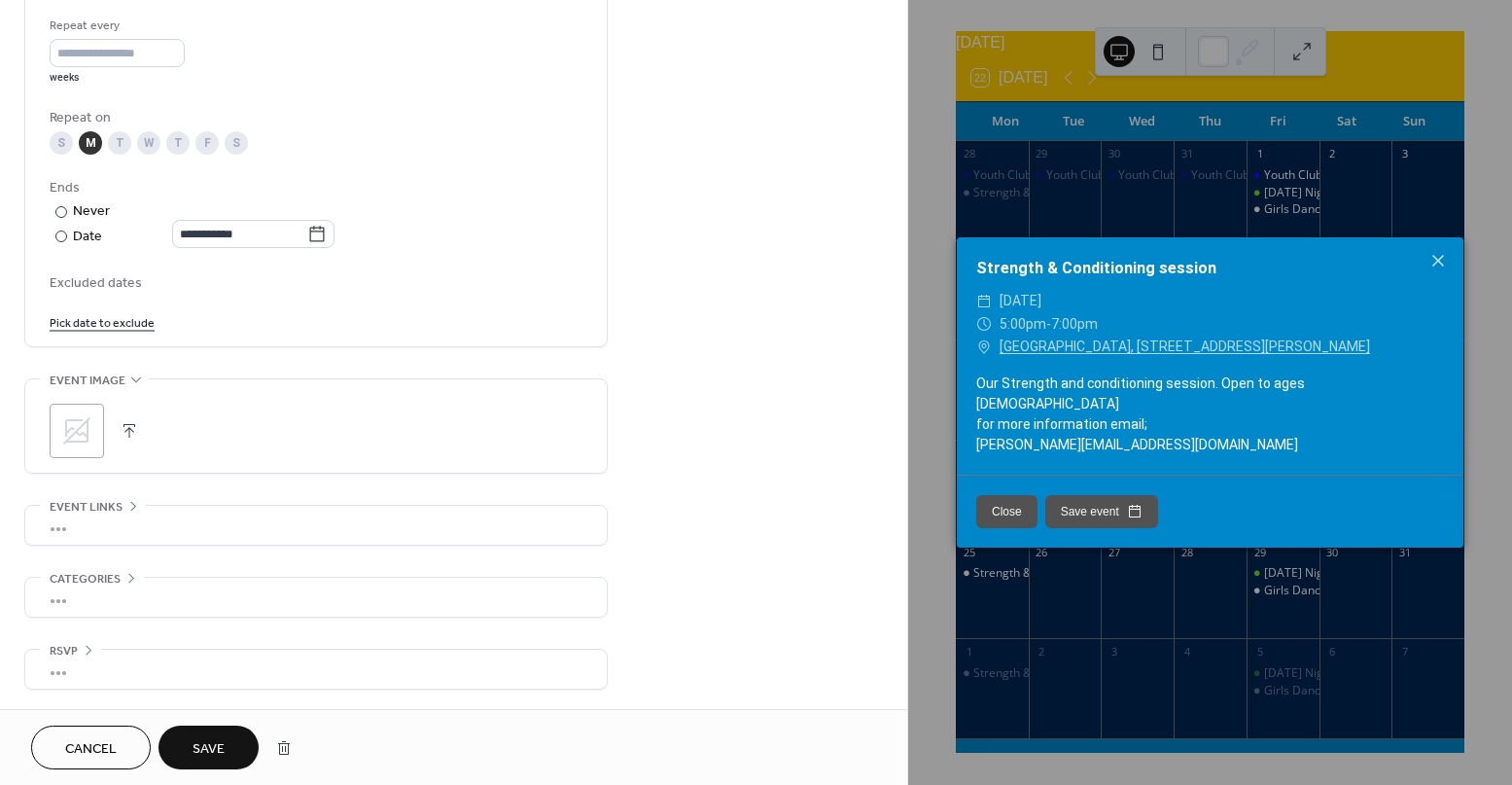 click on "Save" at bounding box center [208, 747] 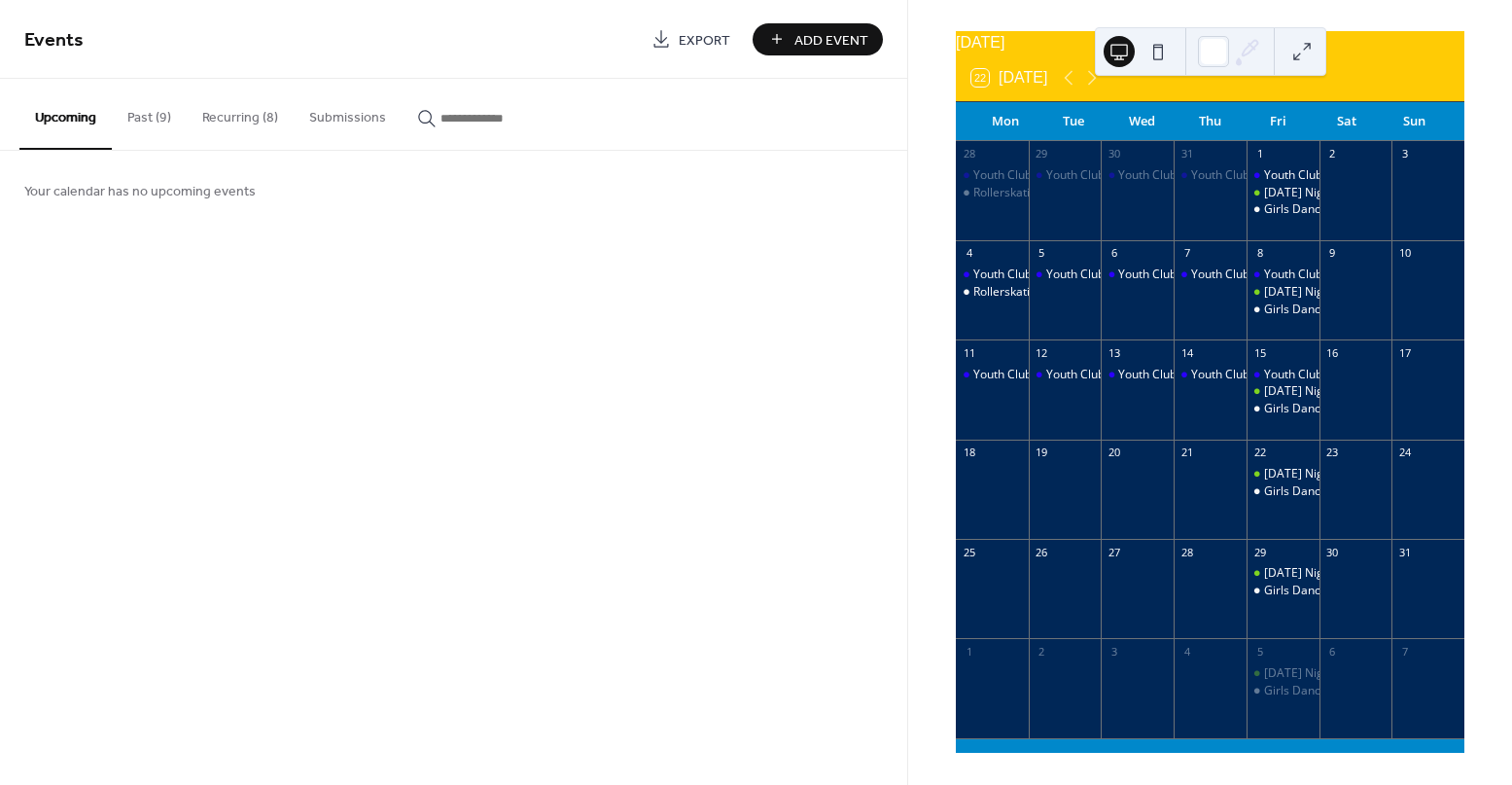 scroll, scrollTop: 82, scrollLeft: 0, axis: vertical 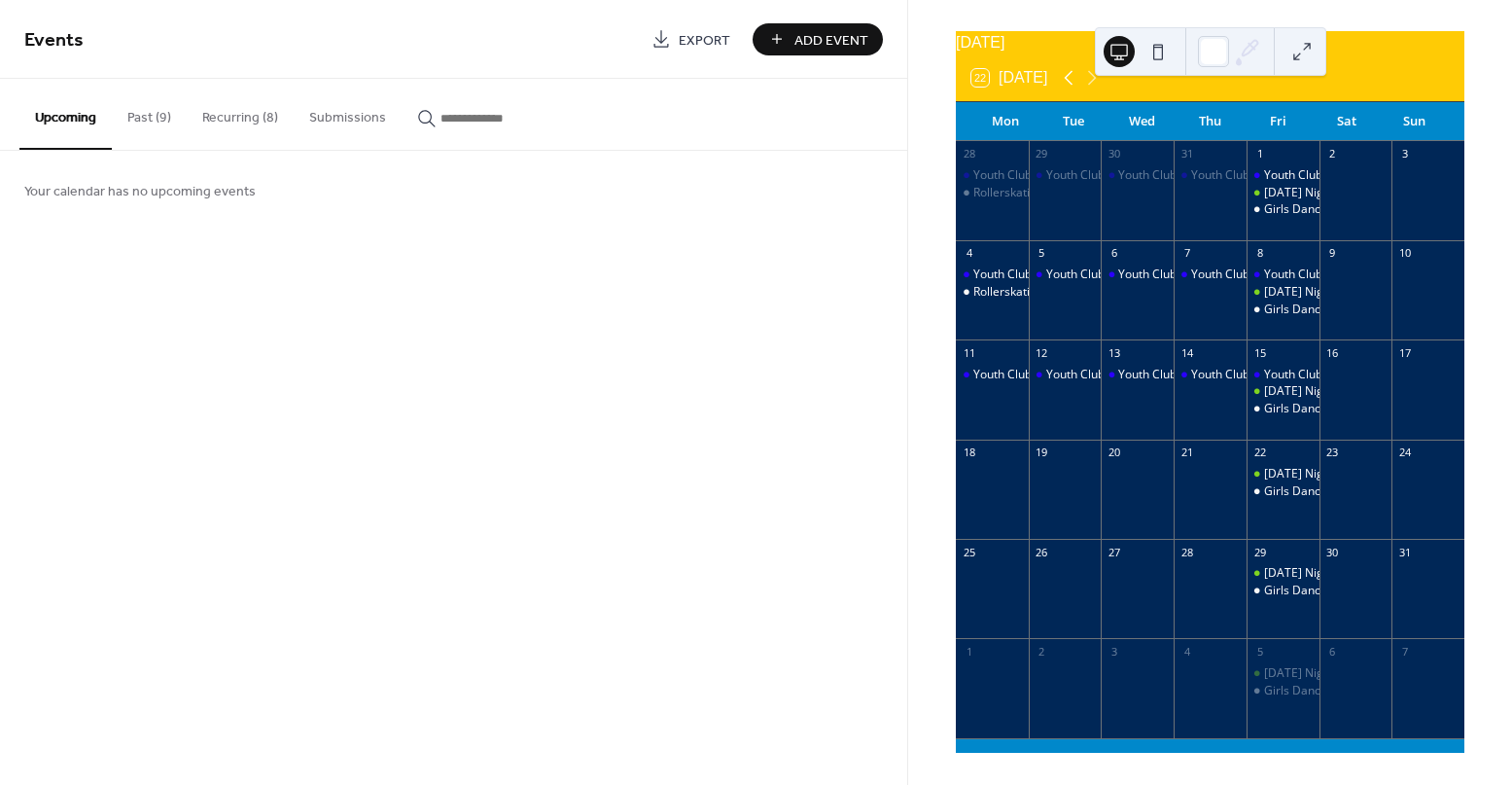 click 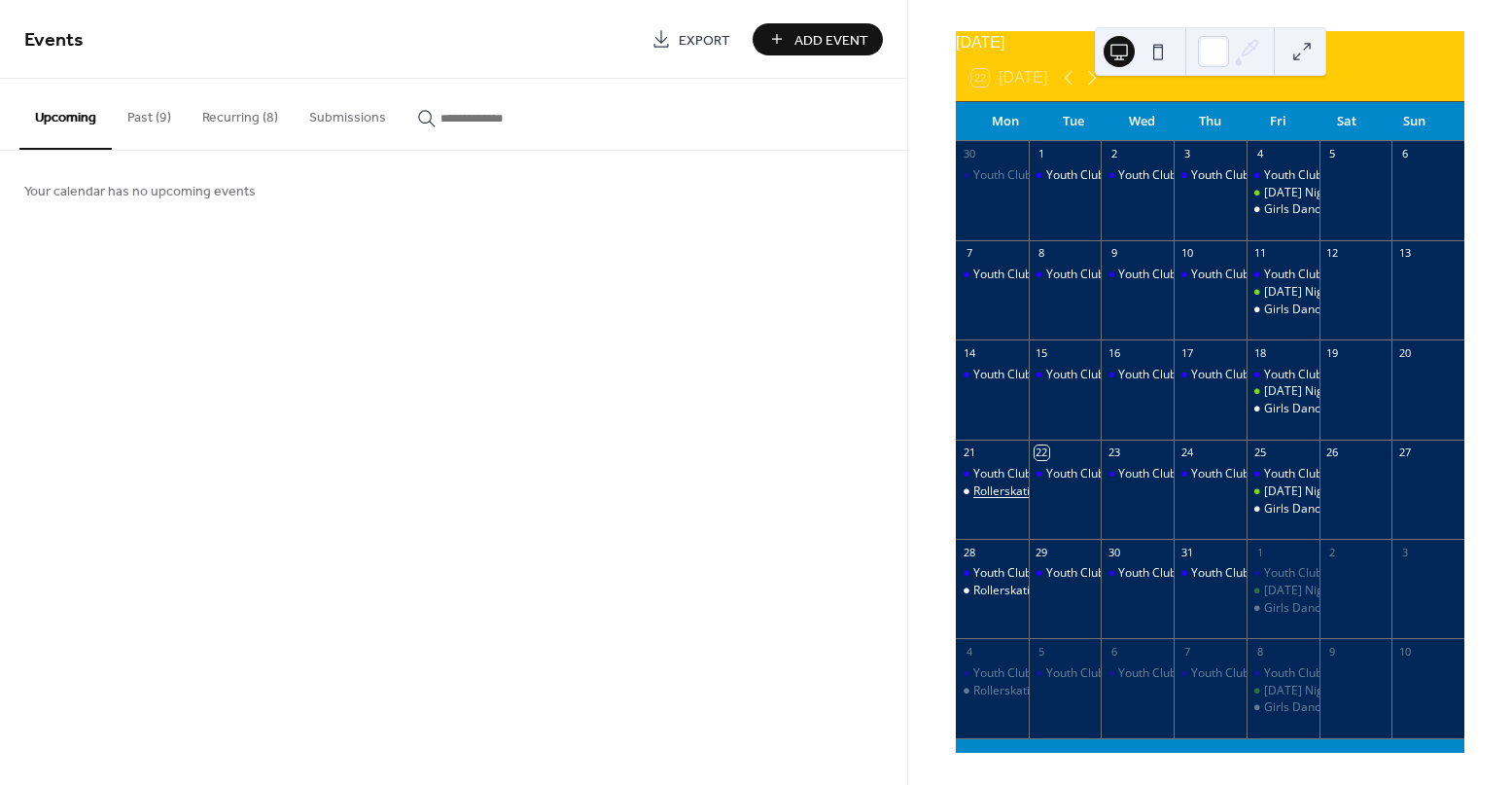 click on "Rollerskating session" at bounding box center [1030, 491] 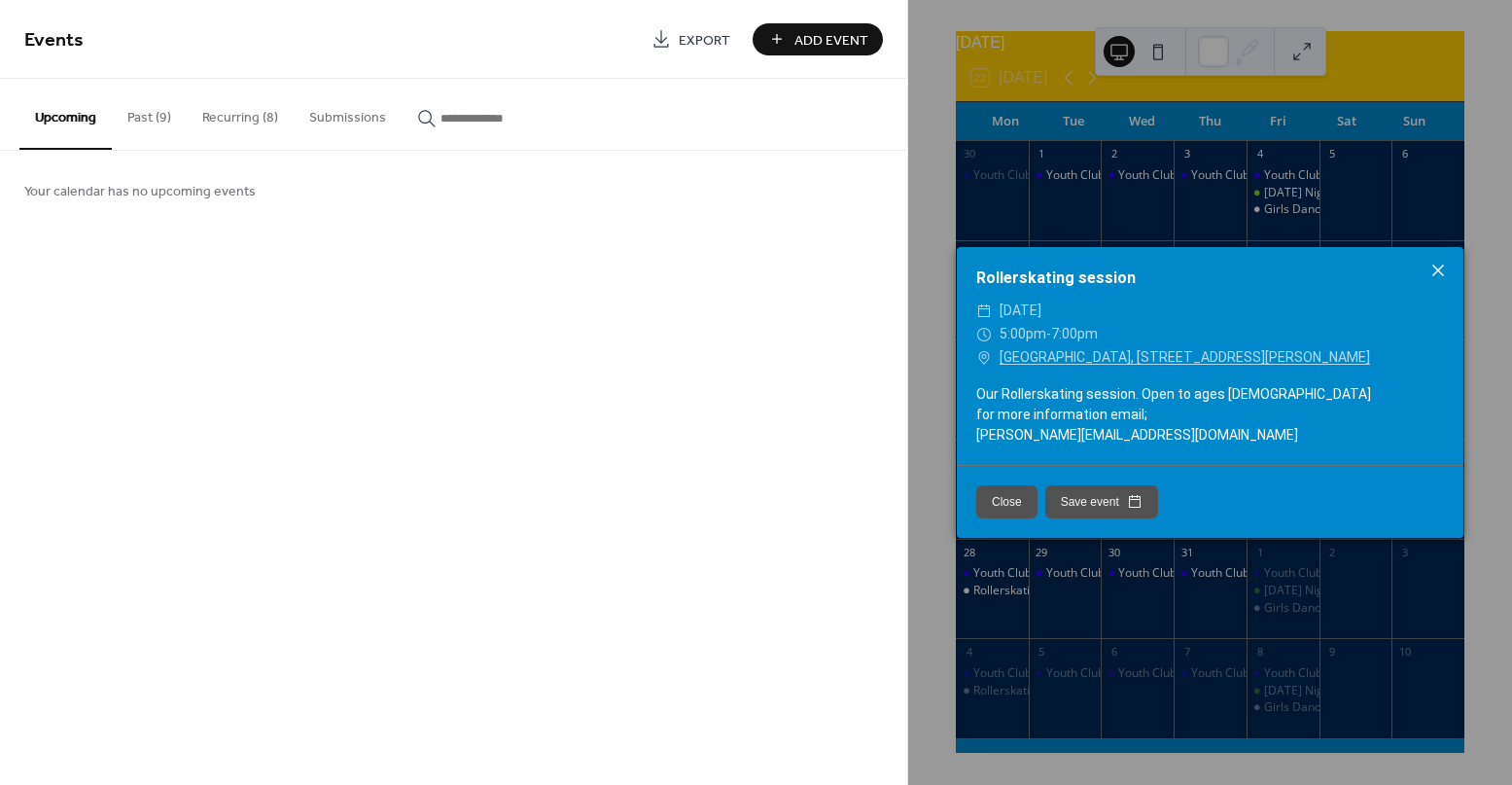 click 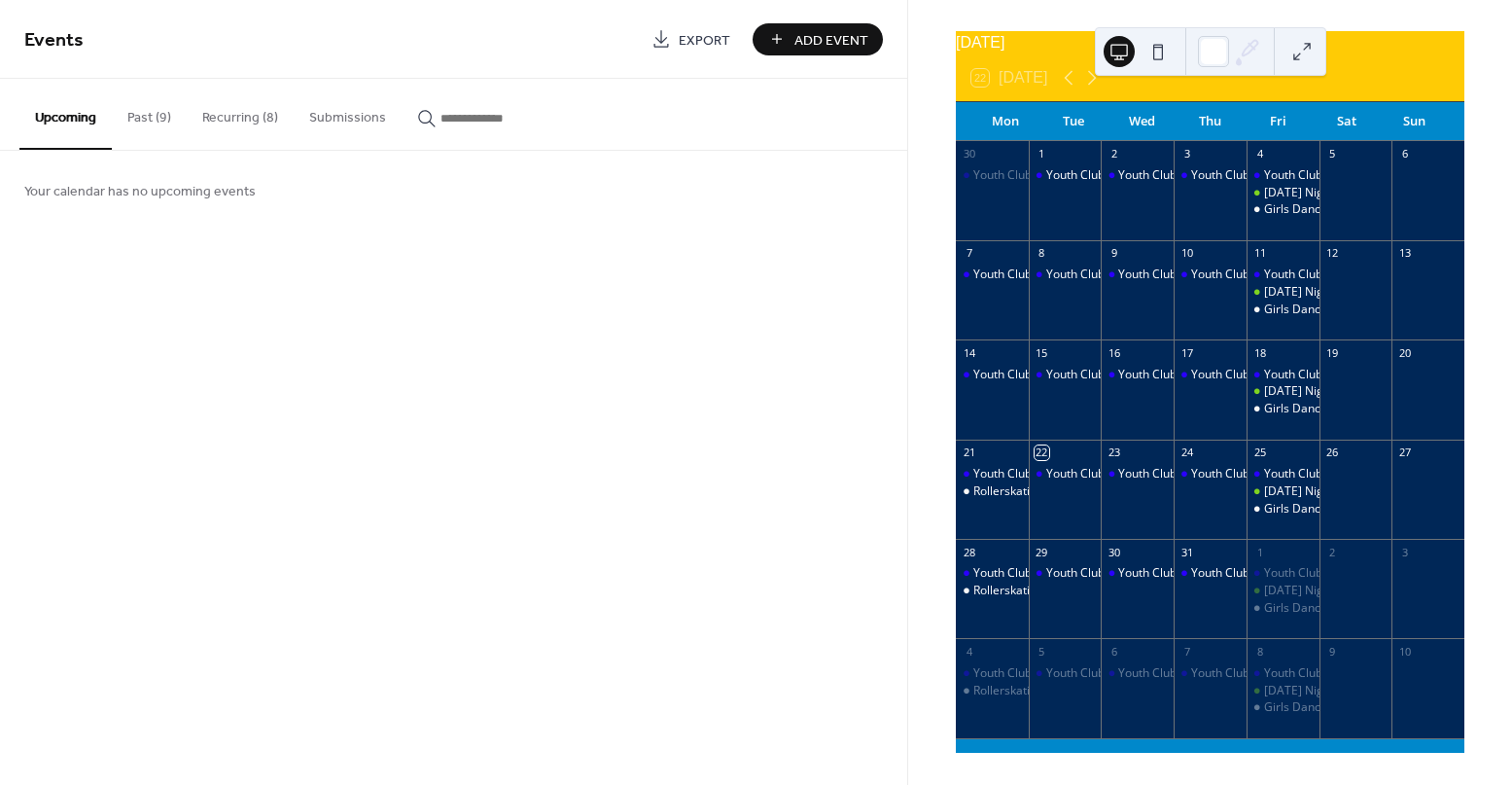 click on "Youth Club" at bounding box center (1065, 499) 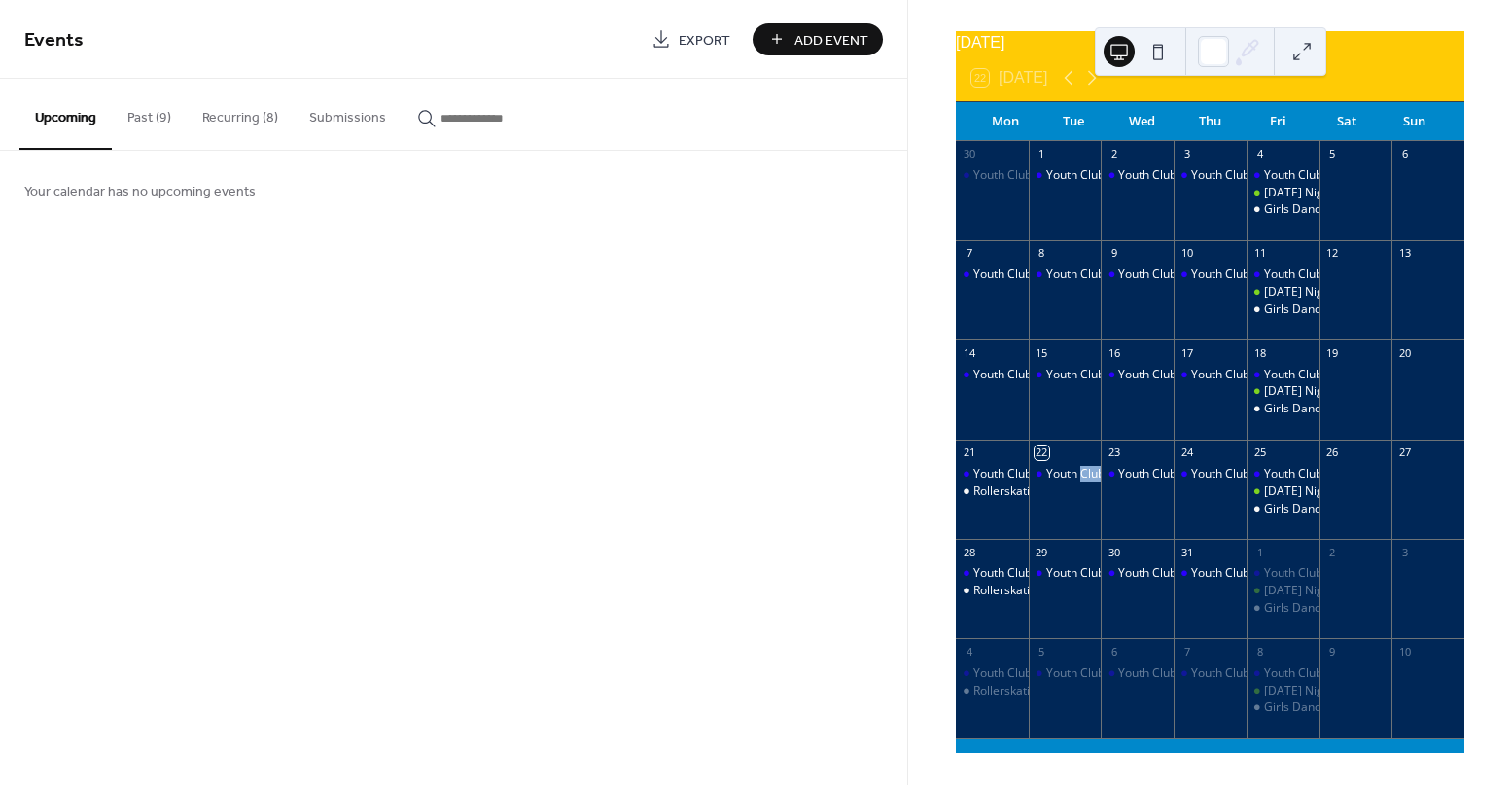click on "Youth Club" at bounding box center [1065, 499] 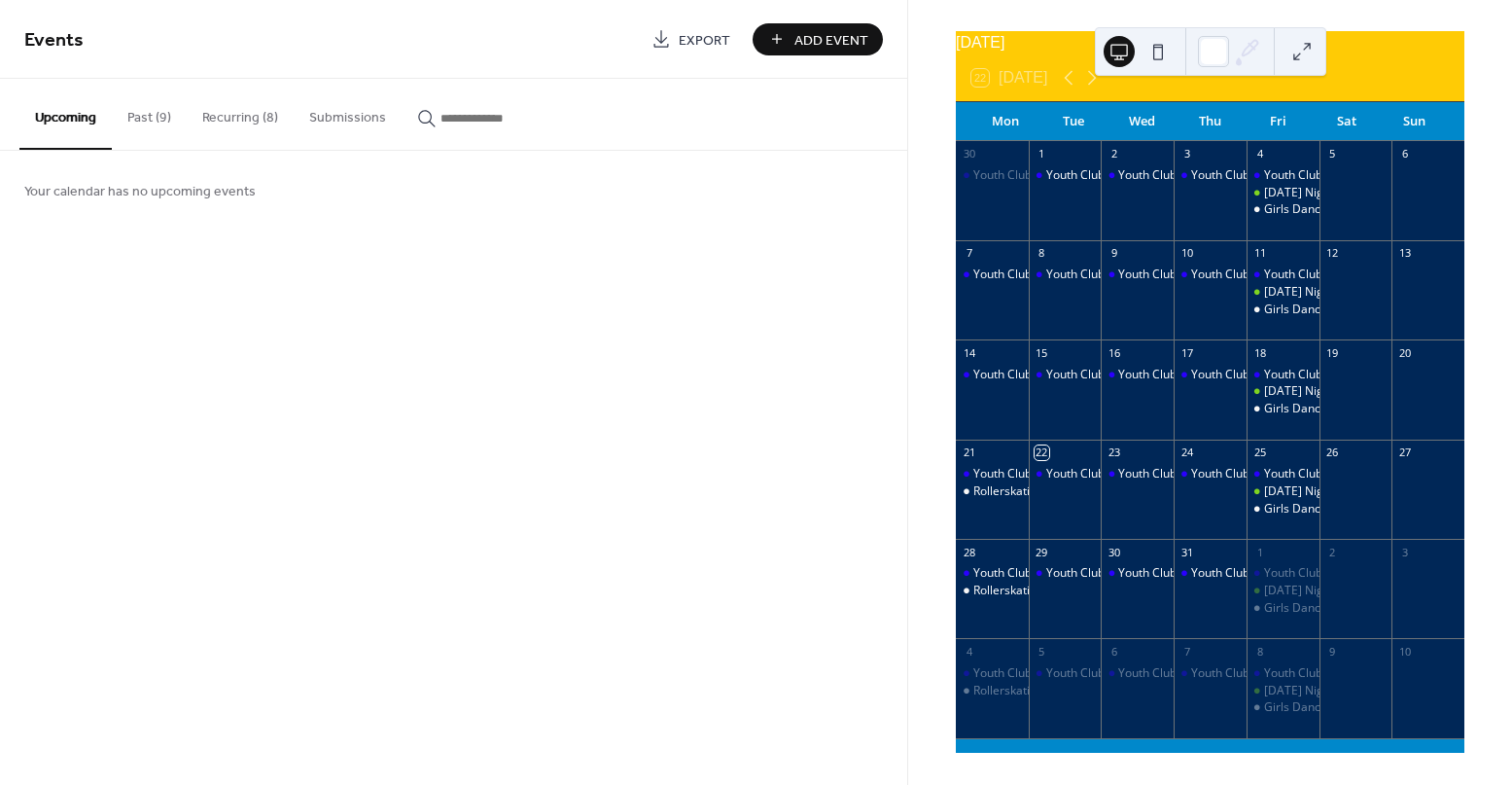 click on "Events Export Add Event Upcoming Past (9) Recurring (8) Submissions Your calendar has no upcoming events Cancel" at bounding box center [453, 392] 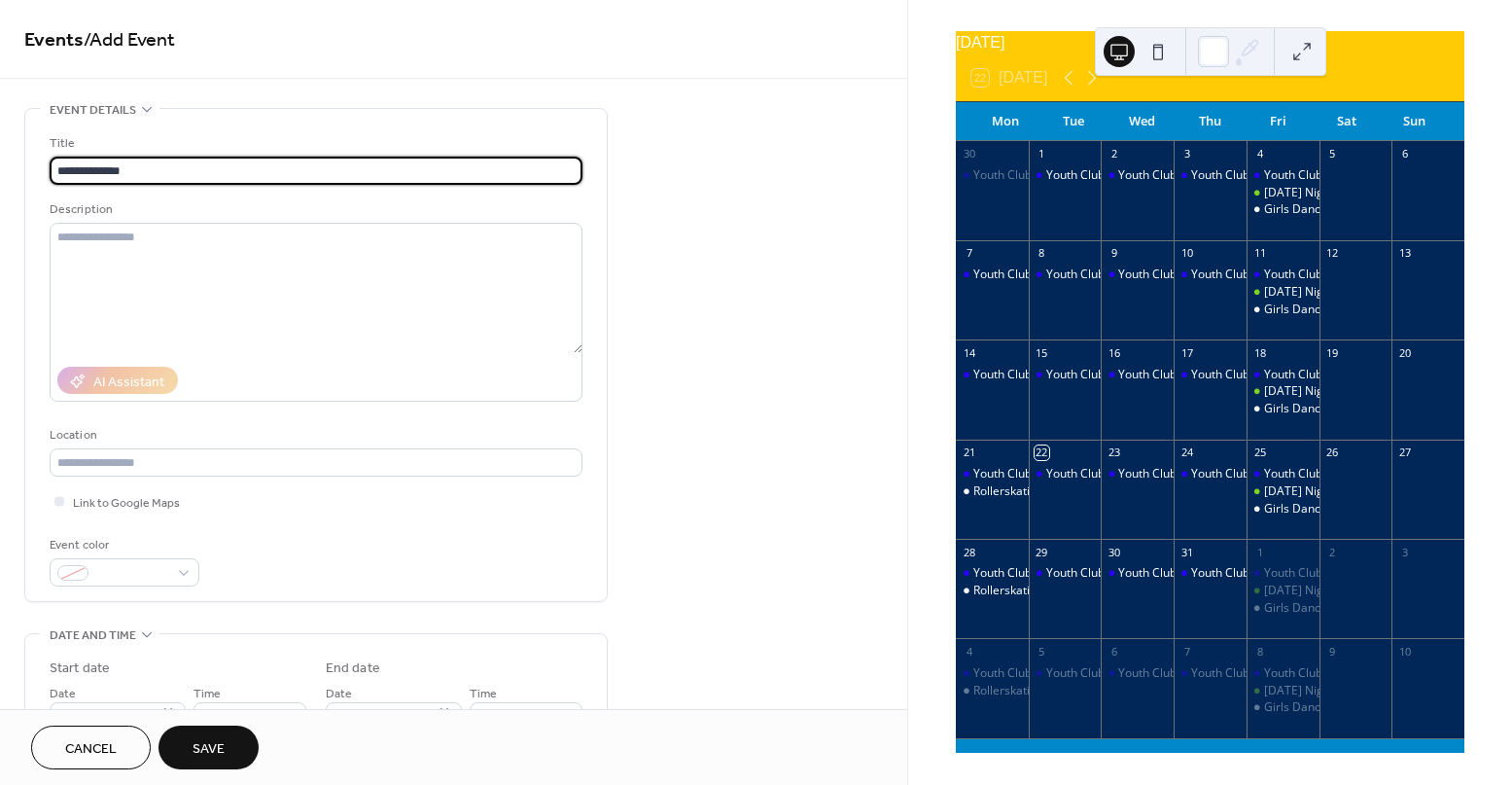 click on "**********" at bounding box center [316, 170] 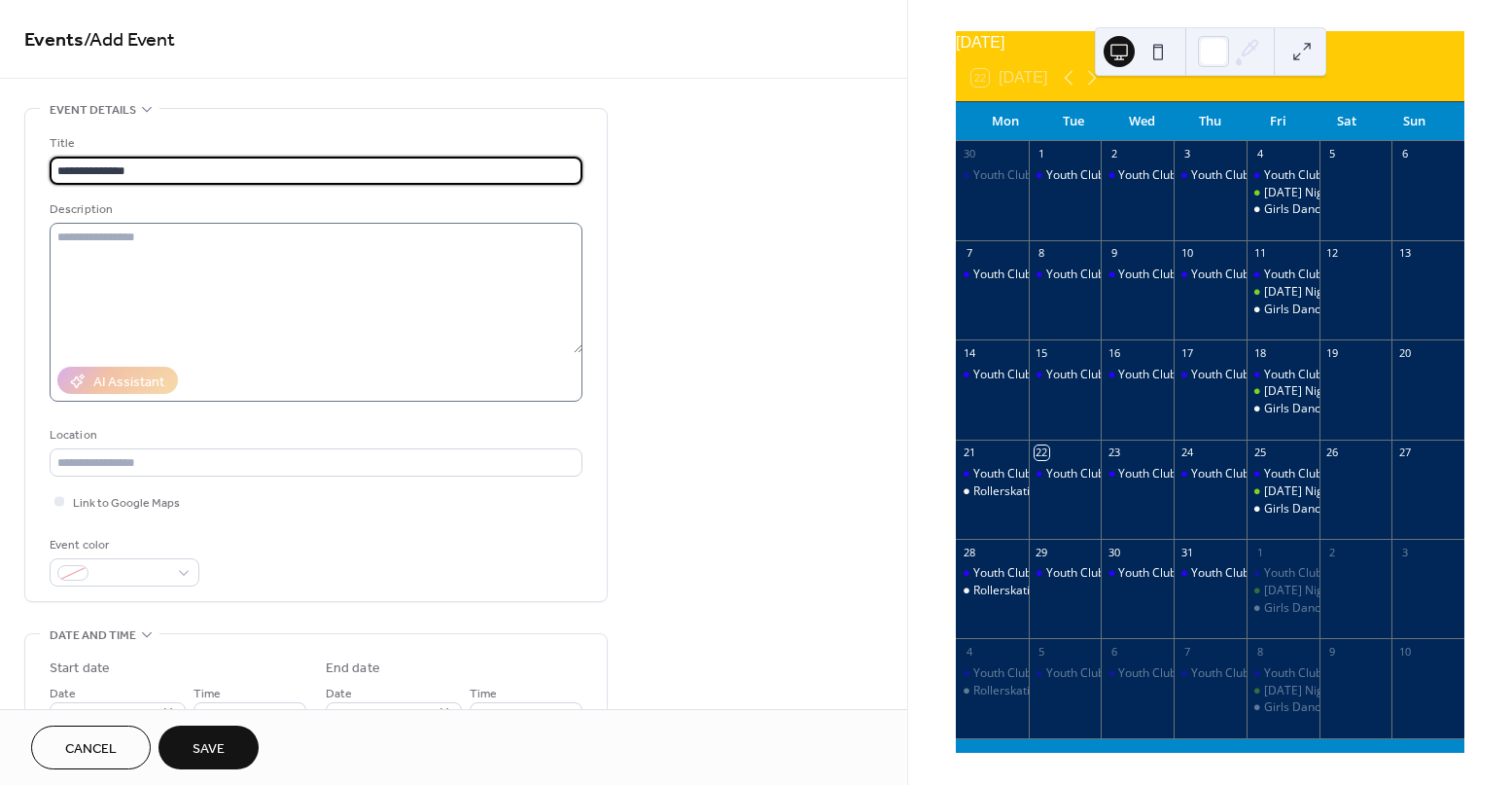 type on "**********" 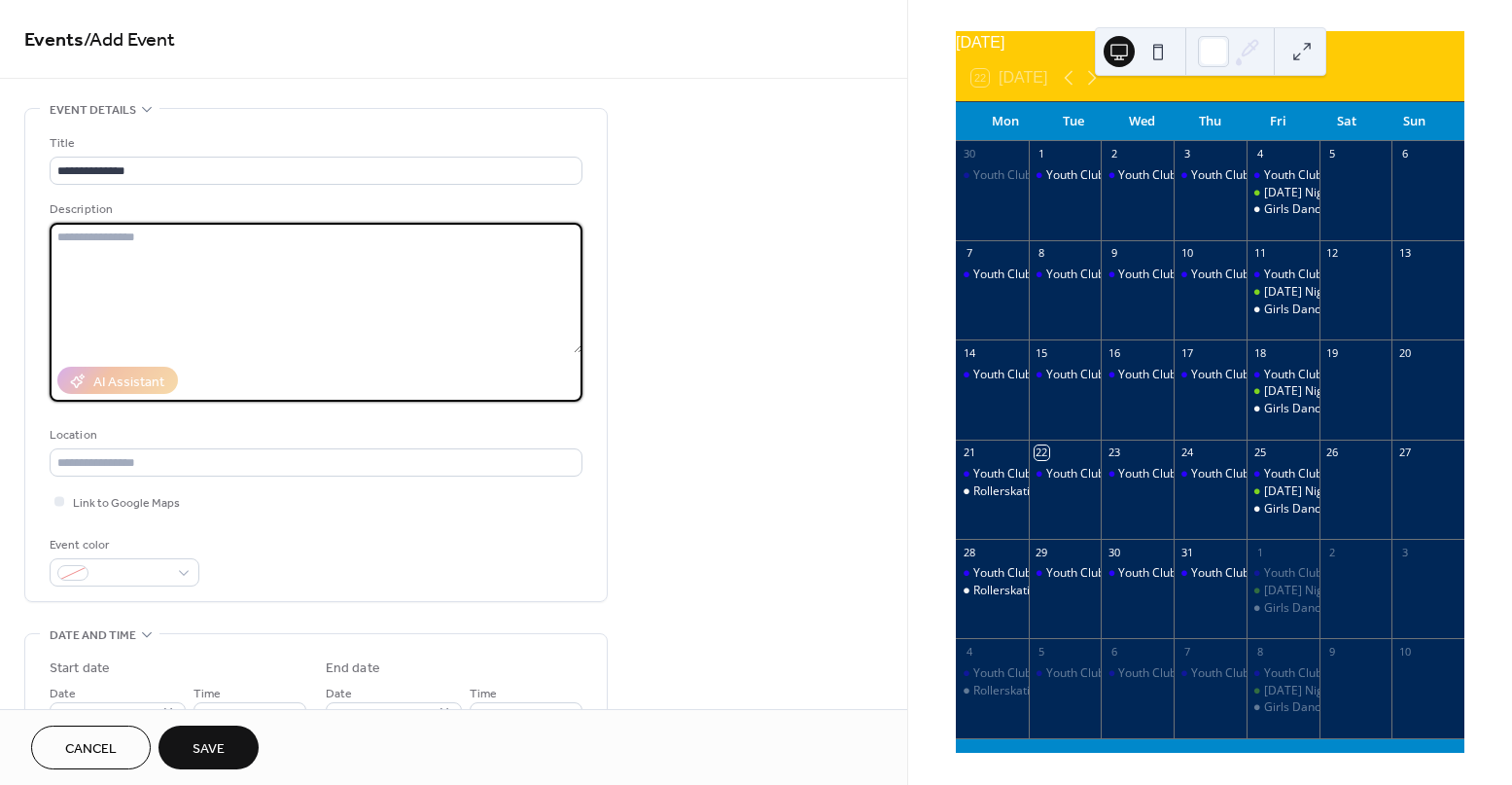 click at bounding box center [316, 288] 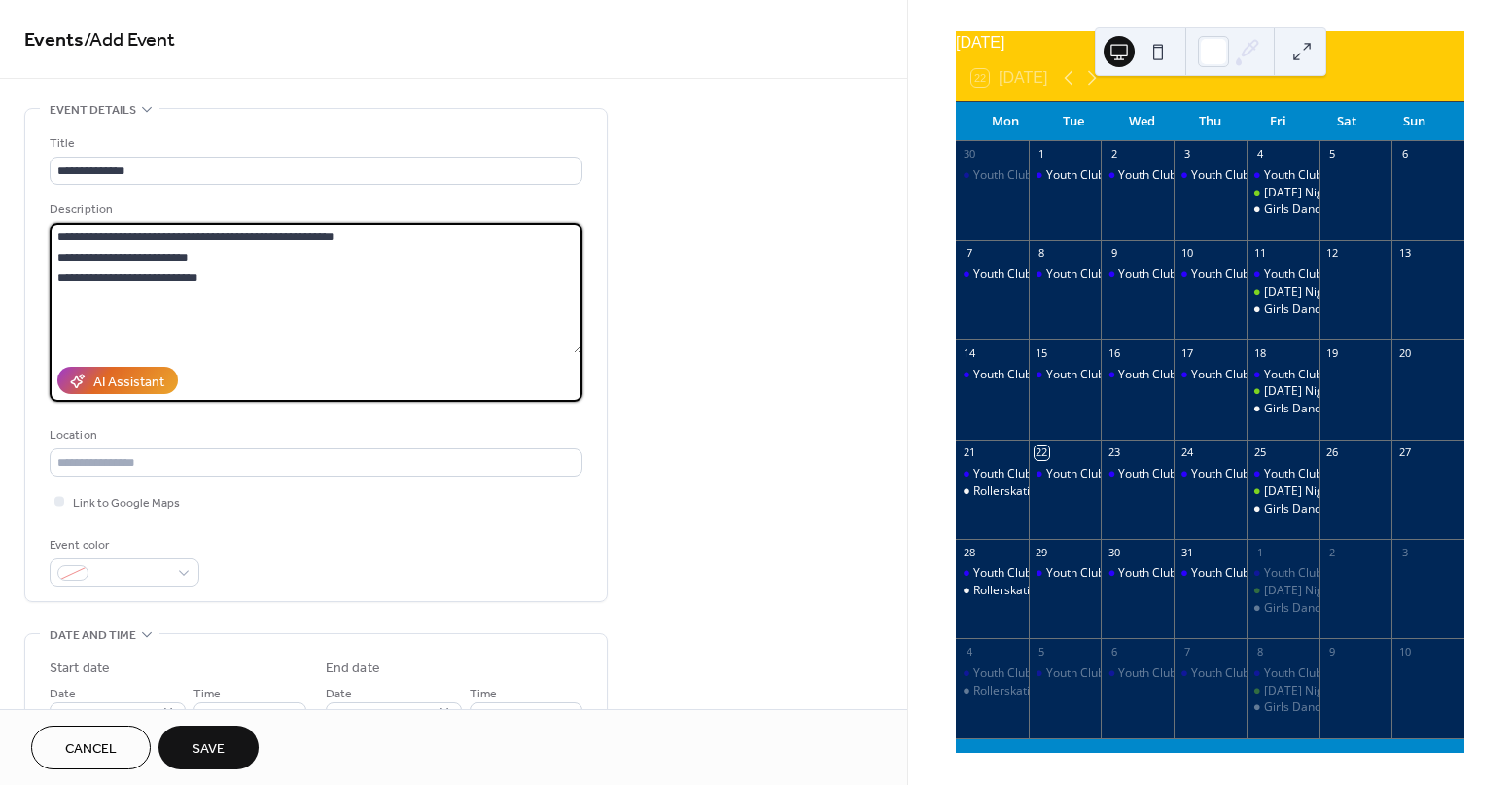 drag, startPoint x: 208, startPoint y: 234, endPoint x: 78, endPoint y: 233, distance: 130.00385 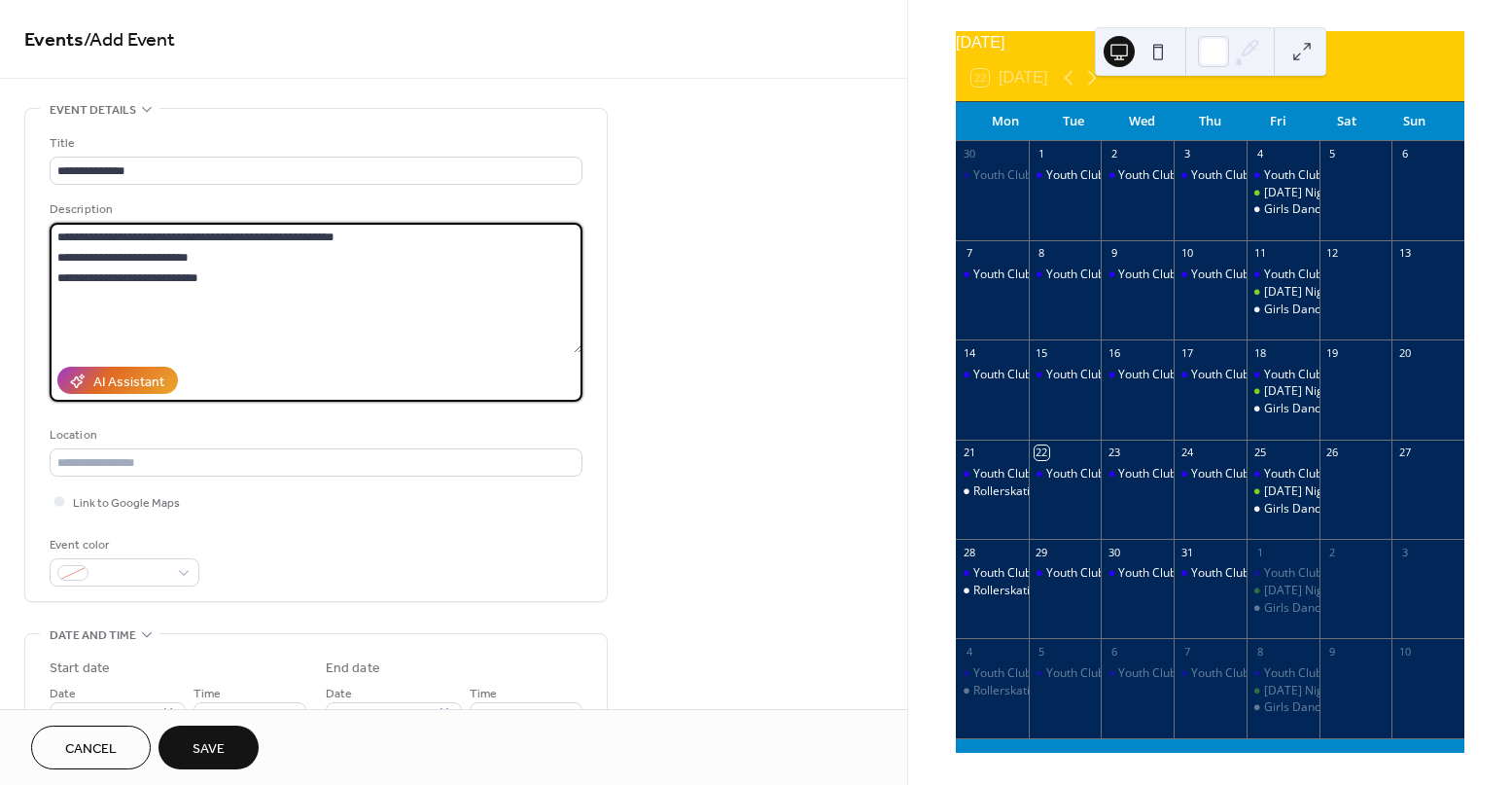 click on "**********" at bounding box center (316, 288) 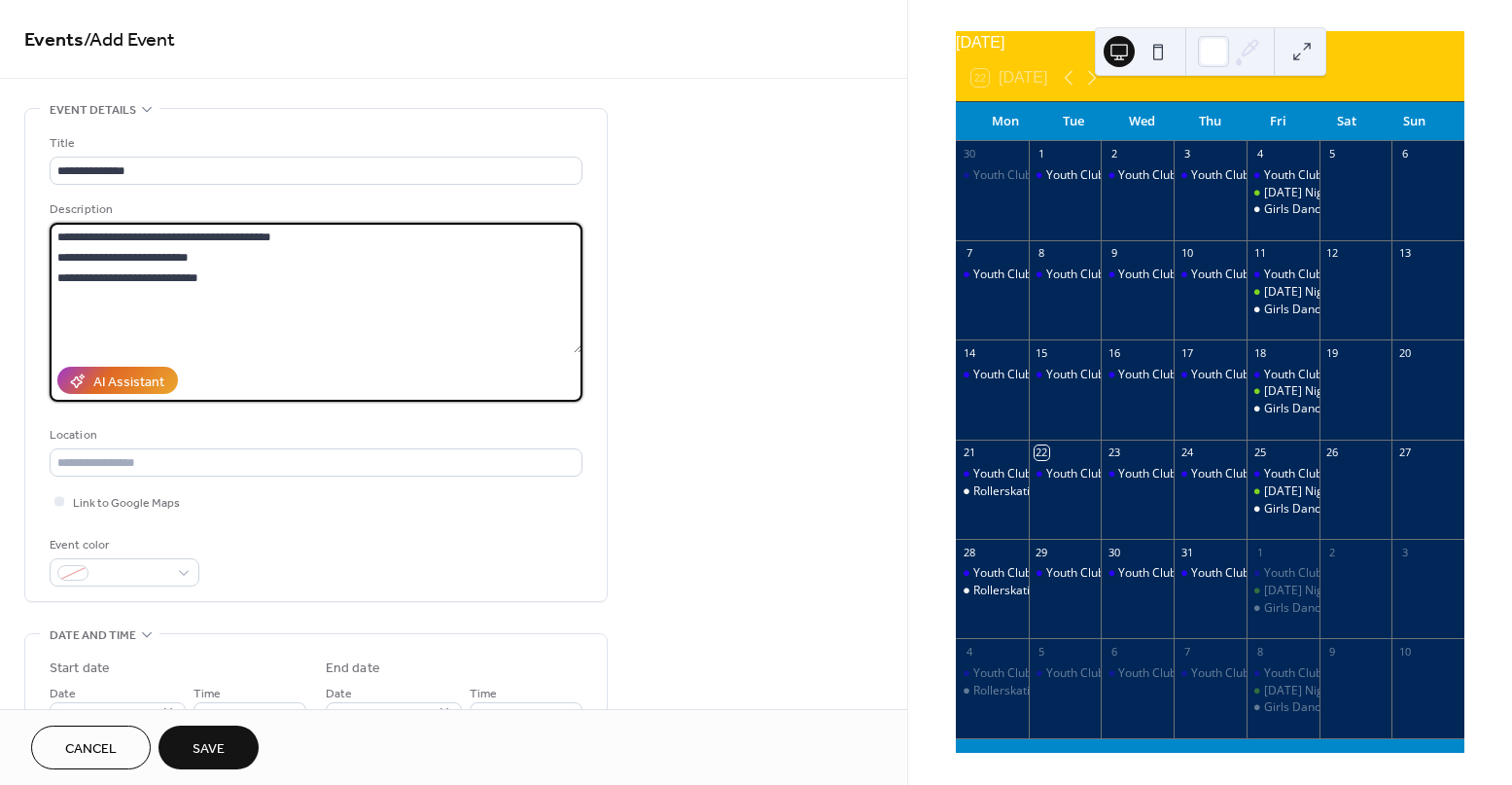 click on "**********" at bounding box center [316, 288] 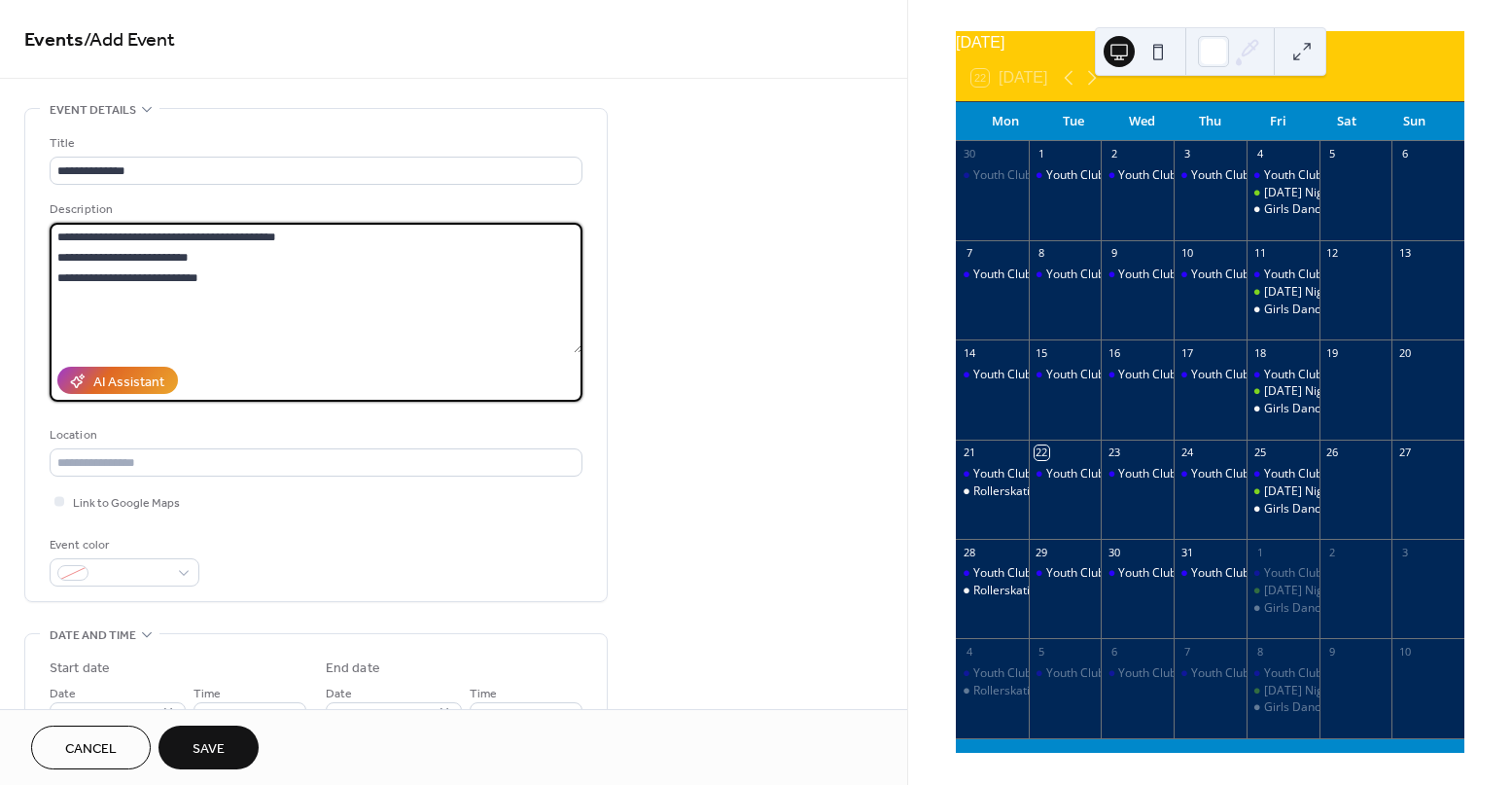 click on "**********" at bounding box center [316, 288] 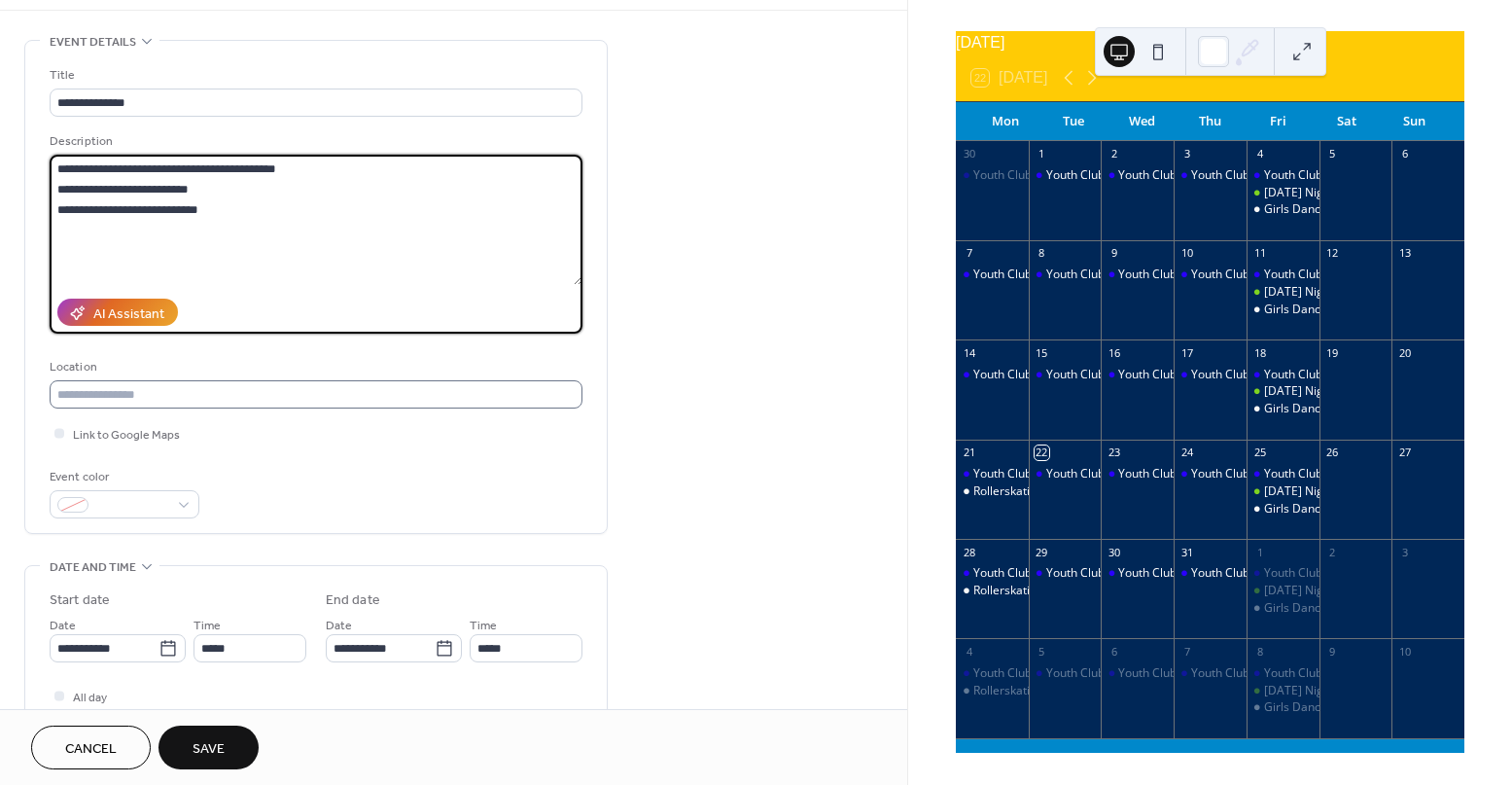 scroll, scrollTop: 71, scrollLeft: 0, axis: vertical 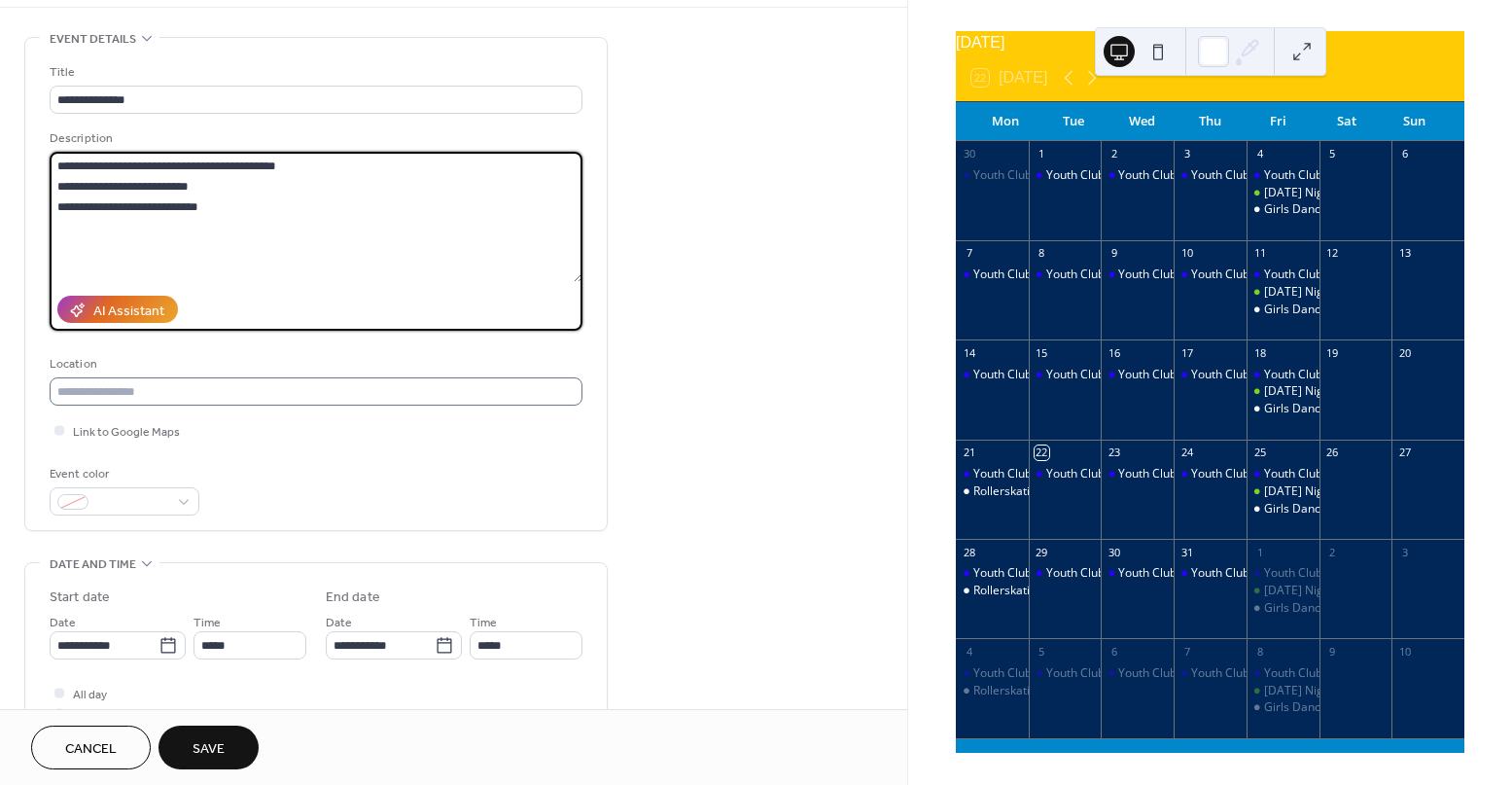 type on "**********" 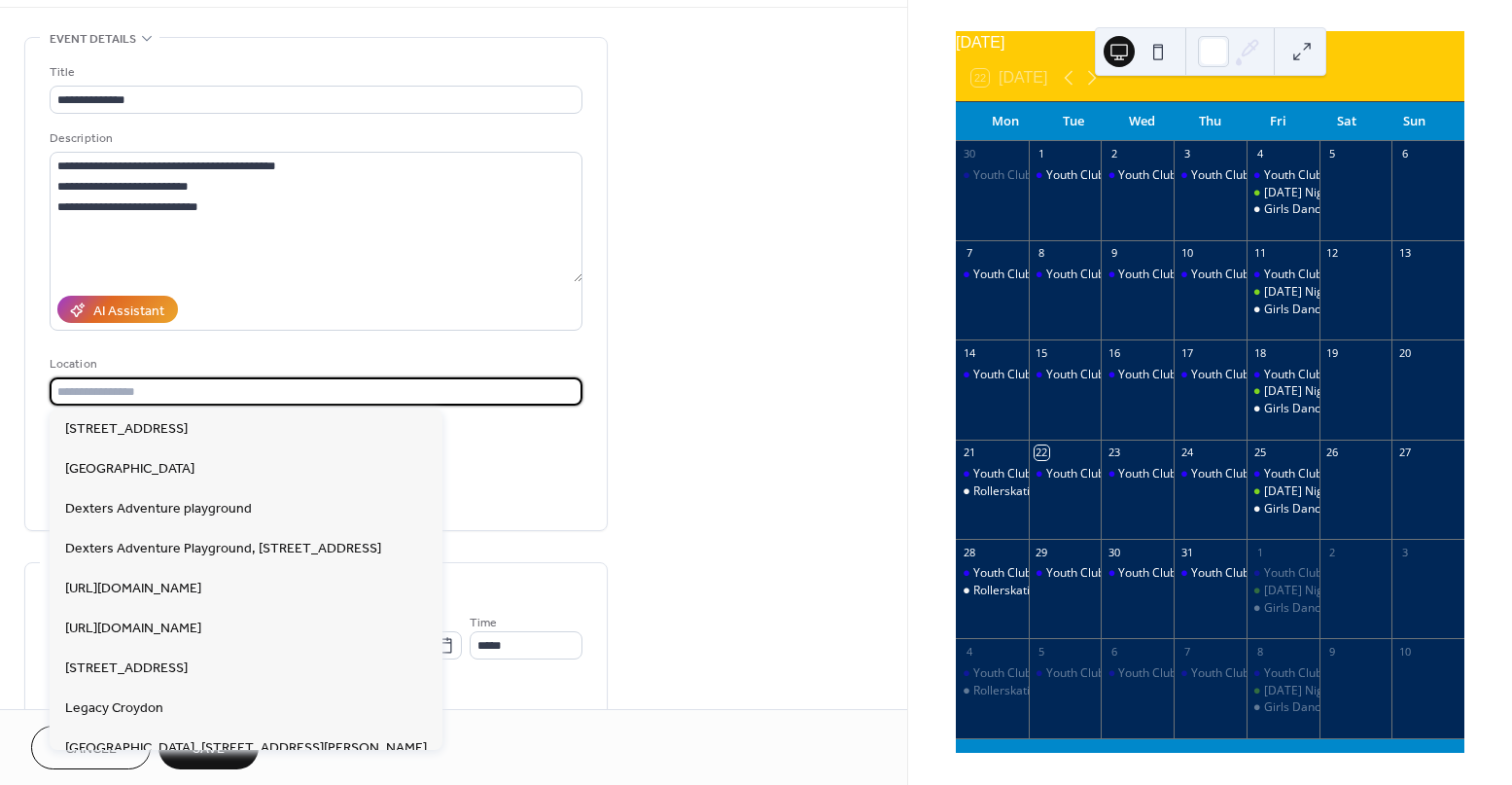 click at bounding box center [316, 391] 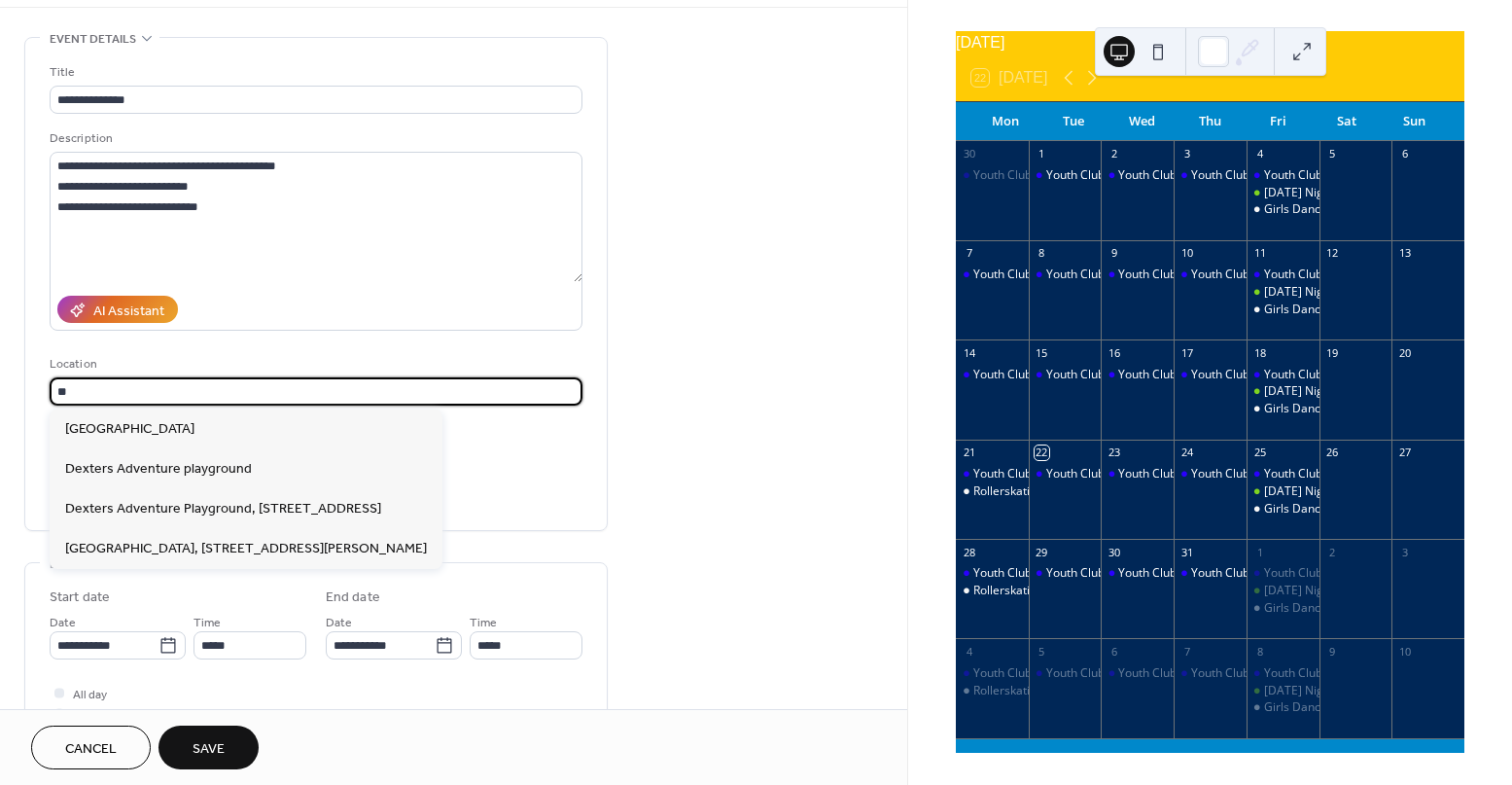 type on "*" 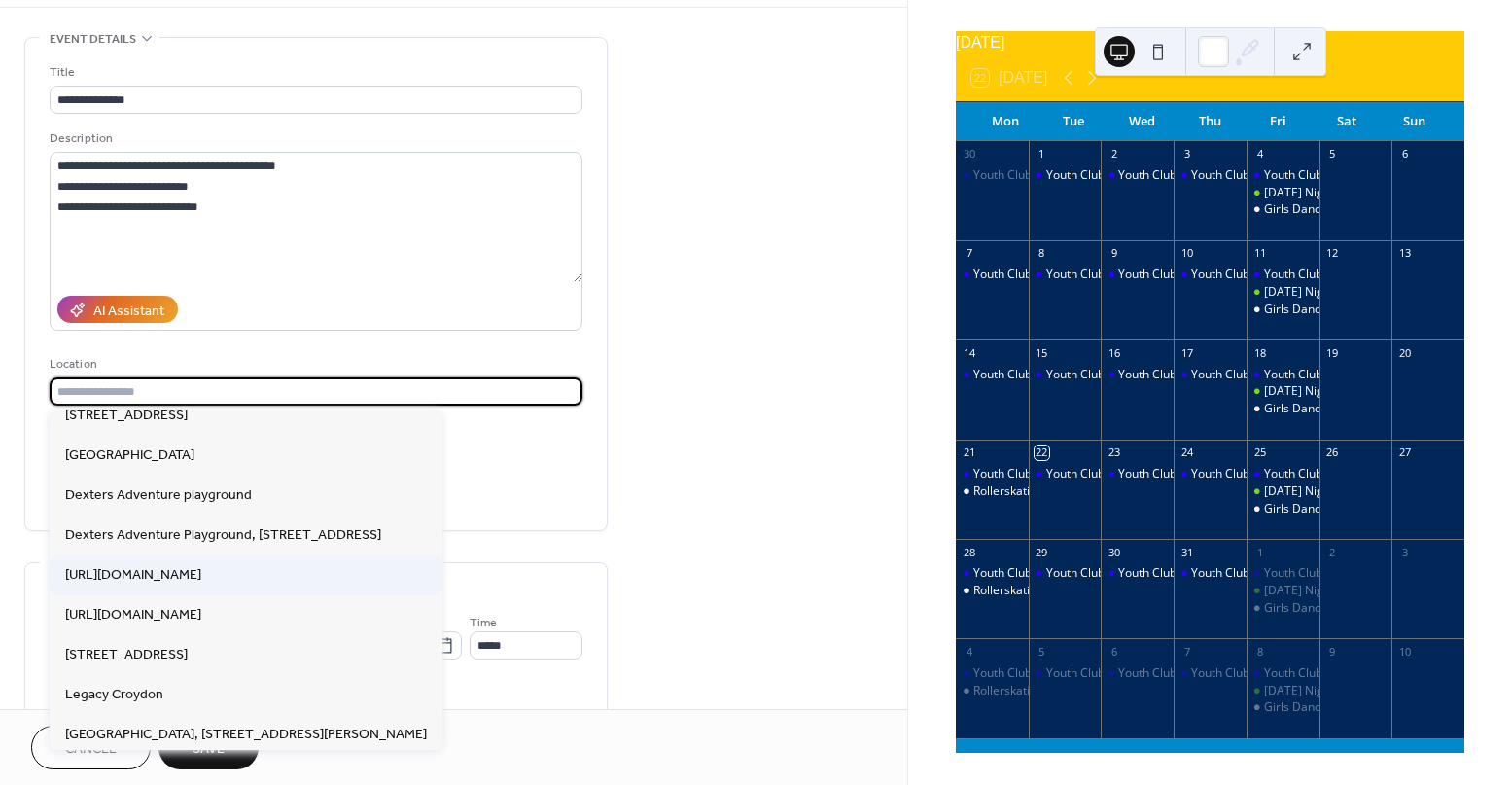 scroll, scrollTop: 0, scrollLeft: 0, axis: both 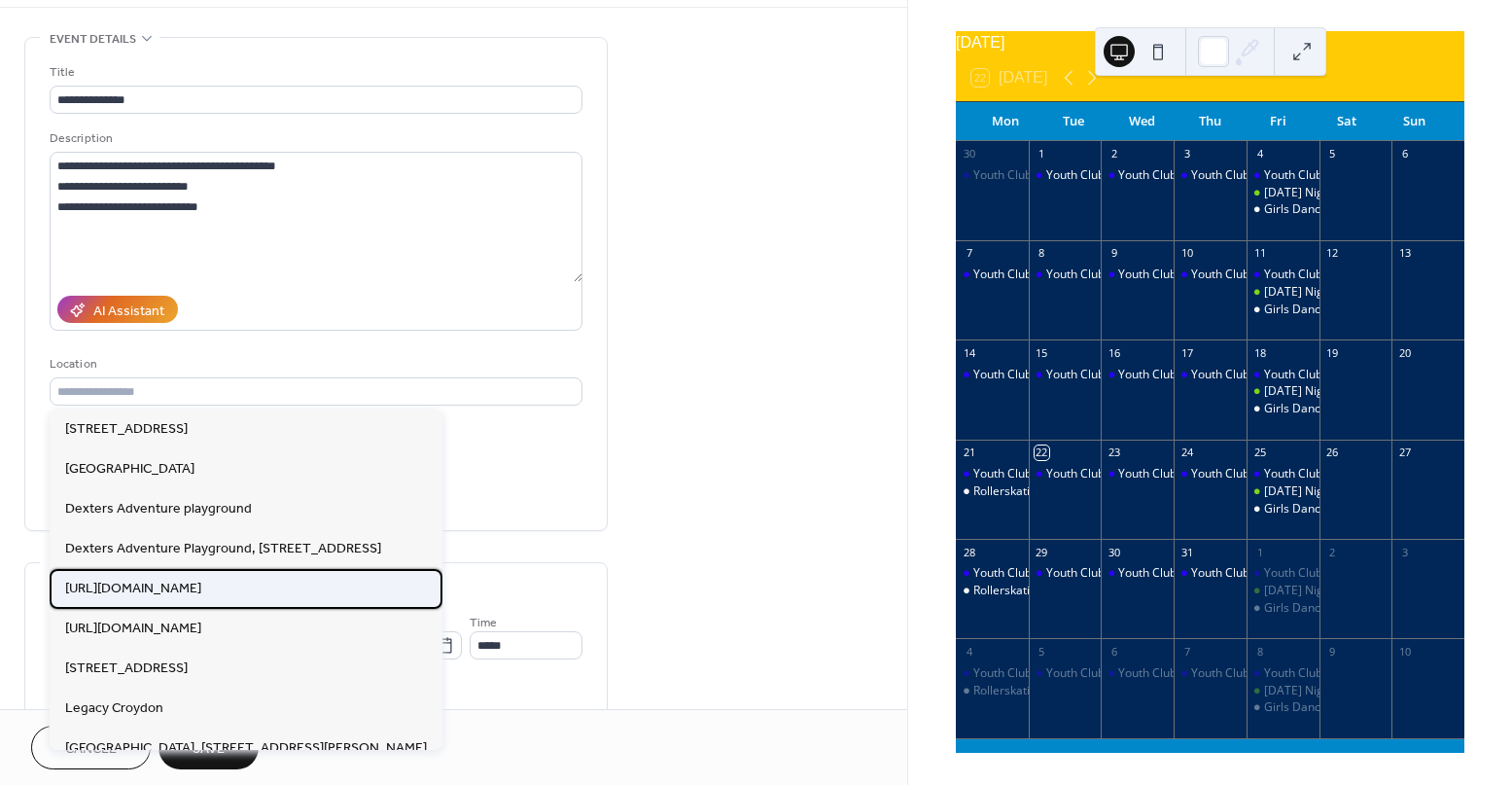 click on "[URL][DOMAIN_NAME]" at bounding box center (133, 589) 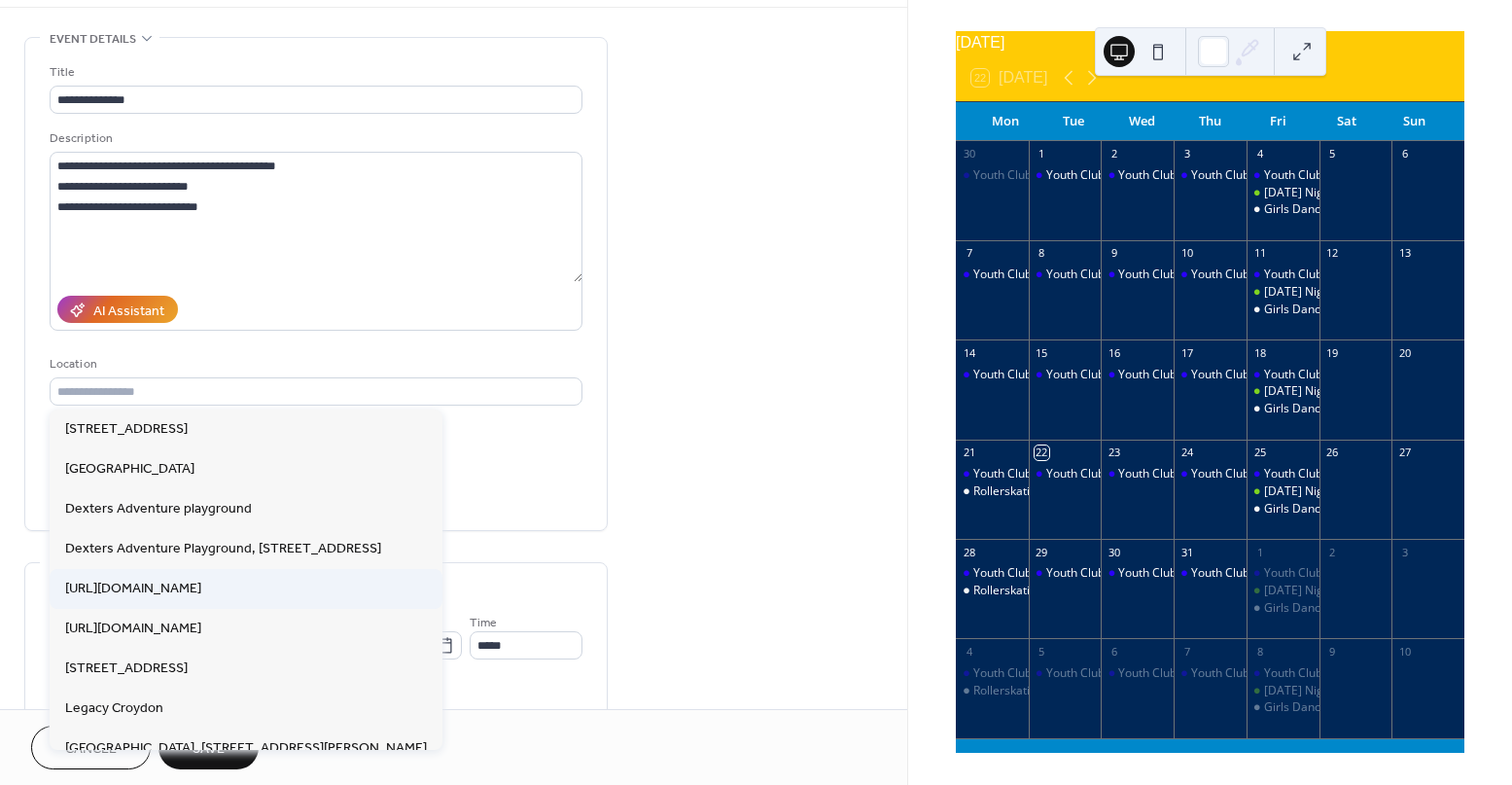 type on "**********" 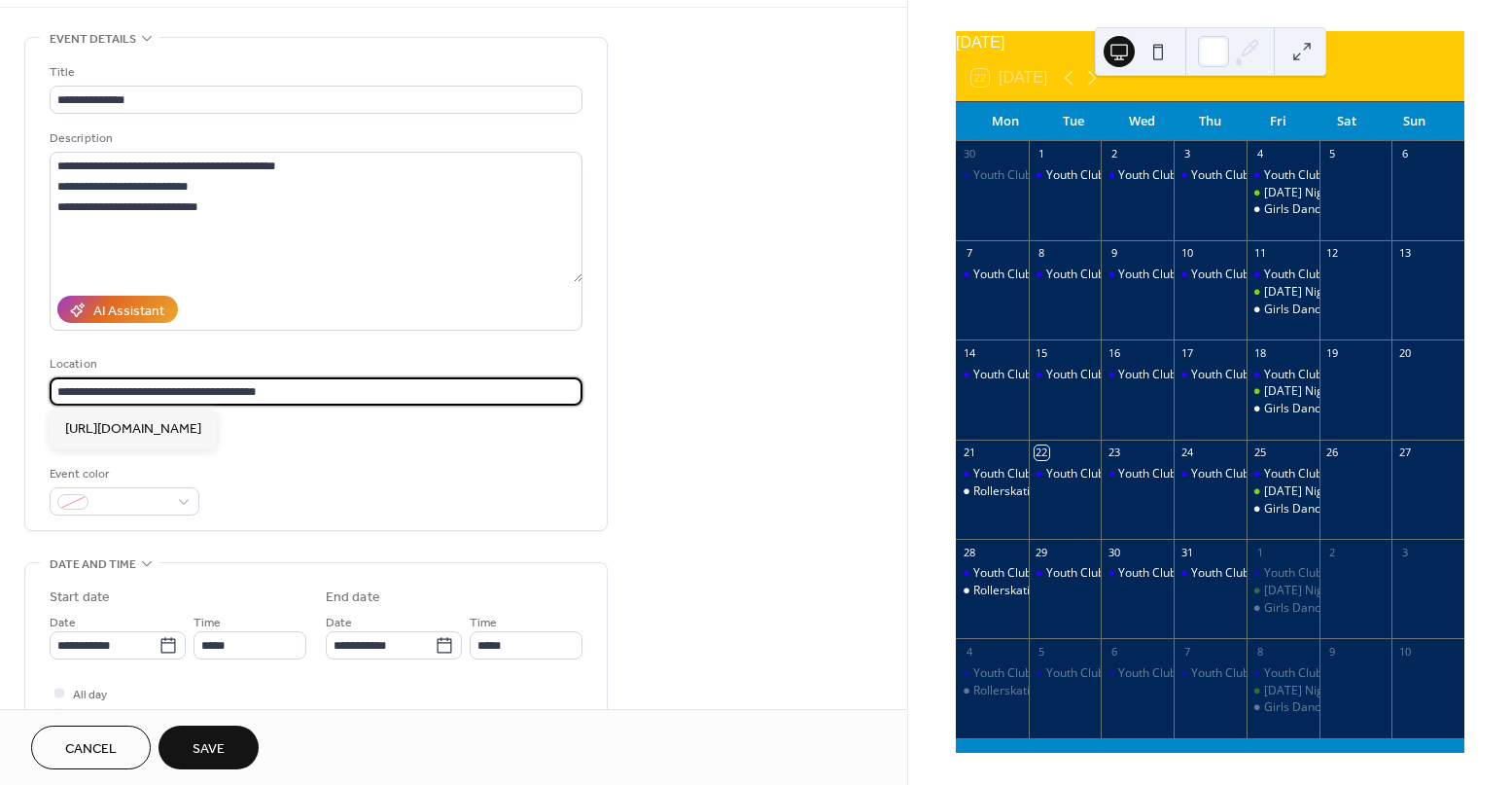 click on "**********" at bounding box center (316, 391) 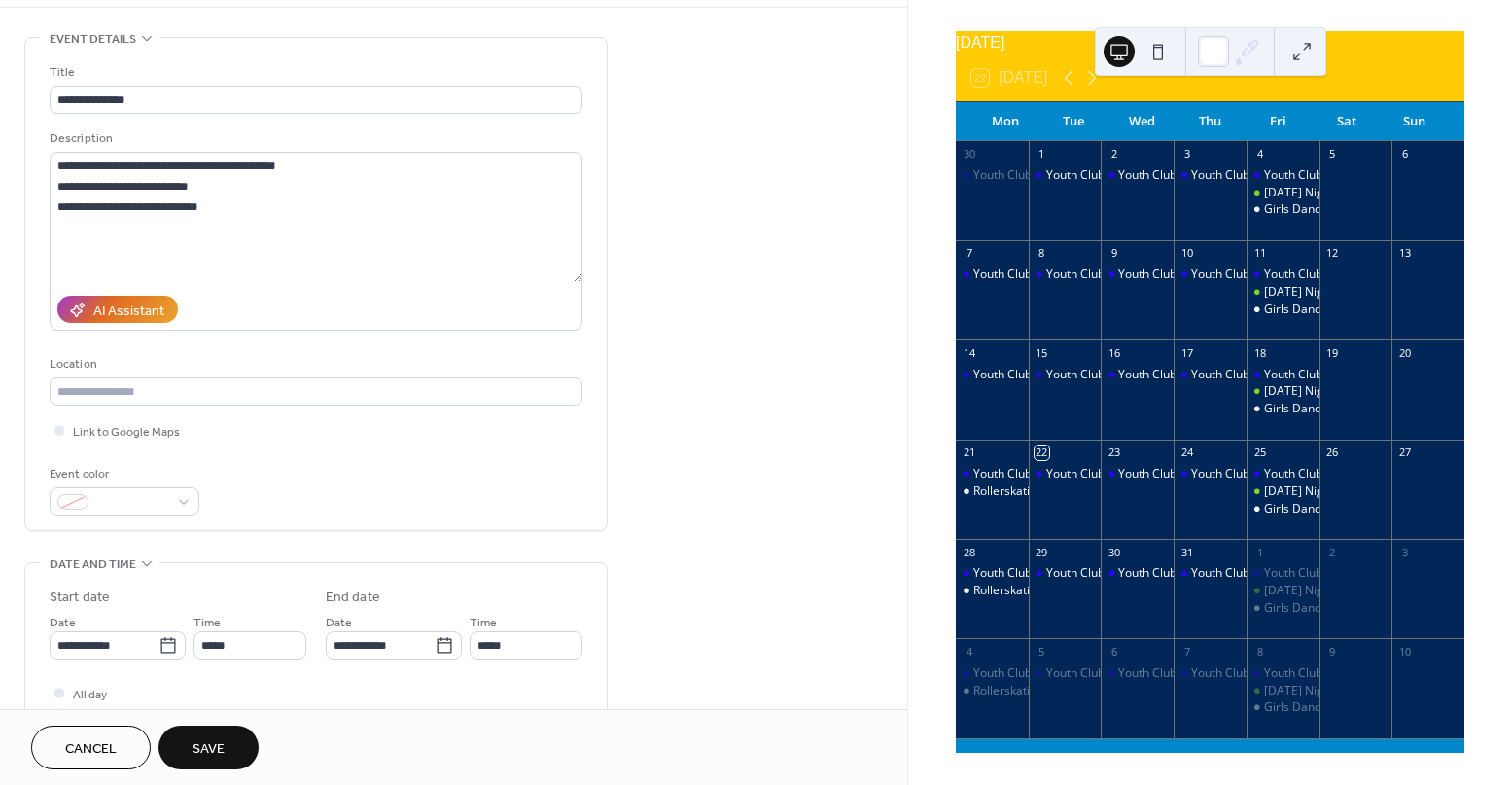 click on "**********" at bounding box center [316, 289] 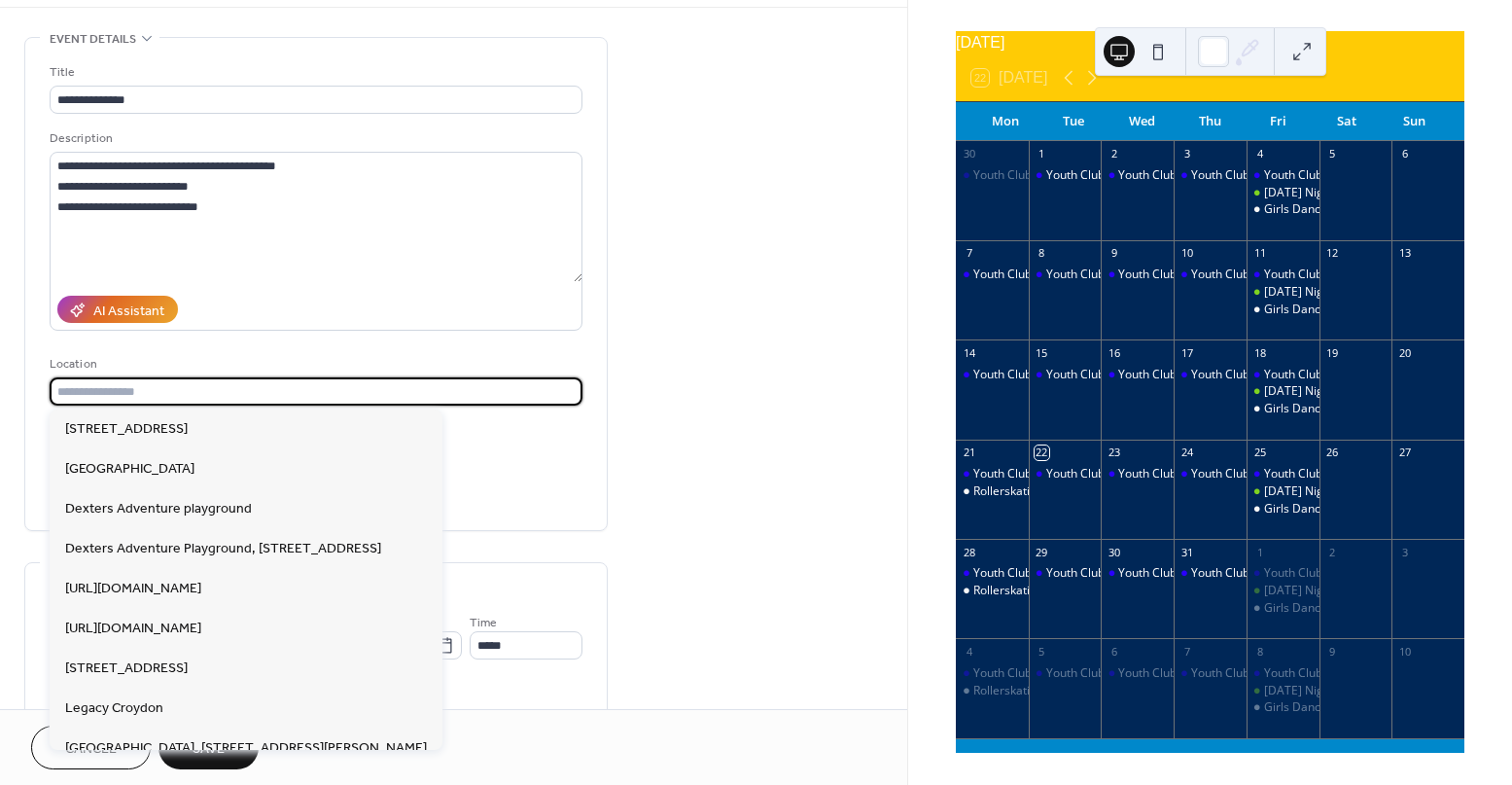 click at bounding box center (316, 391) 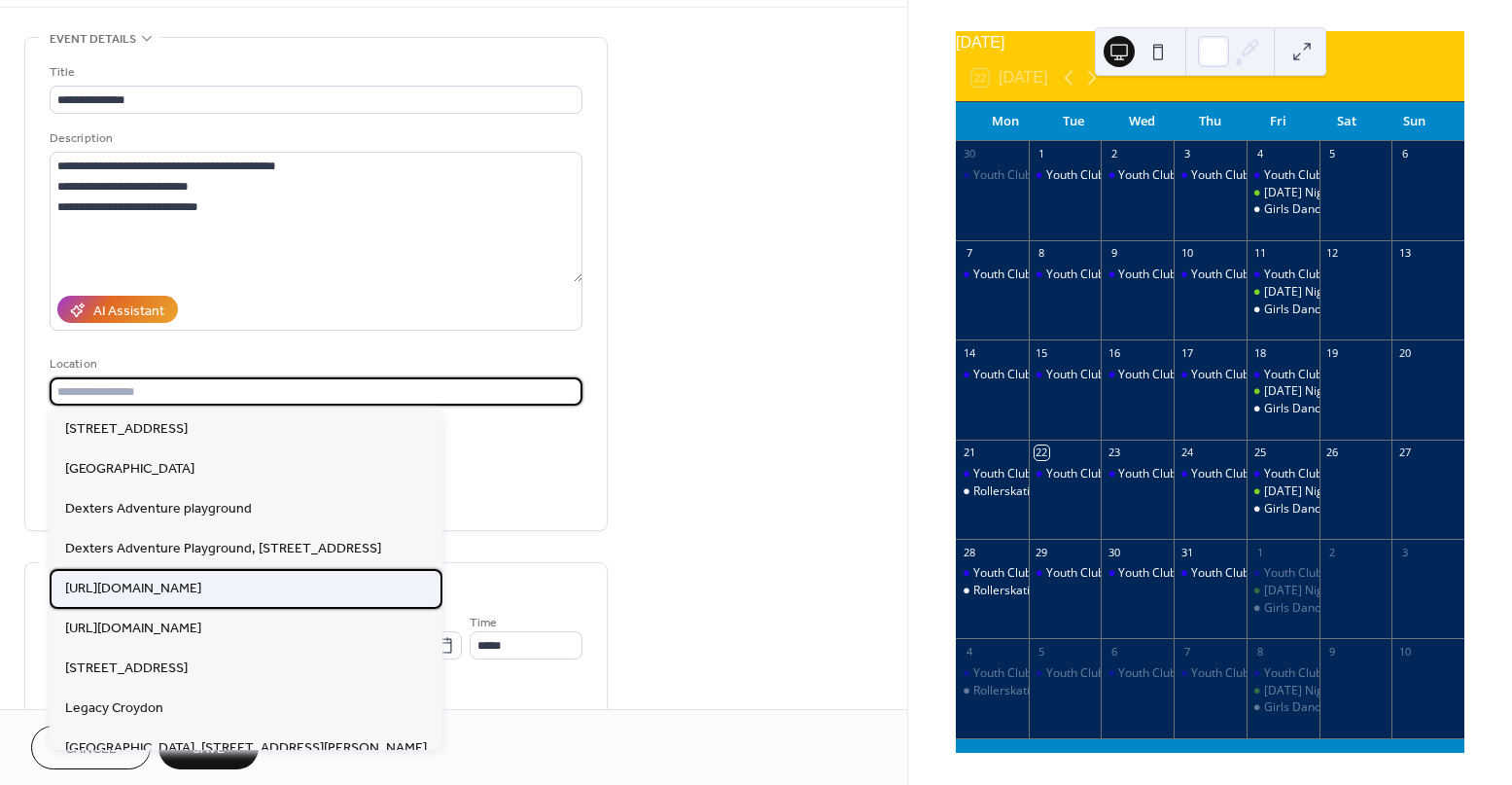 click on "[URL][DOMAIN_NAME]" at bounding box center [246, 589] 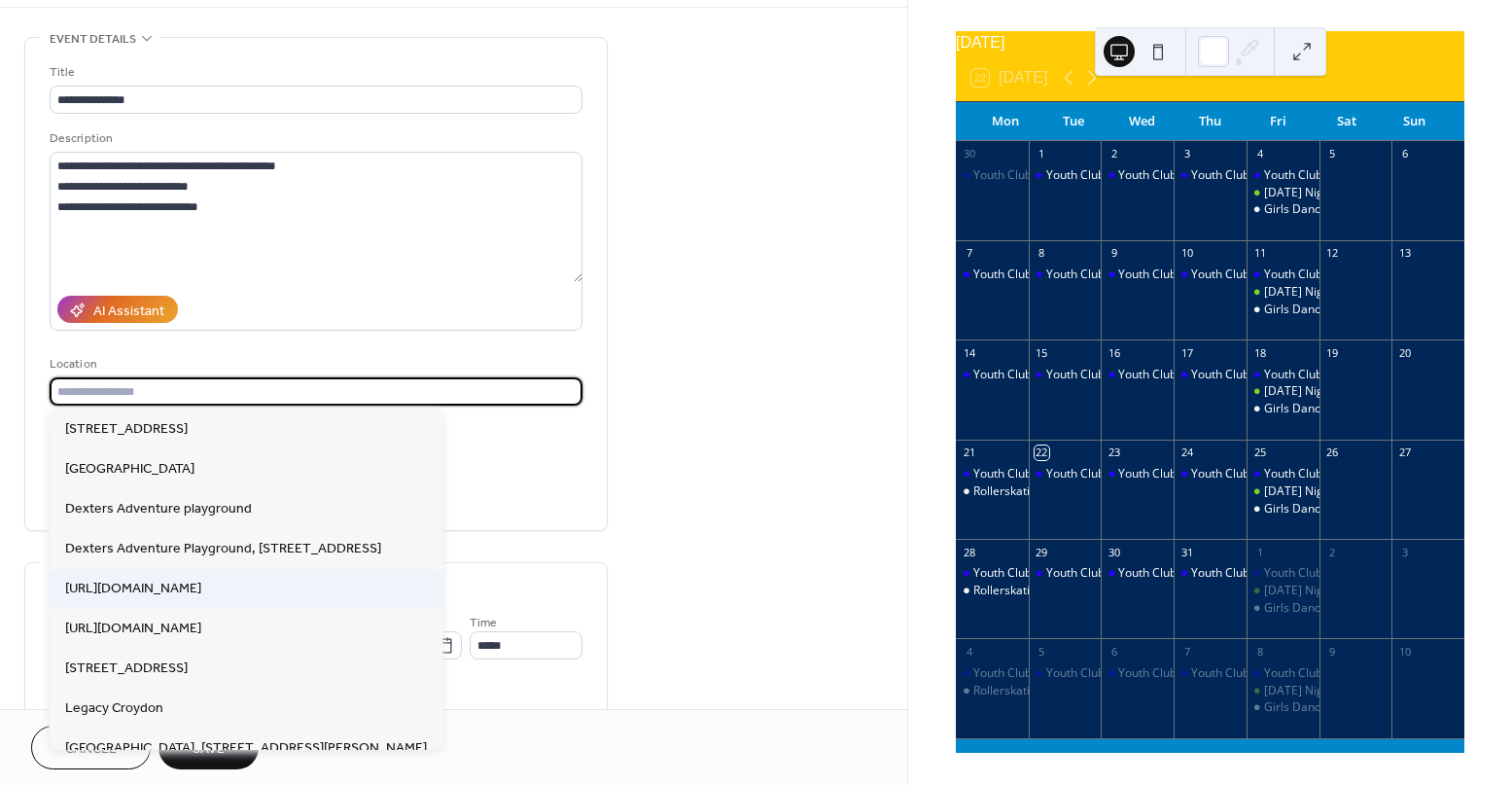 type on "**********" 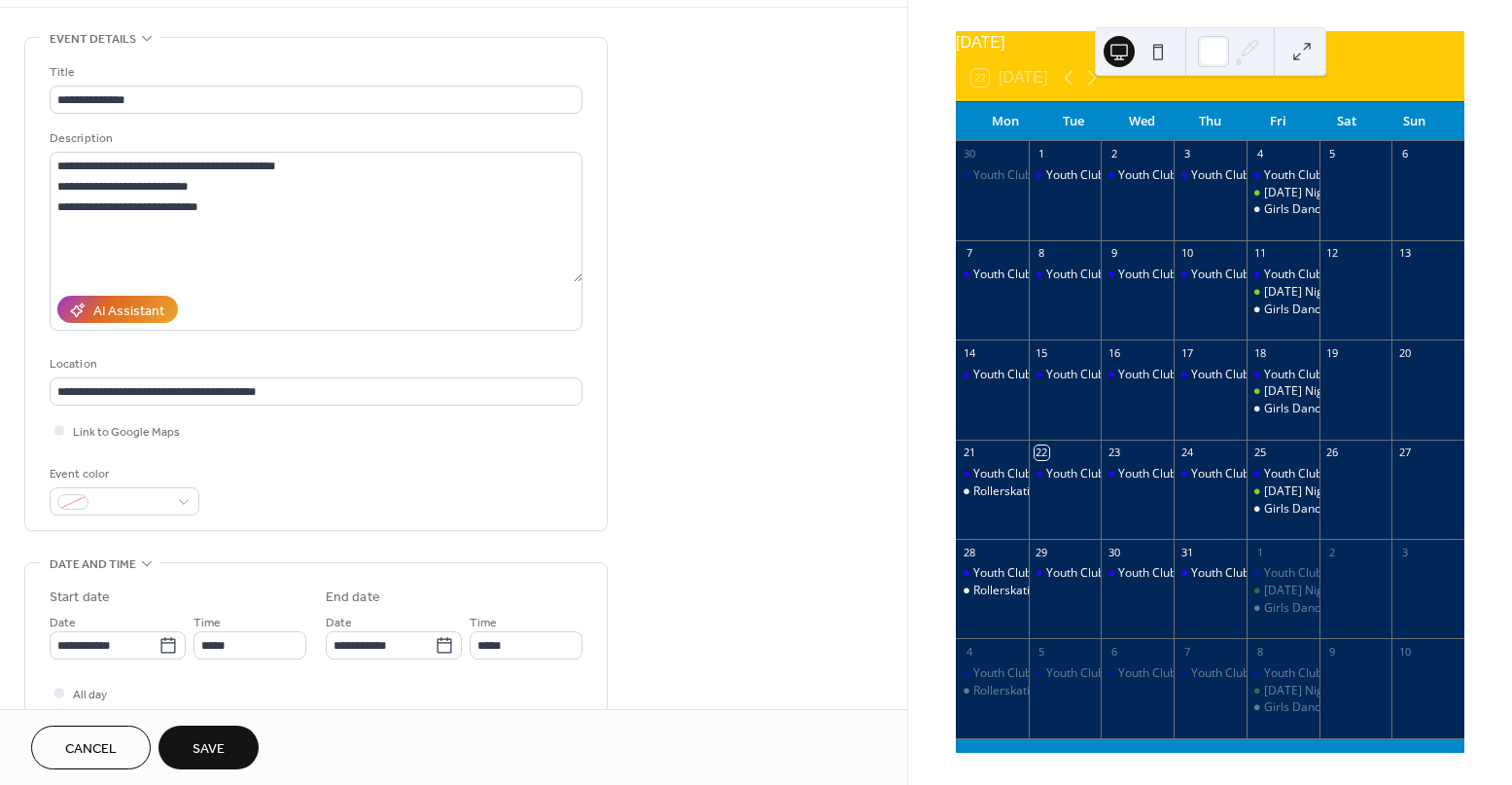 click on "Event color" at bounding box center [316, 489] 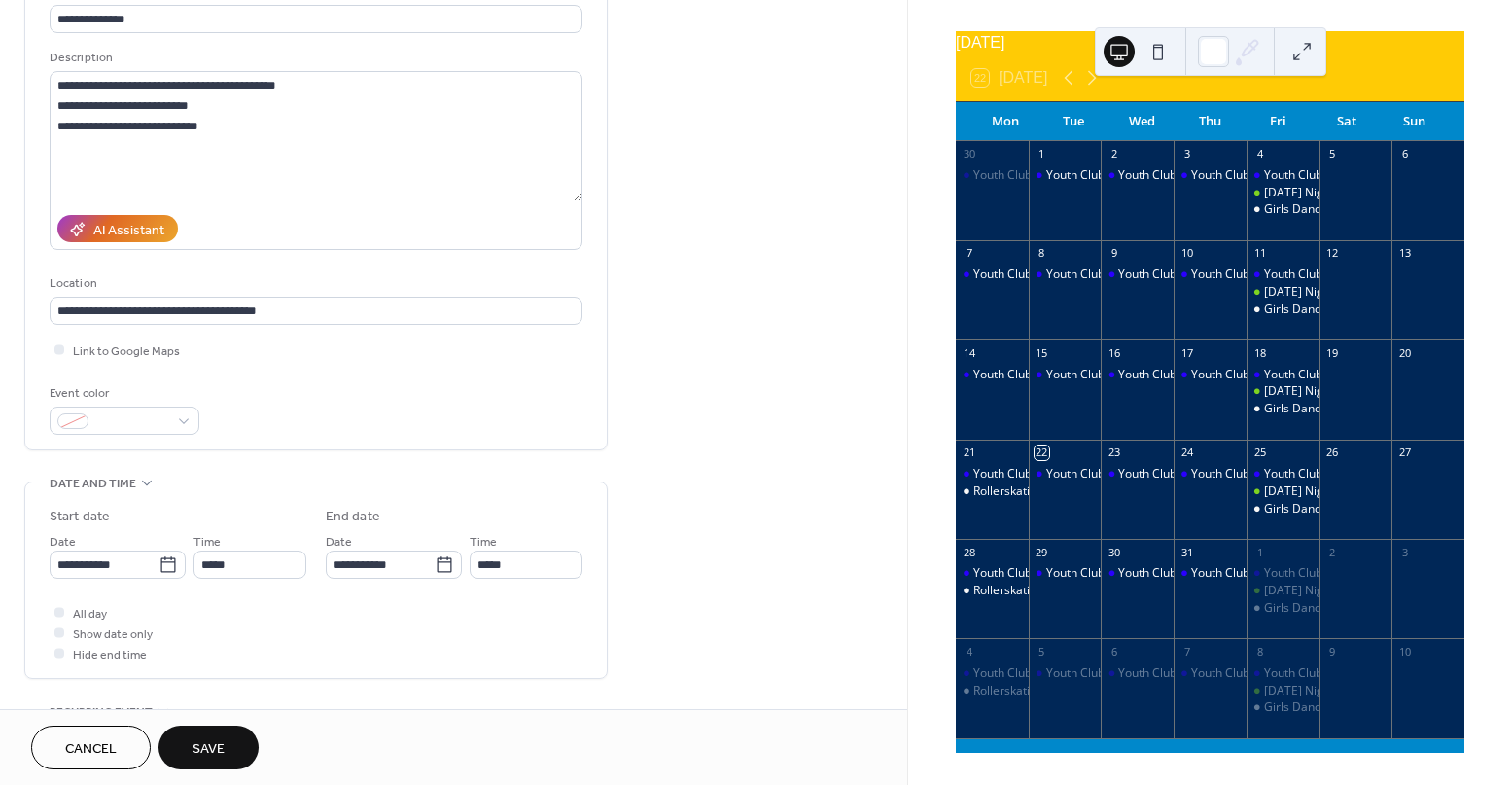 scroll, scrollTop: 167, scrollLeft: 0, axis: vertical 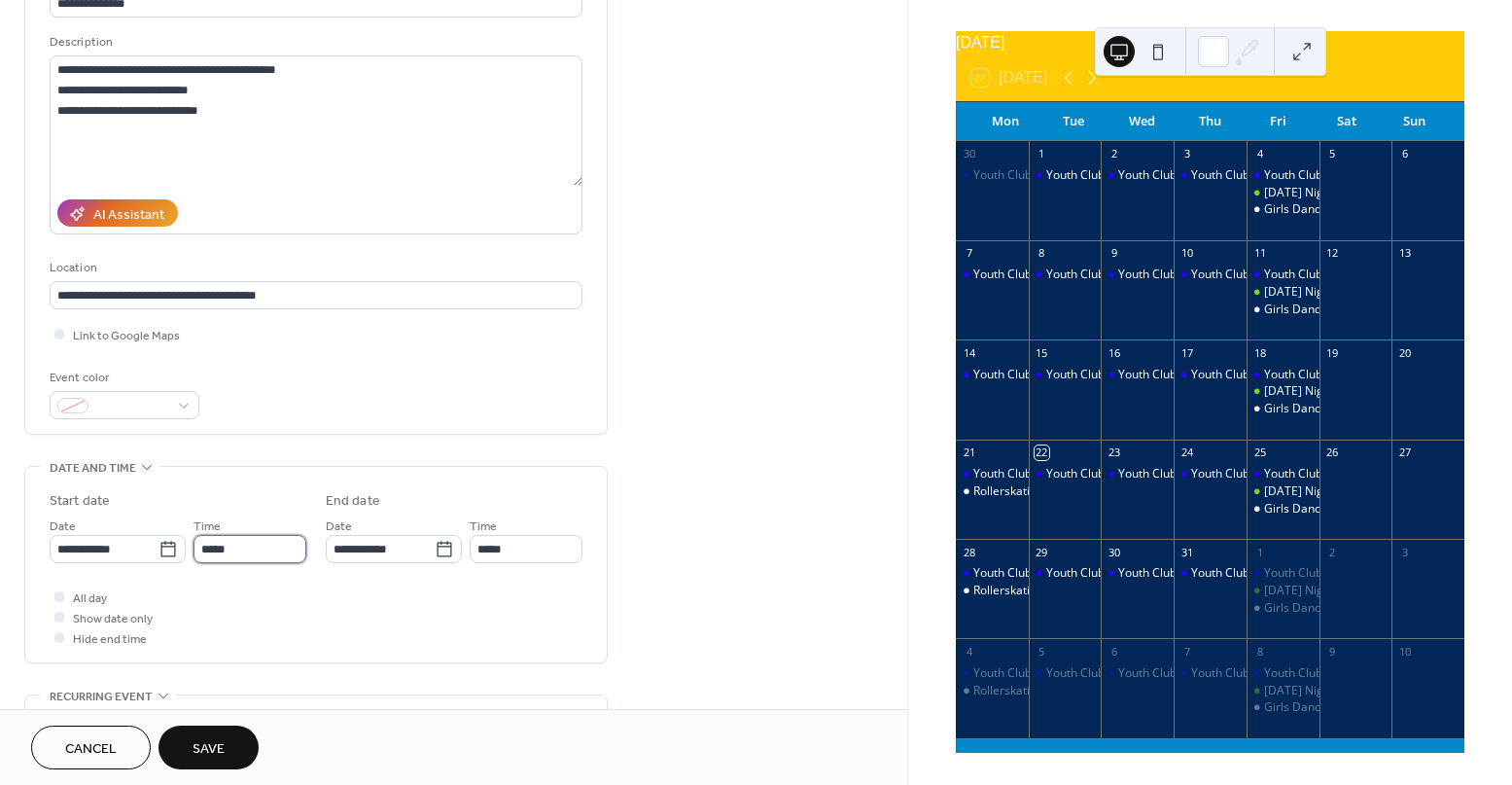 click on "*****" at bounding box center [250, 549] 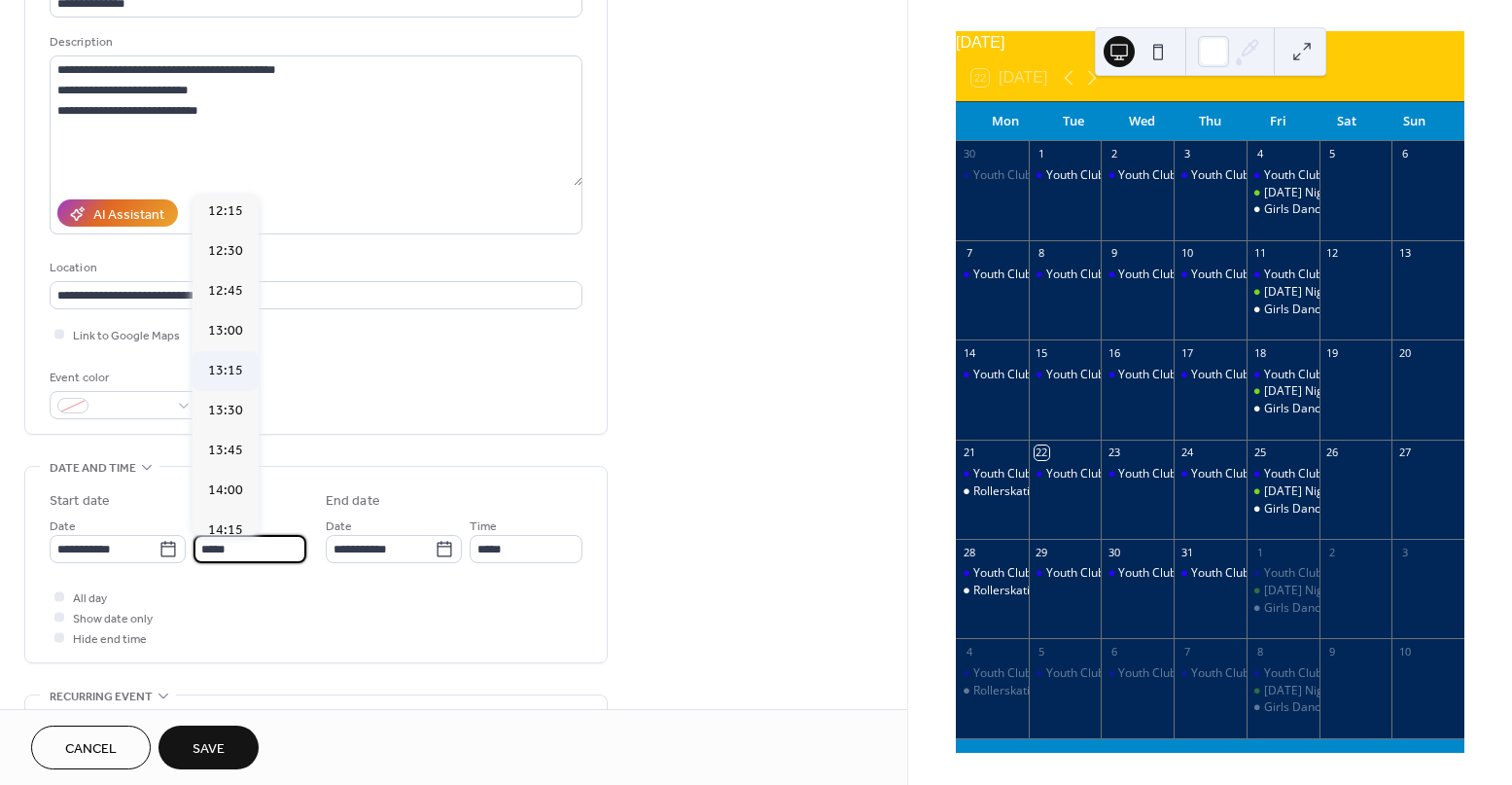 scroll, scrollTop: 1964, scrollLeft: 0, axis: vertical 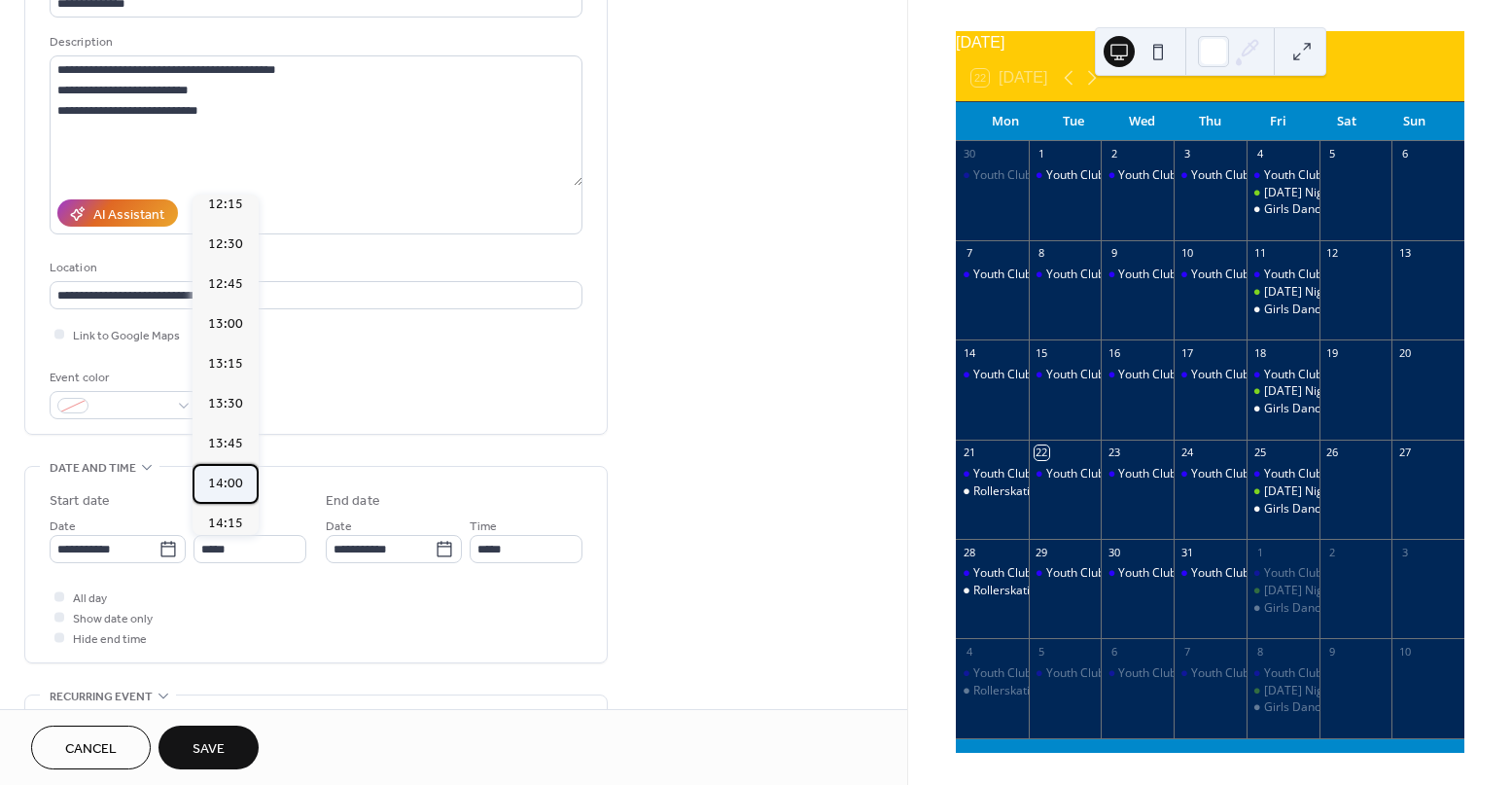 click on "14:00" at bounding box center [226, 483] 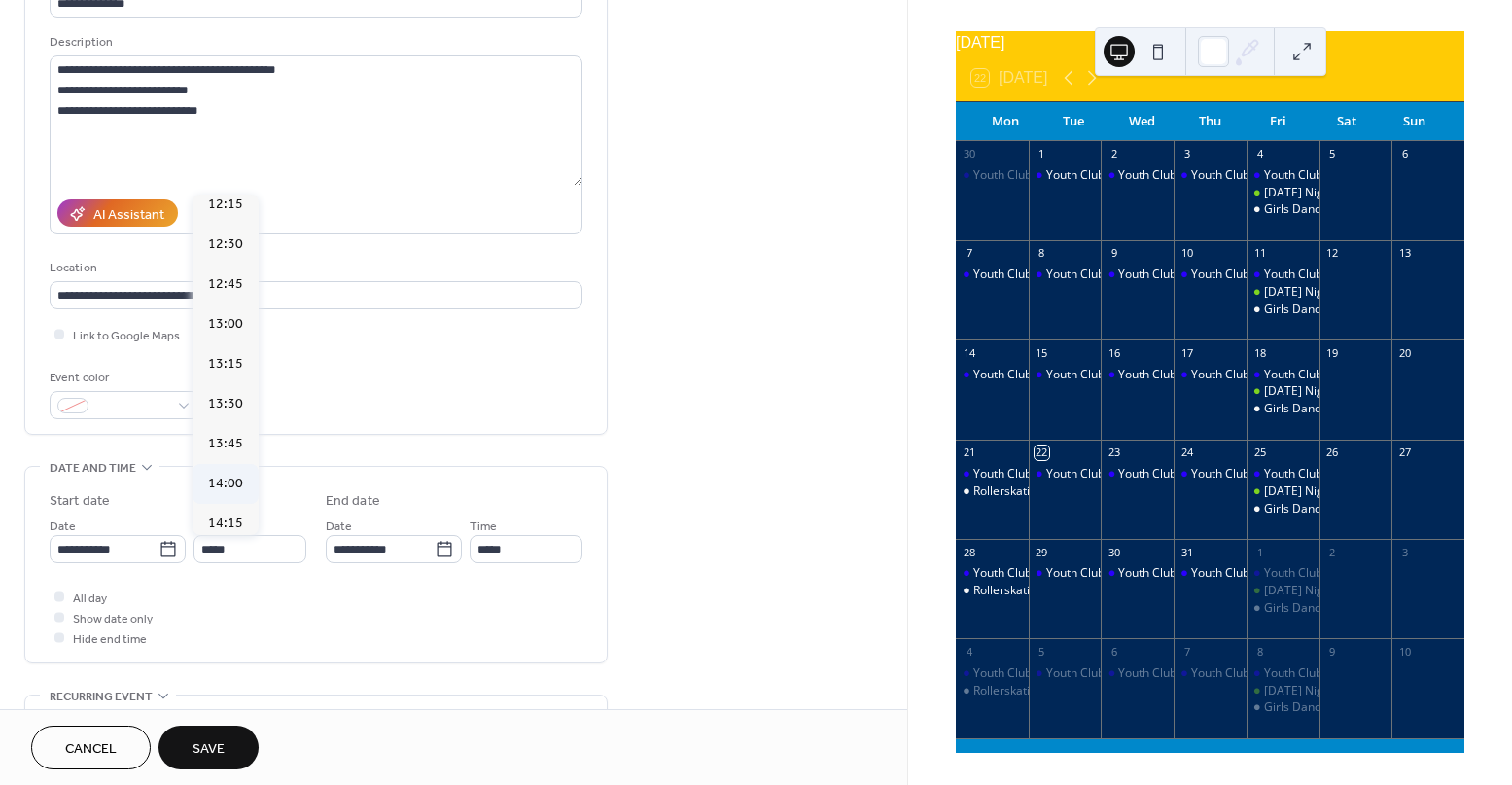 type on "*****" 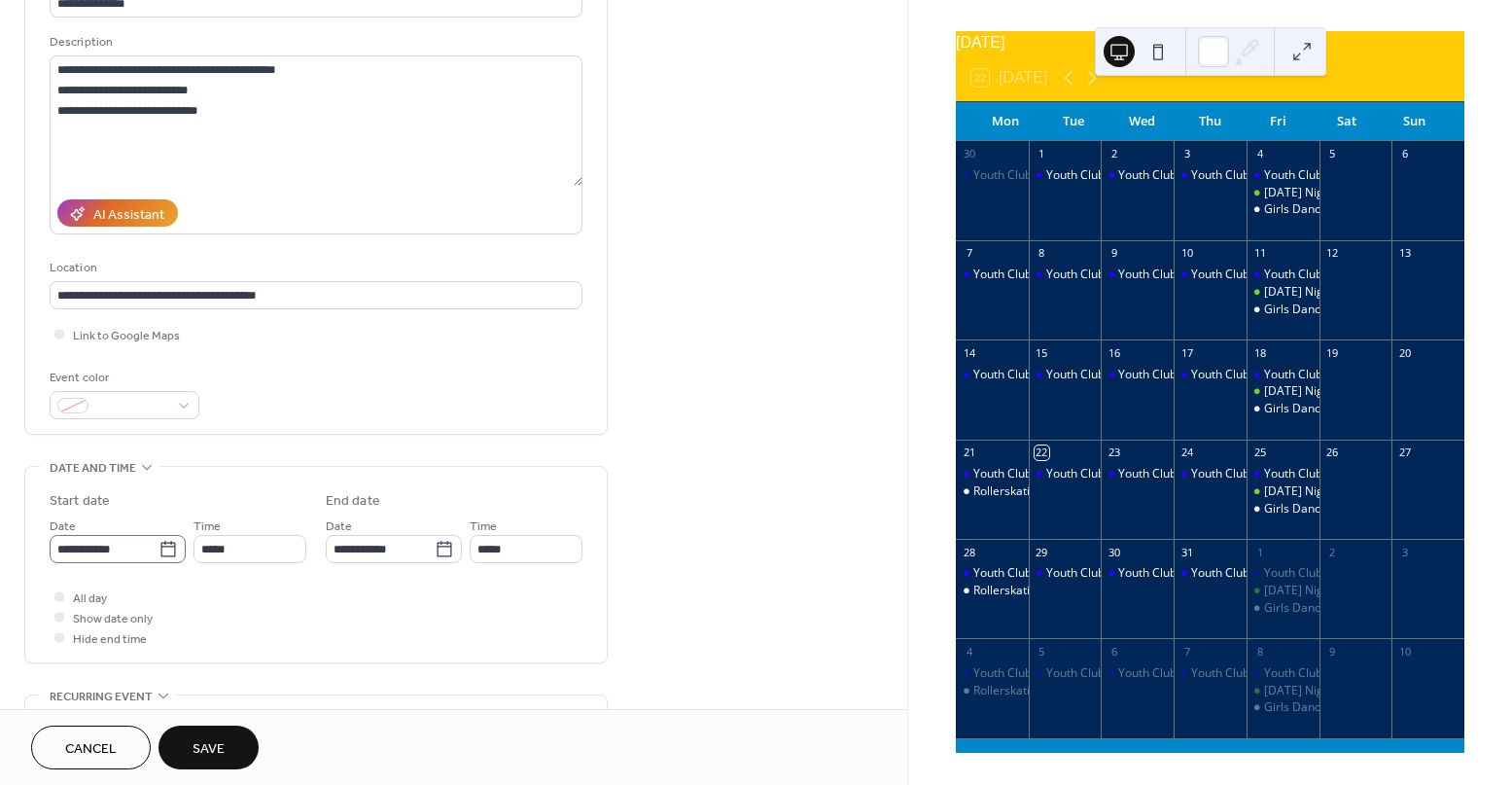 click 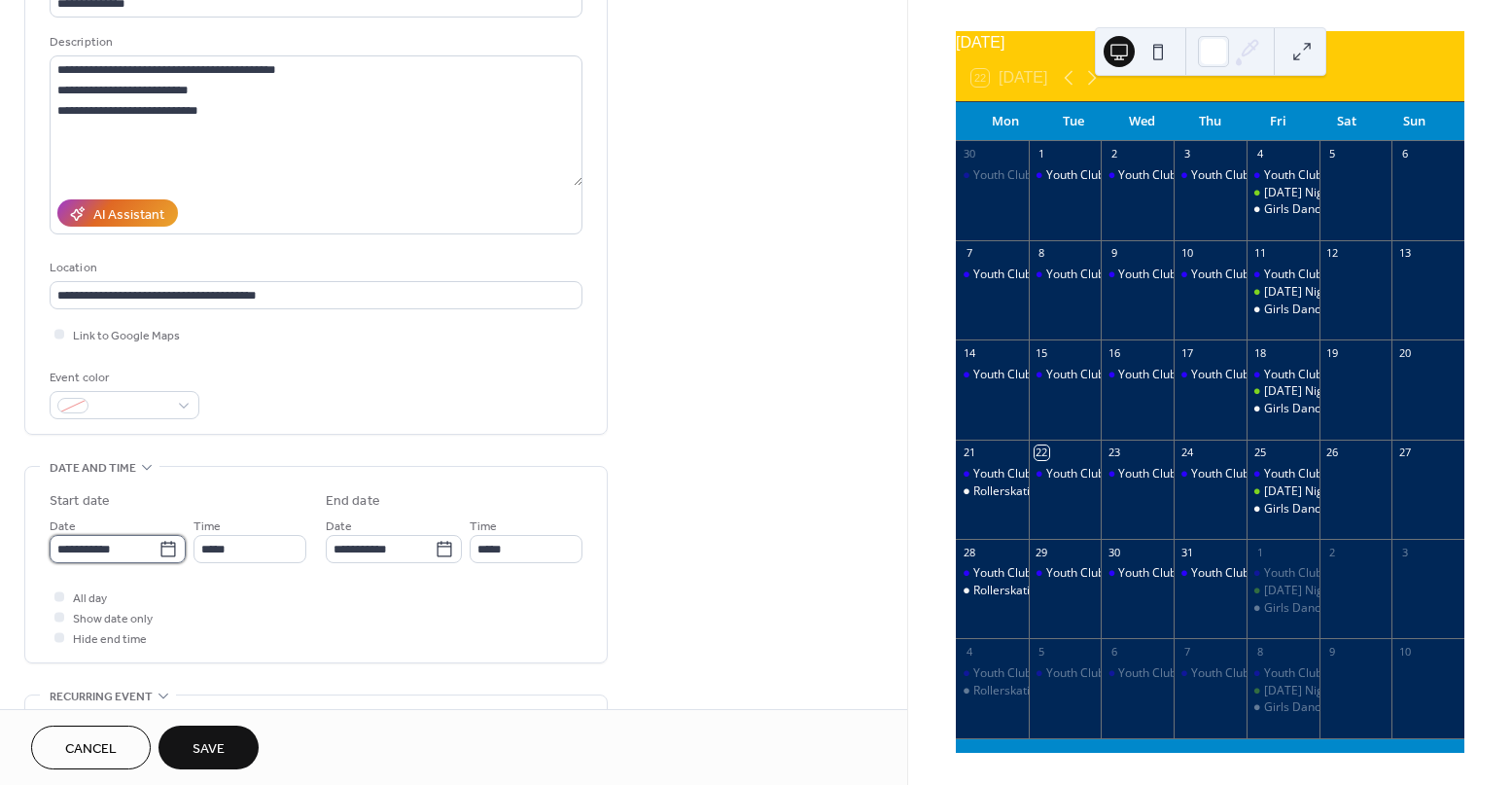 click on "**********" at bounding box center [104, 549] 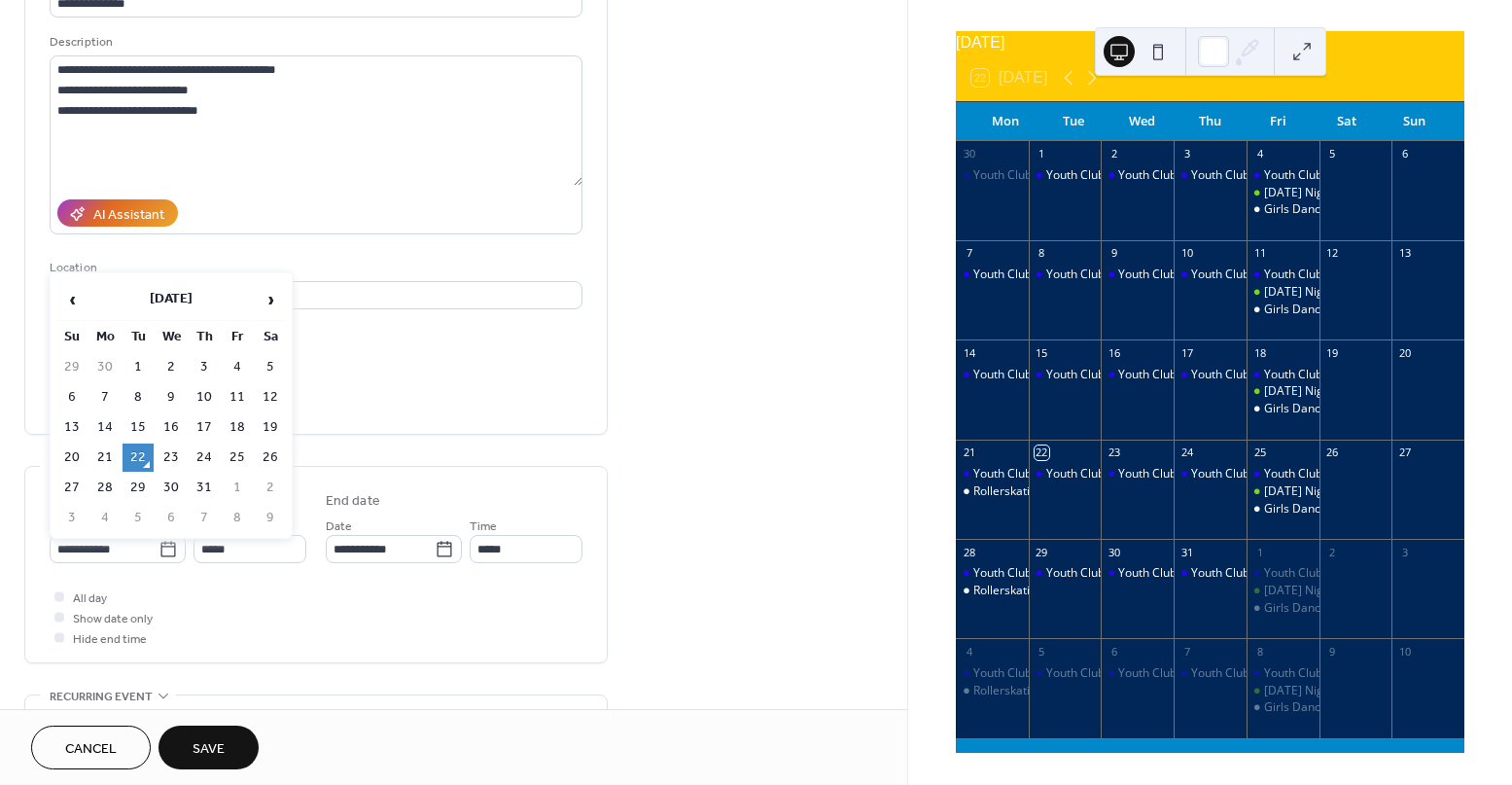 click on "22" at bounding box center (138, 457) 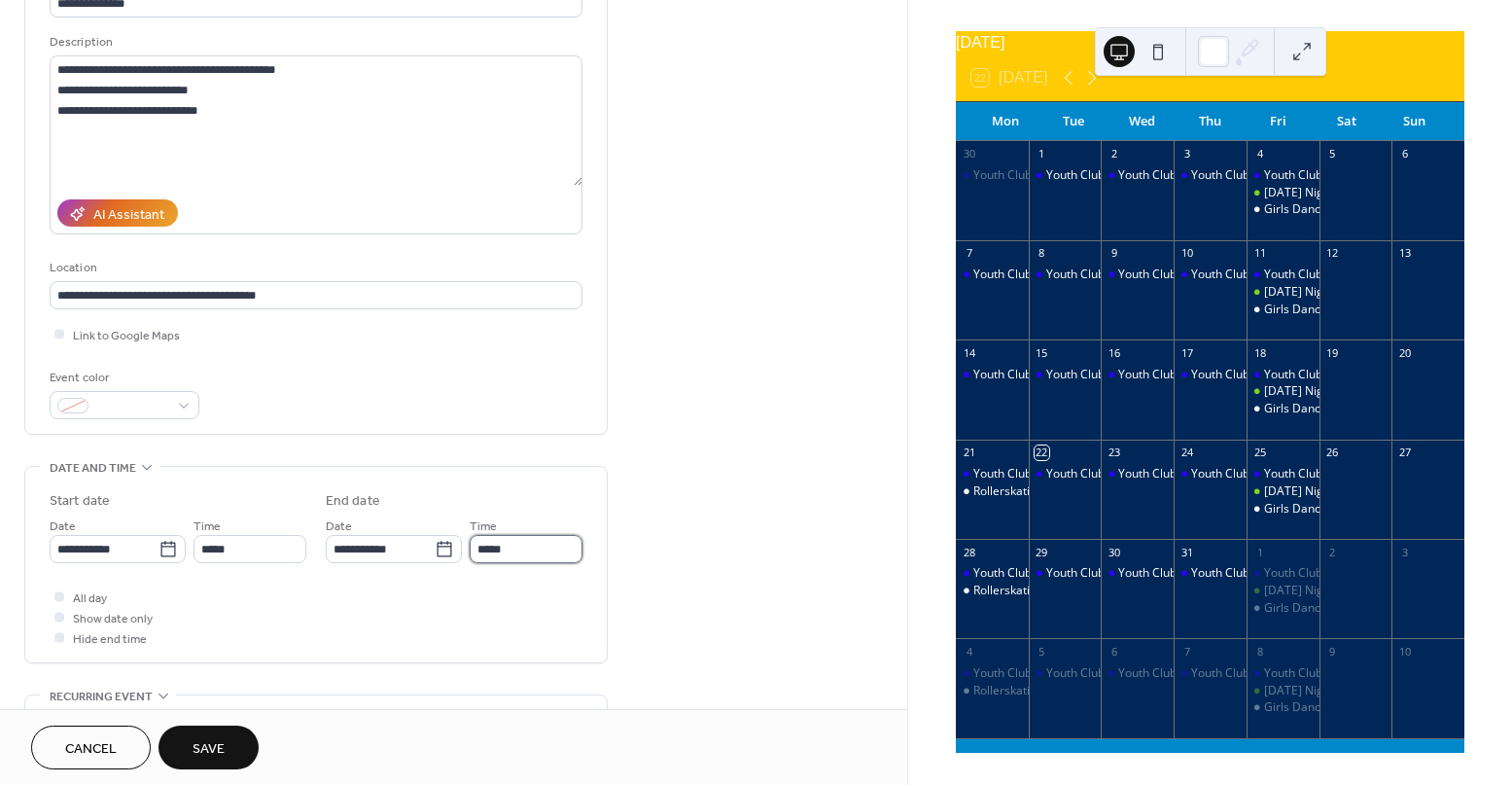 click on "*****" at bounding box center (526, 549) 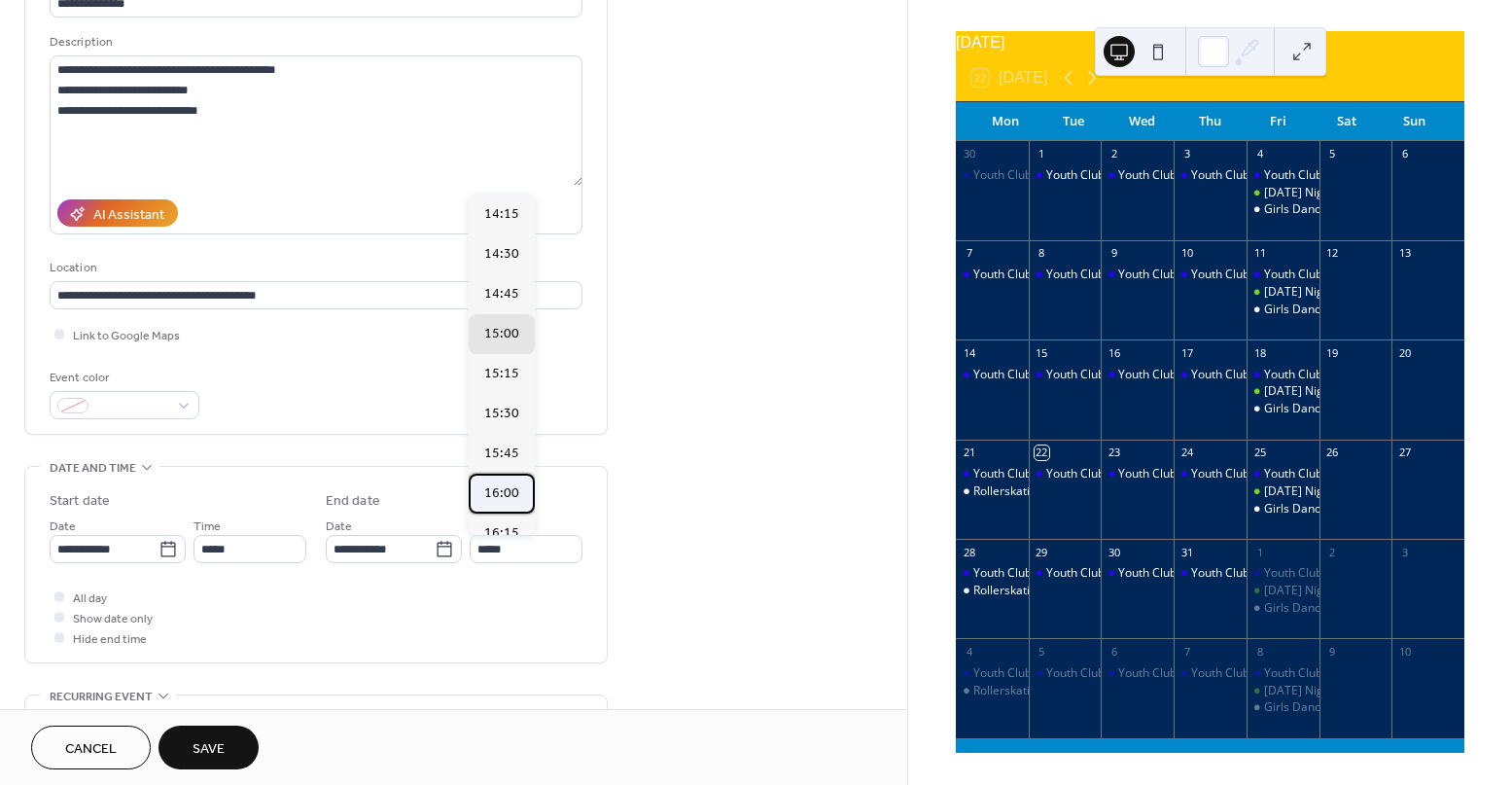 click on "16:00" at bounding box center (502, 493) 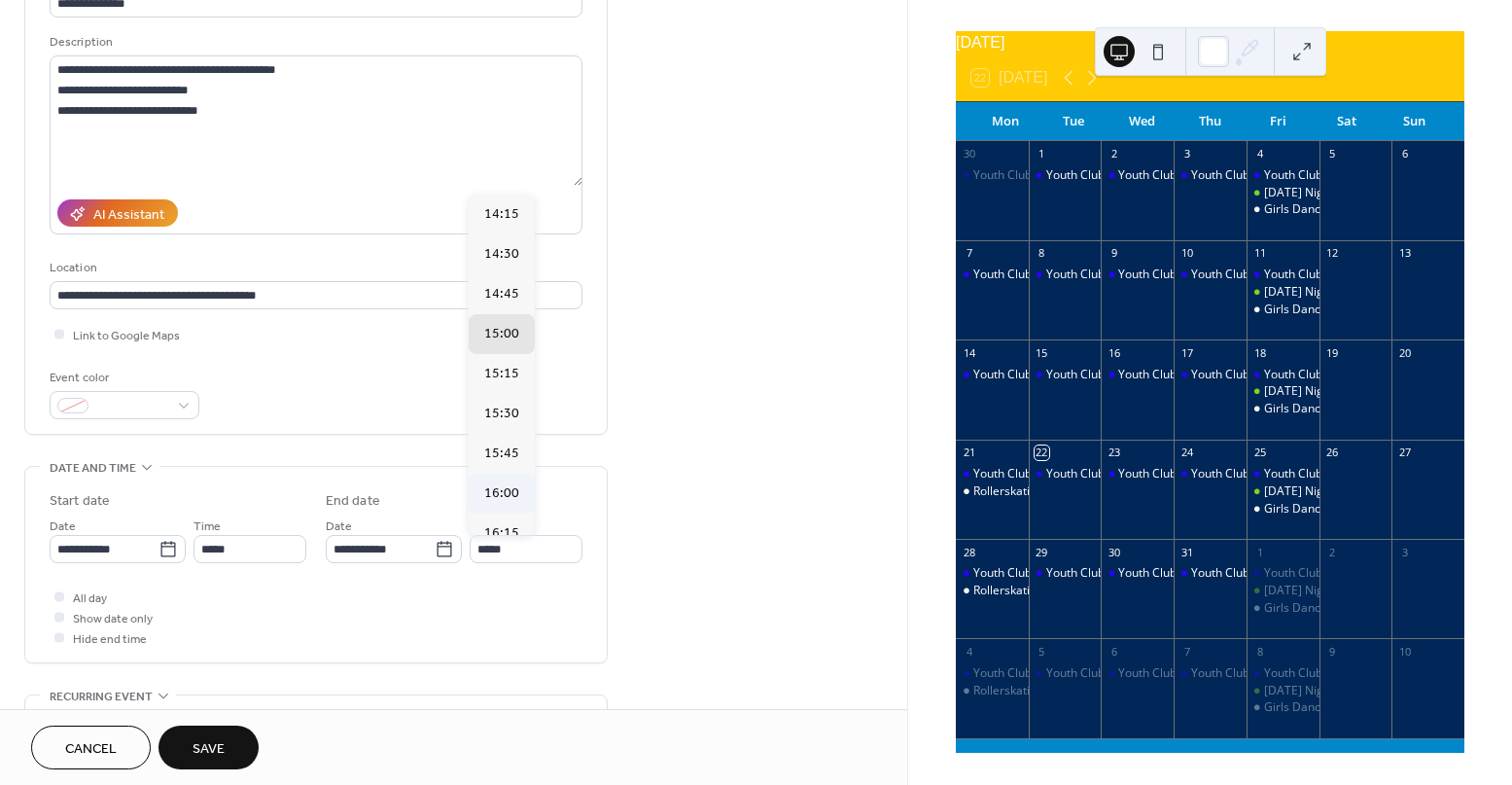 type on "*****" 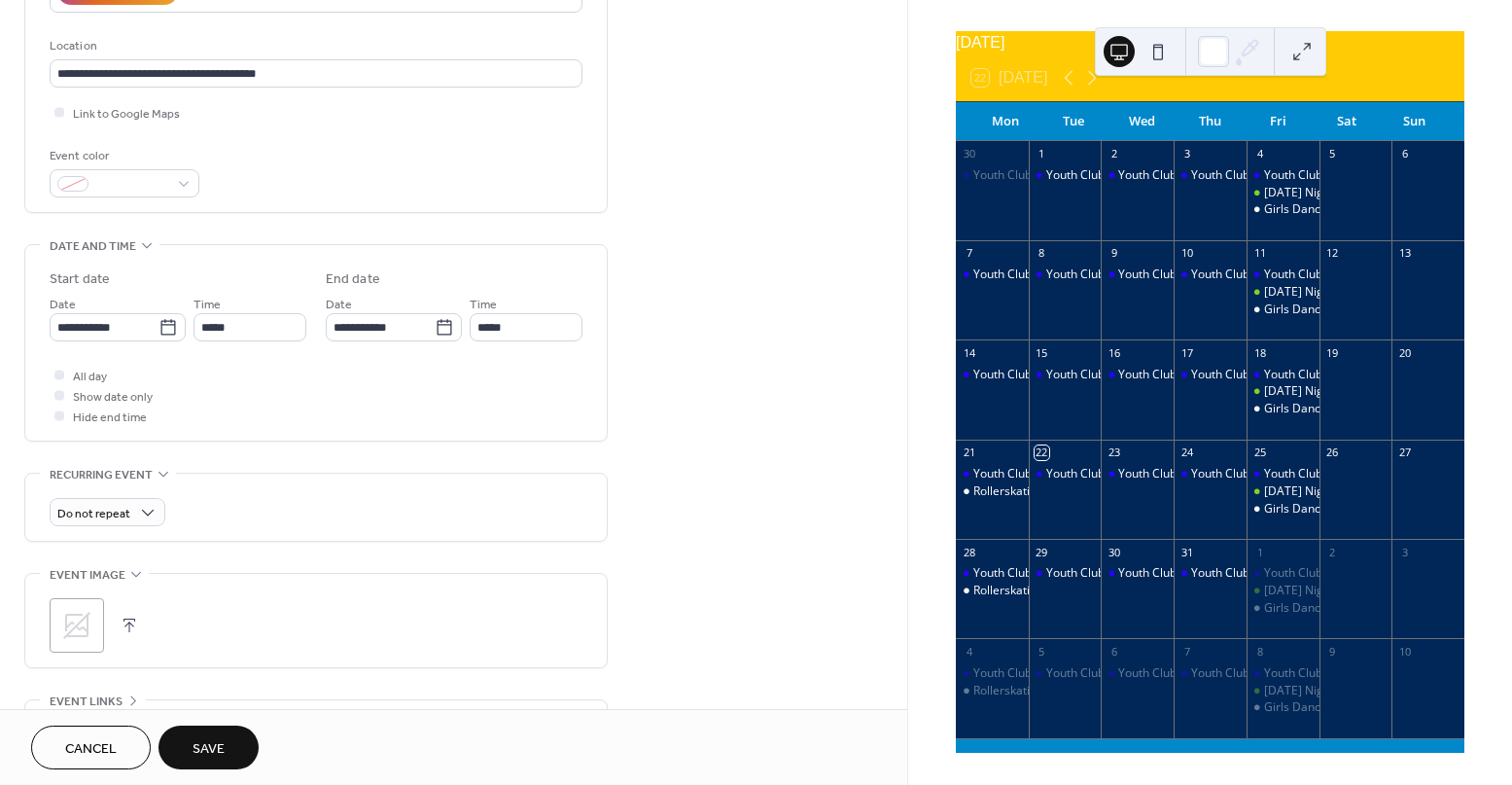 scroll, scrollTop: 379, scrollLeft: 0, axis: vertical 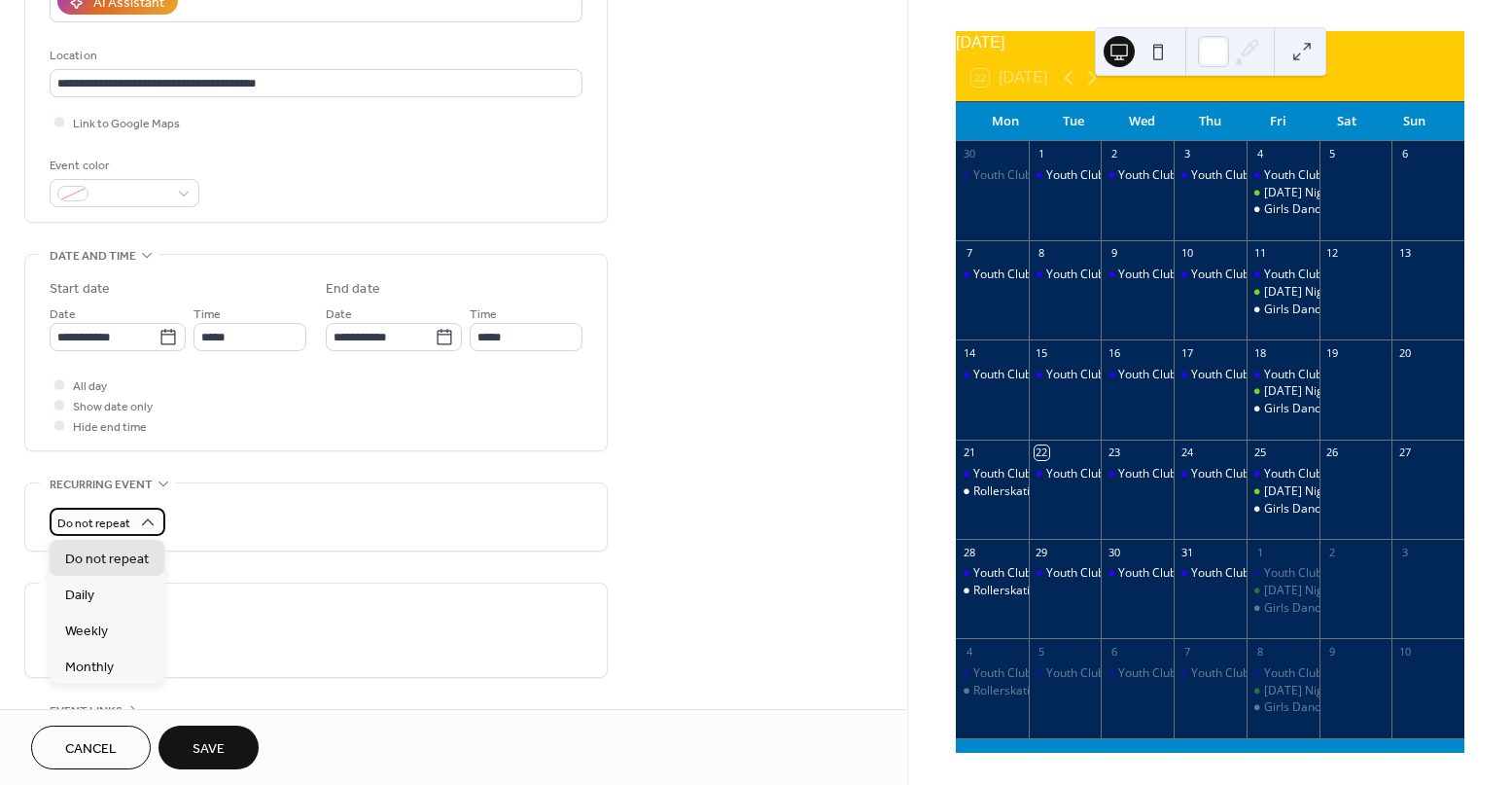 click on "Do not repeat" at bounding box center [93, 523] 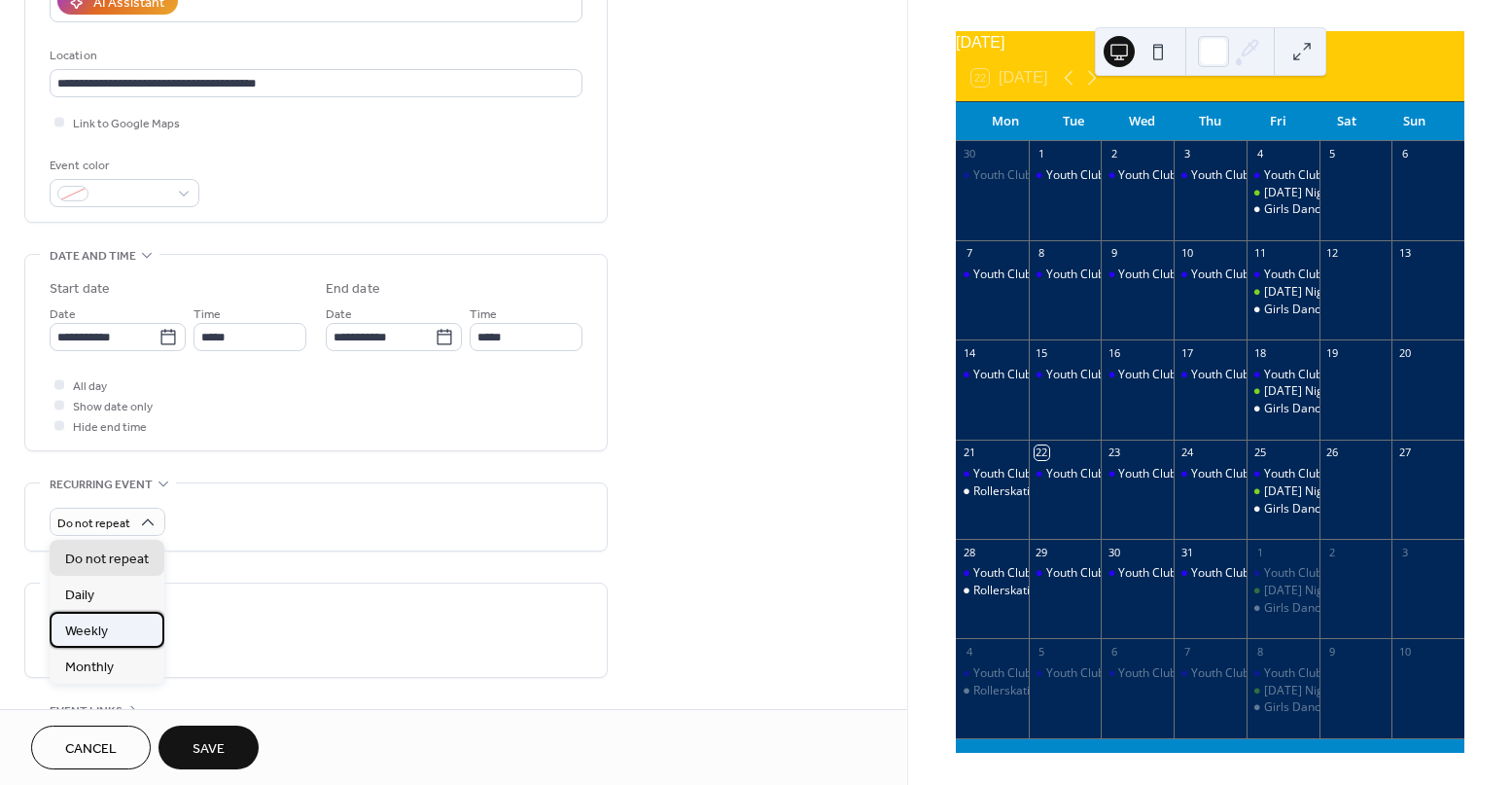 click on "Weekly" at bounding box center (87, 631) 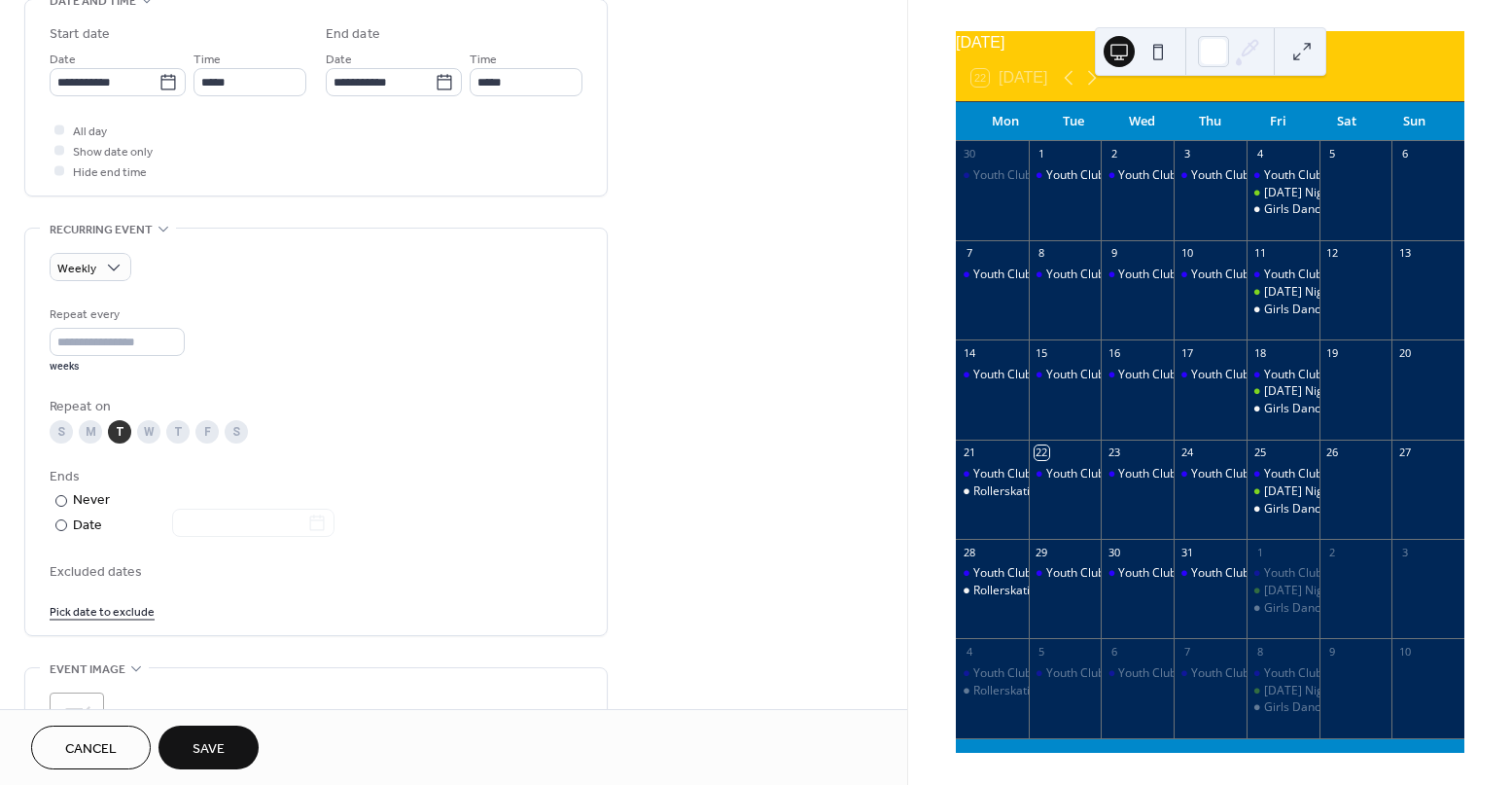 scroll, scrollTop: 660, scrollLeft: 0, axis: vertical 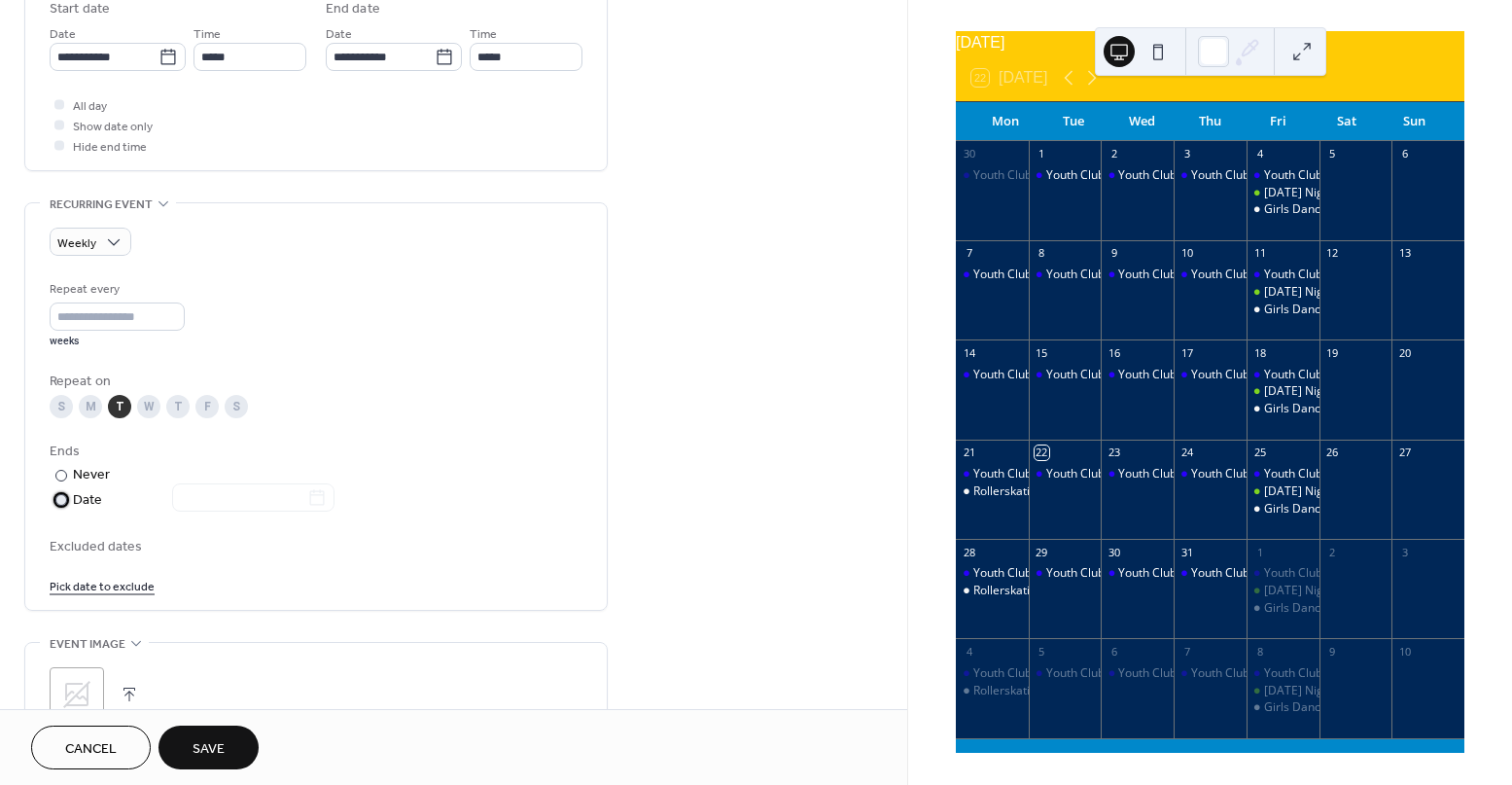 click at bounding box center [61, 500] 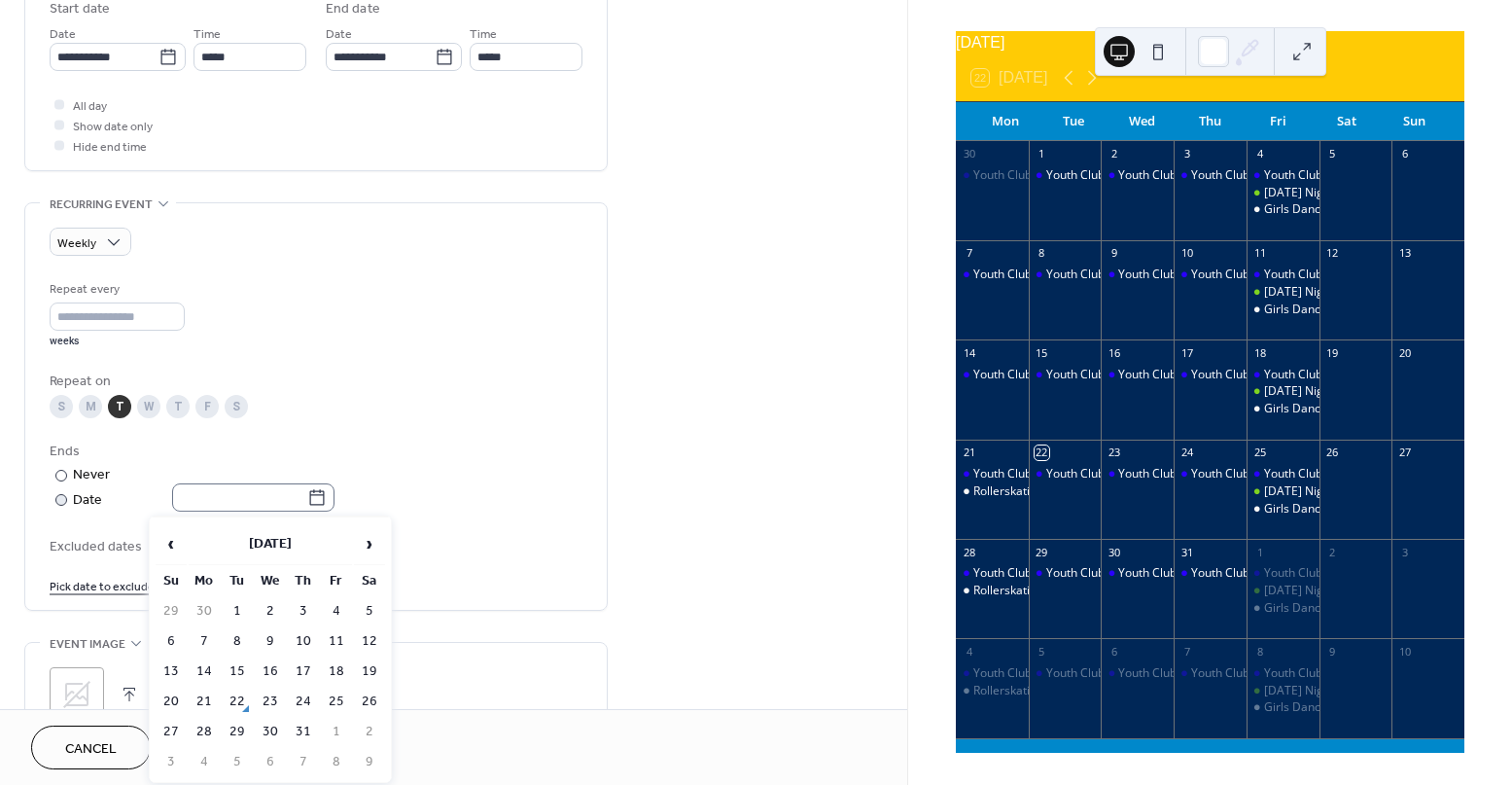 click 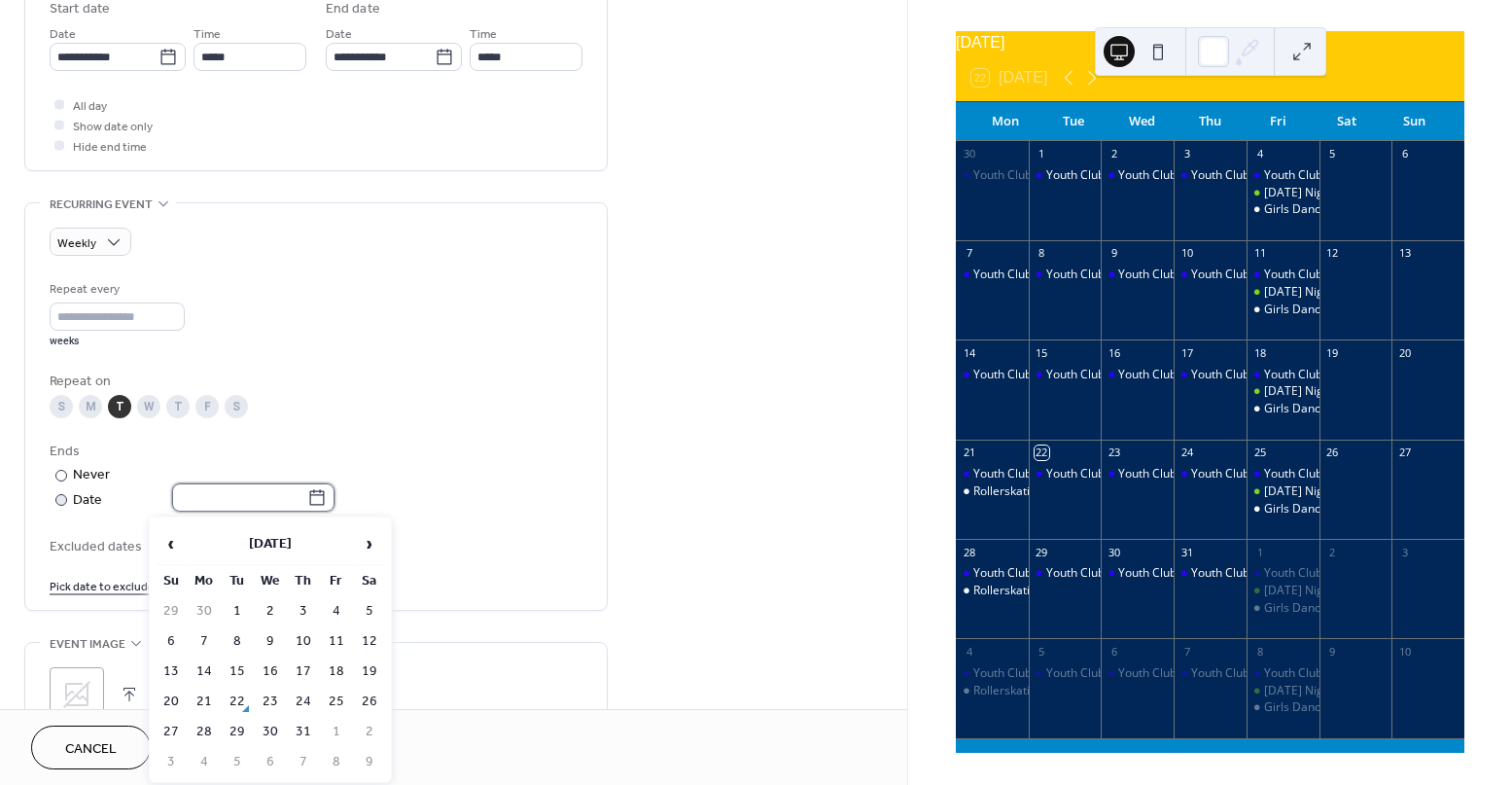 click at bounding box center [239, 497] 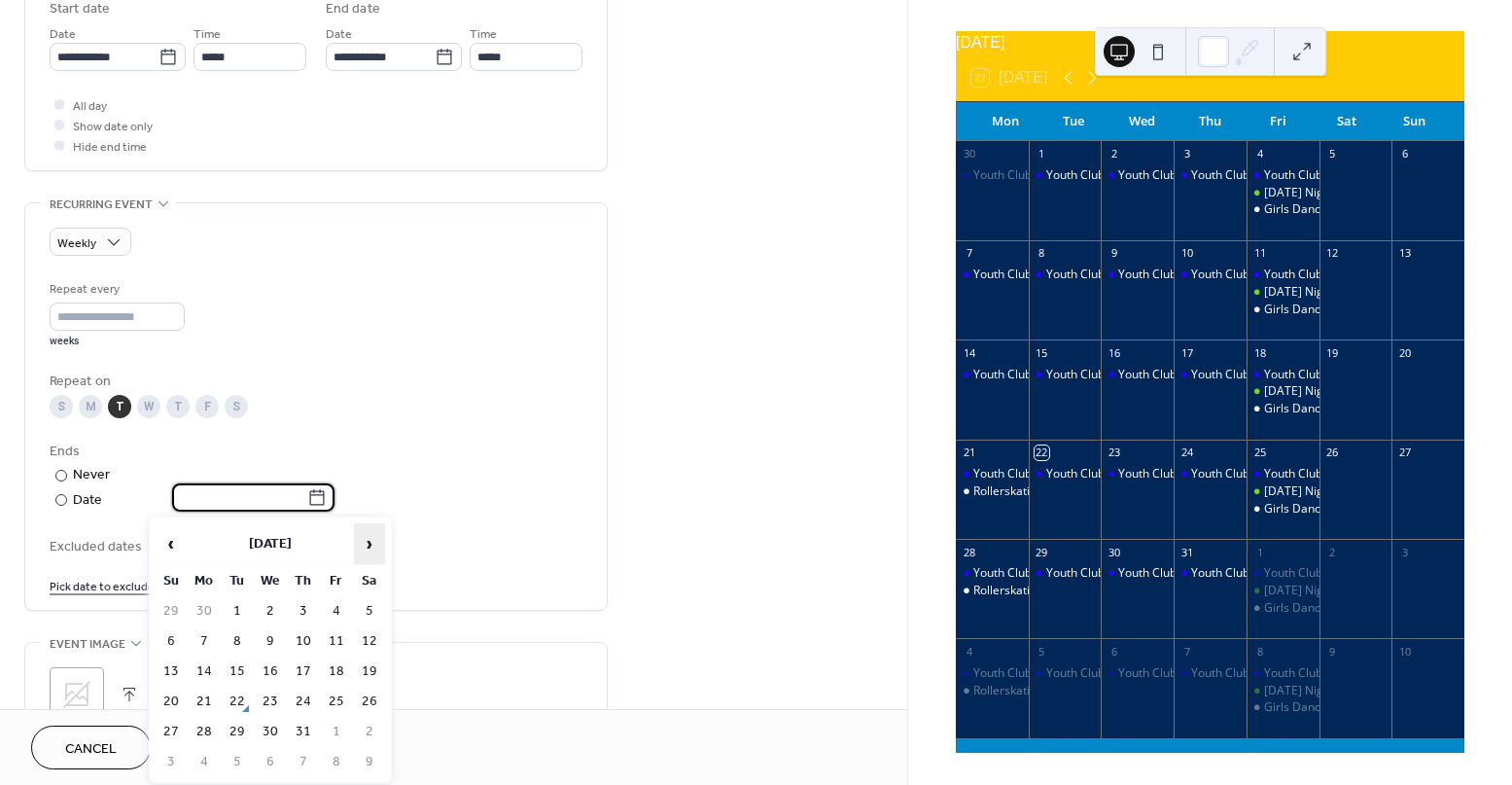 click on "›" at bounding box center (369, 544) 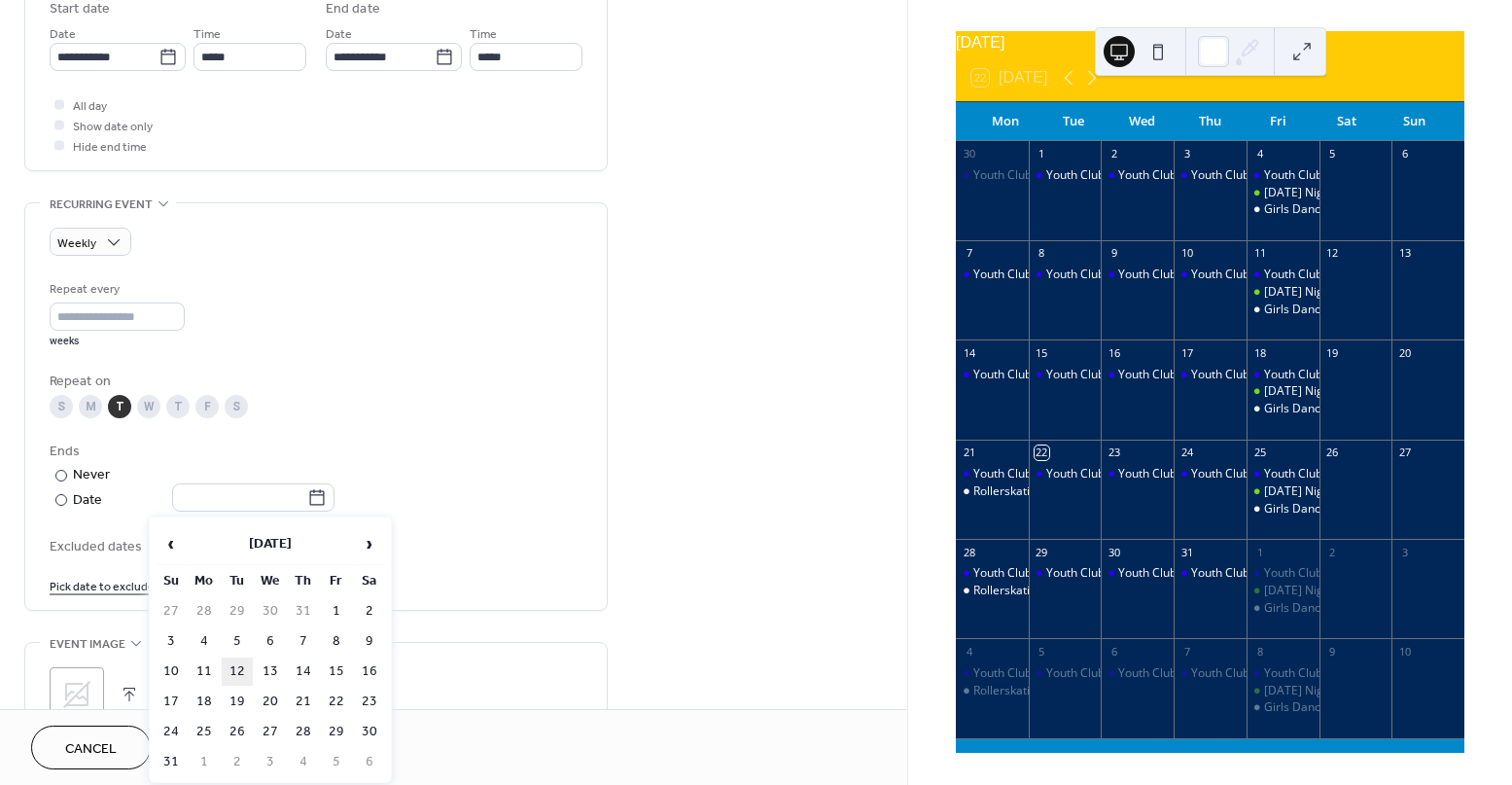 click on "12" at bounding box center [237, 671] 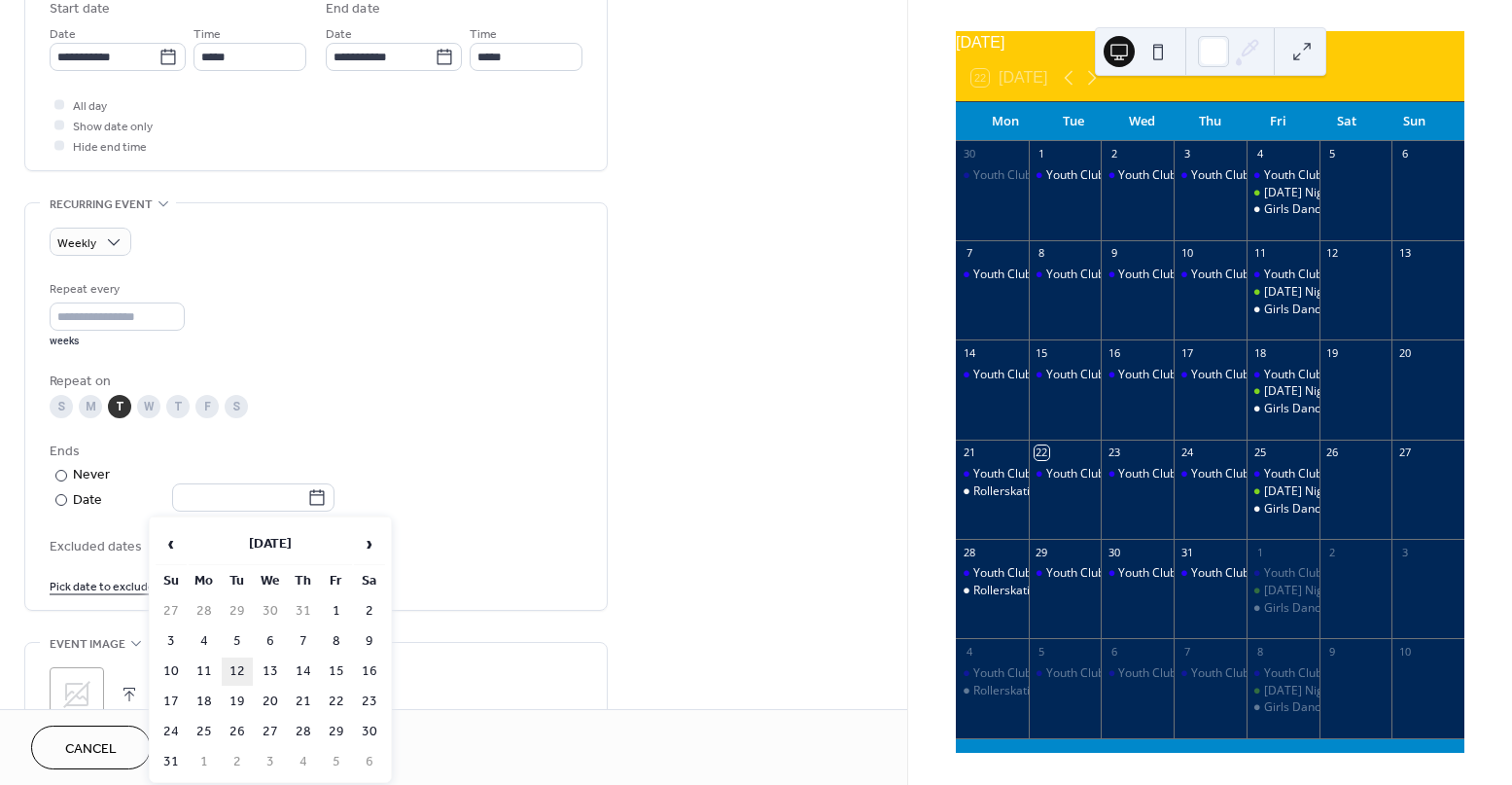 type on "**********" 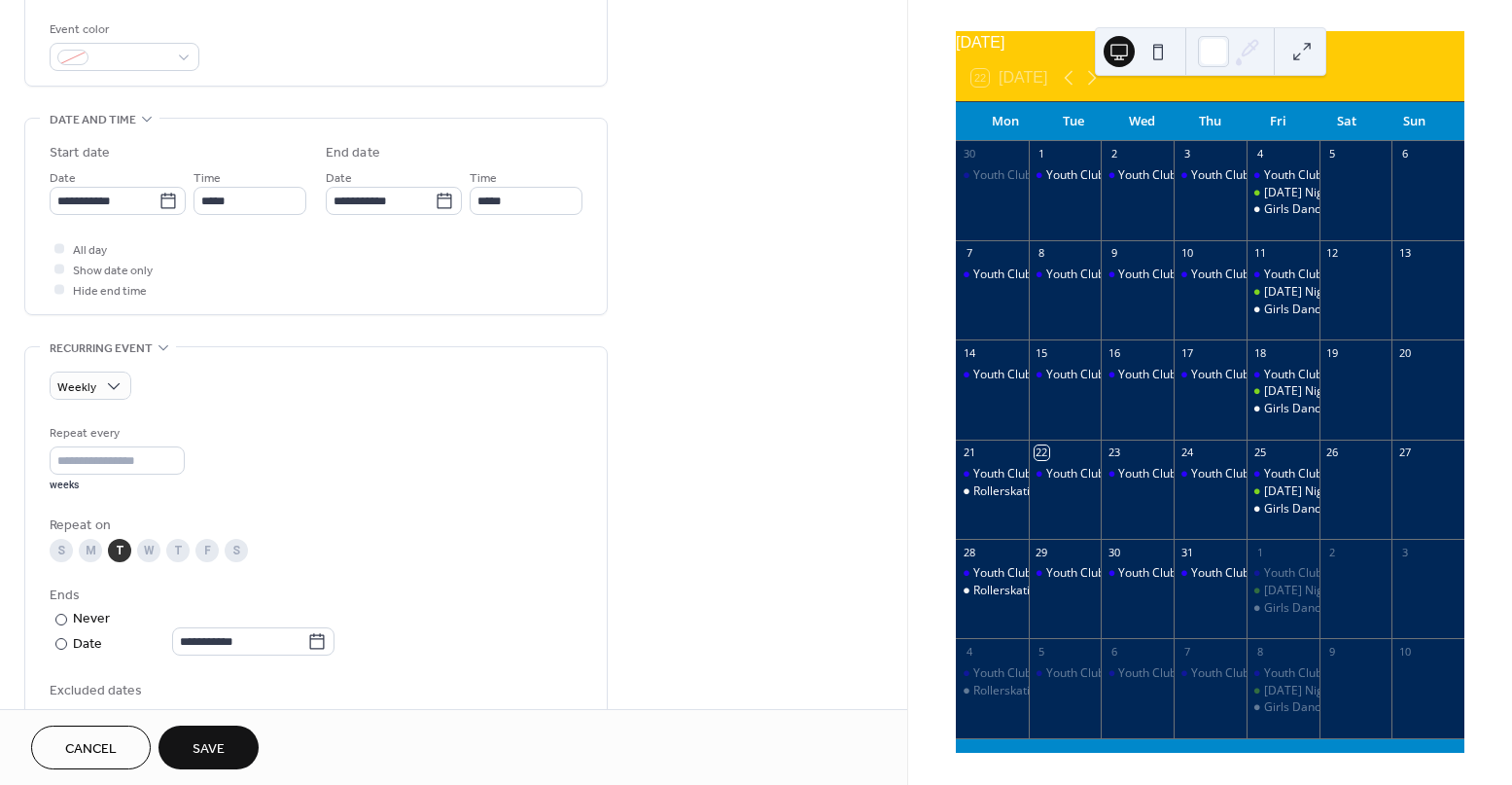 scroll, scrollTop: 524, scrollLeft: 0, axis: vertical 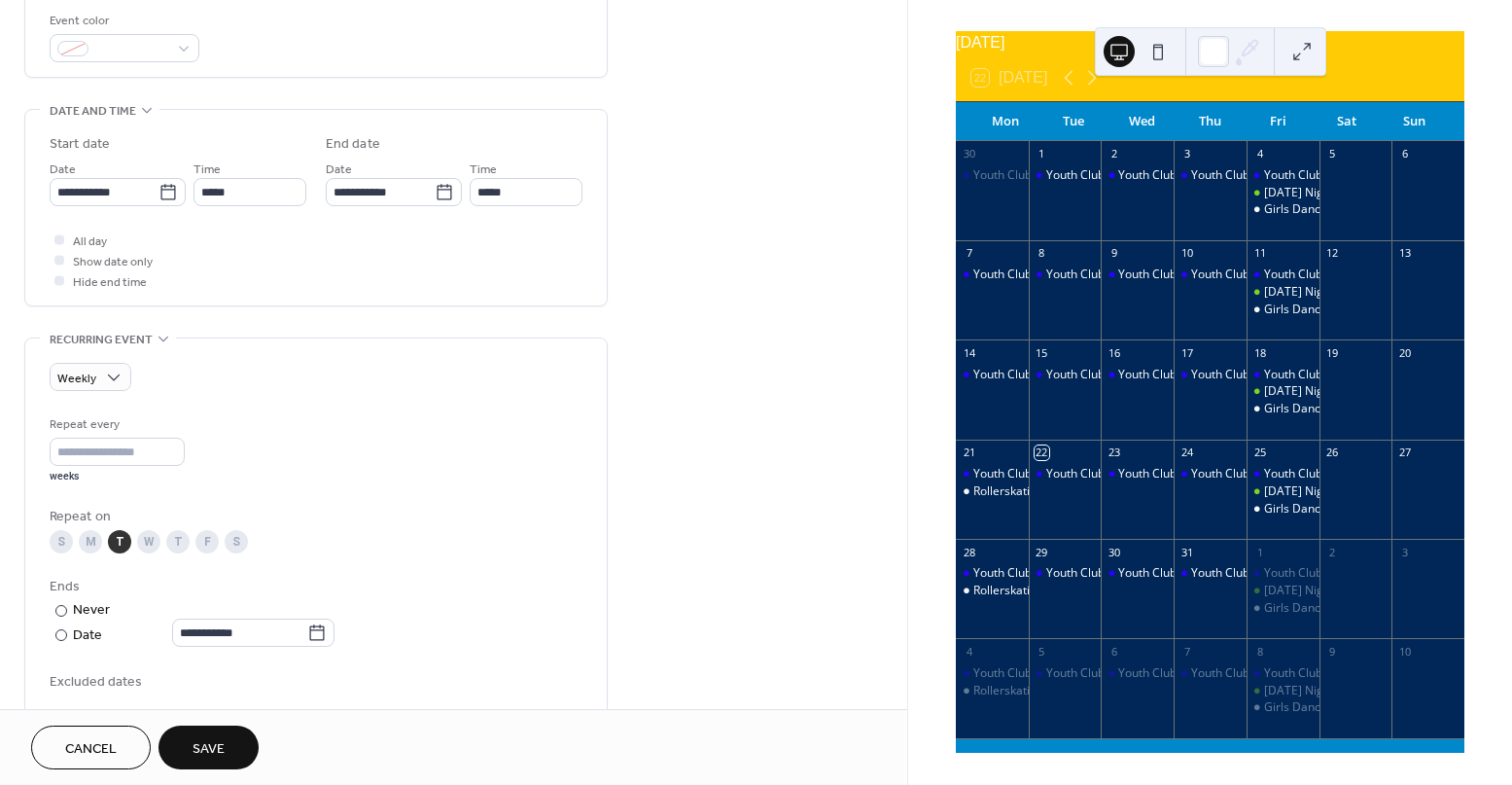 click on "Save" at bounding box center [208, 749] 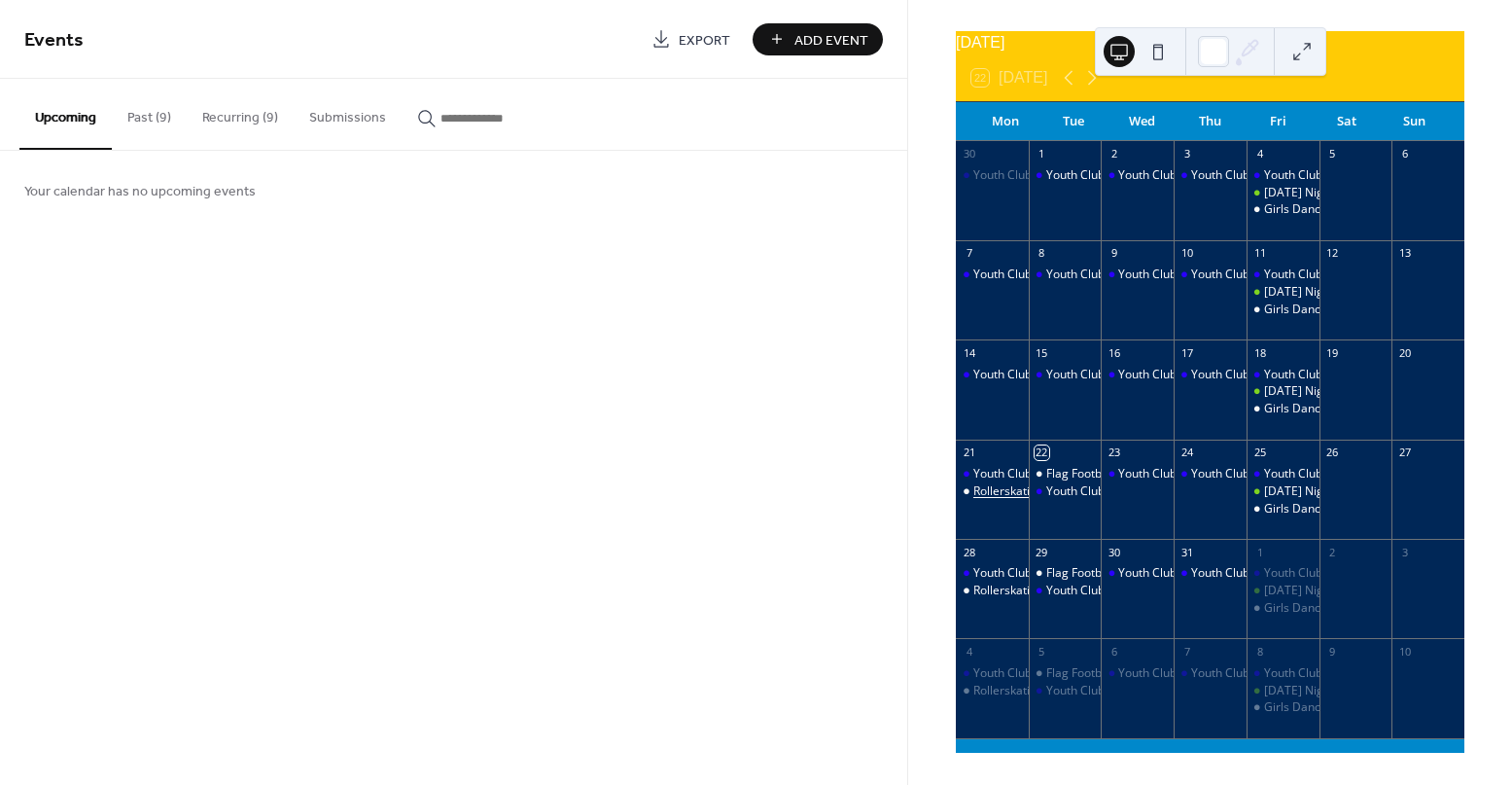 click on "Rollerskating session" at bounding box center [1030, 491] 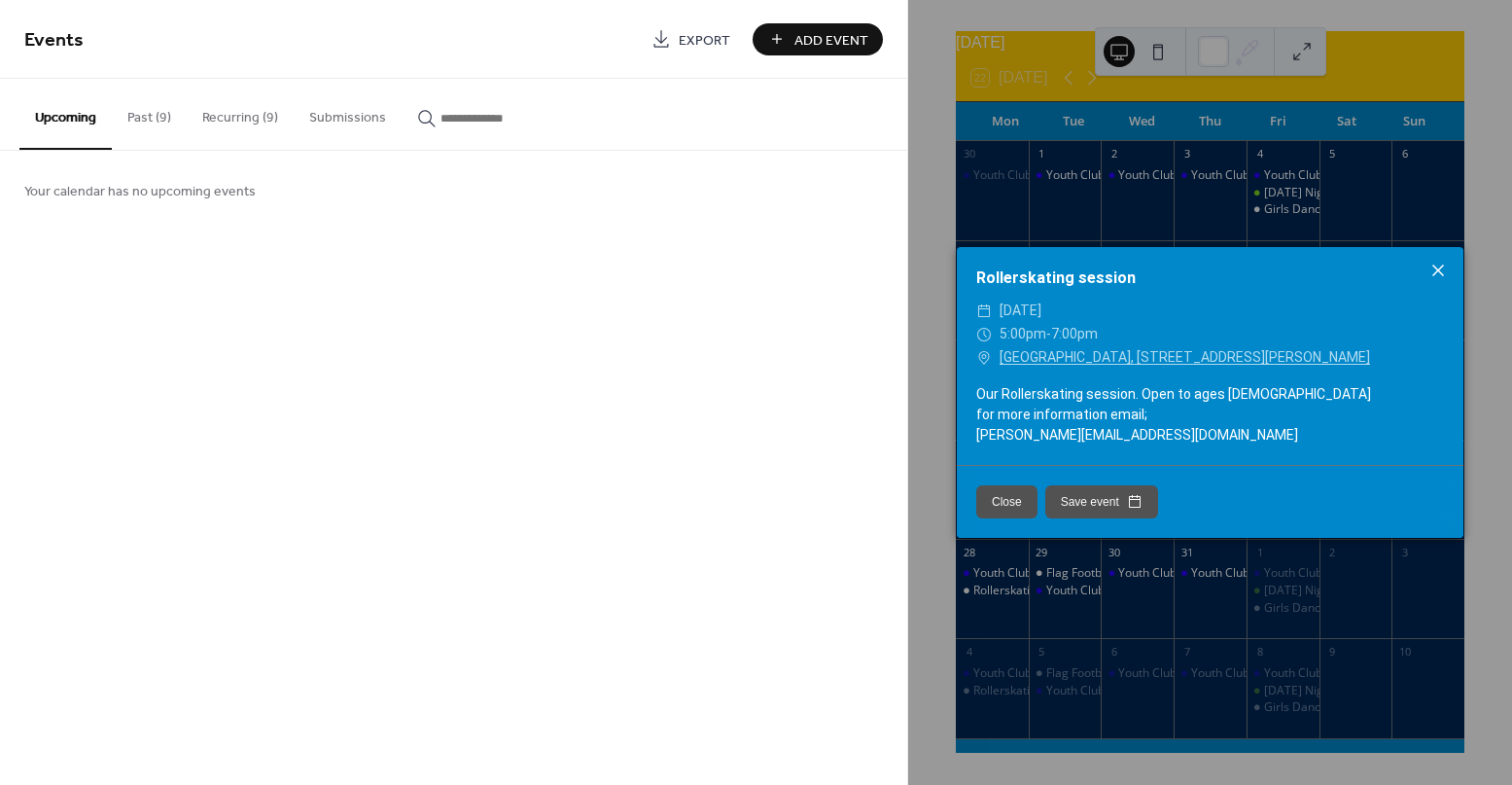 click 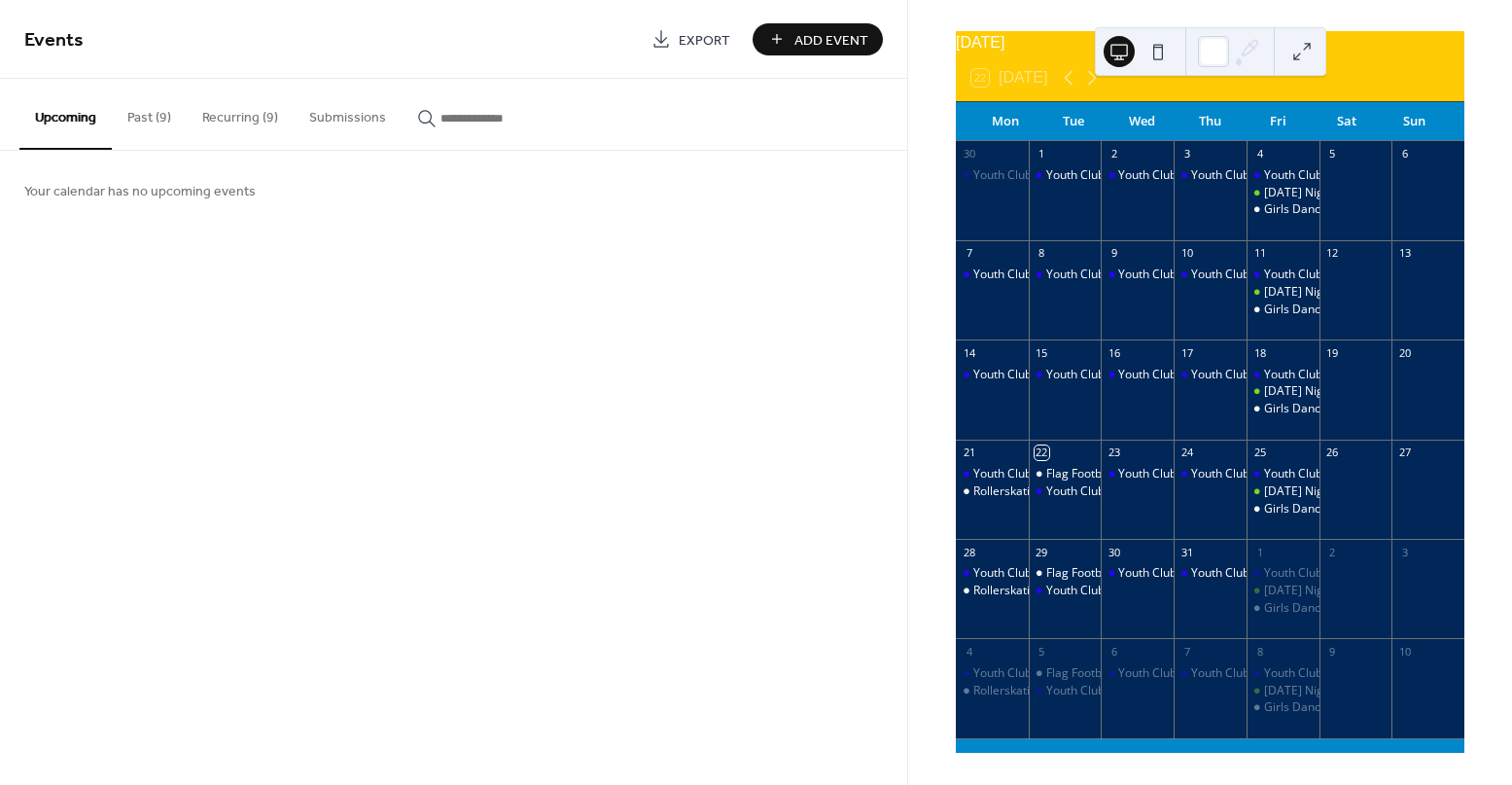 click on "Add Event" at bounding box center (831, 40) 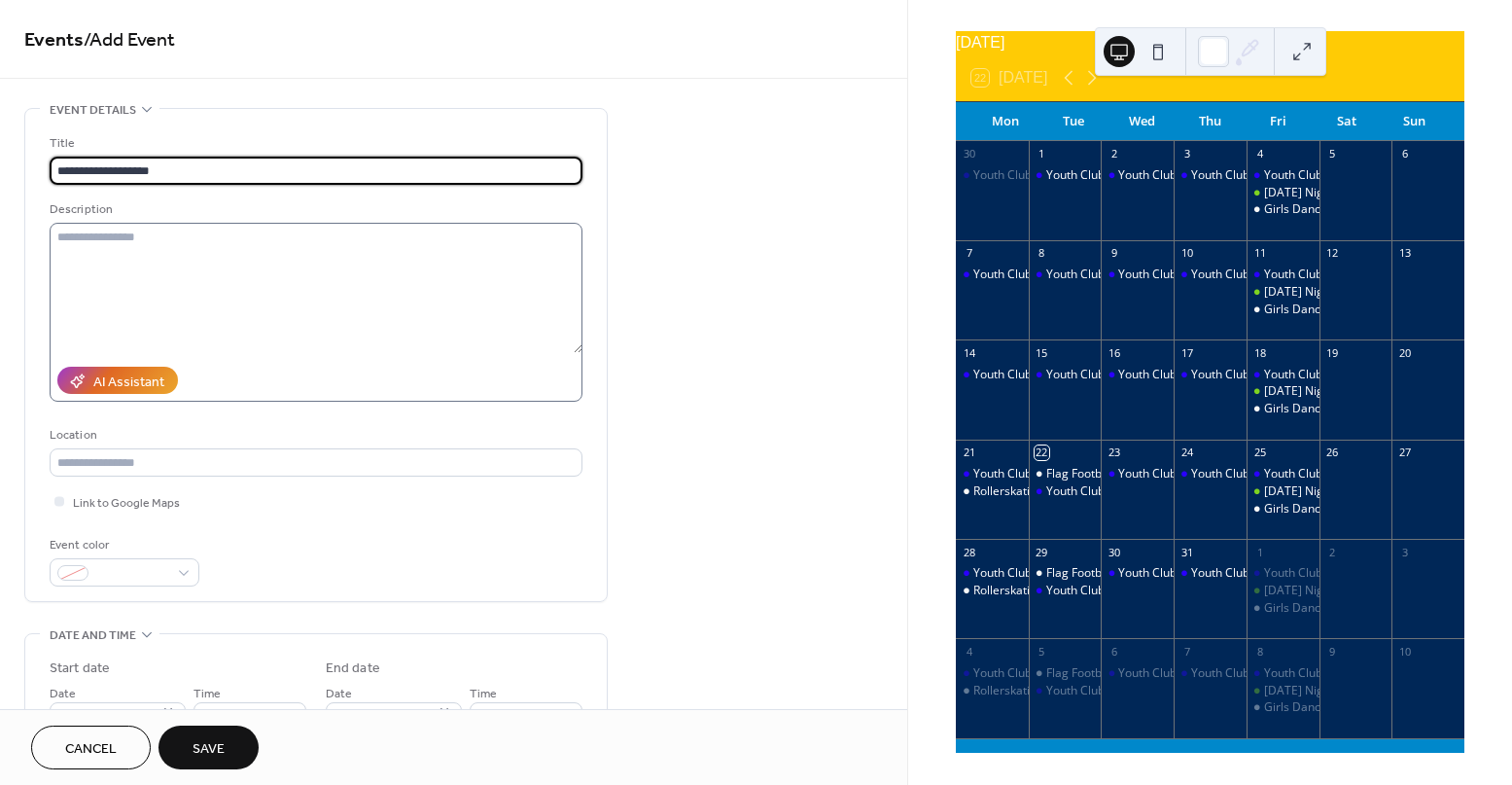 type on "**********" 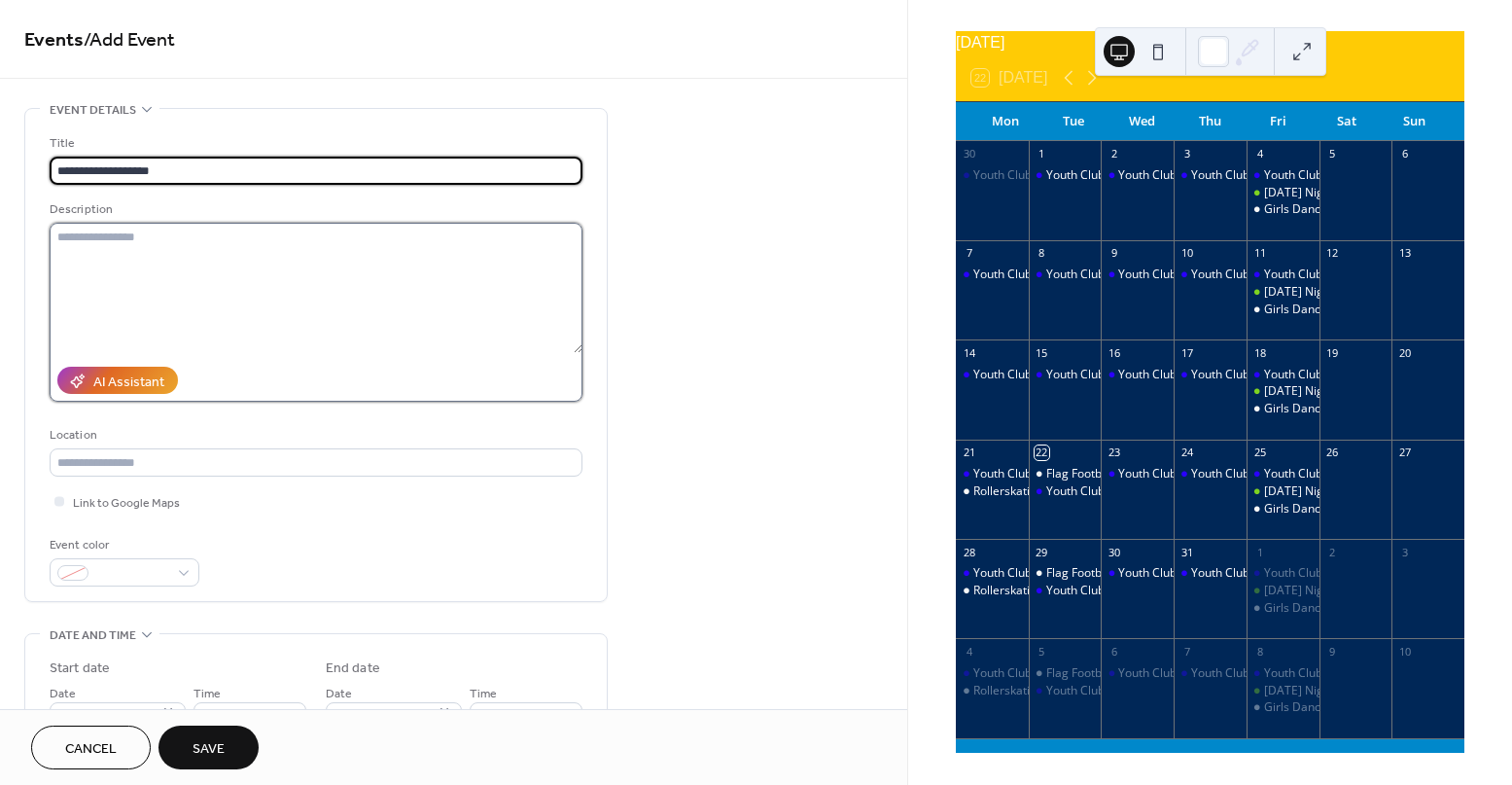click at bounding box center [316, 288] 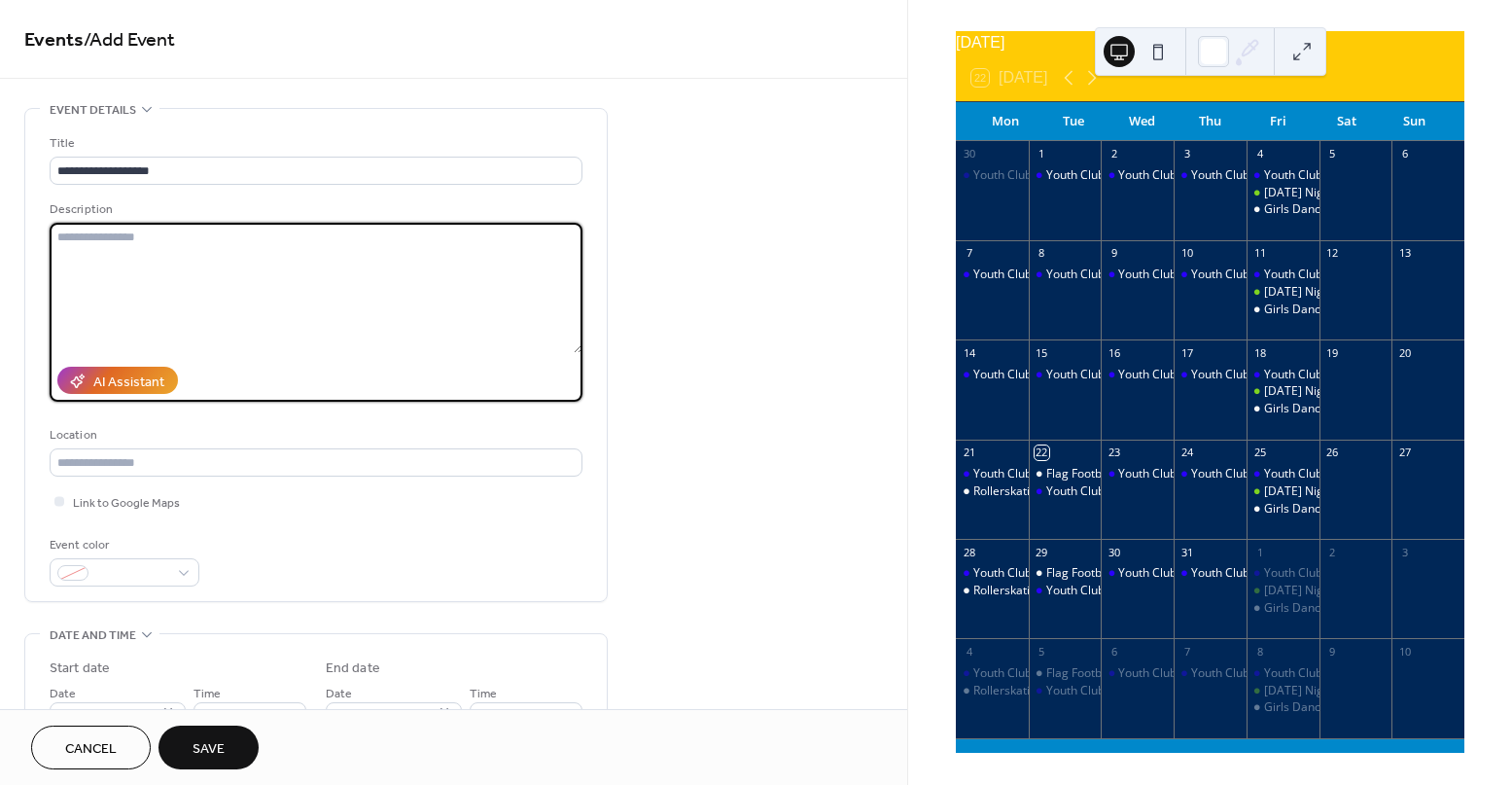 paste on "**********" 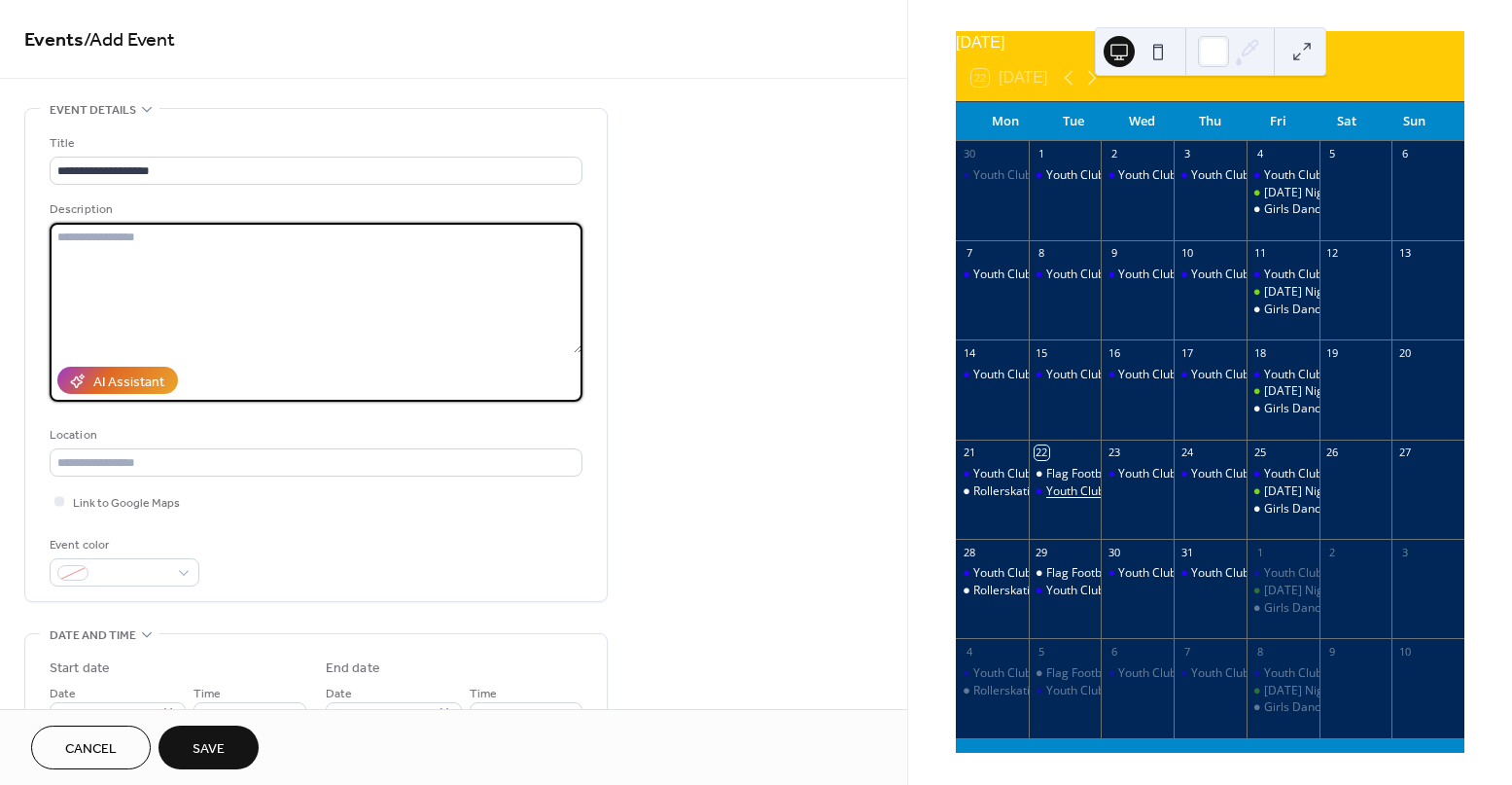 click on "Youth Club" at bounding box center (1075, 491) 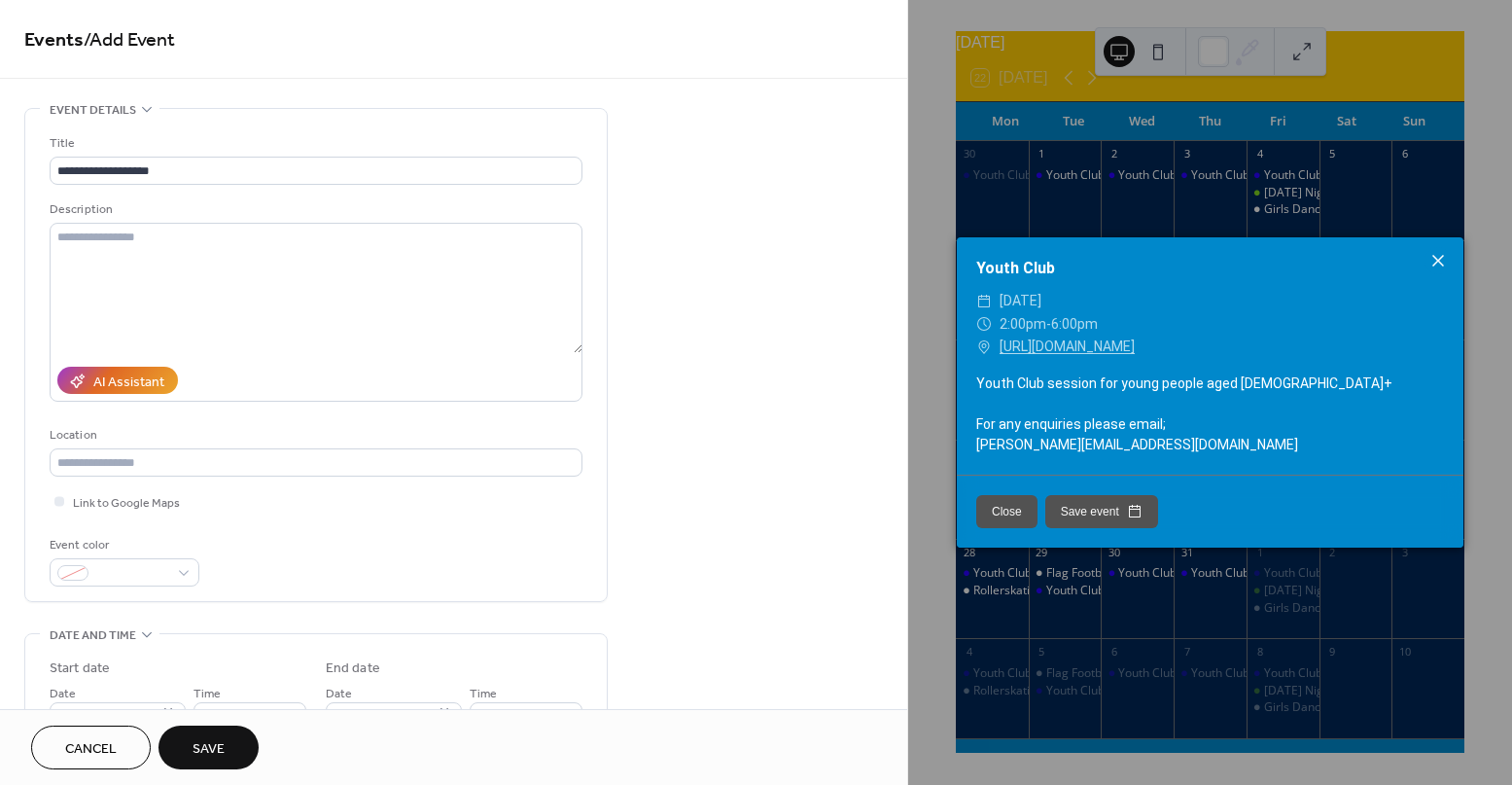 click 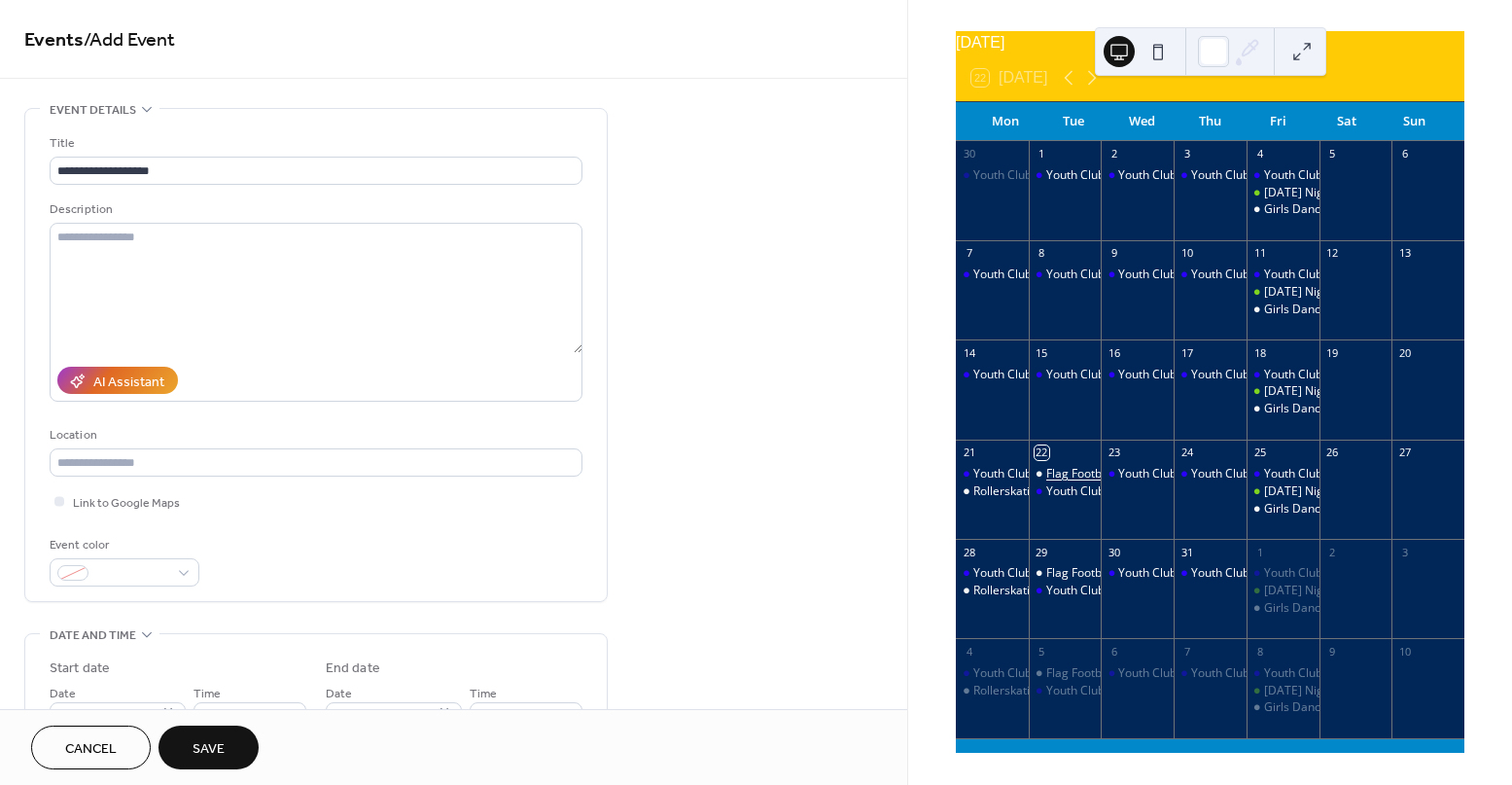 click on "Flag Football" at bounding box center (1080, 474) 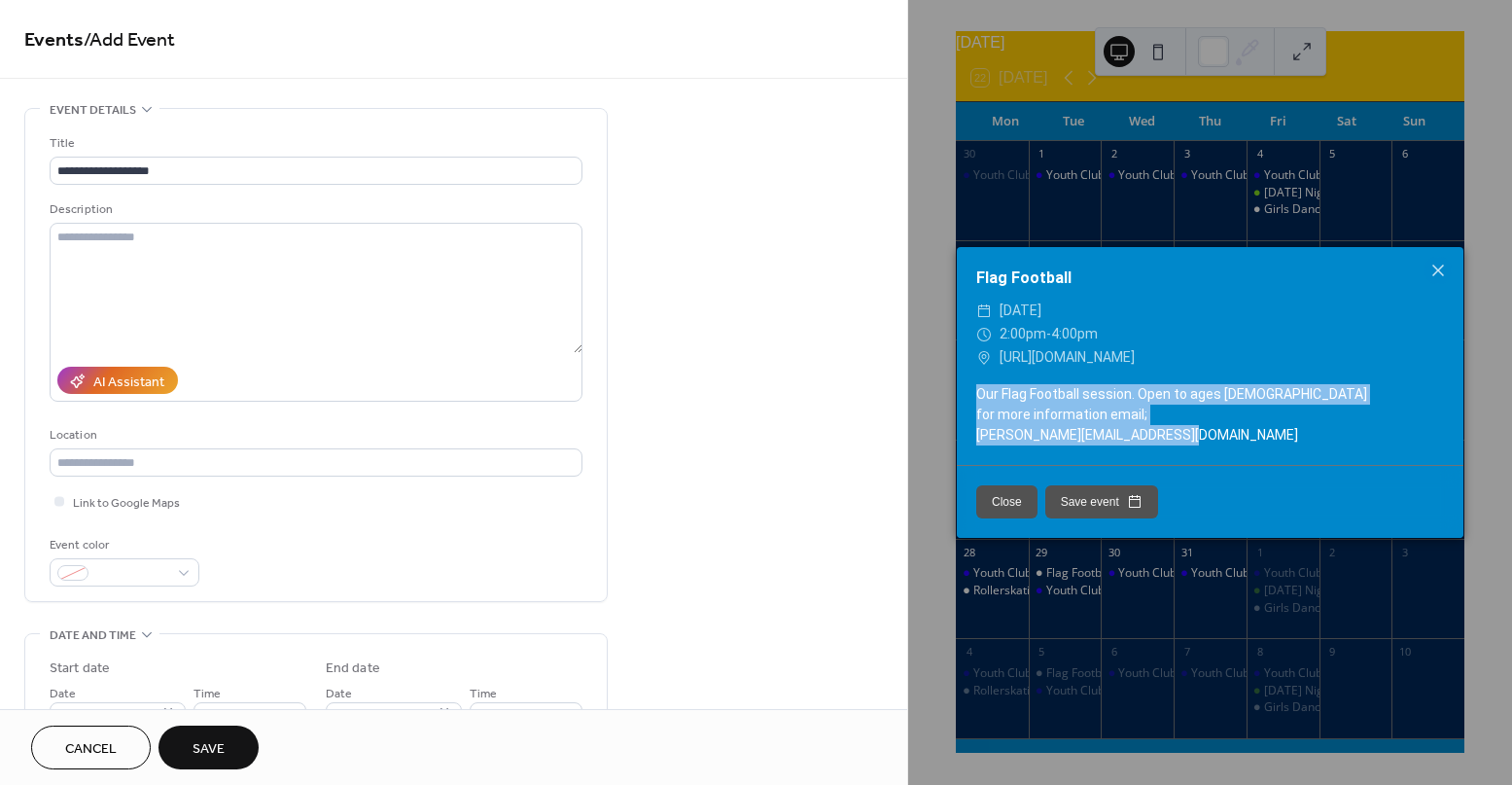 drag, startPoint x: 1172, startPoint y: 437, endPoint x: 951, endPoint y: 393, distance: 225.33752 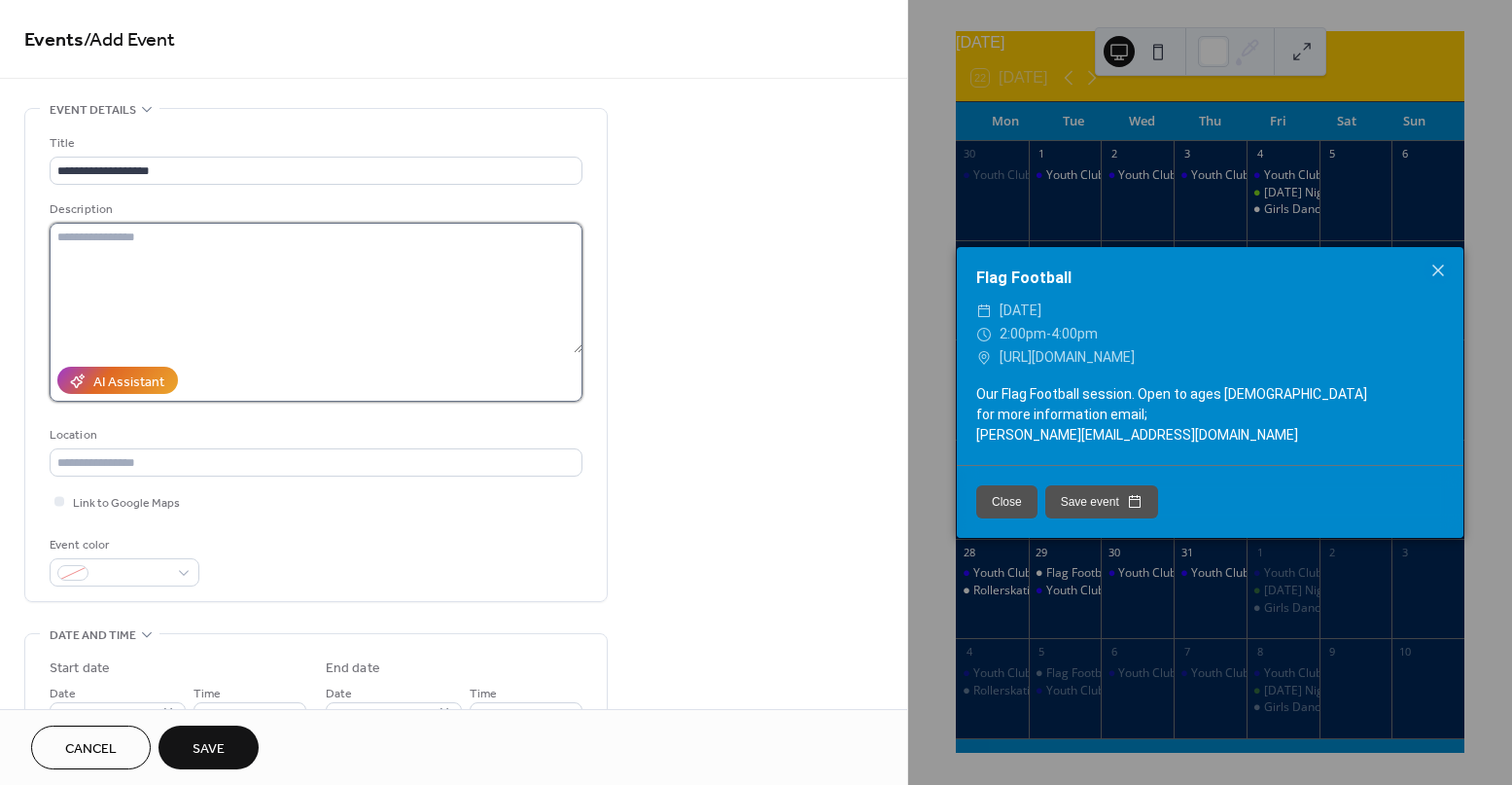 click at bounding box center [316, 288] 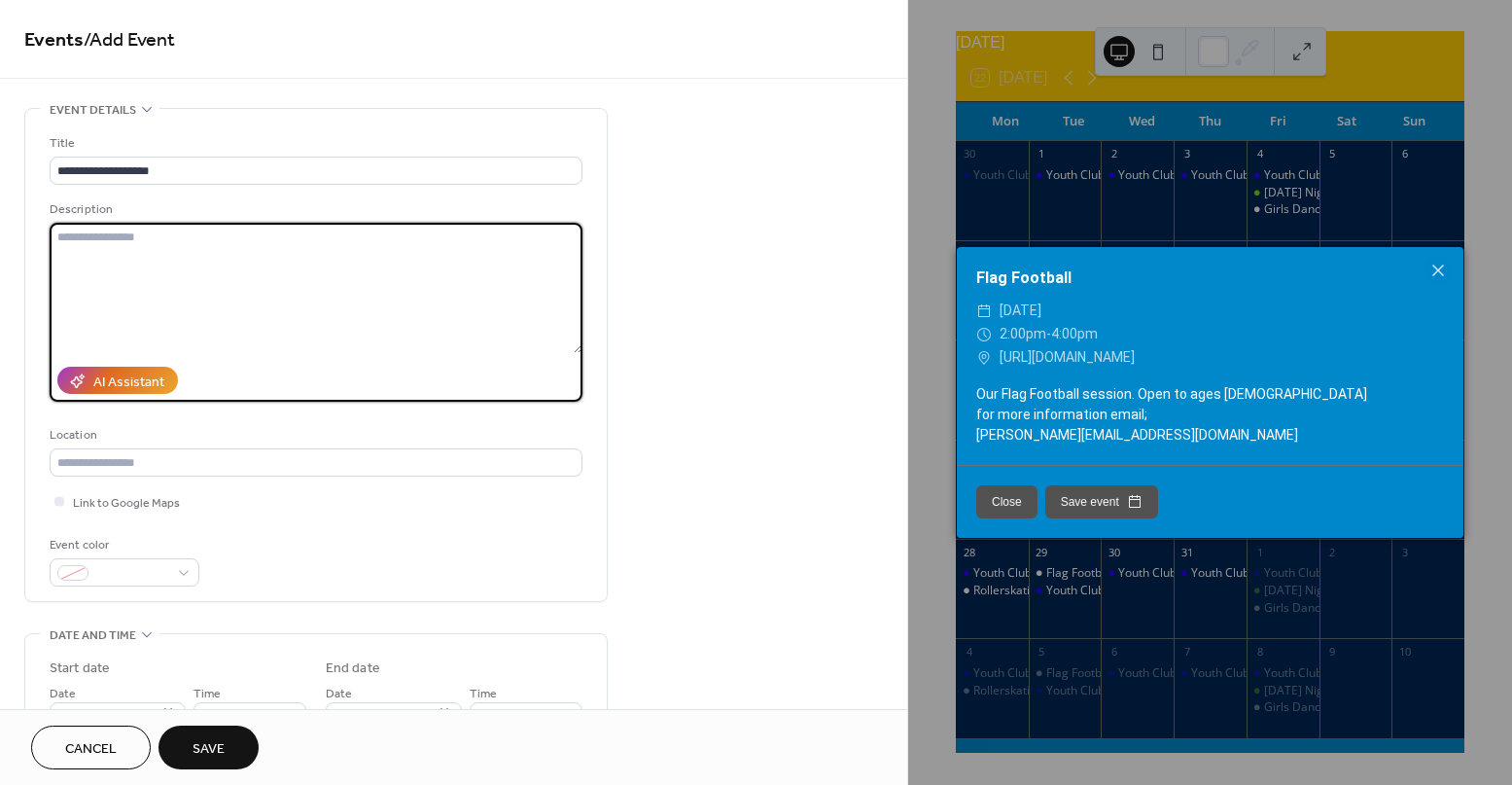 paste on "**********" 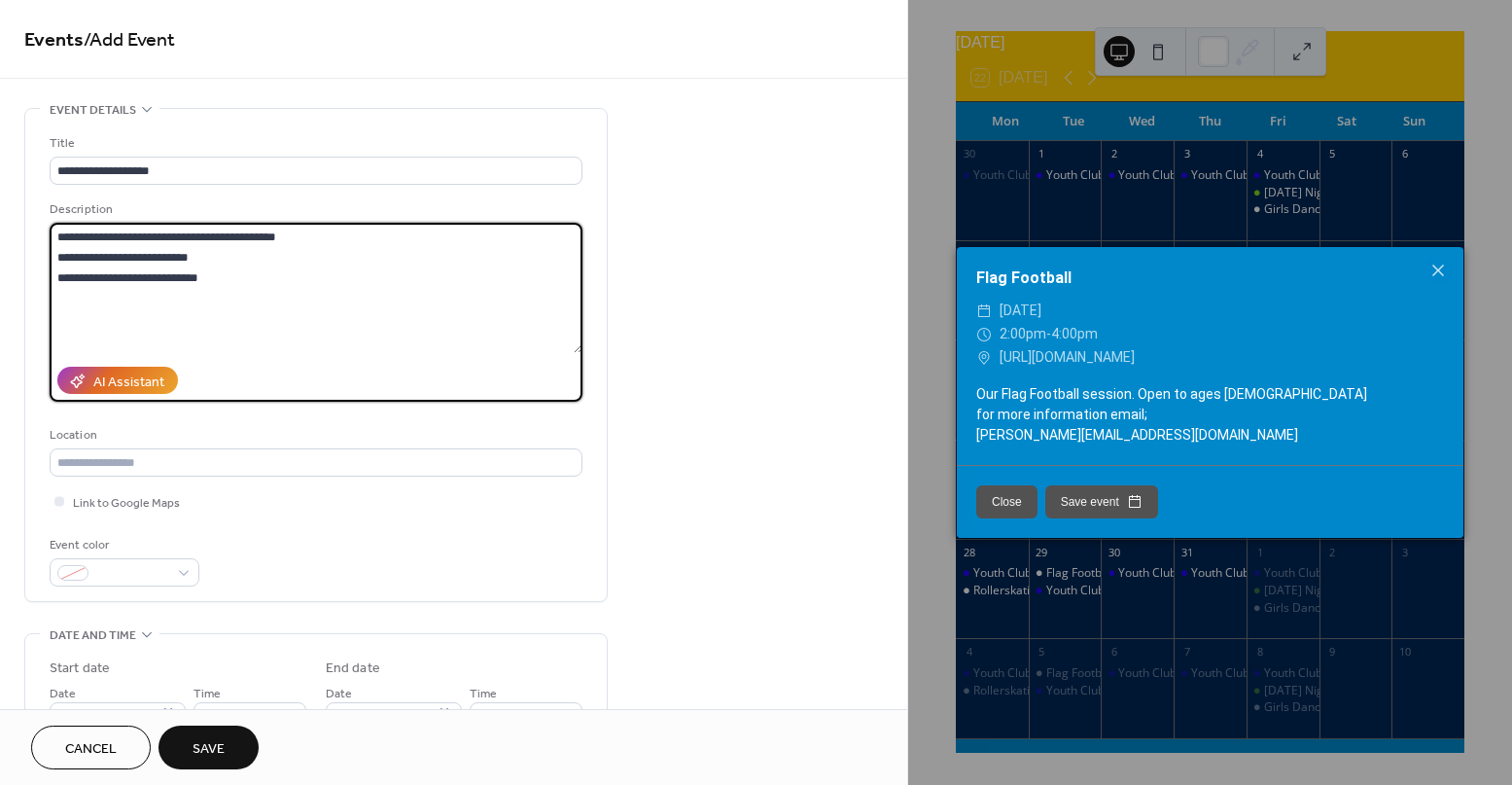click on "**********" at bounding box center (316, 288) 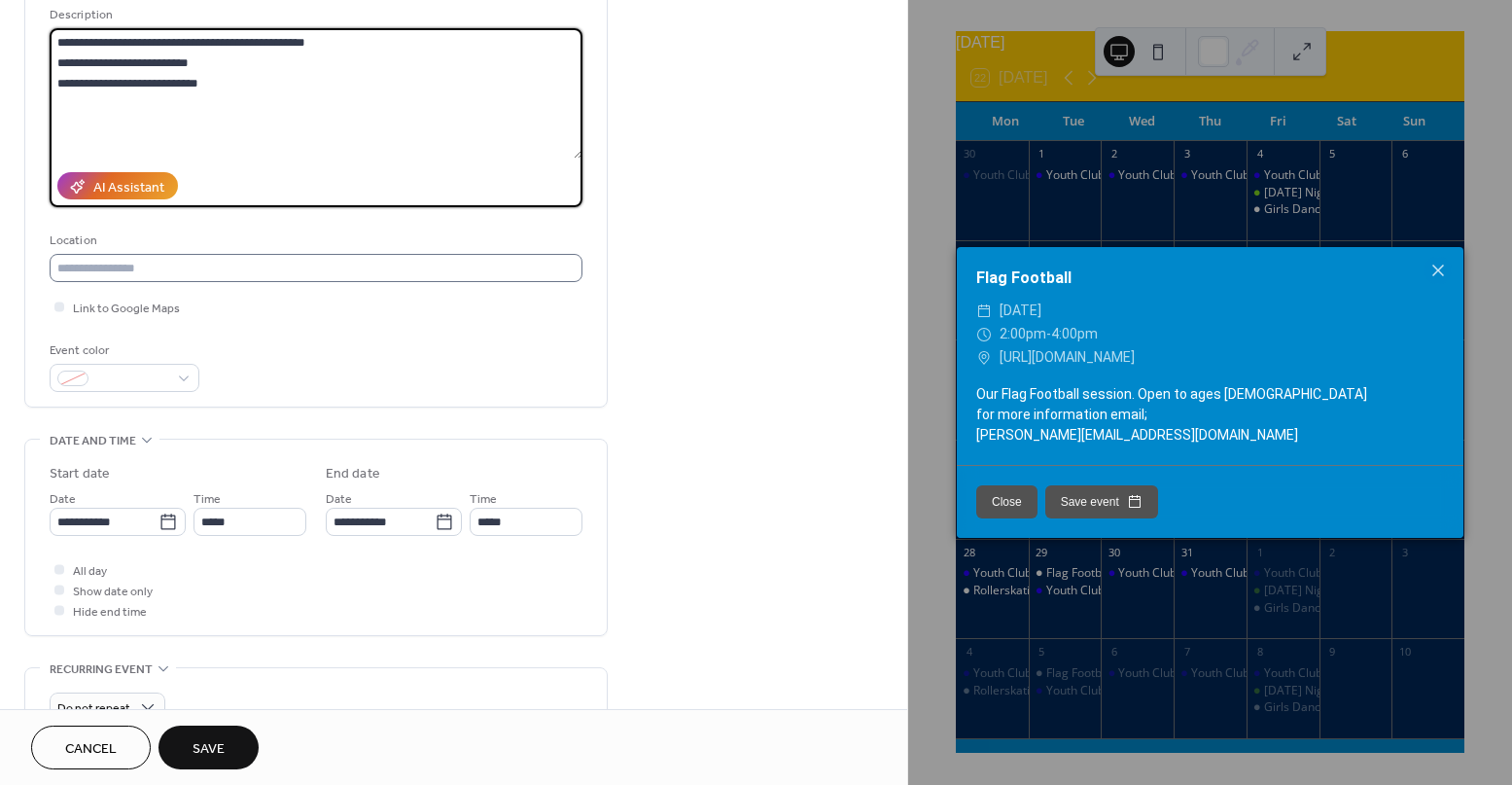 scroll, scrollTop: 196, scrollLeft: 0, axis: vertical 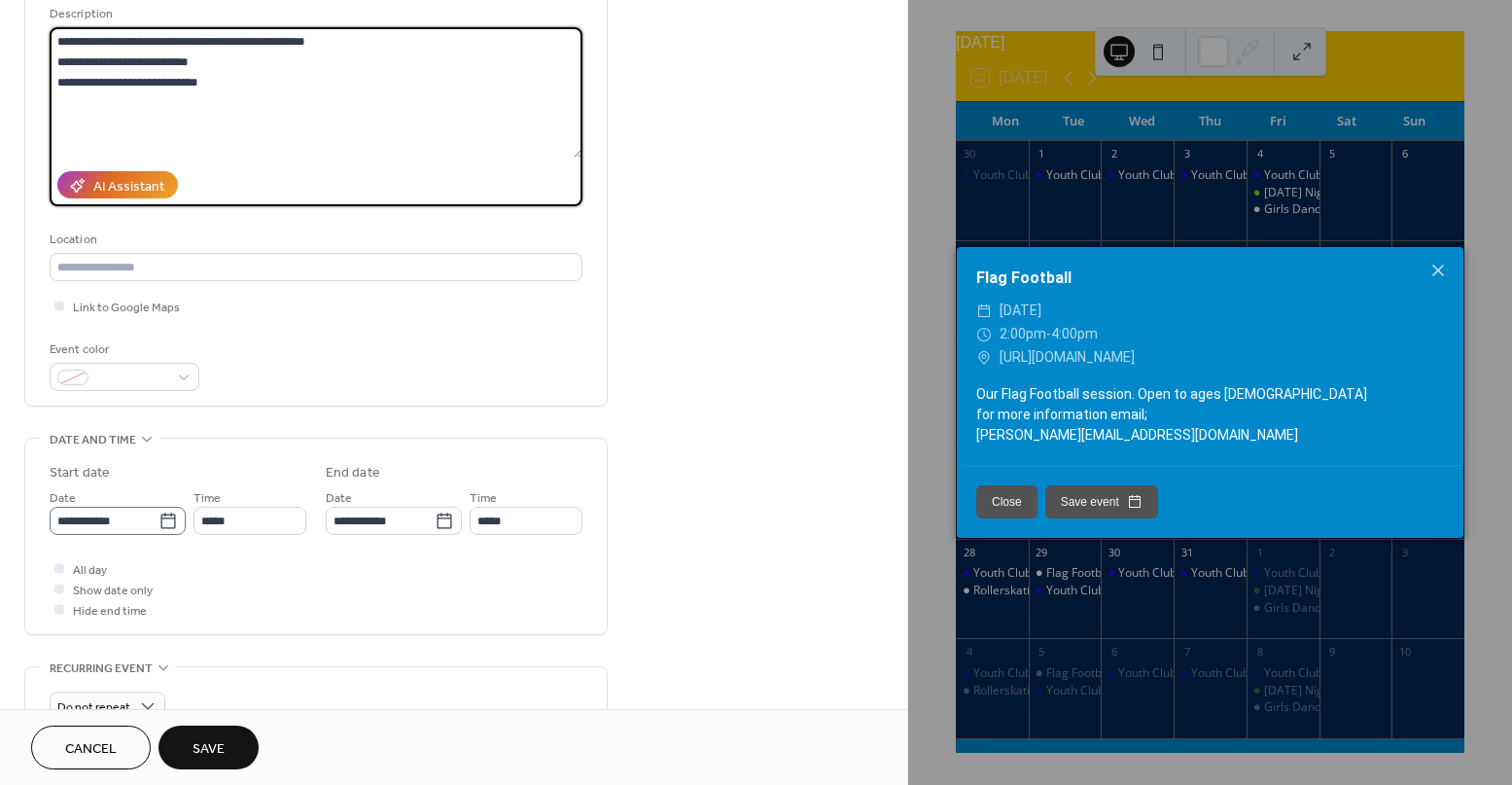 type on "**********" 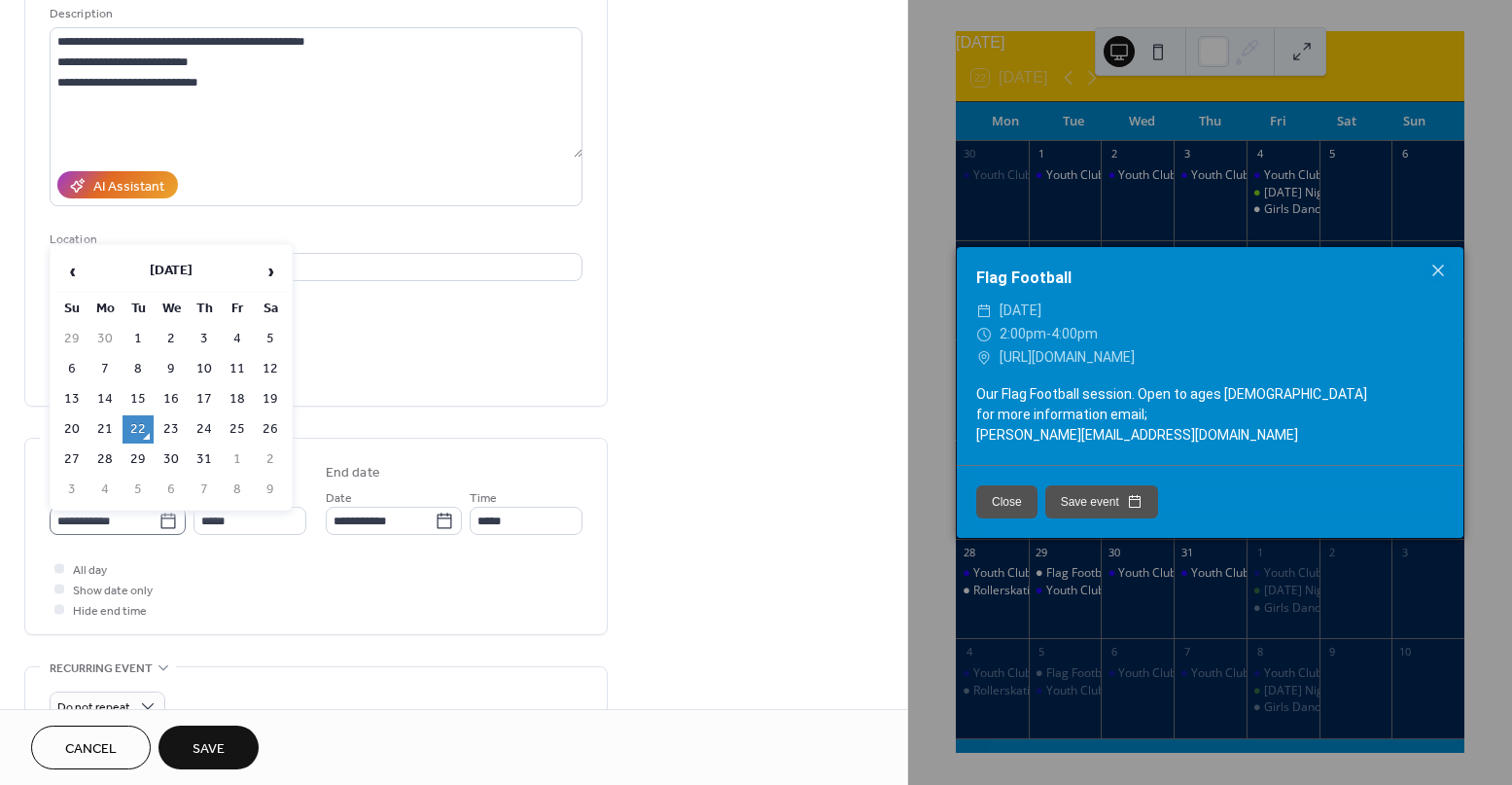 click 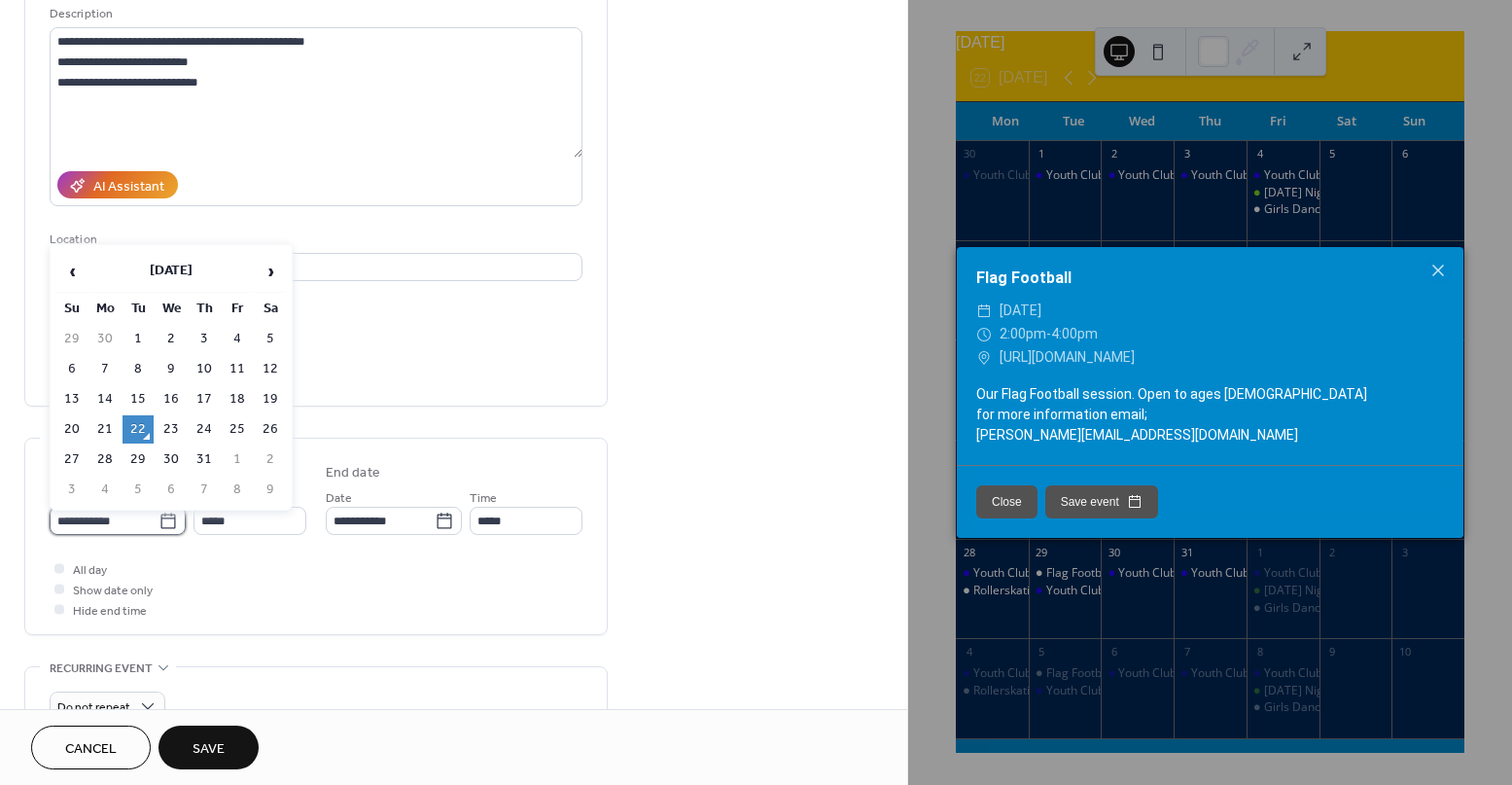 click on "**********" at bounding box center (104, 520) 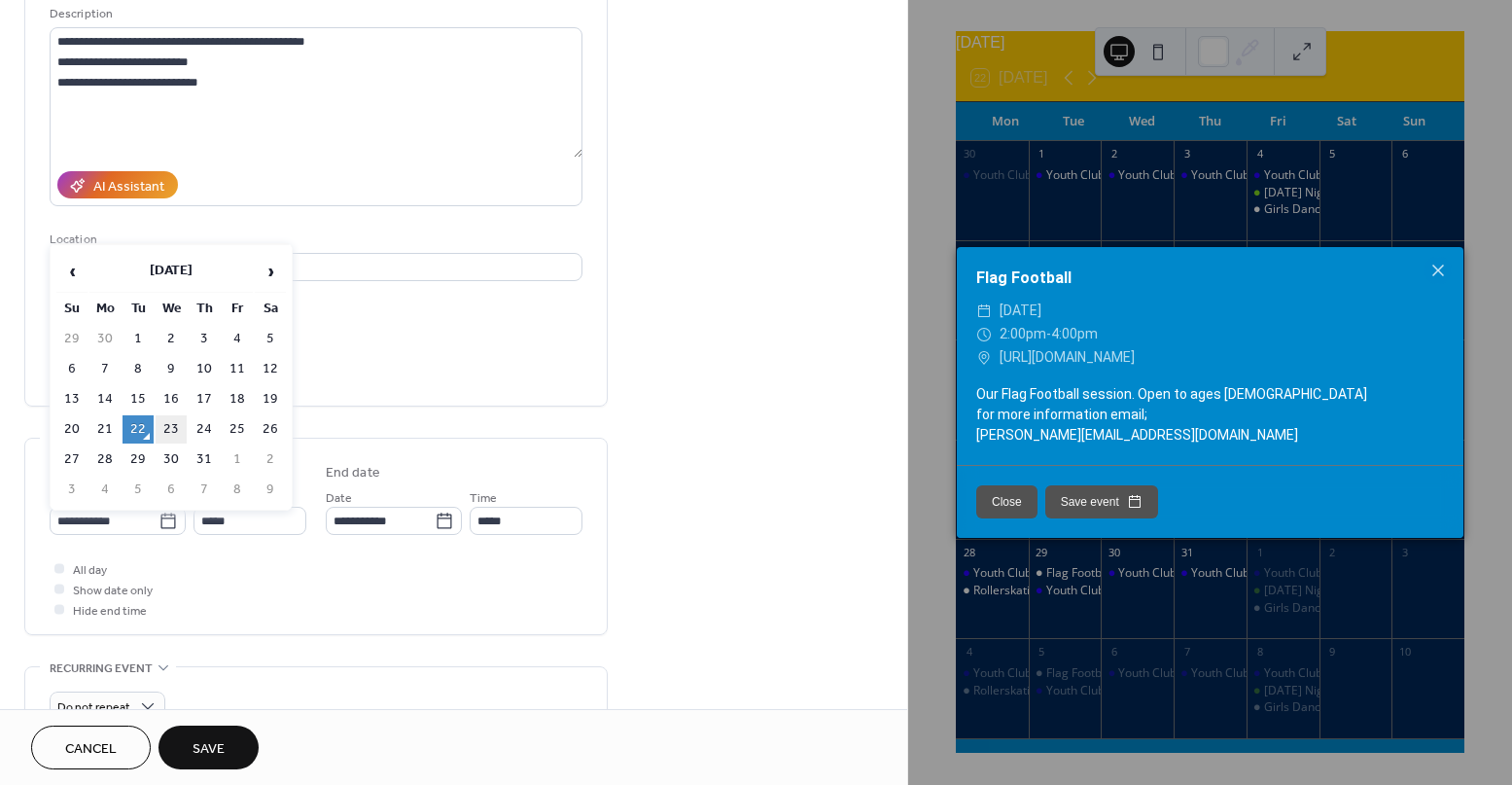 click on "23" at bounding box center [171, 429] 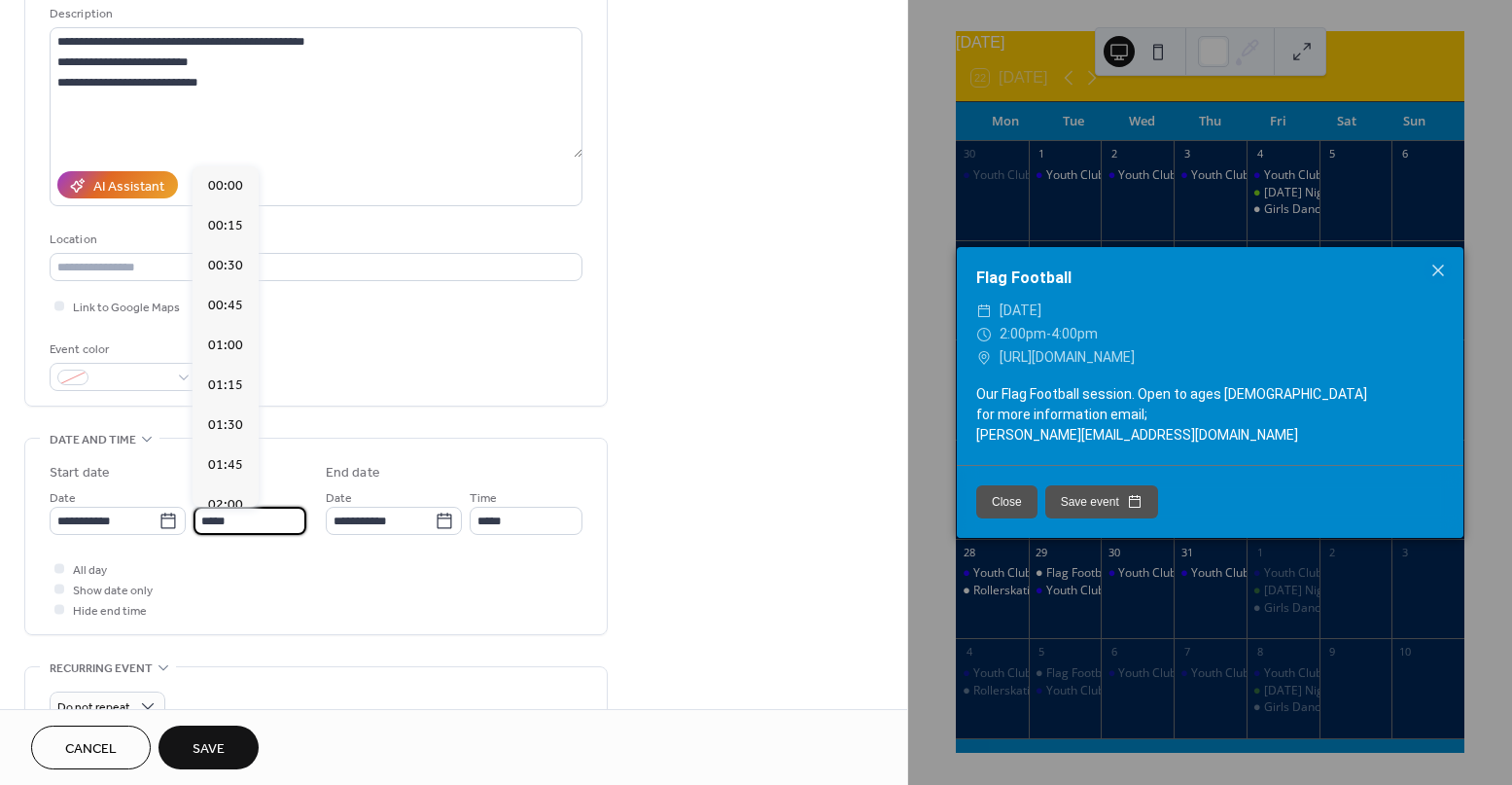 click on "*****" at bounding box center [250, 520] 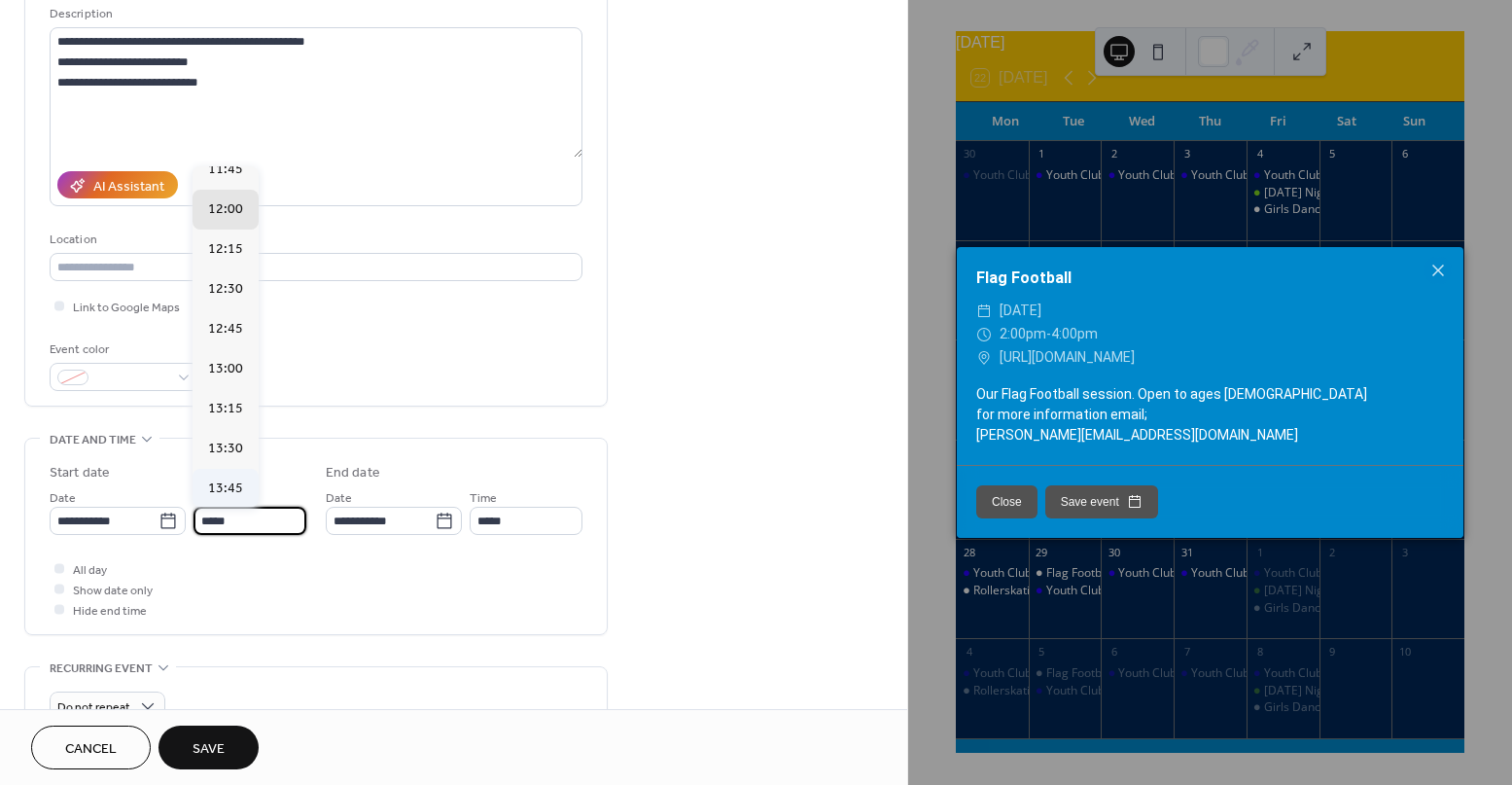 scroll, scrollTop: 1925, scrollLeft: 0, axis: vertical 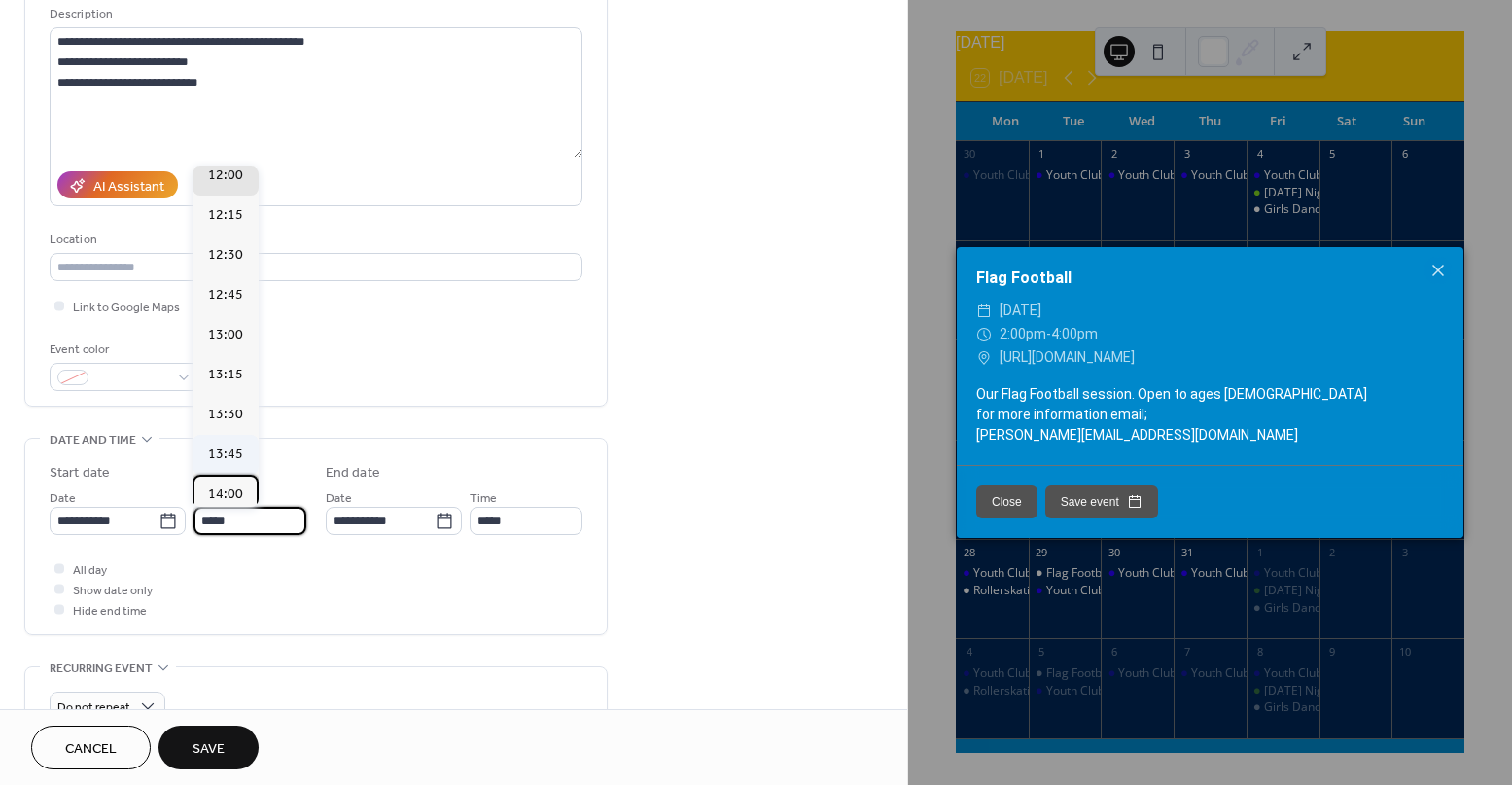 click on "14:00" at bounding box center [226, 494] 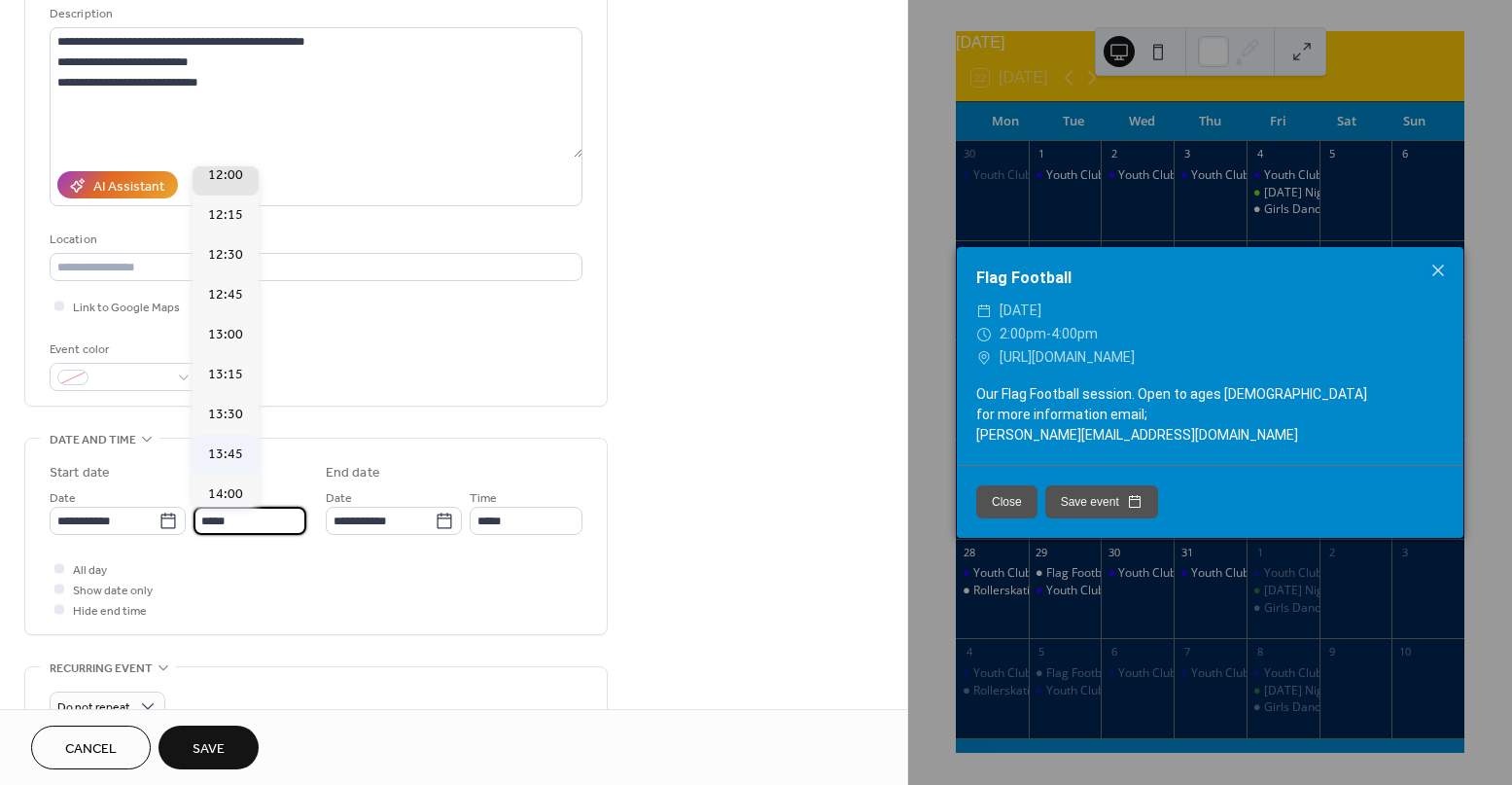 type on "*****" 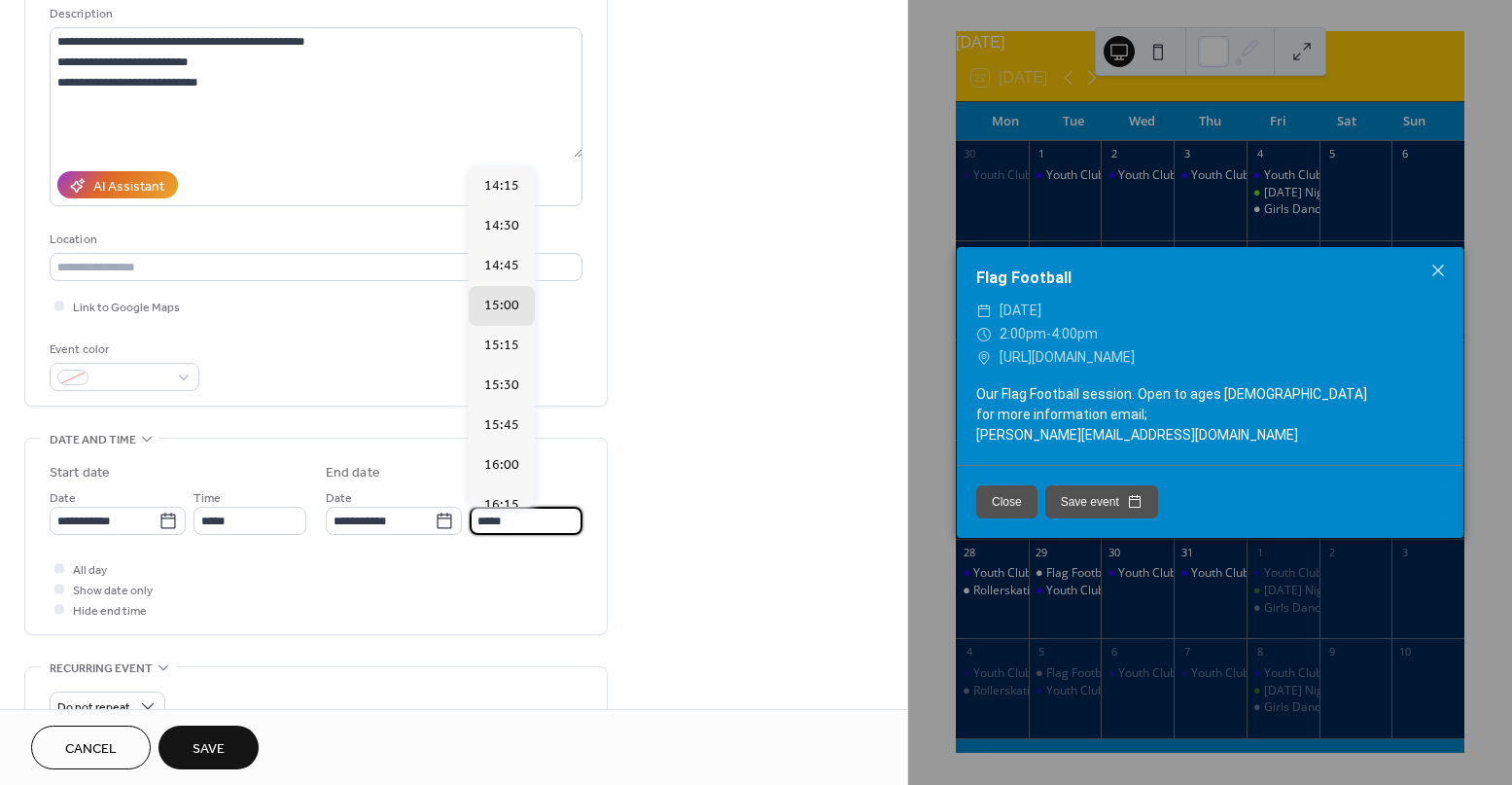 click on "*****" at bounding box center [526, 520] 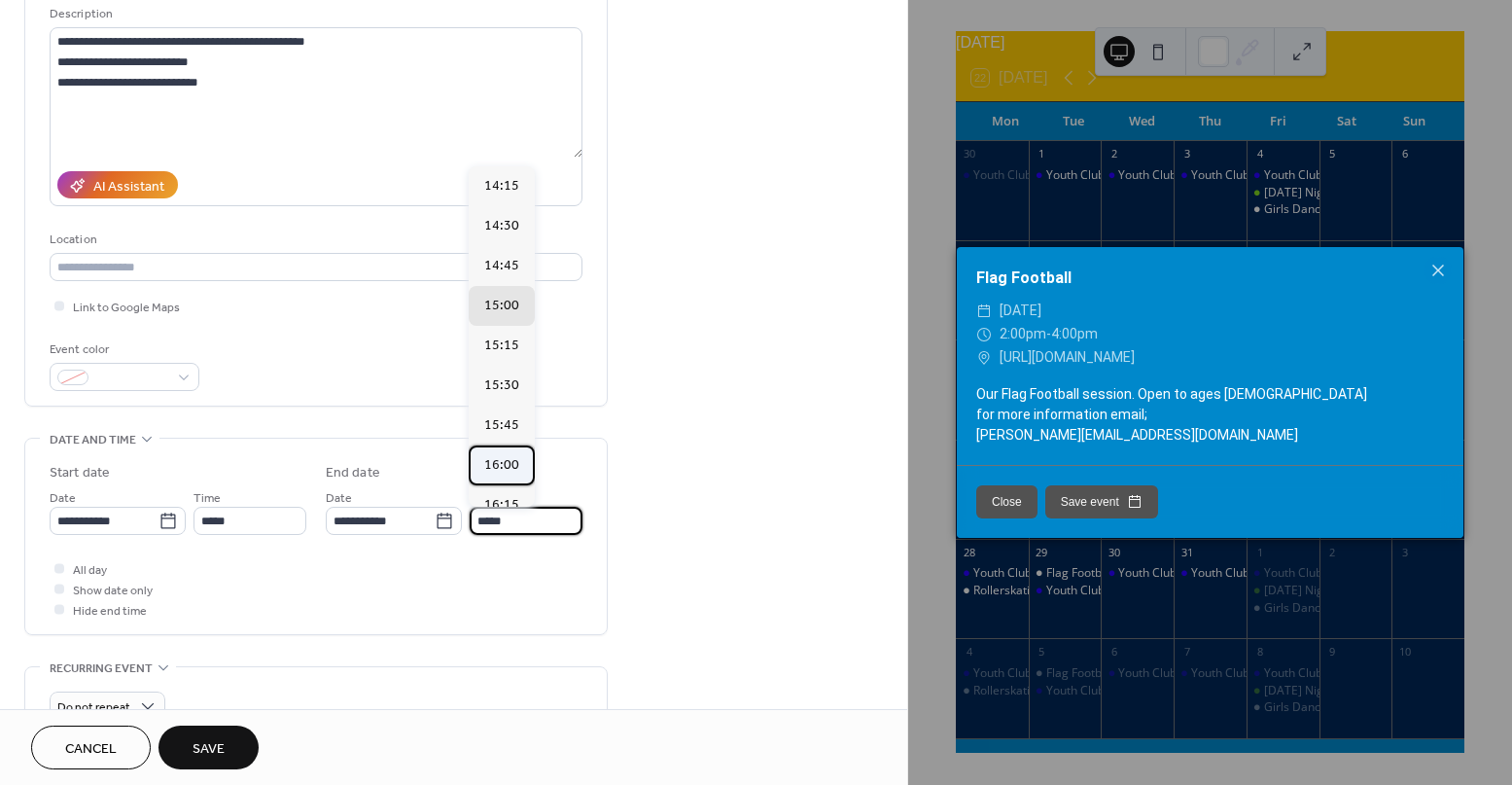 click on "16:00" at bounding box center [502, 465] 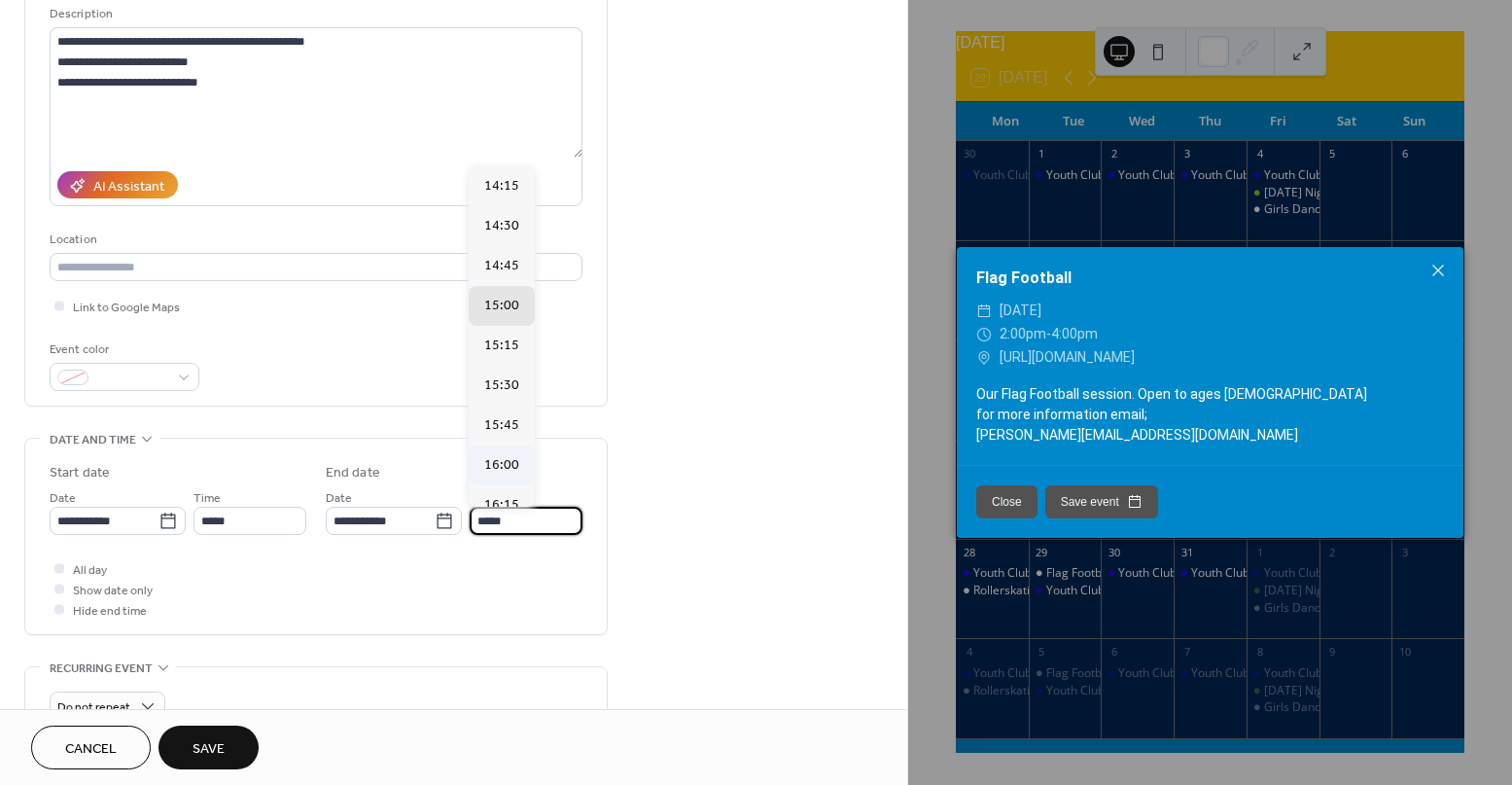 type on "*****" 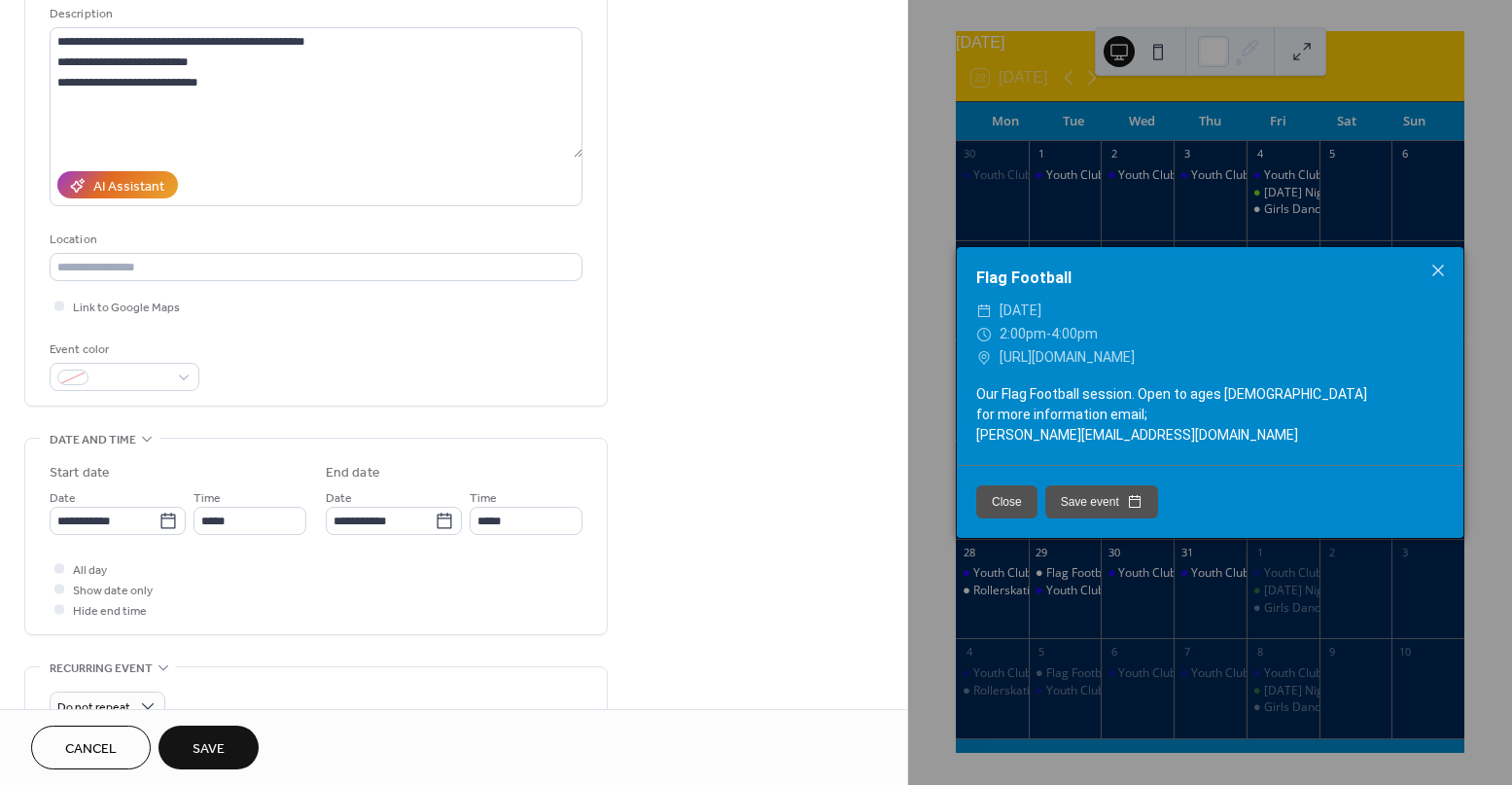 click on "All day Show date only Hide end time" at bounding box center (316, 589) 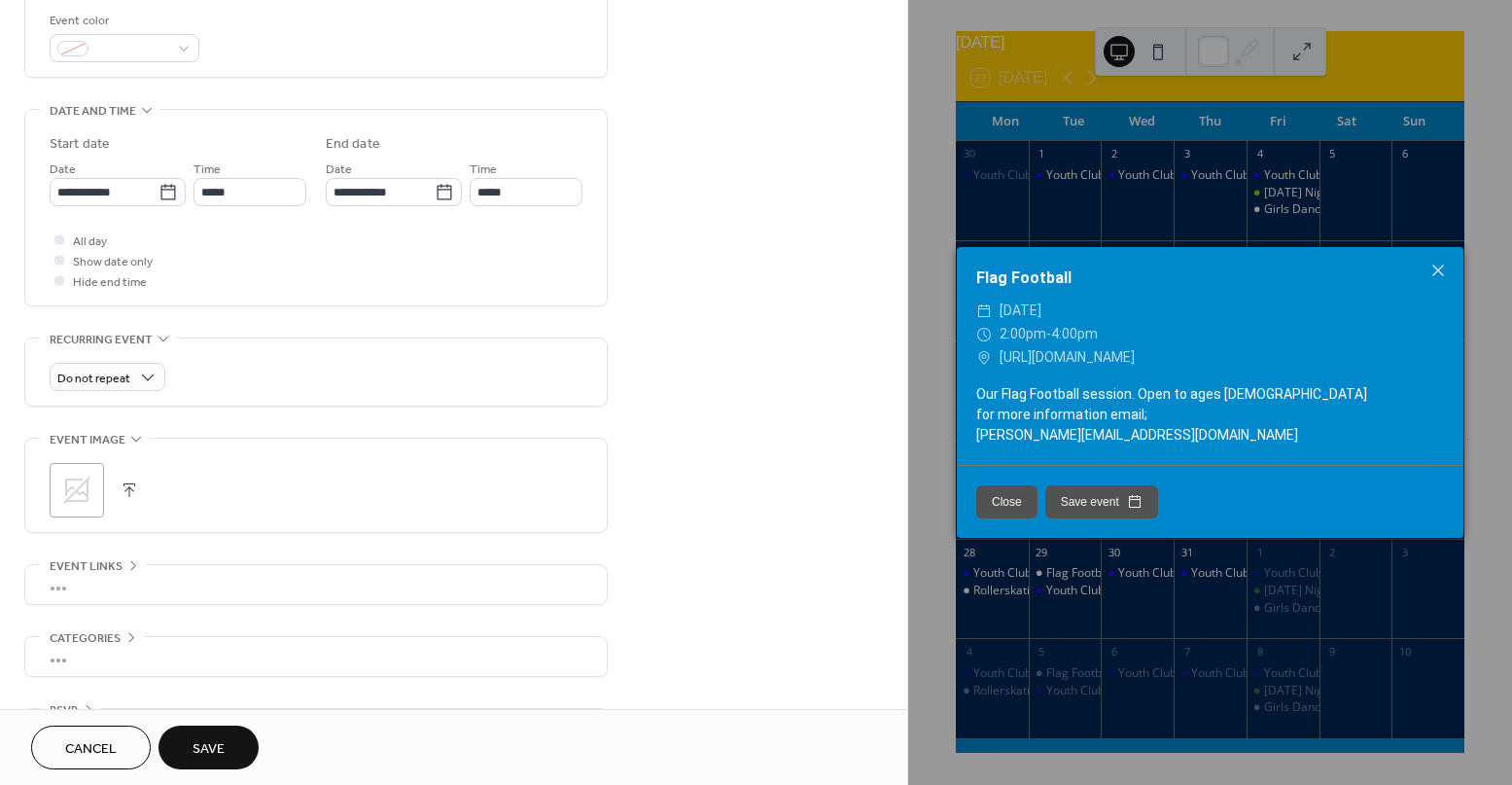 scroll, scrollTop: 525, scrollLeft: 0, axis: vertical 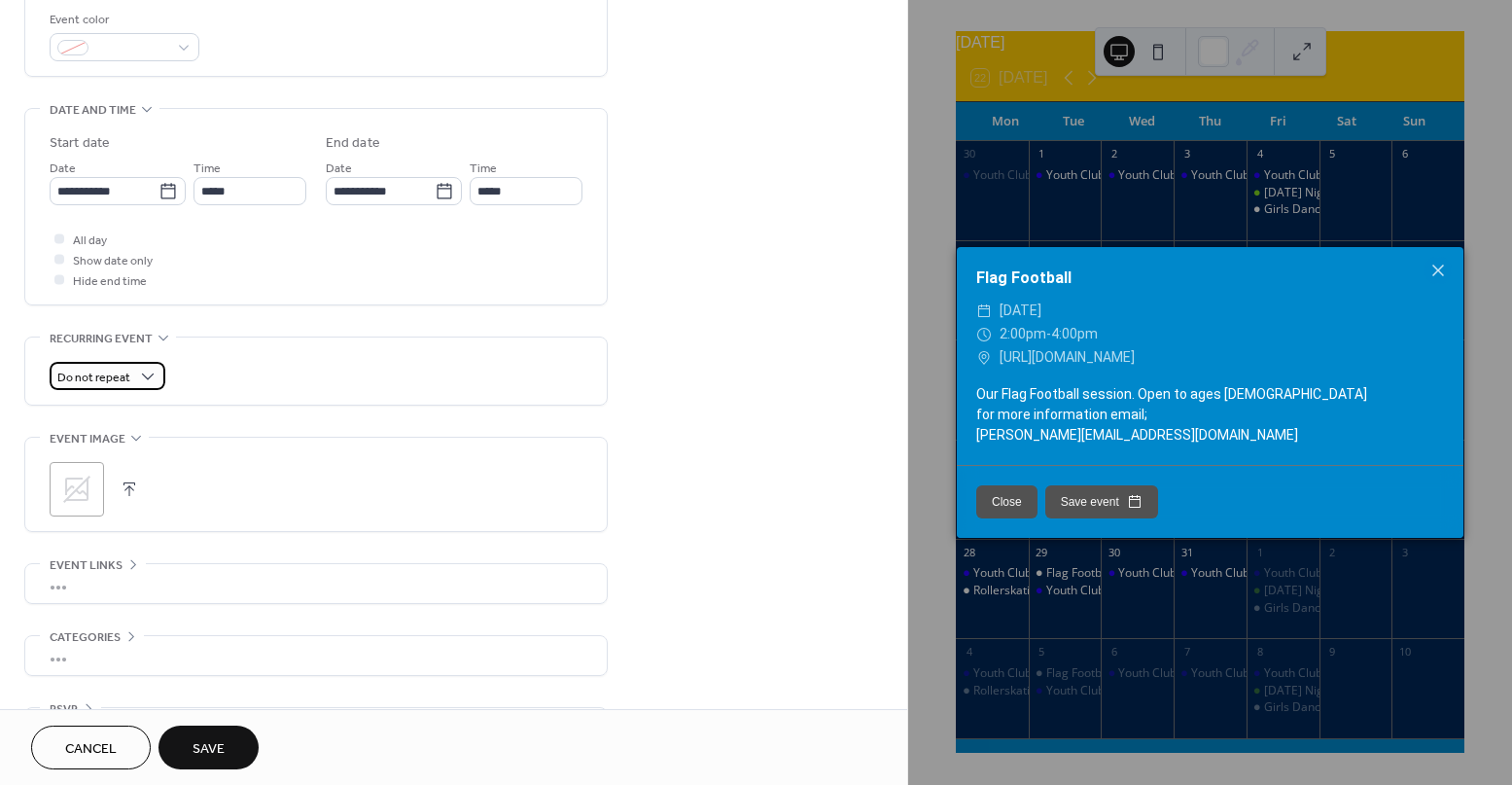 click on "Do not repeat" at bounding box center [93, 377] 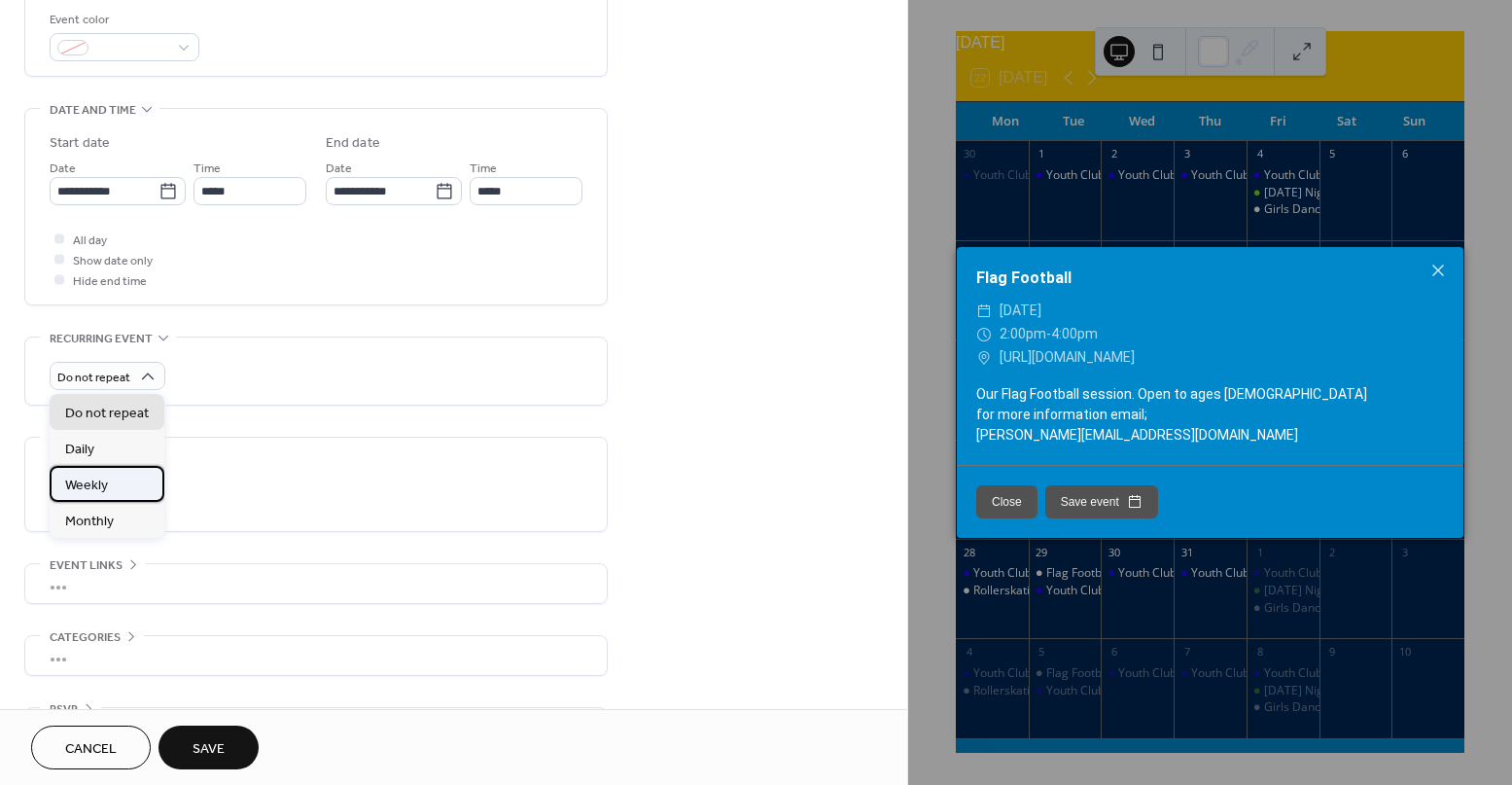 click on "Weekly" at bounding box center (87, 485) 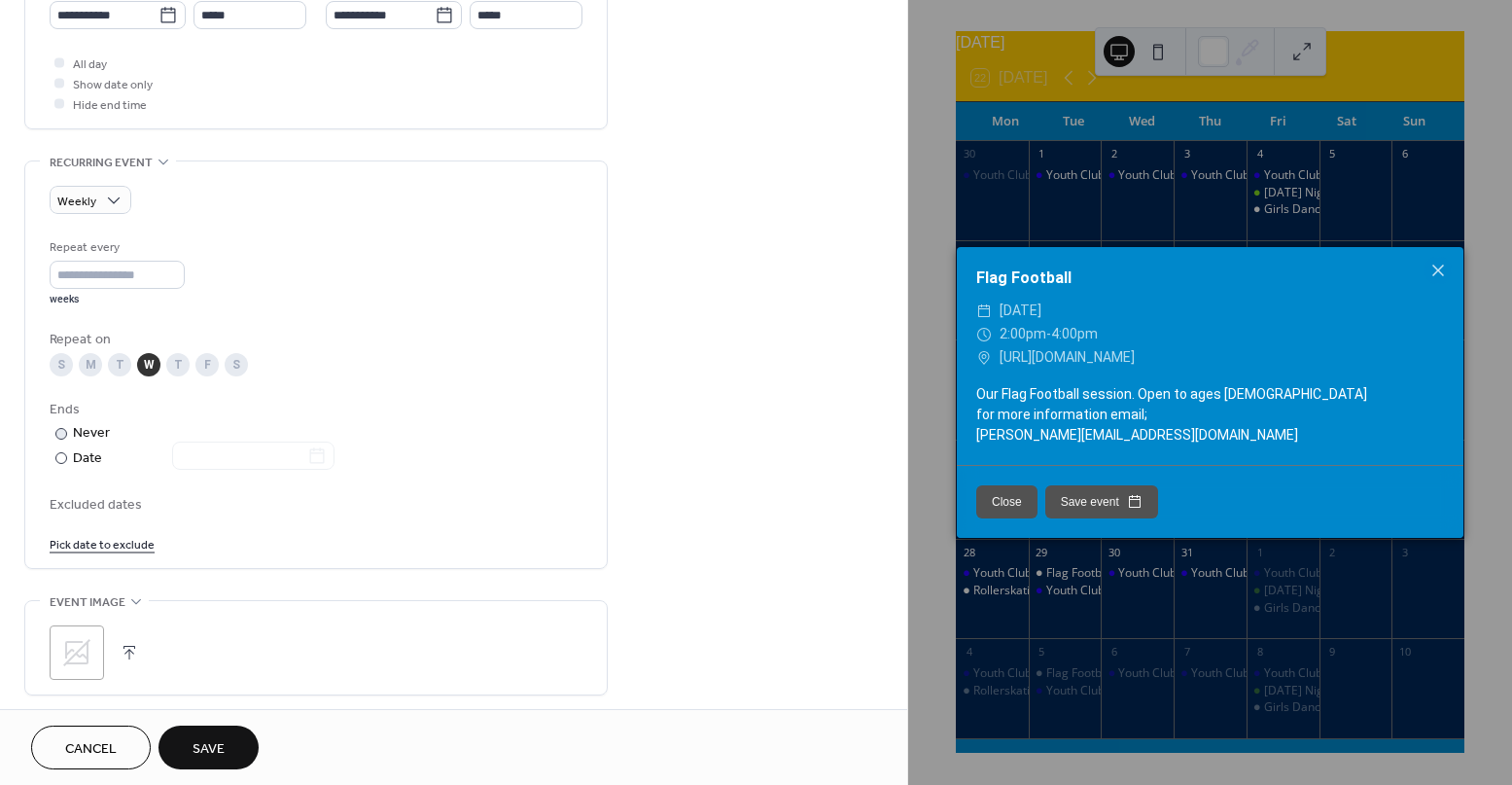 scroll, scrollTop: 704, scrollLeft: 0, axis: vertical 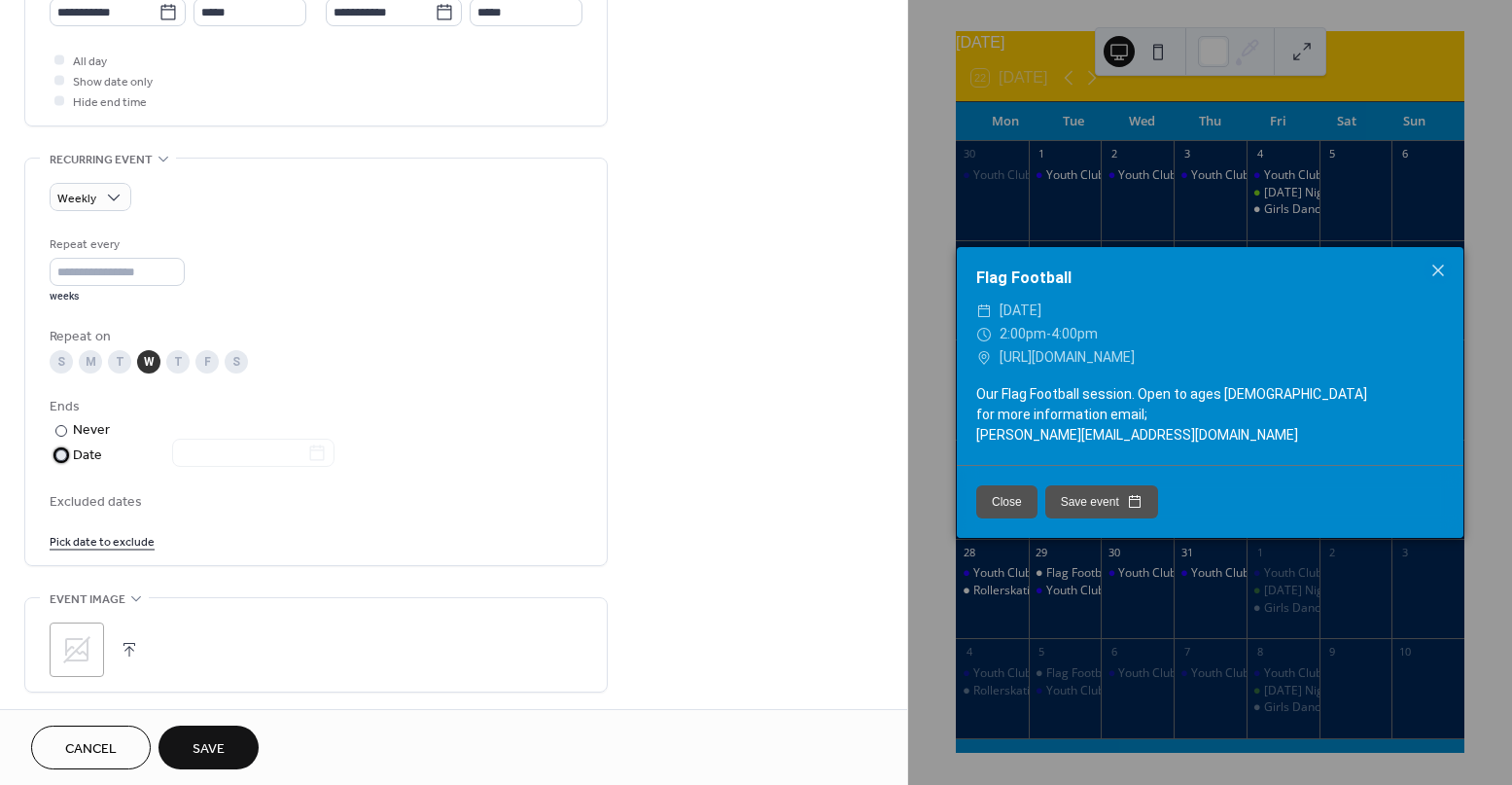 click at bounding box center [61, 455] 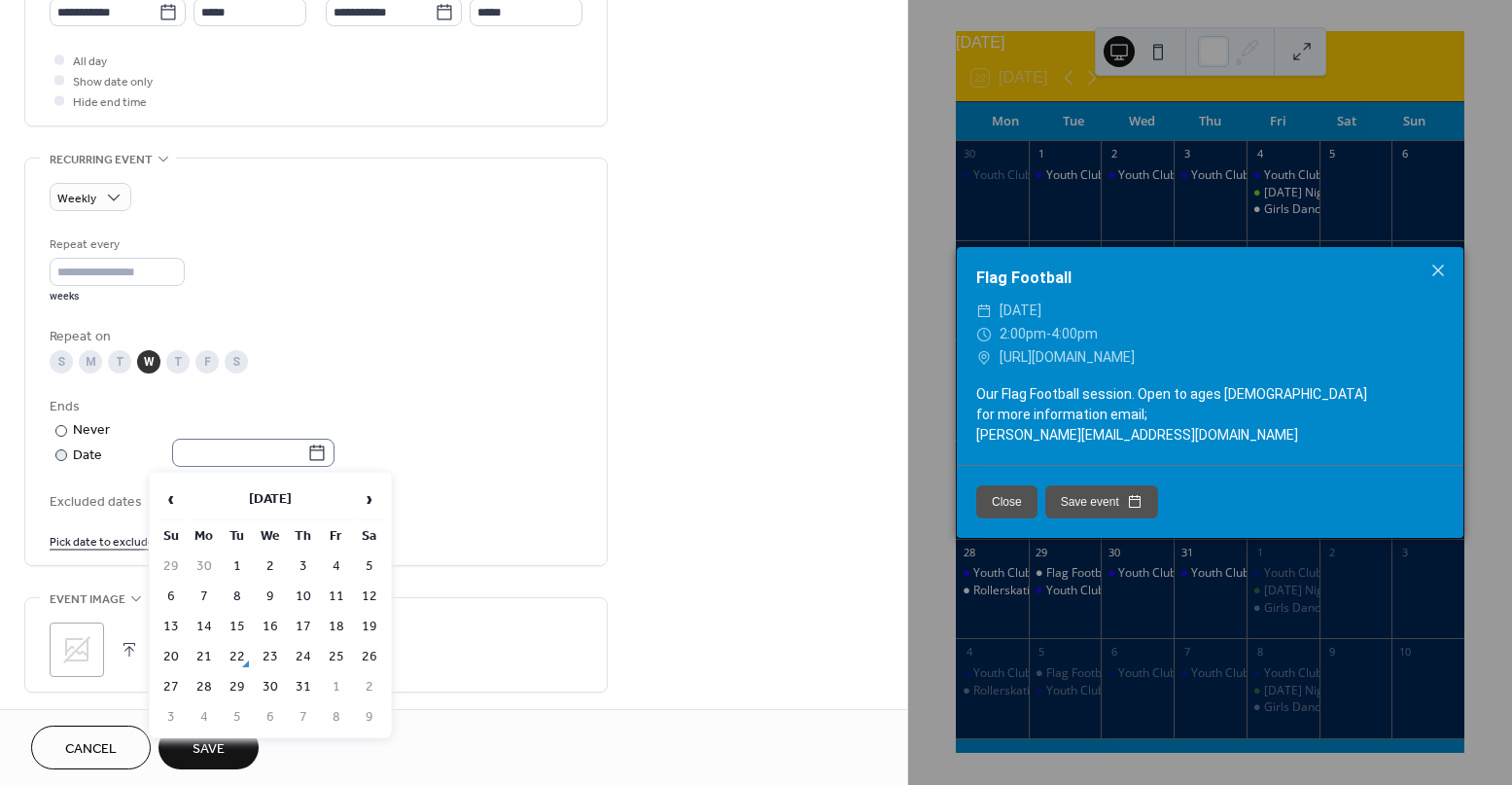 click 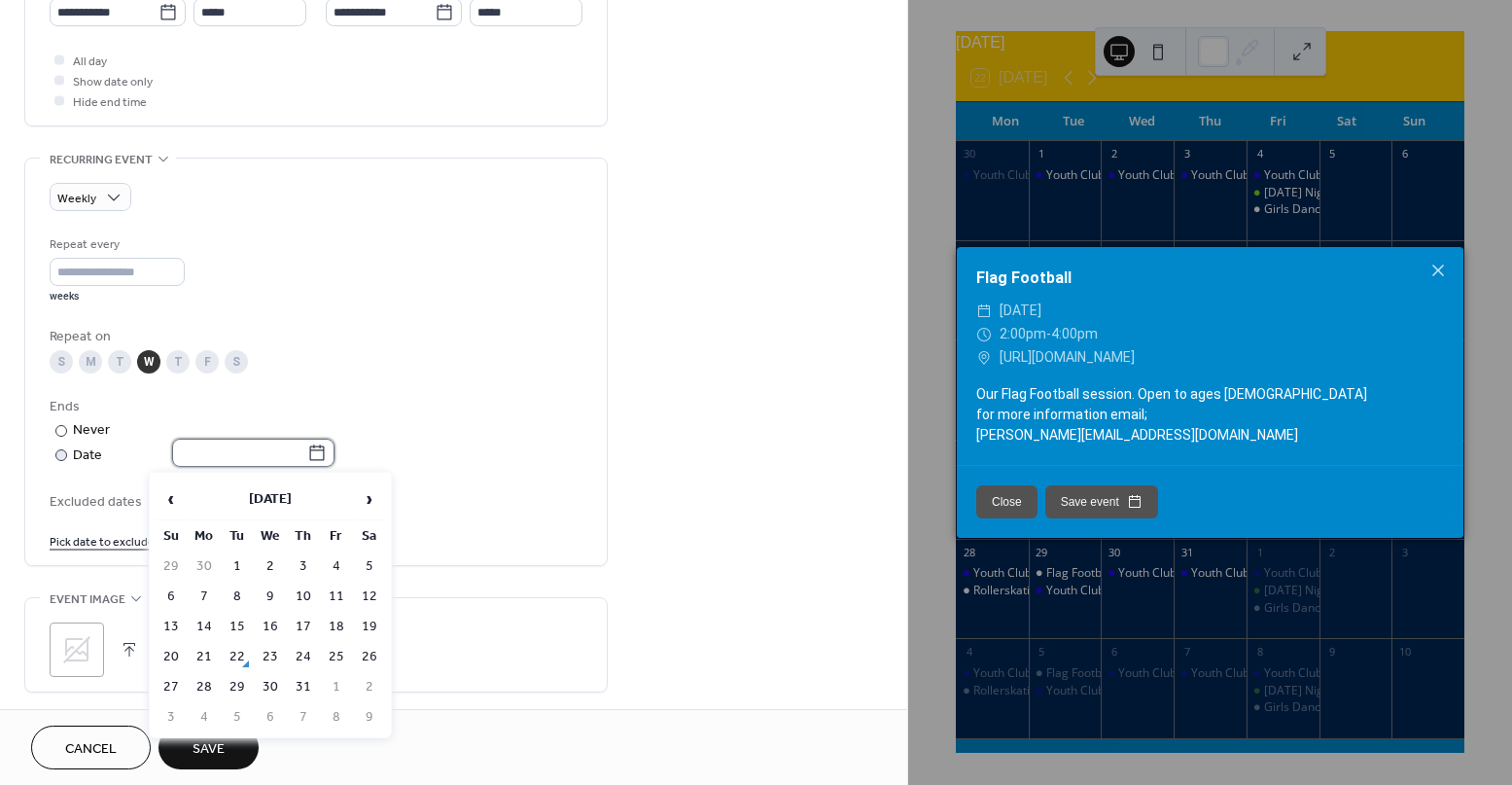 click at bounding box center [239, 452] 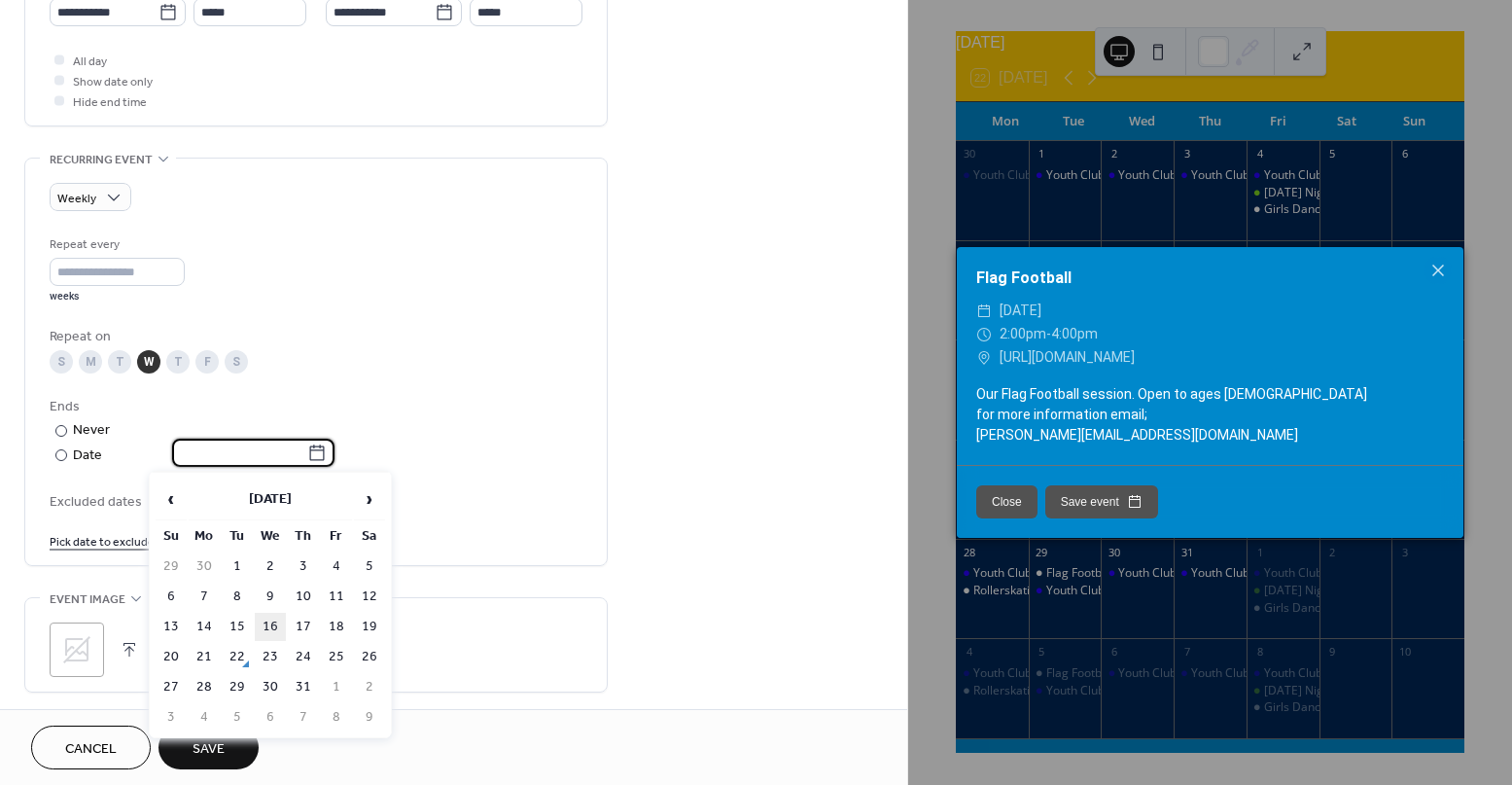 click on "16" at bounding box center (270, 626) 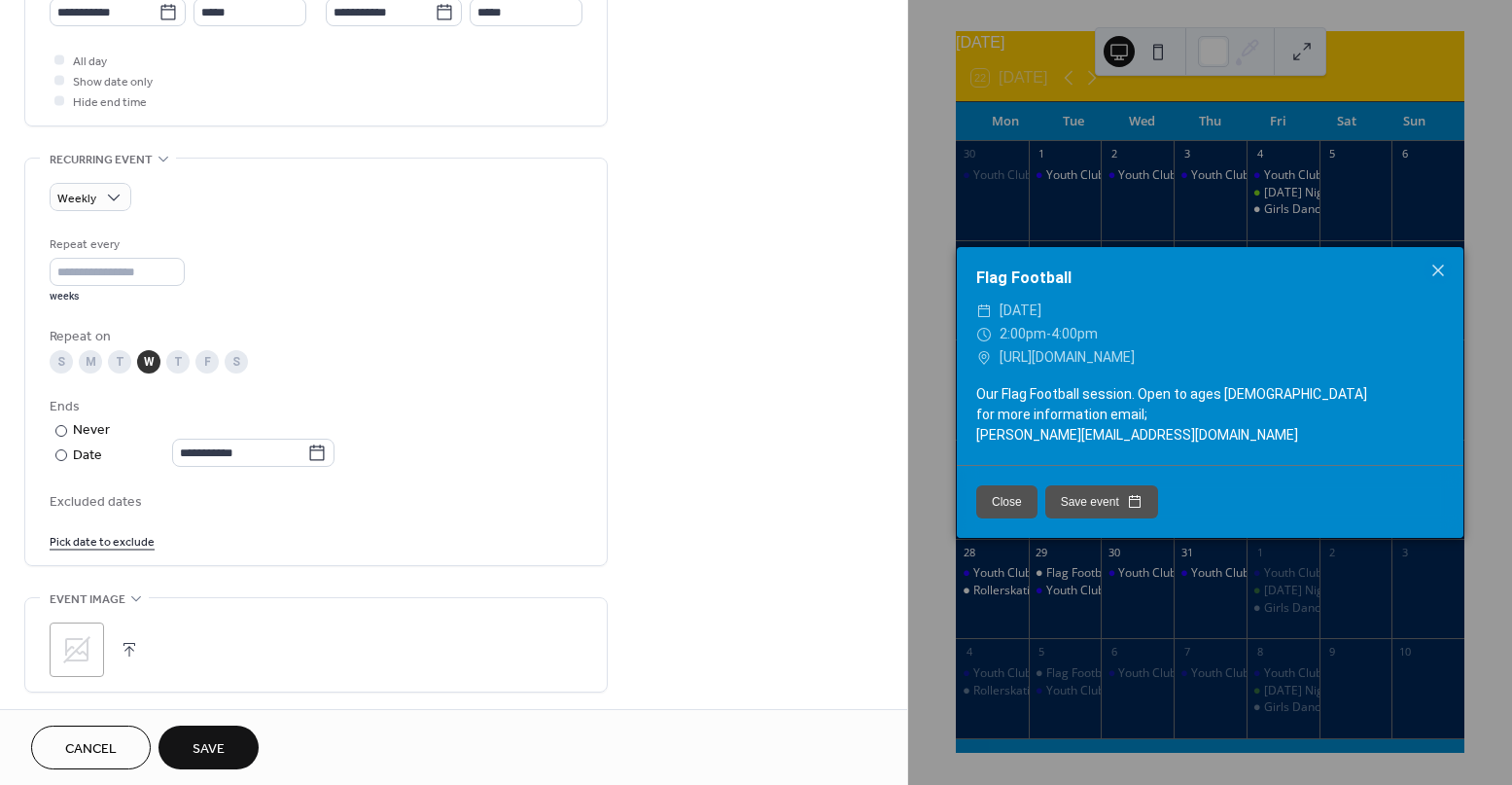 click on "Excluded dates" at bounding box center [316, 502] 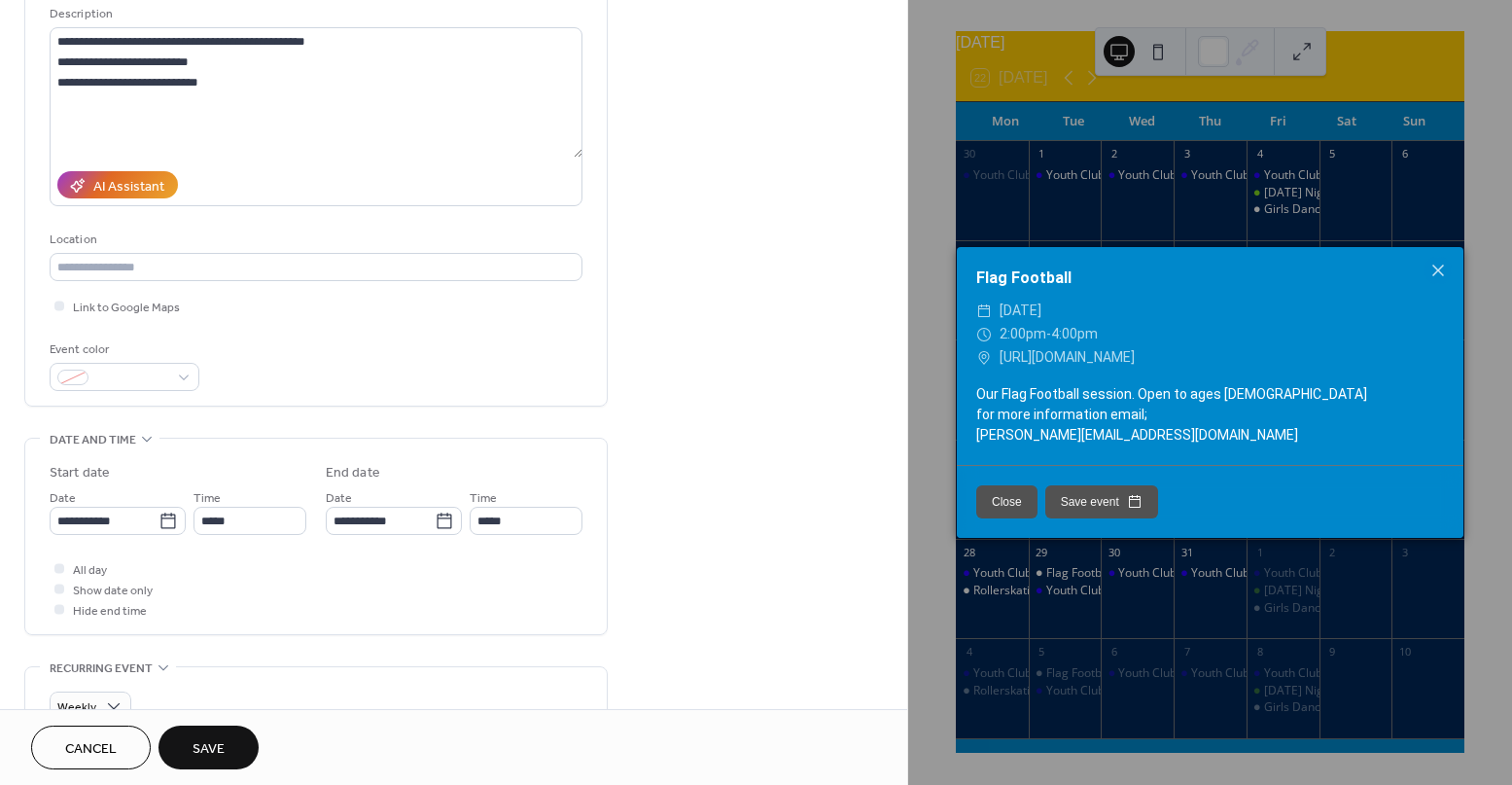 scroll, scrollTop: 0, scrollLeft: 0, axis: both 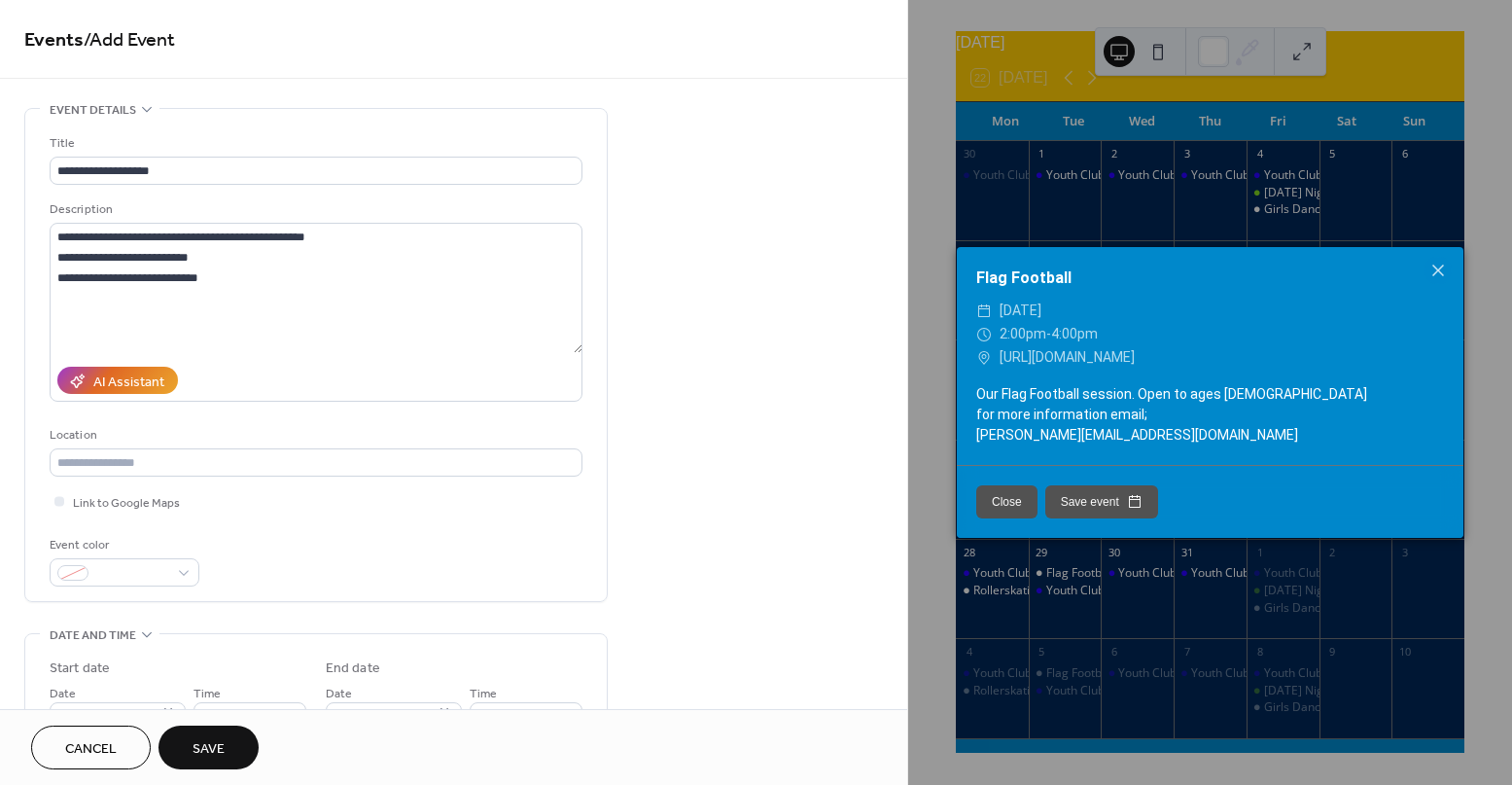 click on "Save" at bounding box center [208, 747] 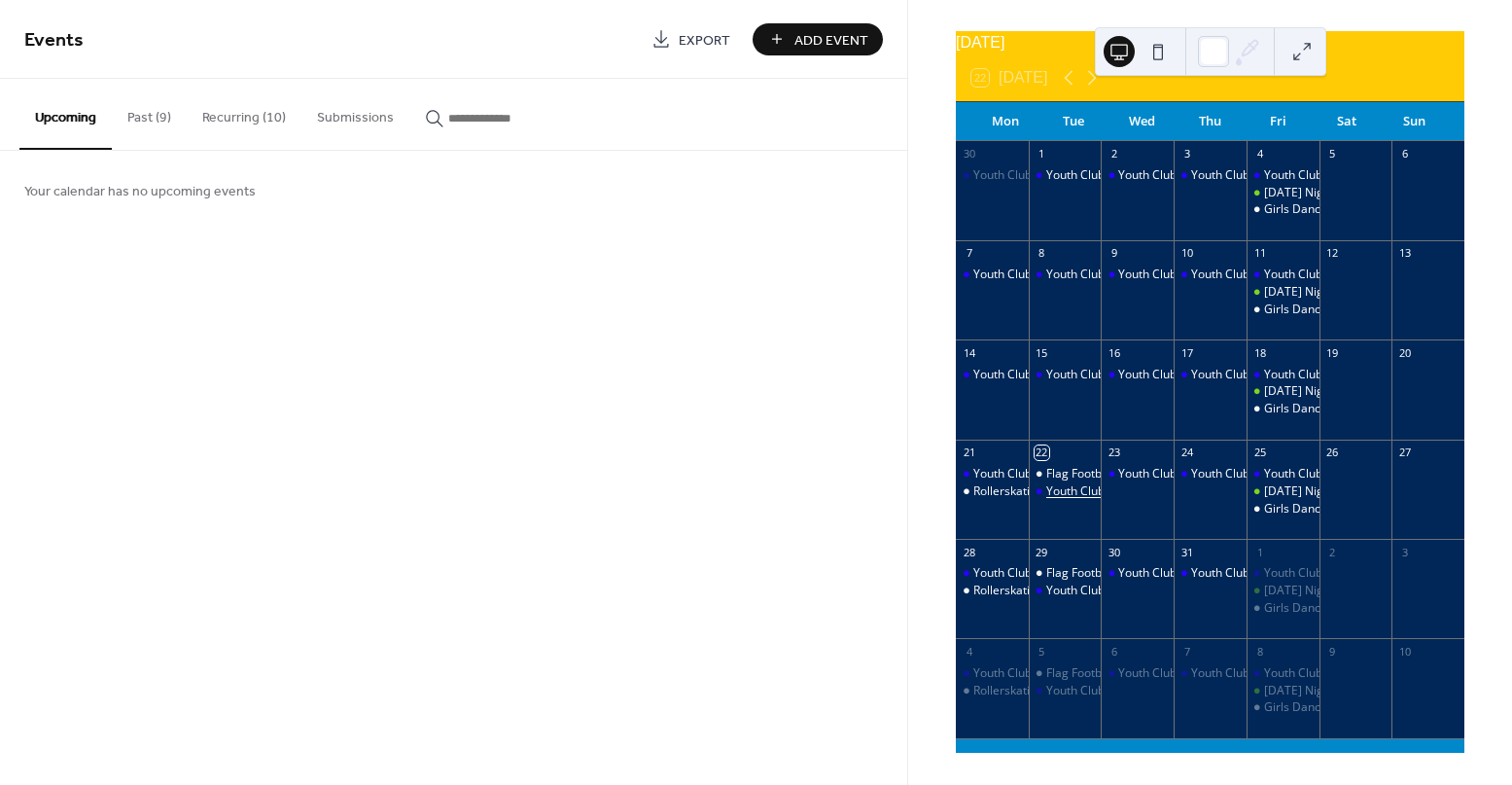 click on "Youth Club" at bounding box center (1075, 491) 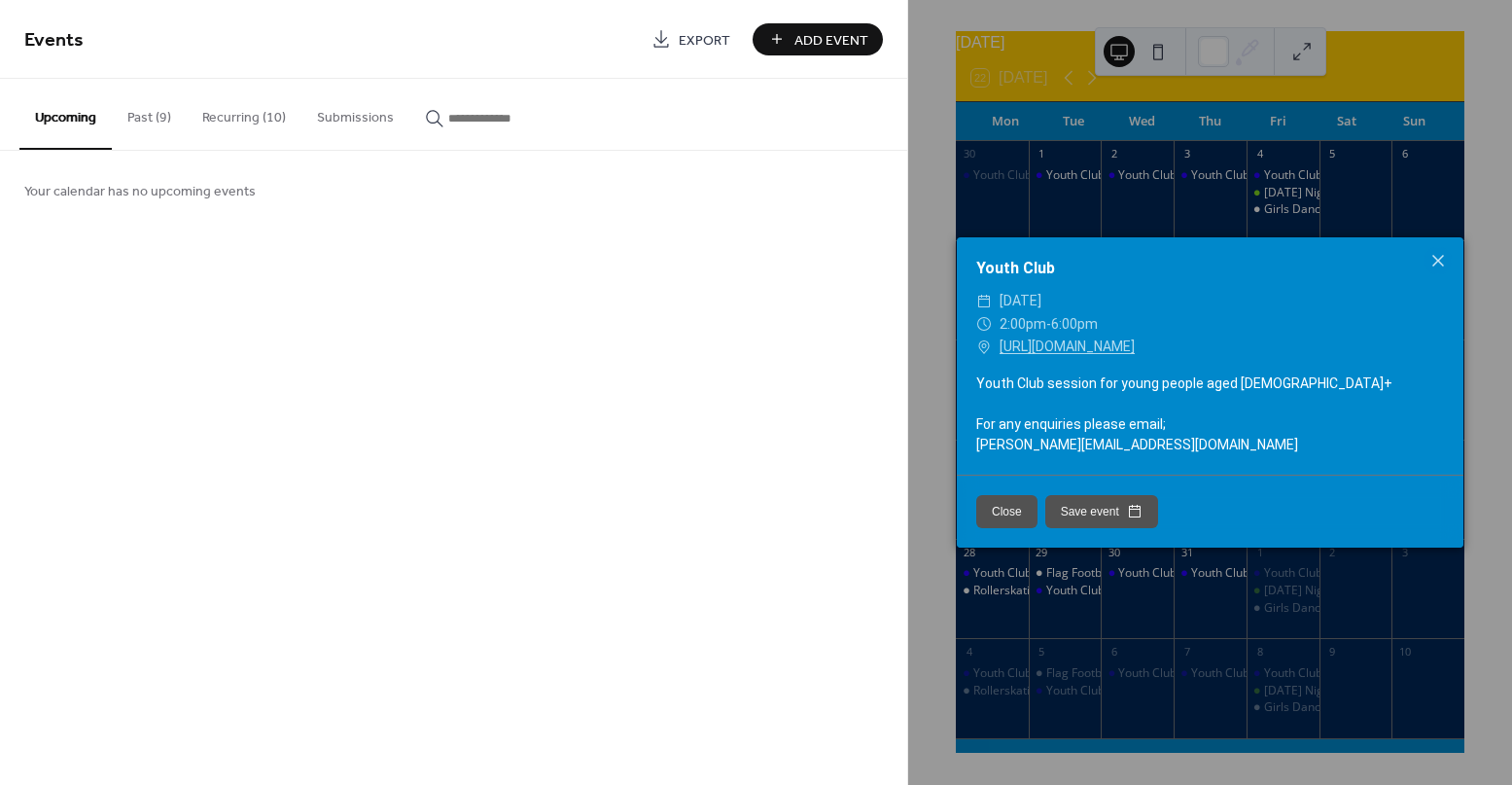 click on "Recurring (10)" at bounding box center [244, 113] 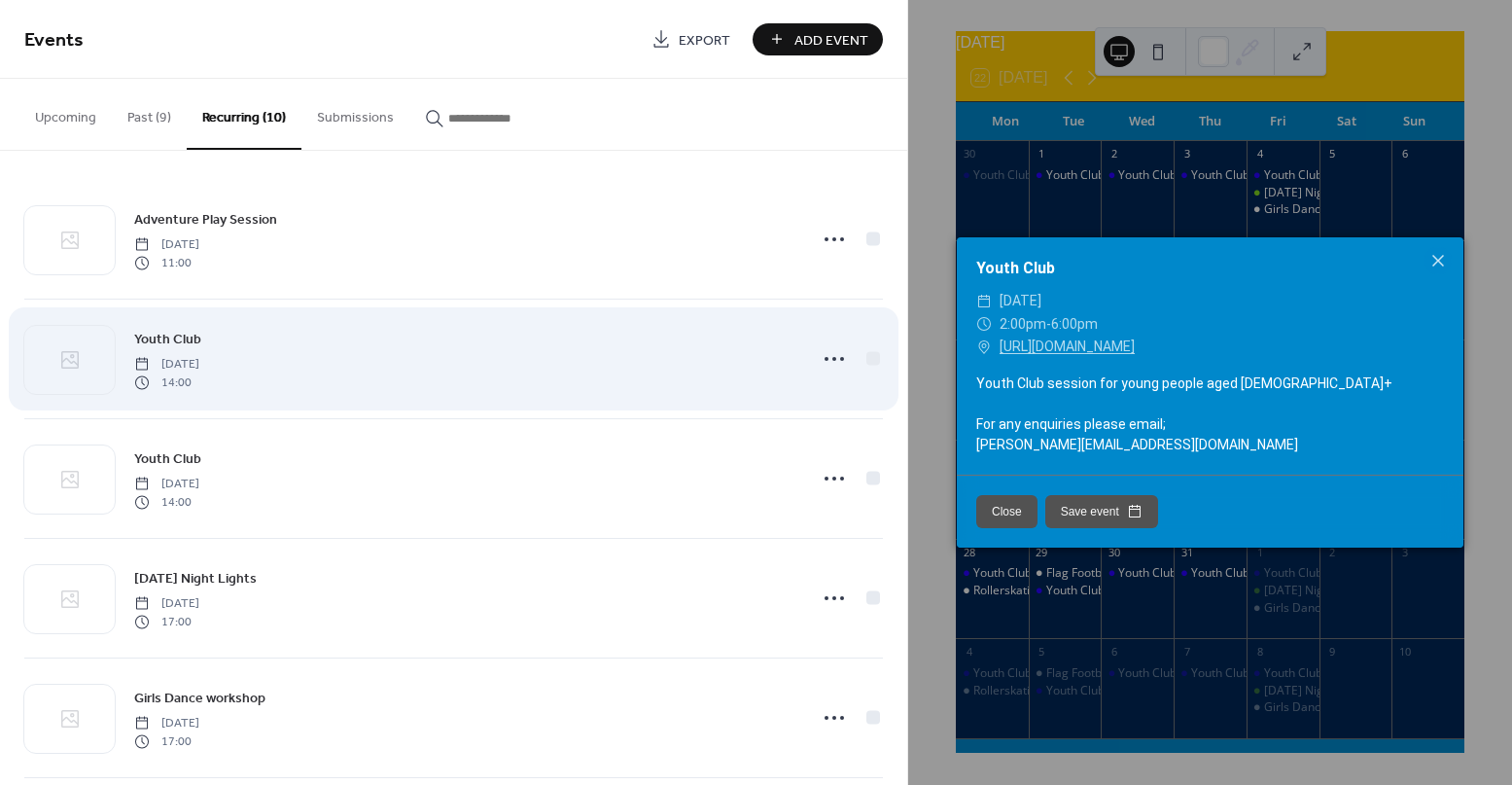 click on "Youth Club" at bounding box center [167, 339] 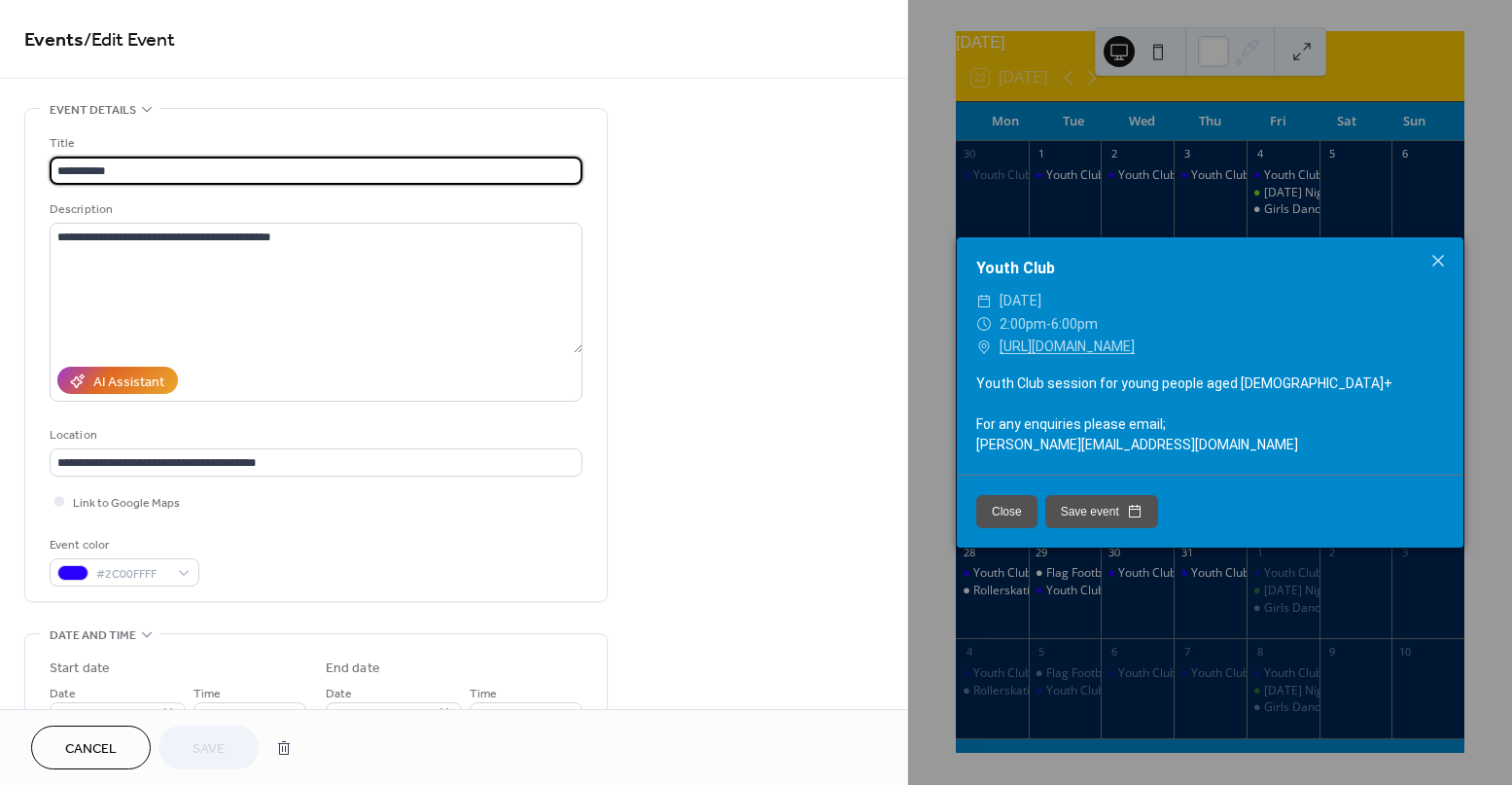 type on "**********" 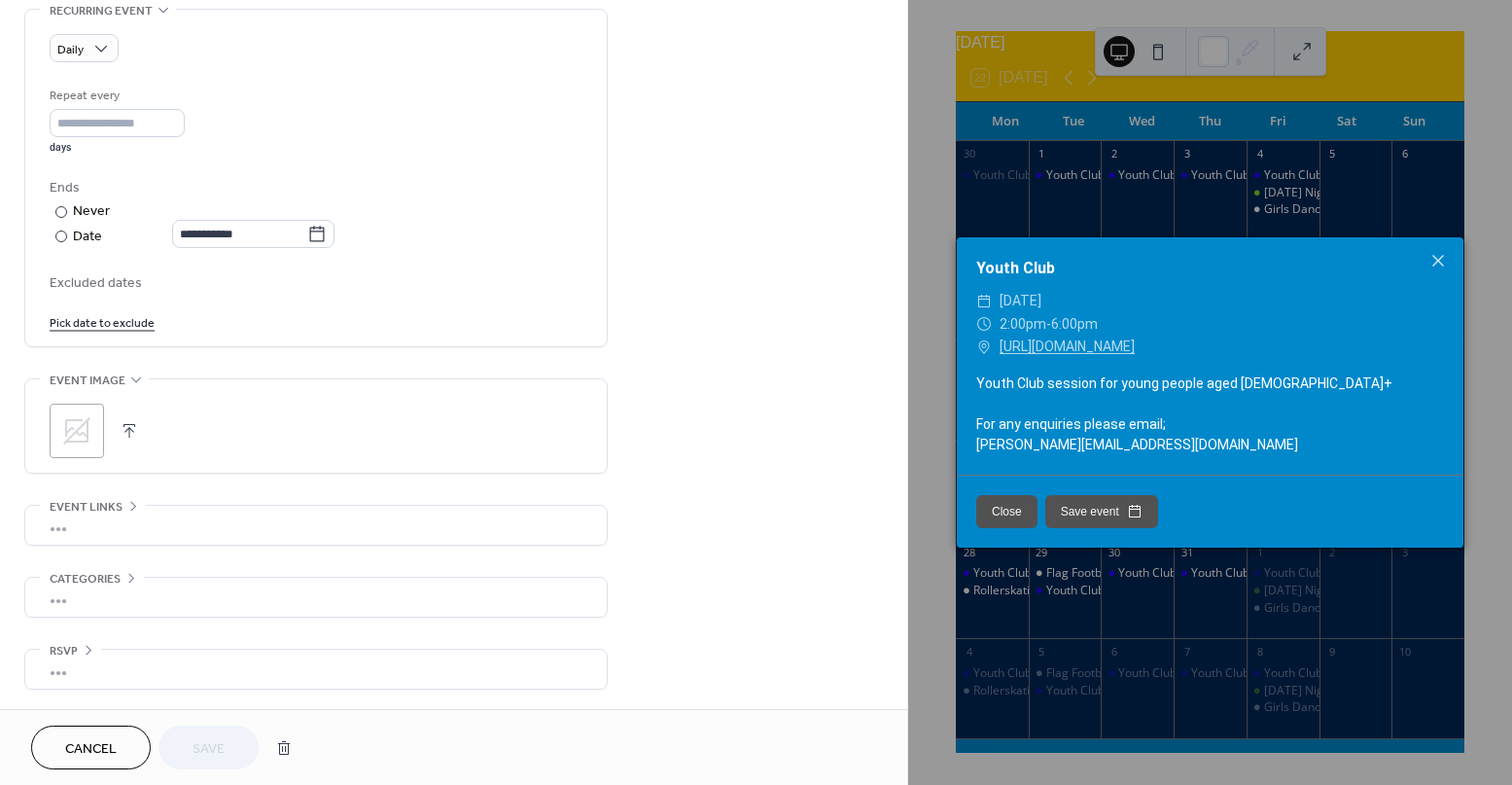 scroll, scrollTop: 0, scrollLeft: 0, axis: both 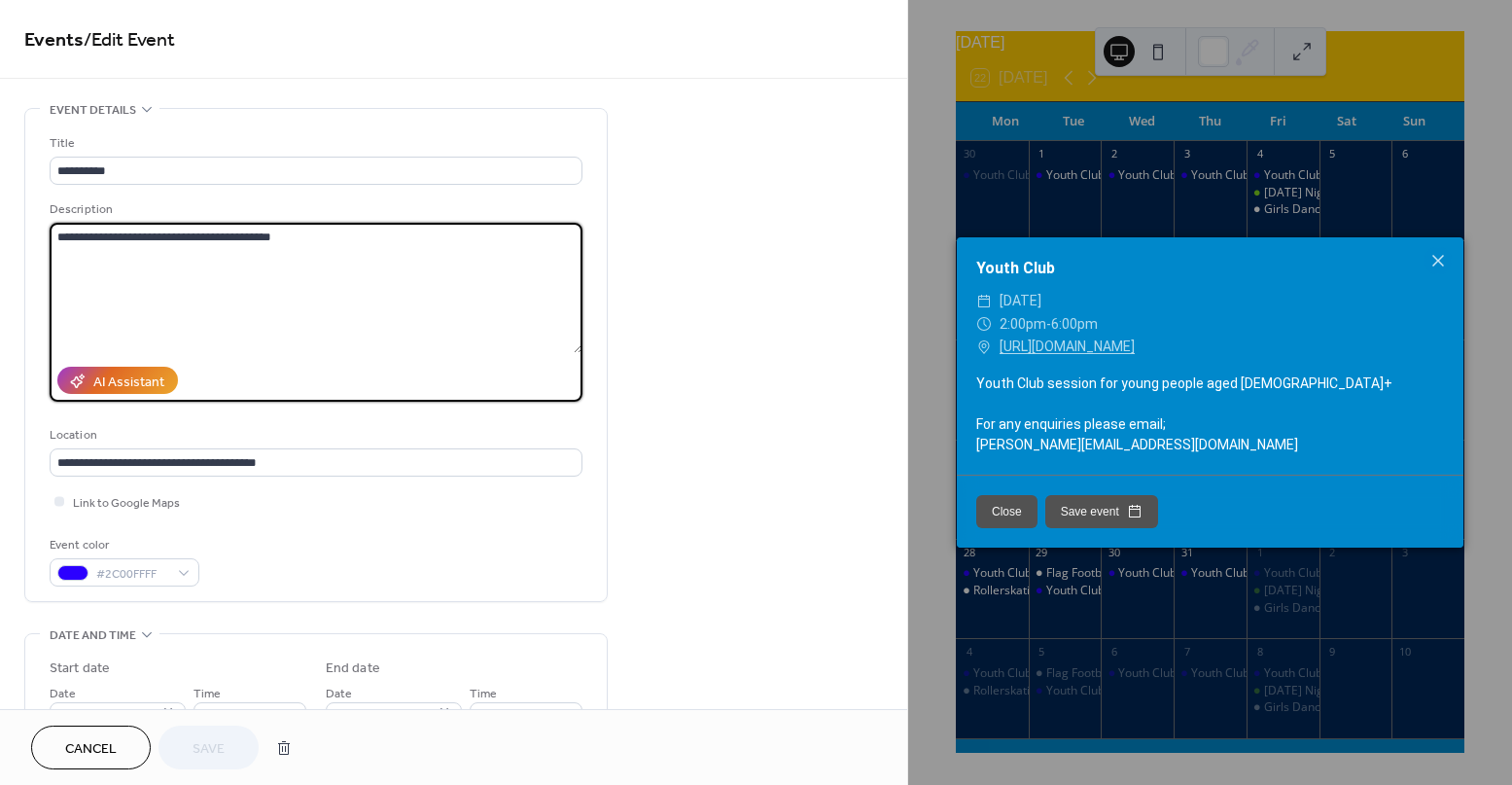 click on "**********" at bounding box center (316, 288) 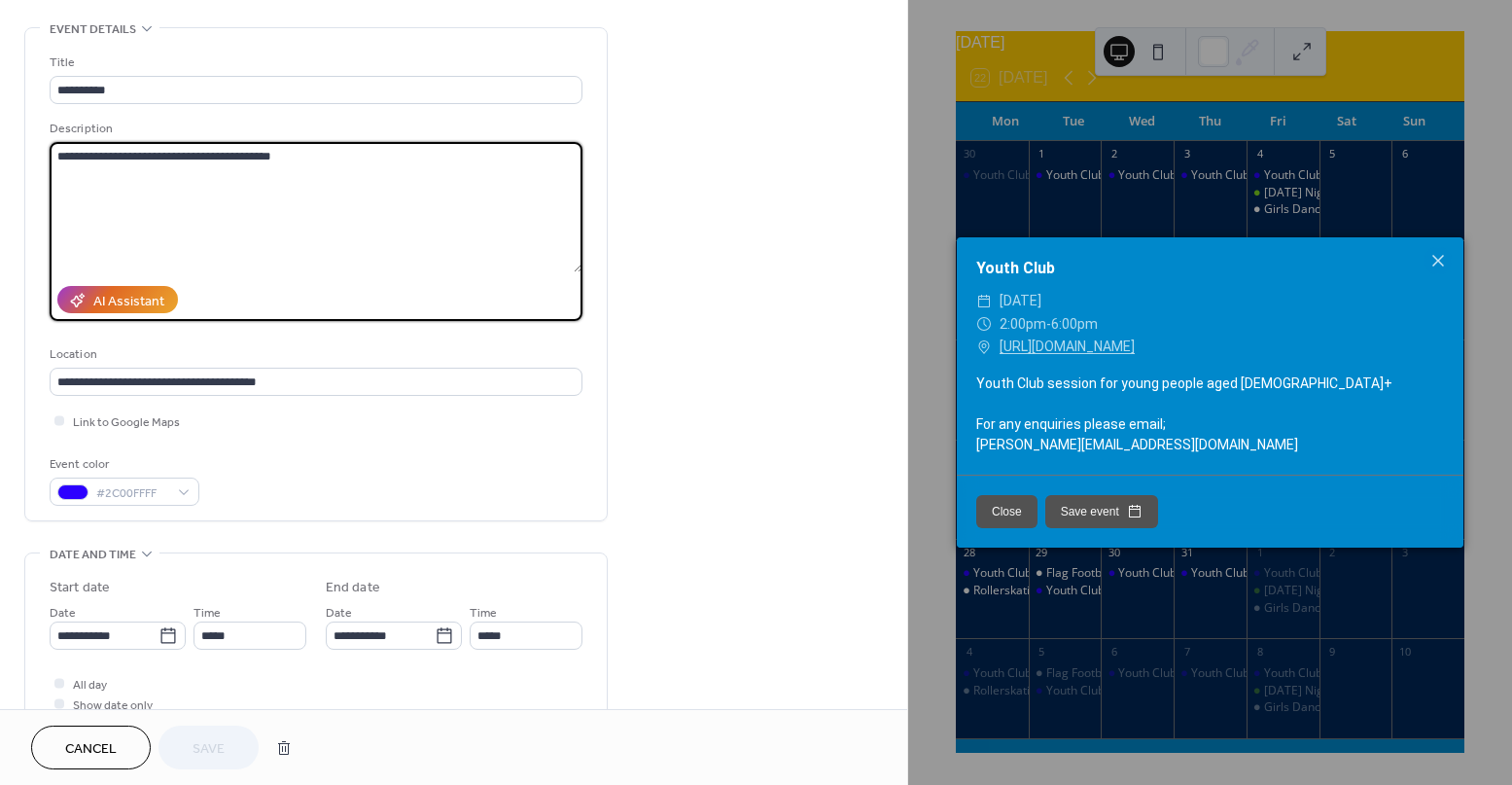 scroll, scrollTop: 0, scrollLeft: 0, axis: both 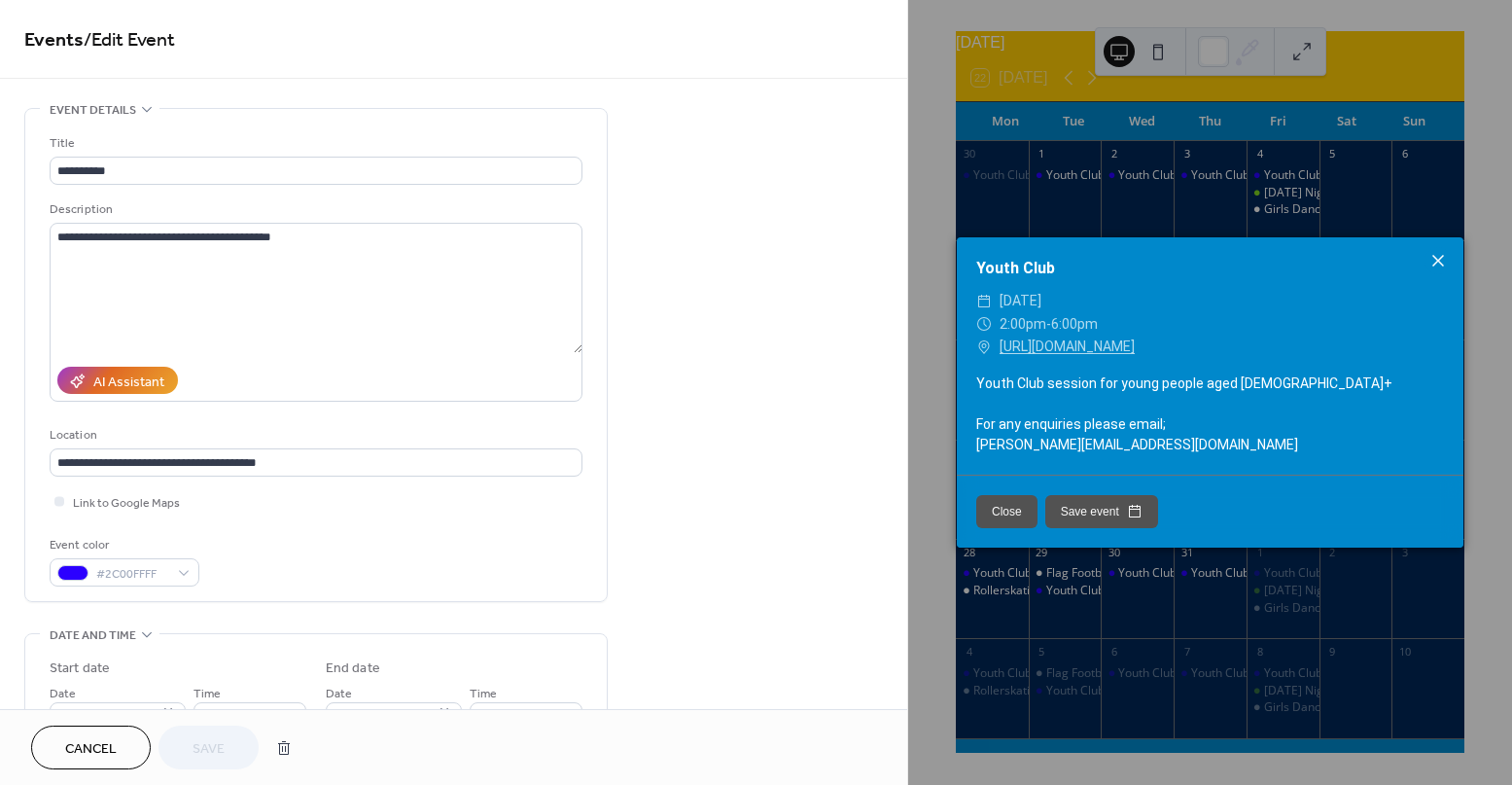 click 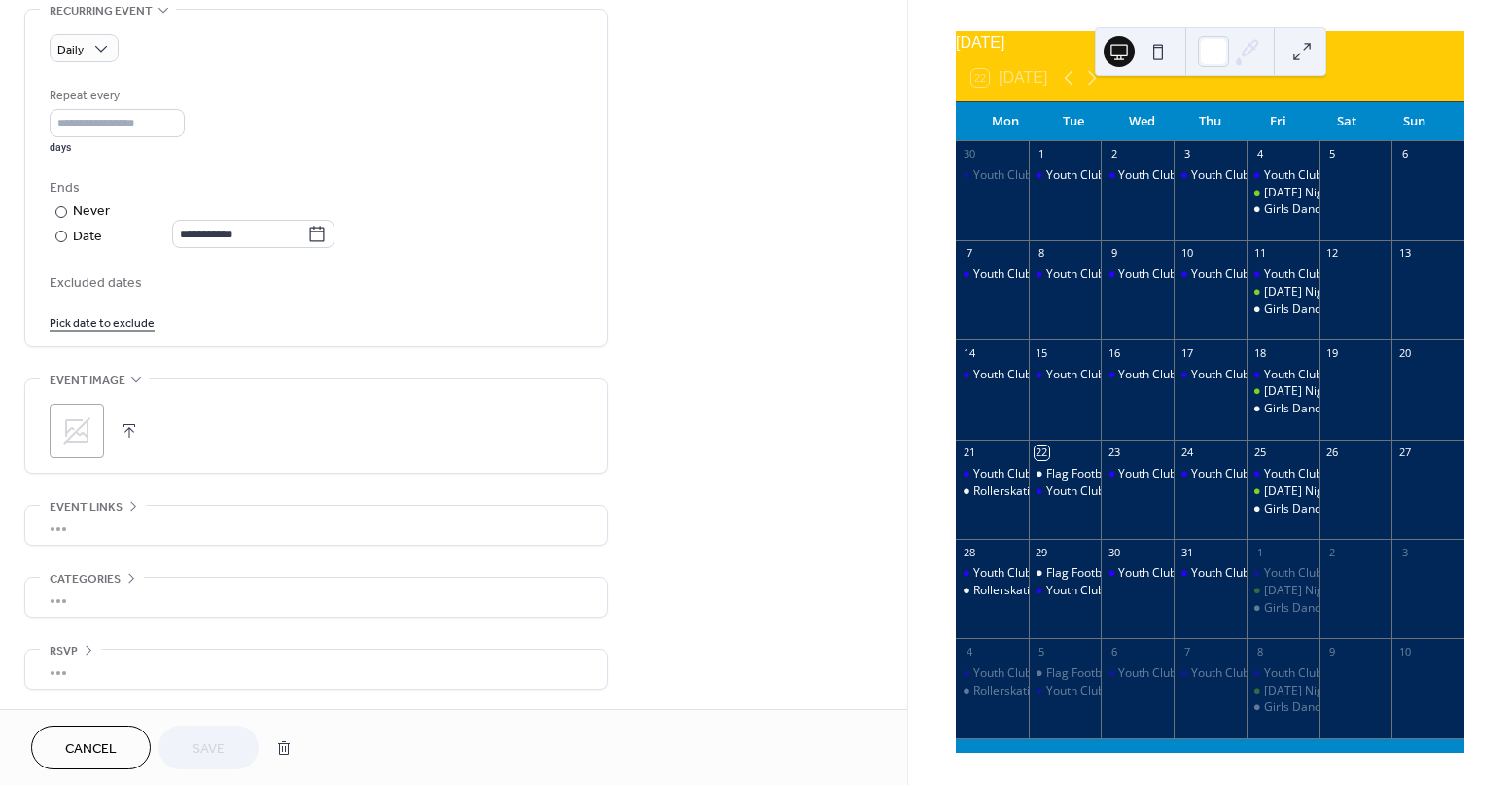 scroll, scrollTop: 852, scrollLeft: 0, axis: vertical 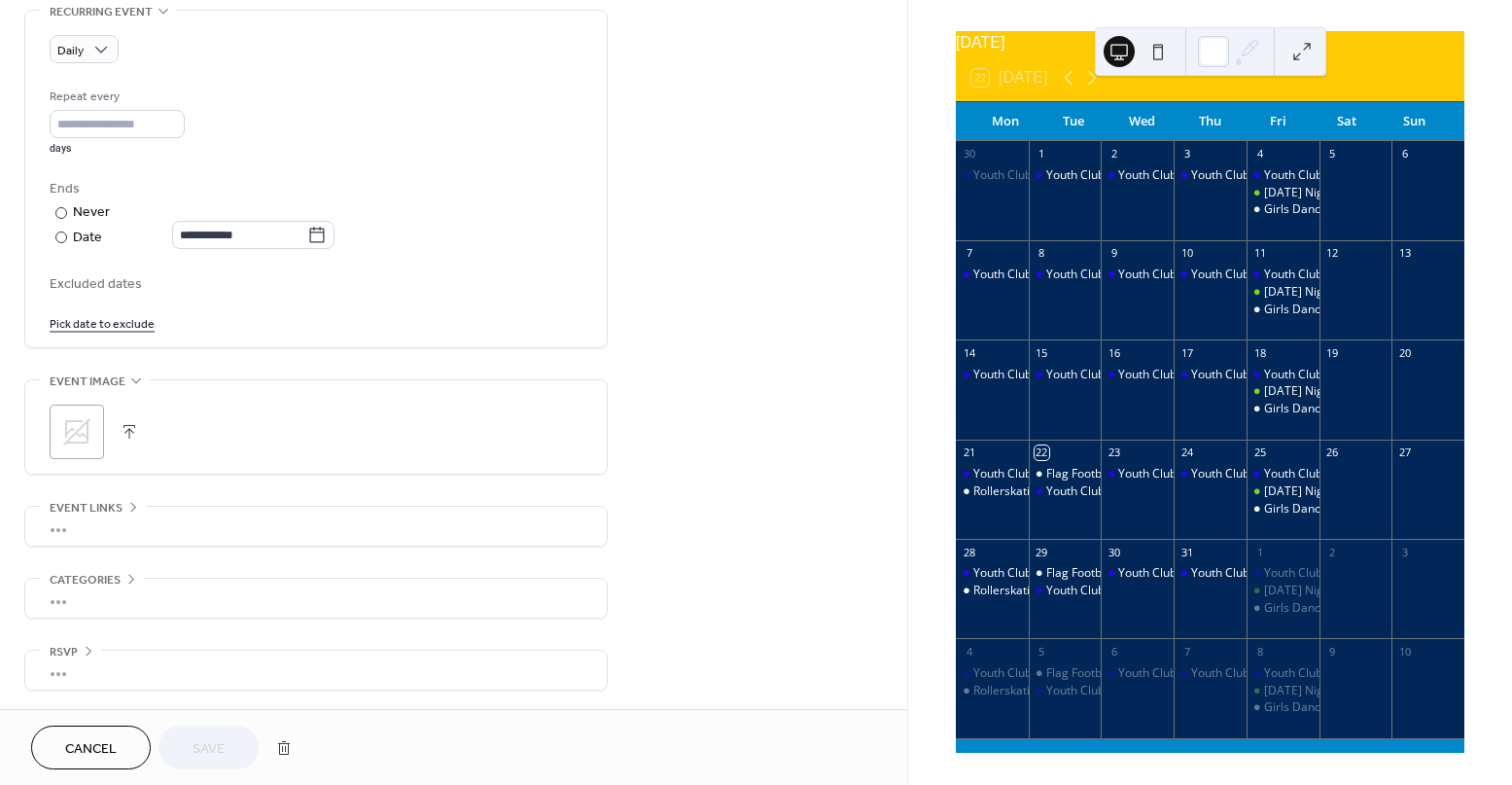 click on "Cancel" at bounding box center [90, 747] 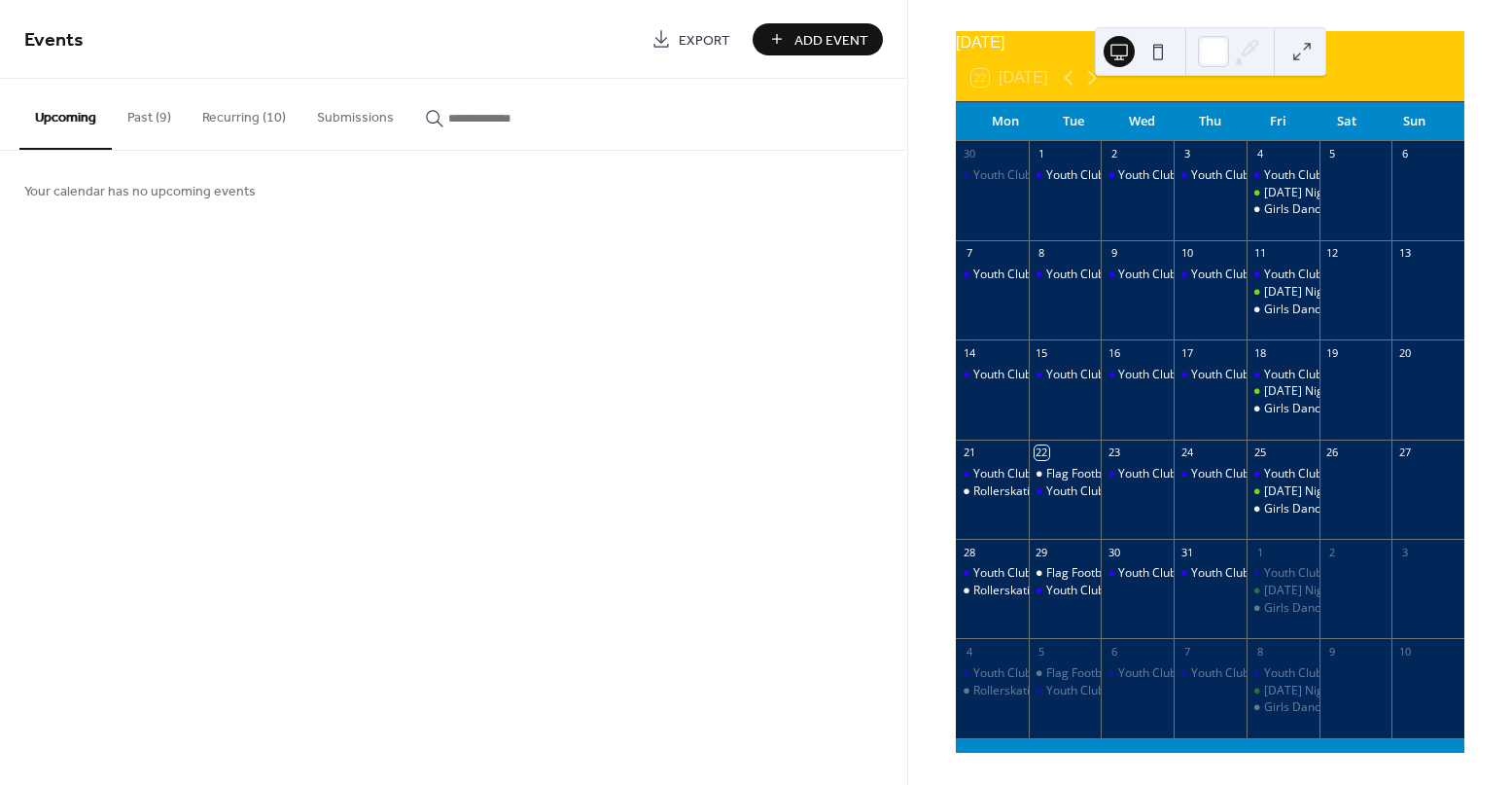 click on "Recurring (10)" at bounding box center [244, 113] 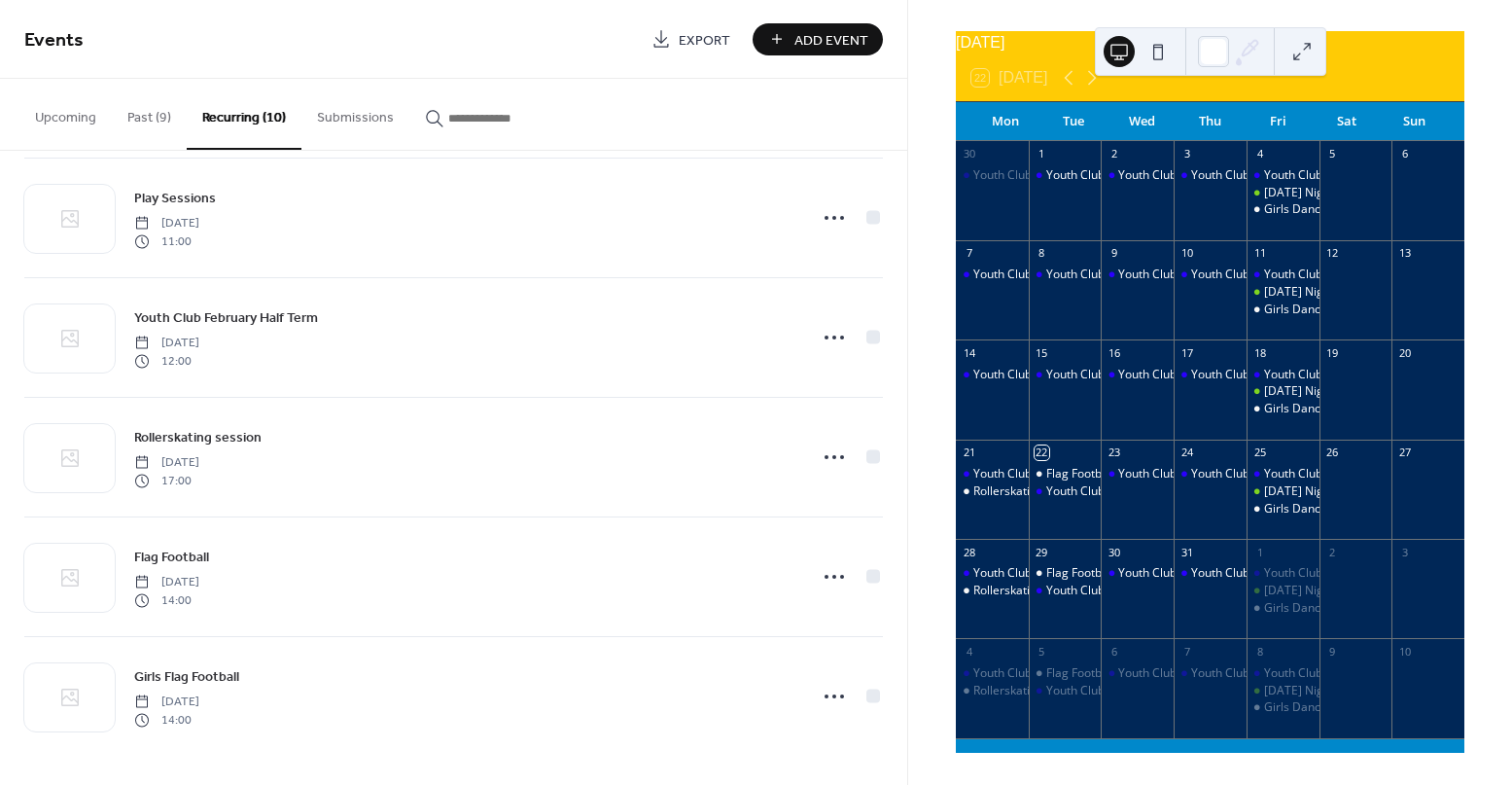 scroll, scrollTop: 0, scrollLeft: 0, axis: both 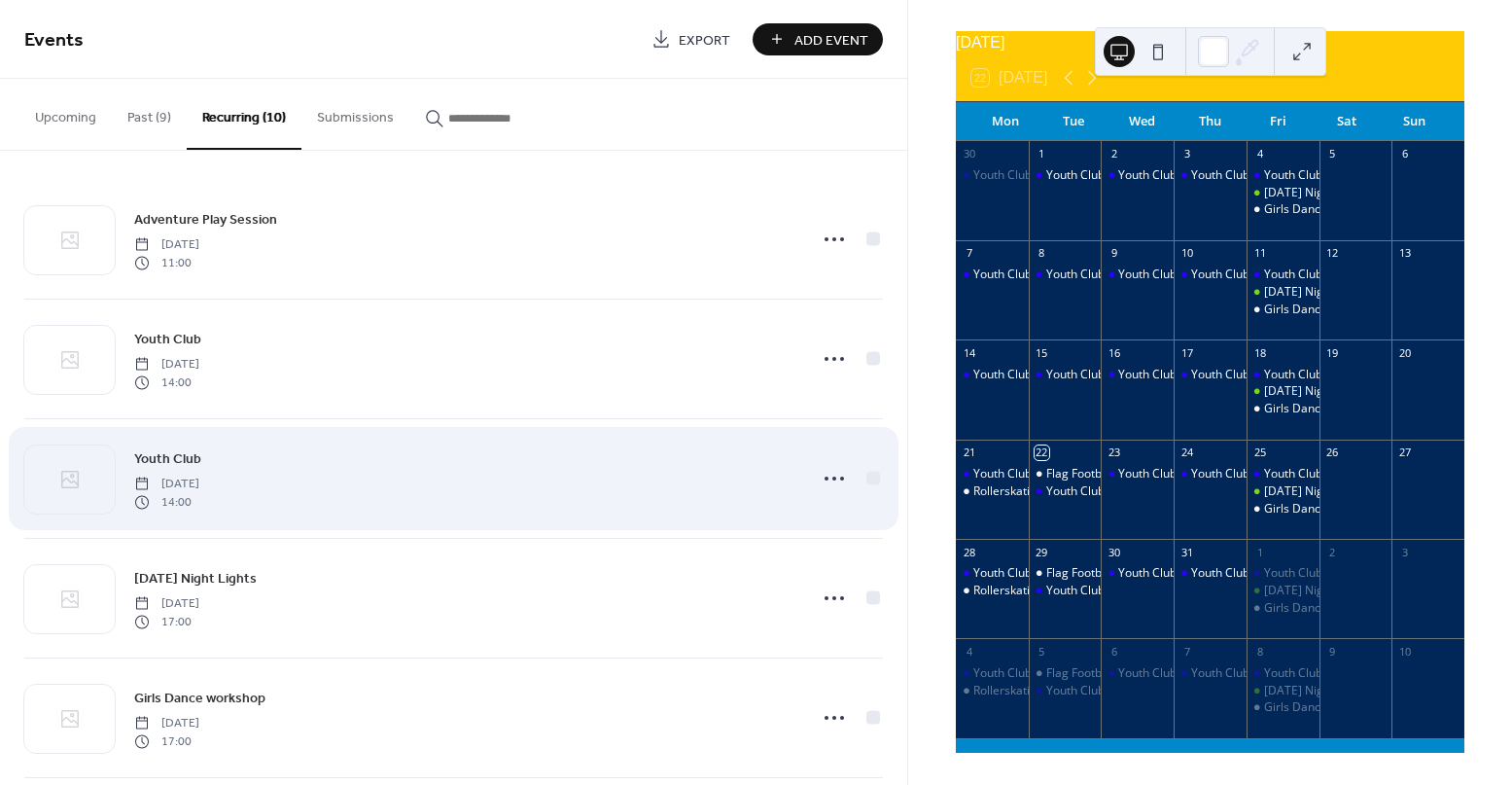 click on "Youth Club" at bounding box center (167, 459) 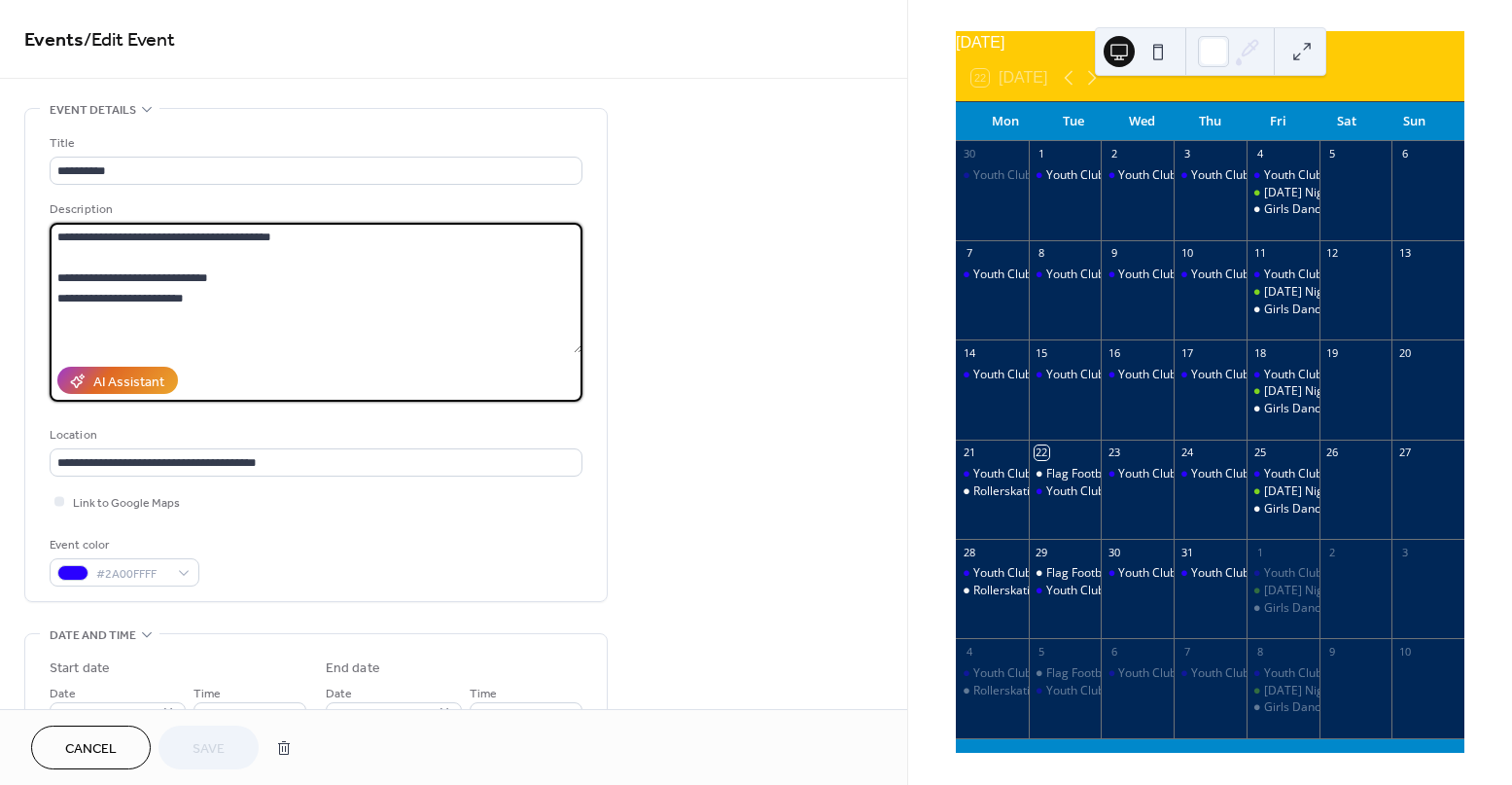 click on "**********" at bounding box center (316, 288) 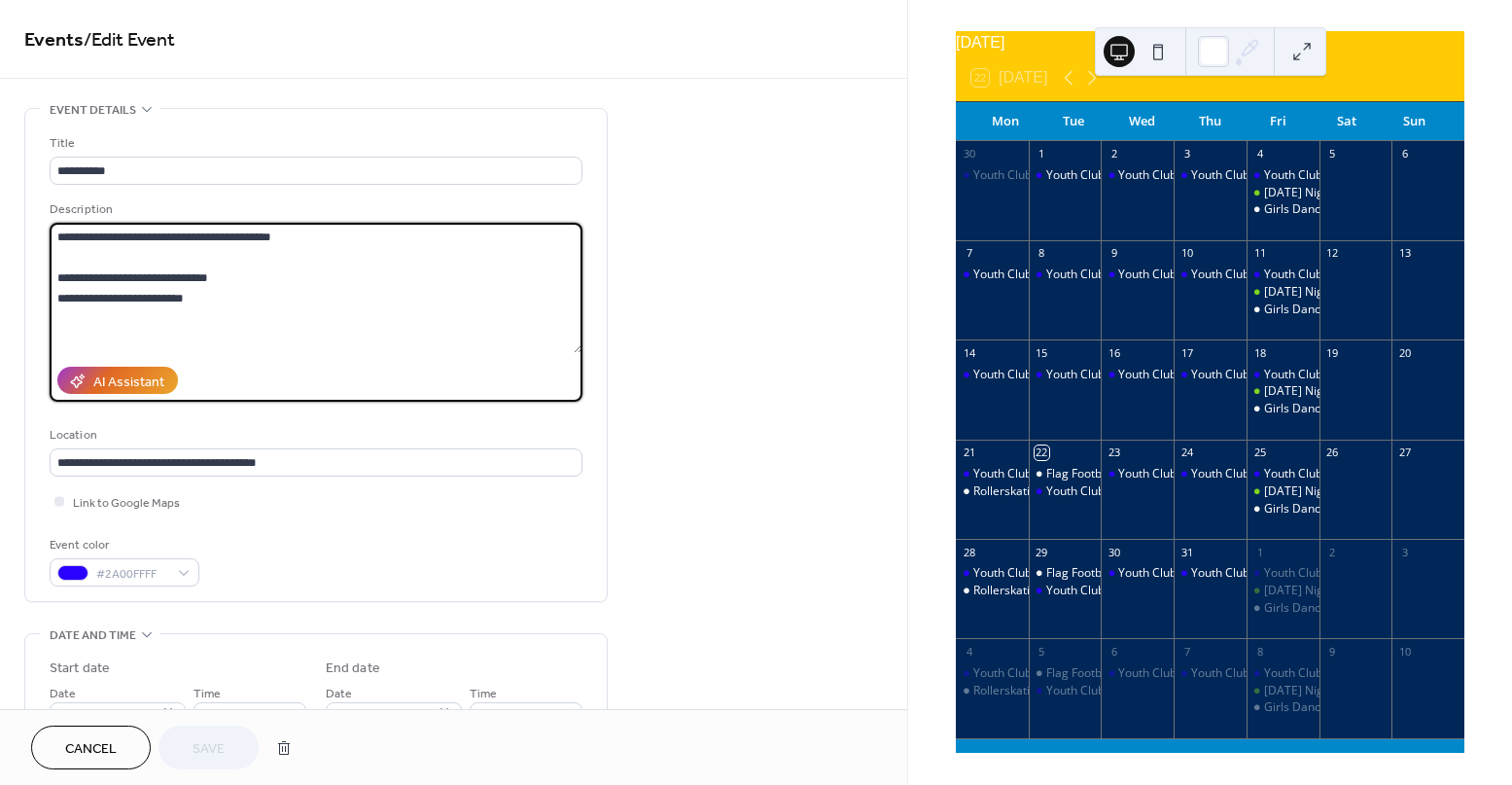 click on "**********" at bounding box center [756, 392] 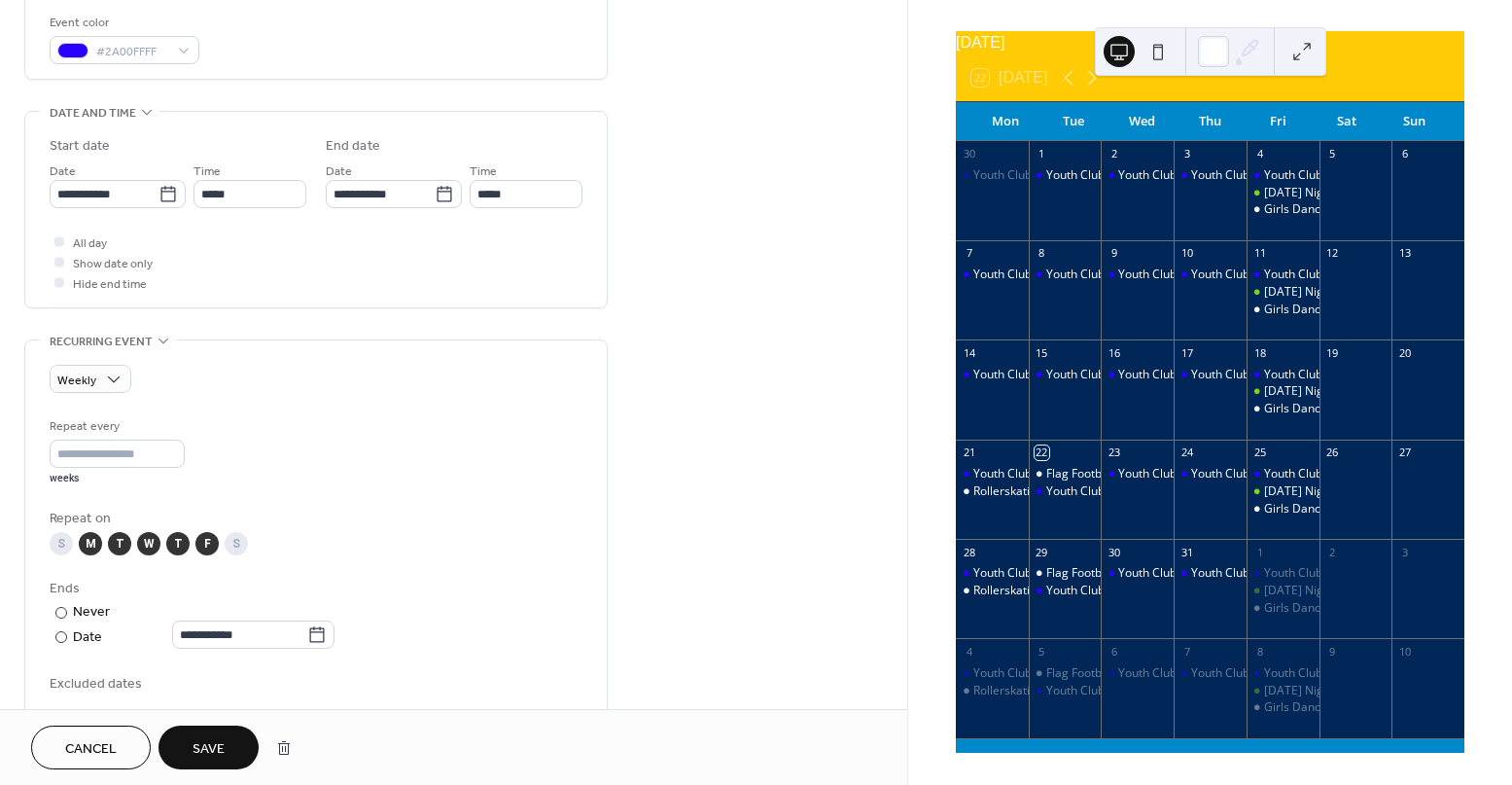 scroll, scrollTop: 504, scrollLeft: 0, axis: vertical 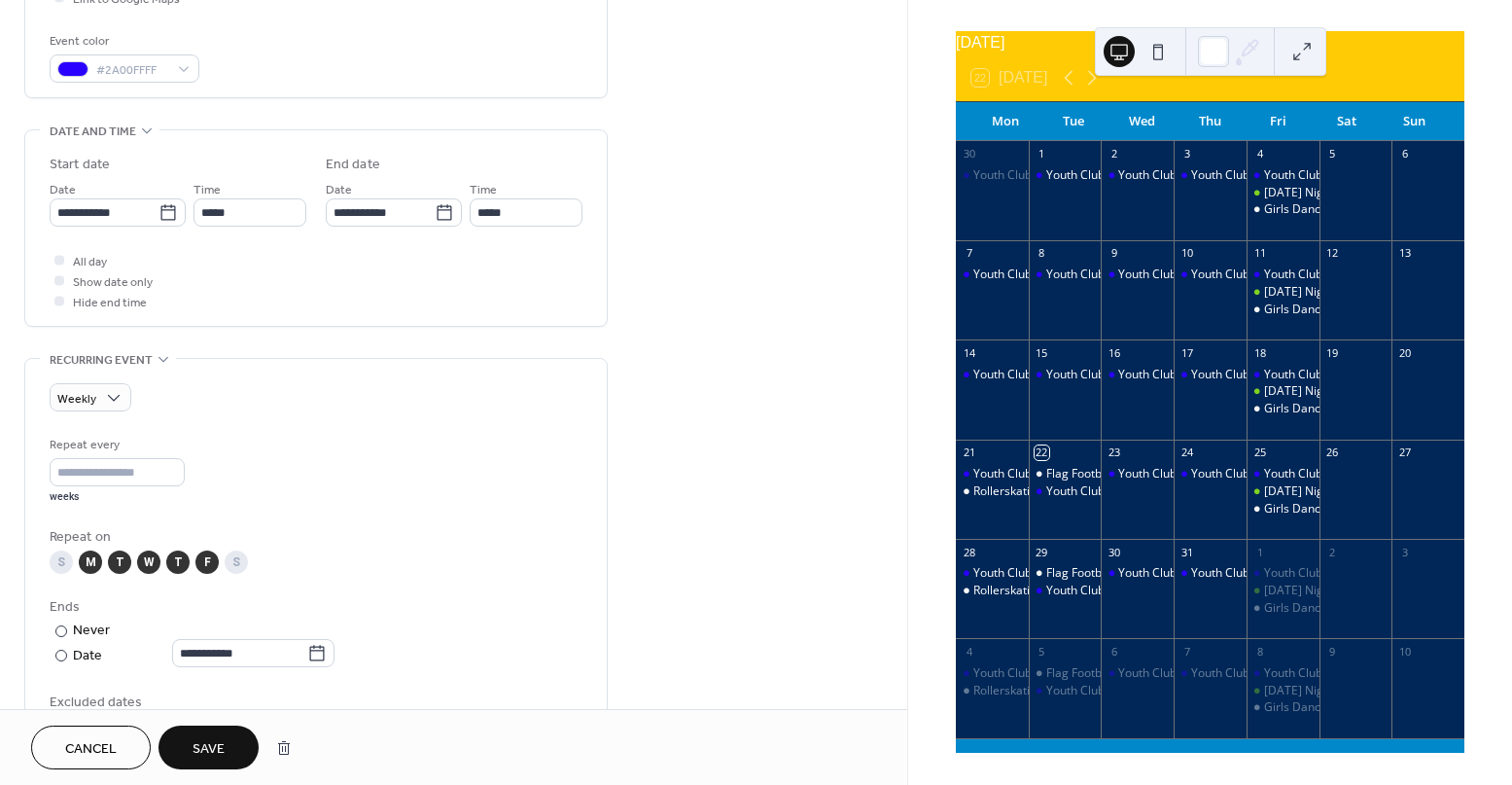 type on "**********" 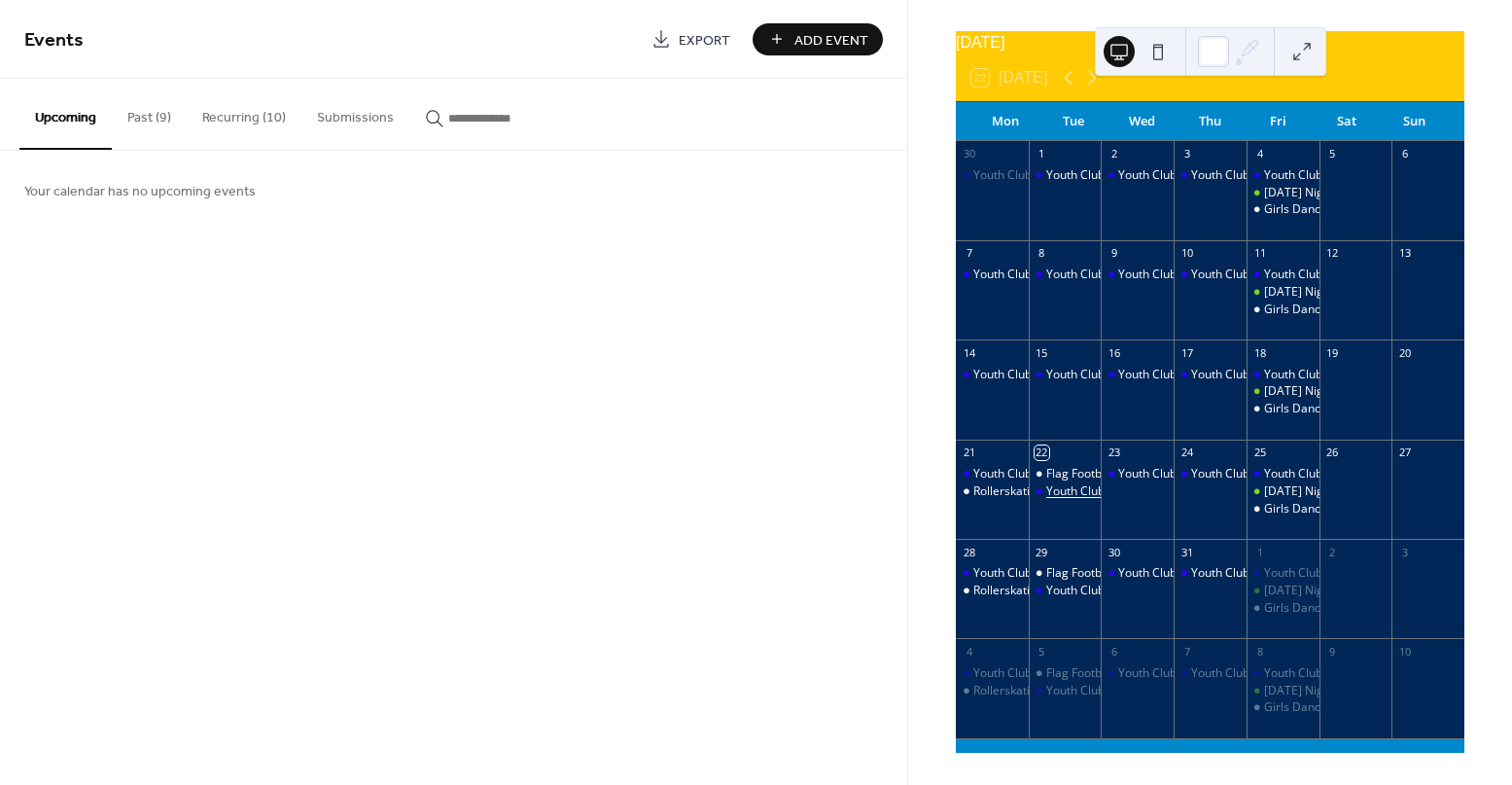 click on "Youth Club" at bounding box center [1075, 491] 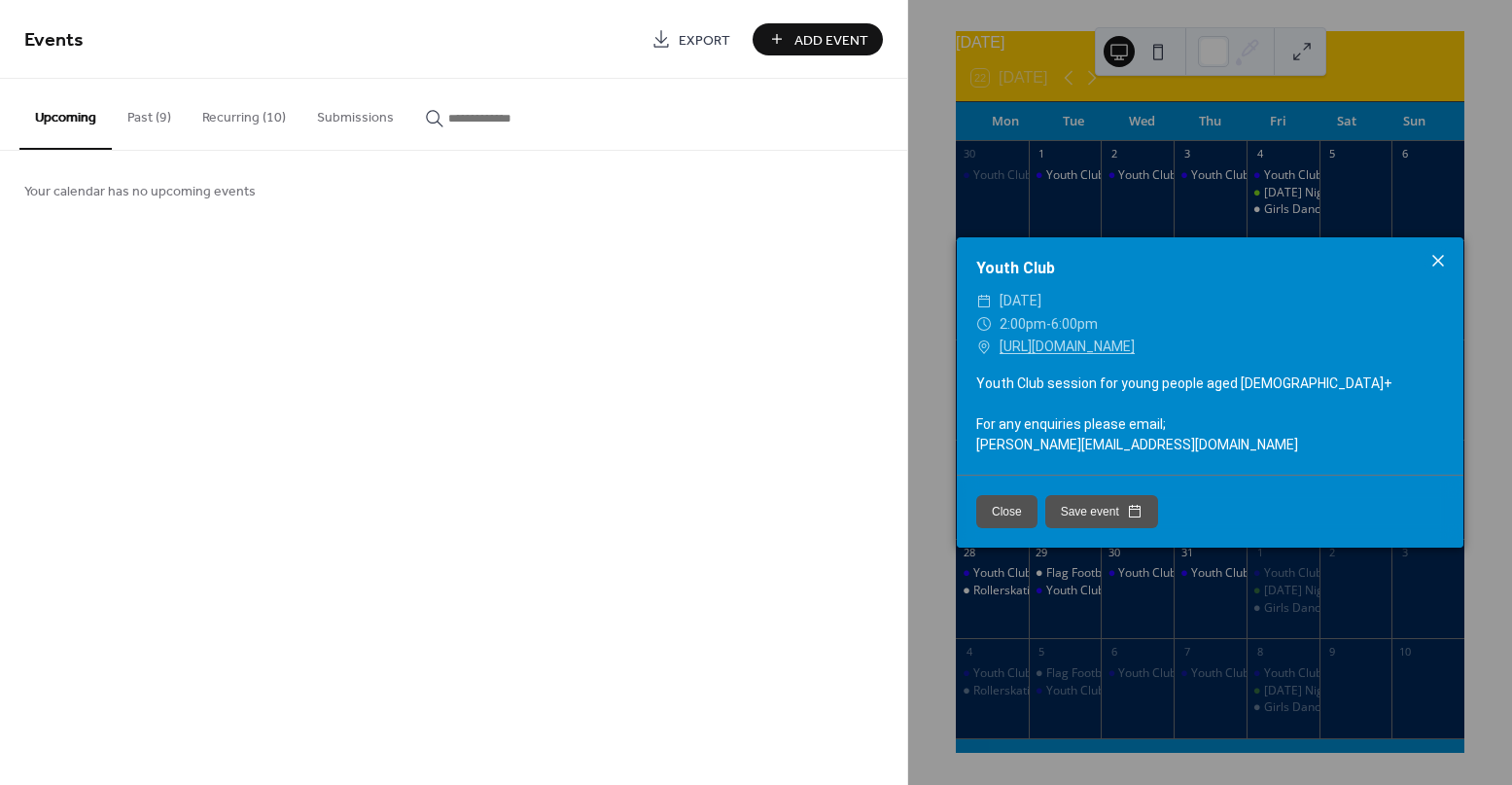 click 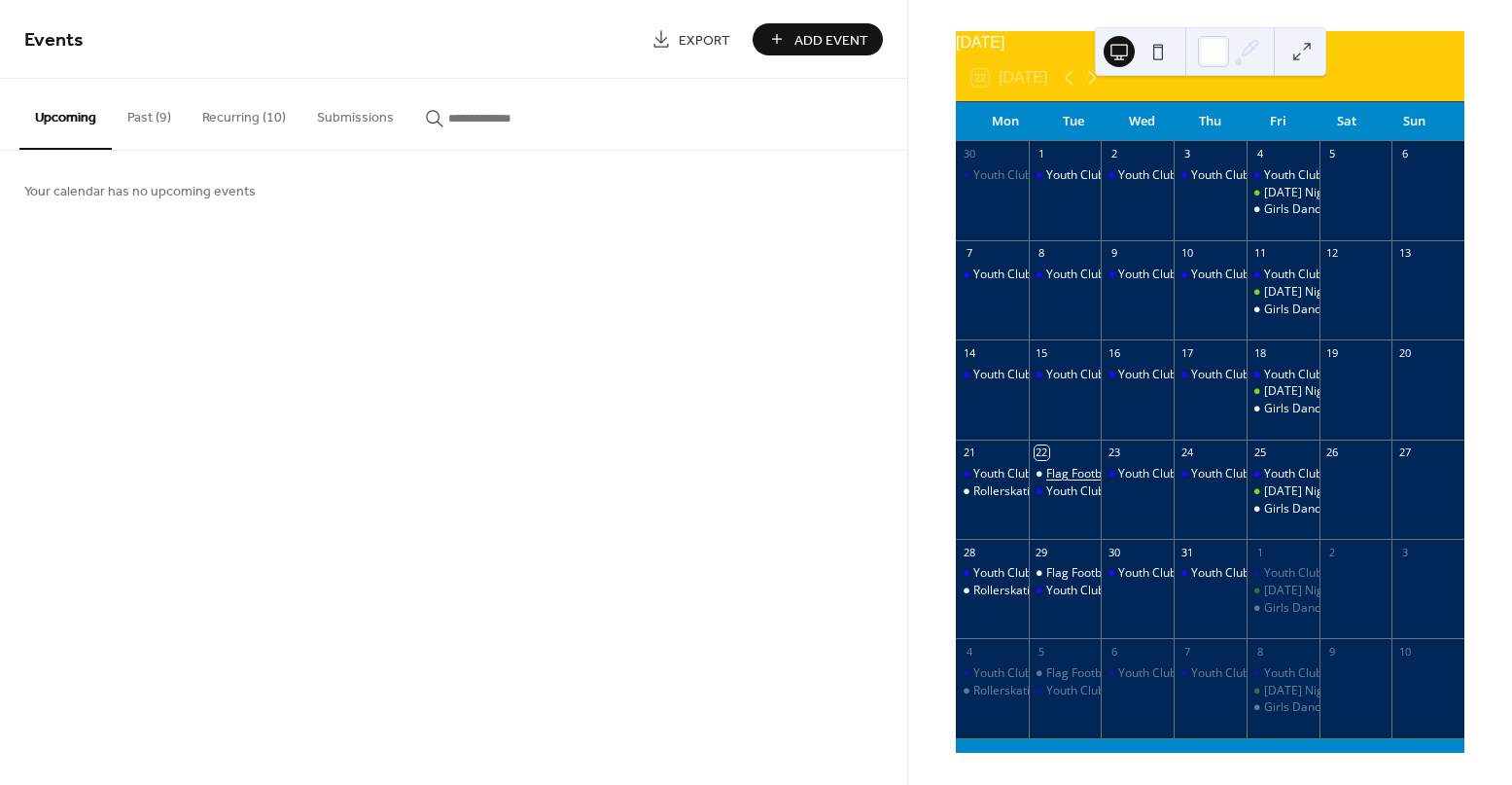 click on "Flag Football" at bounding box center [1080, 474] 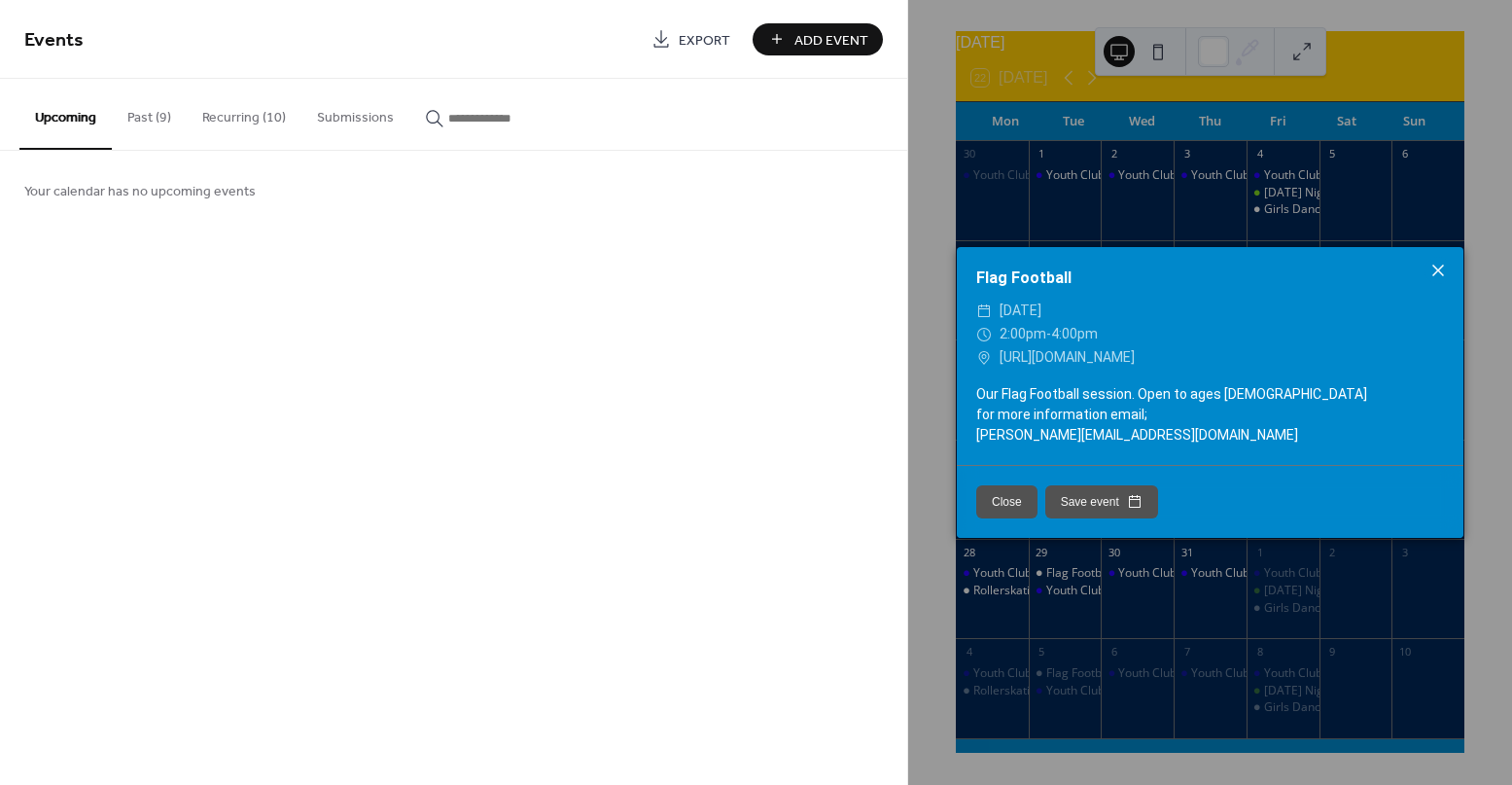click 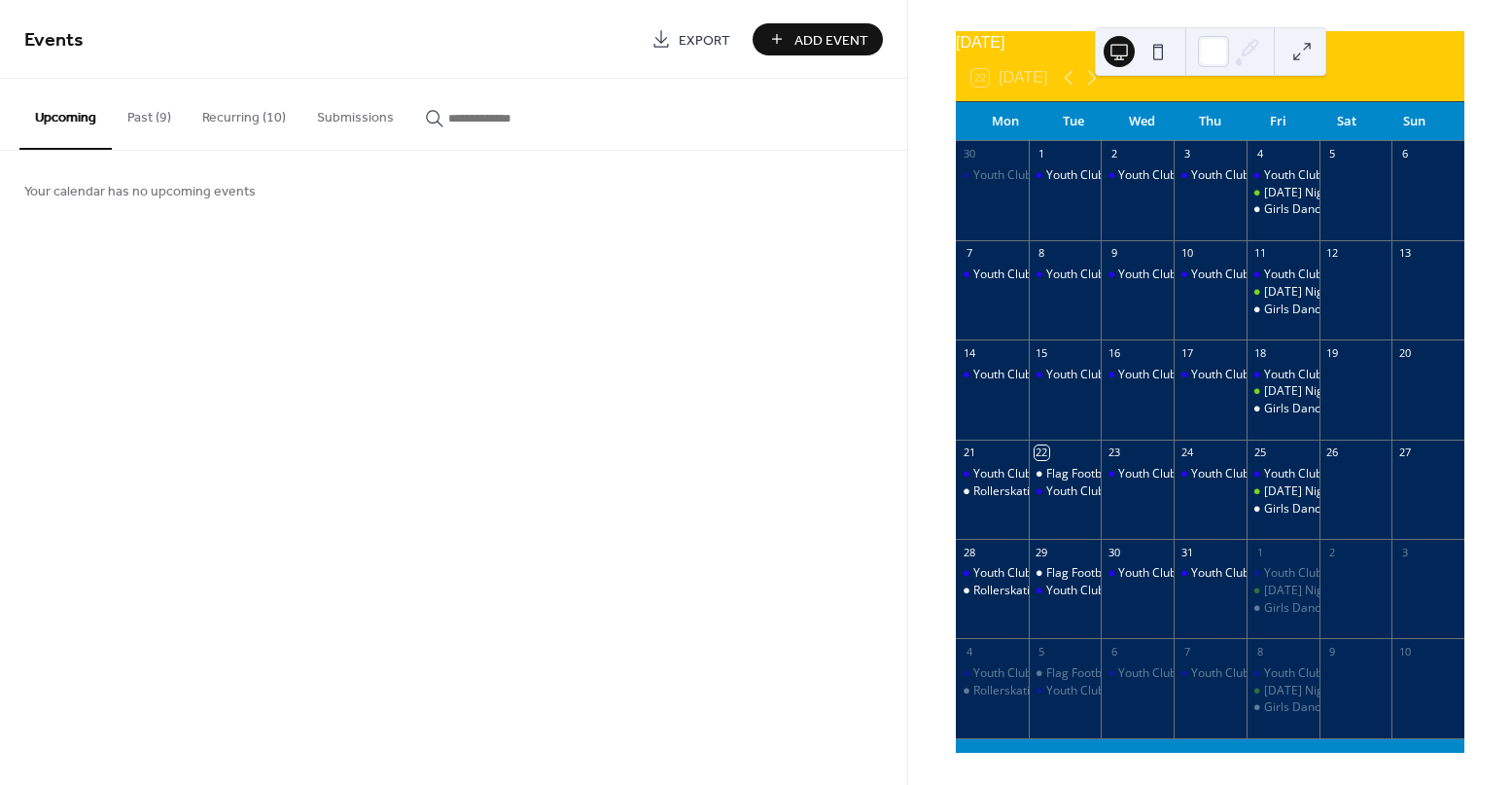 click on "Recurring (10)" at bounding box center [244, 113] 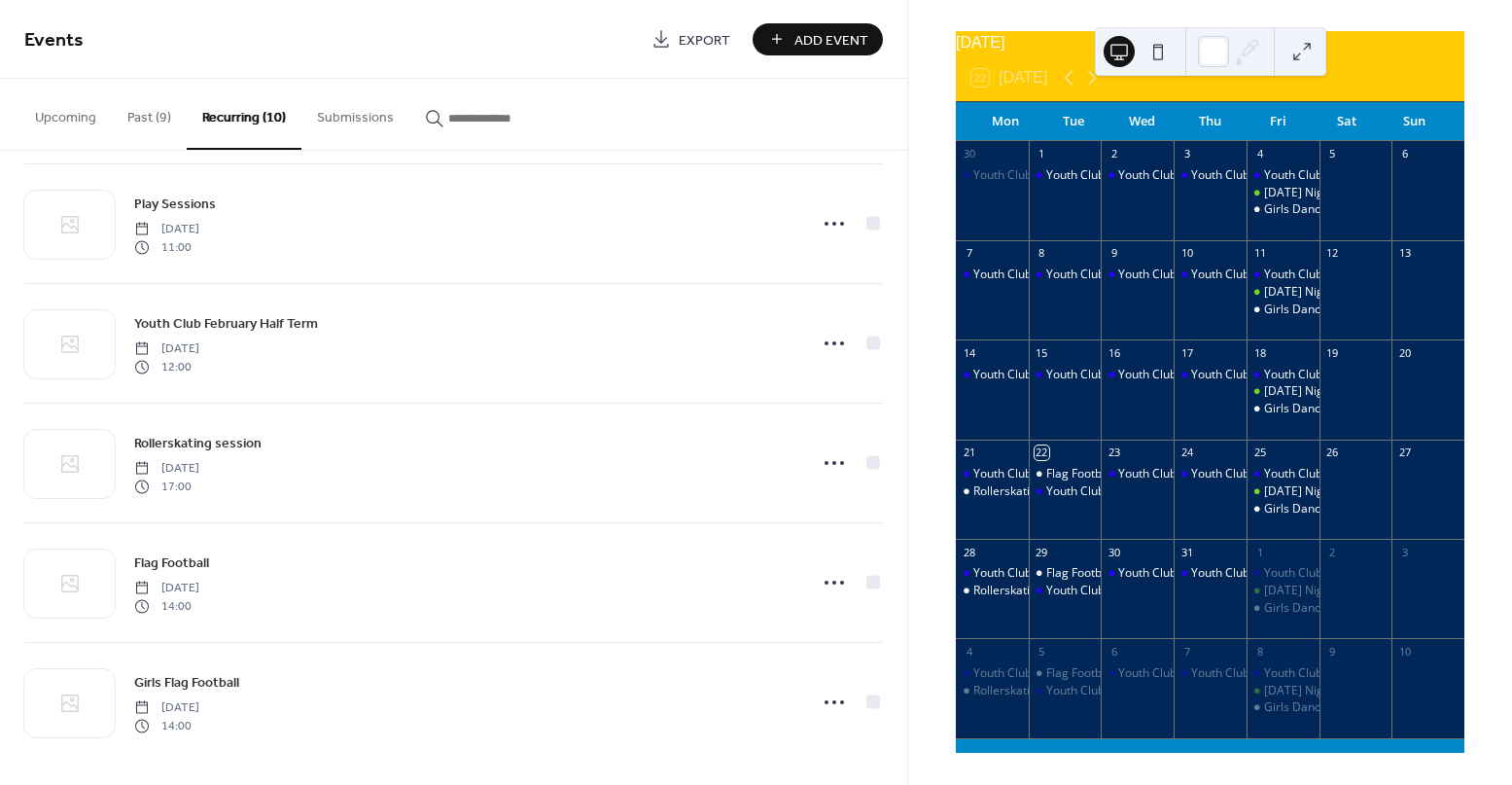 scroll, scrollTop: 620, scrollLeft: 0, axis: vertical 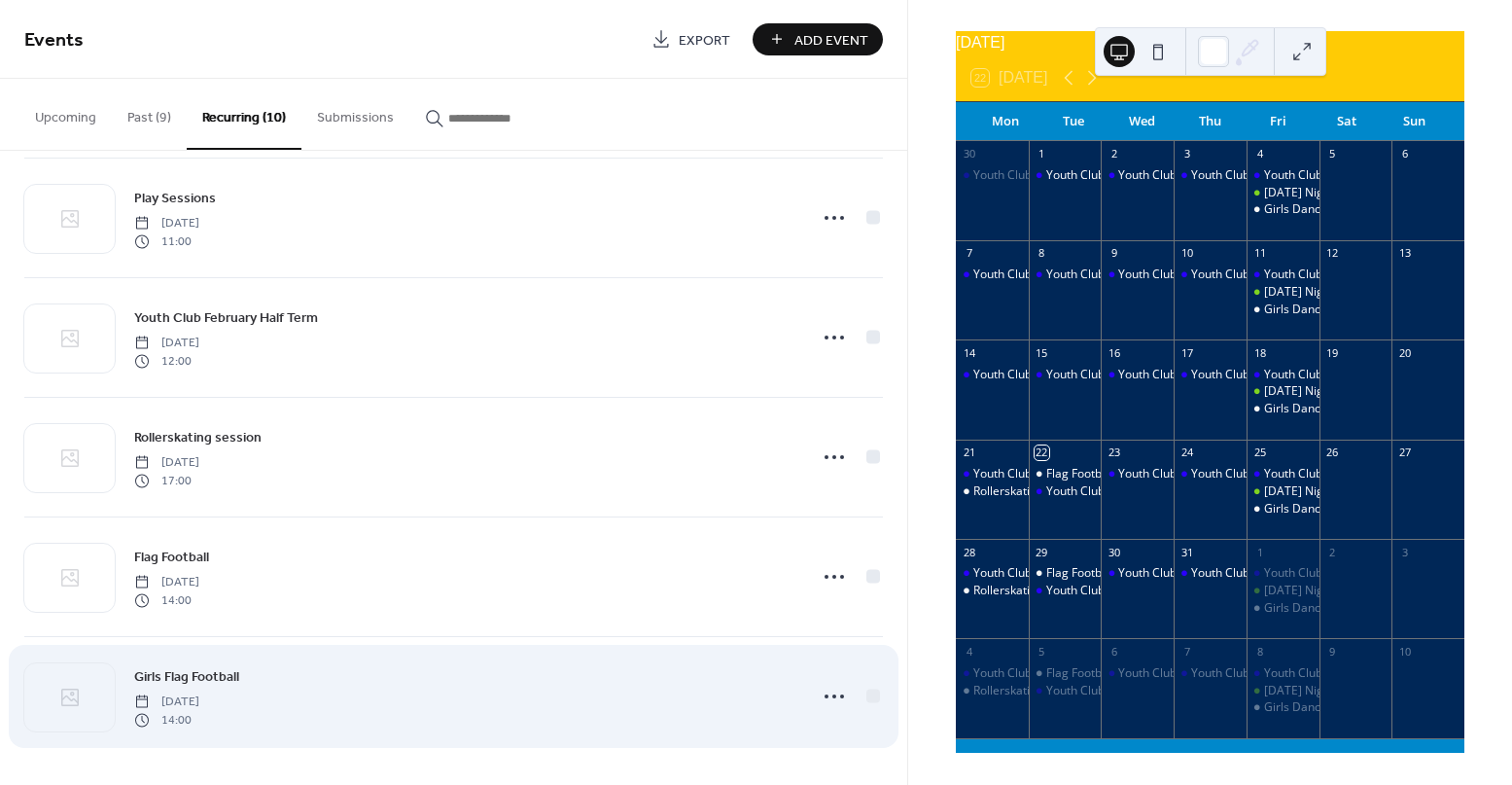 click on "Girls Flag Football" at bounding box center [187, 677] 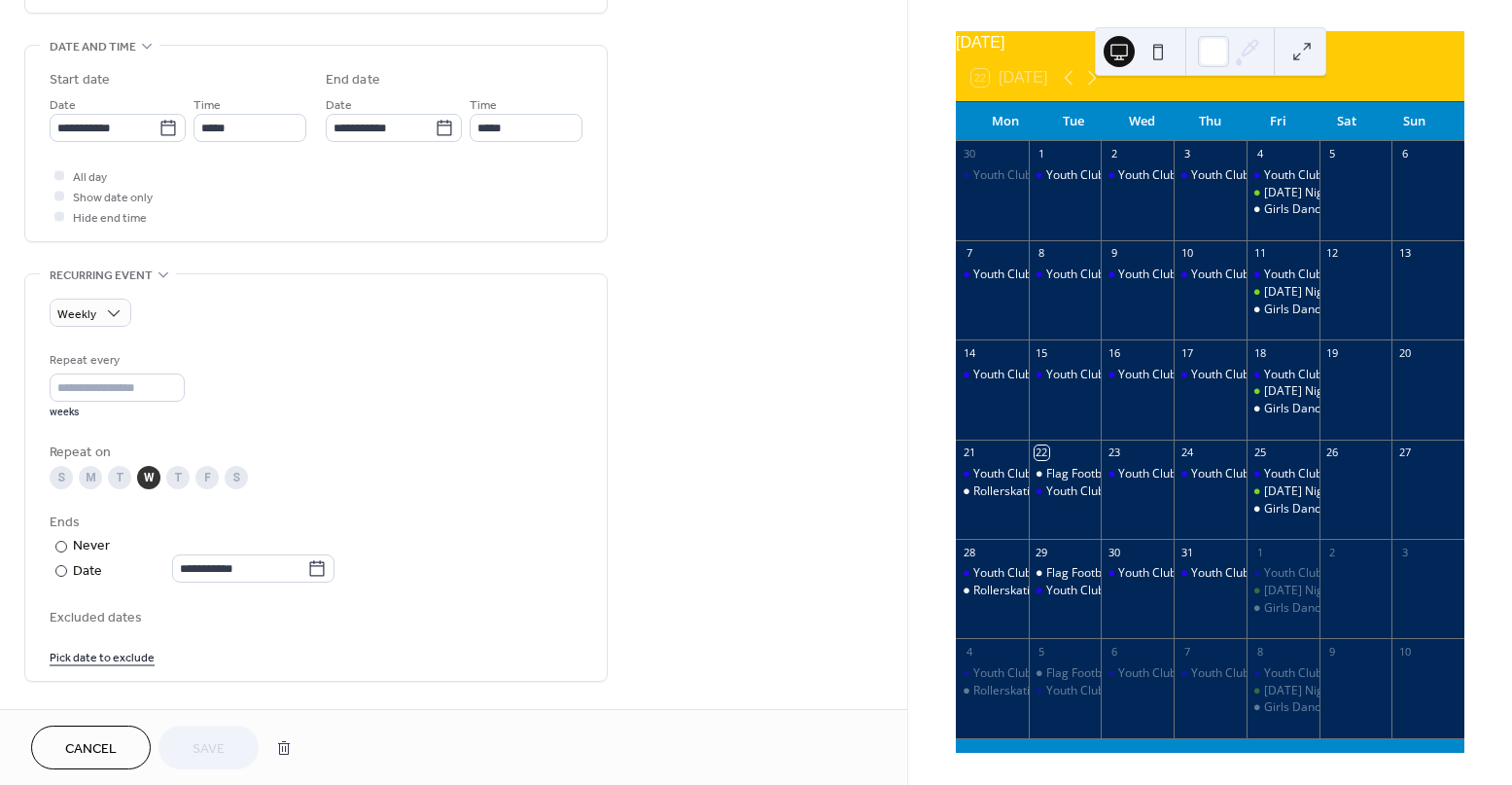 scroll, scrollTop: 593, scrollLeft: 0, axis: vertical 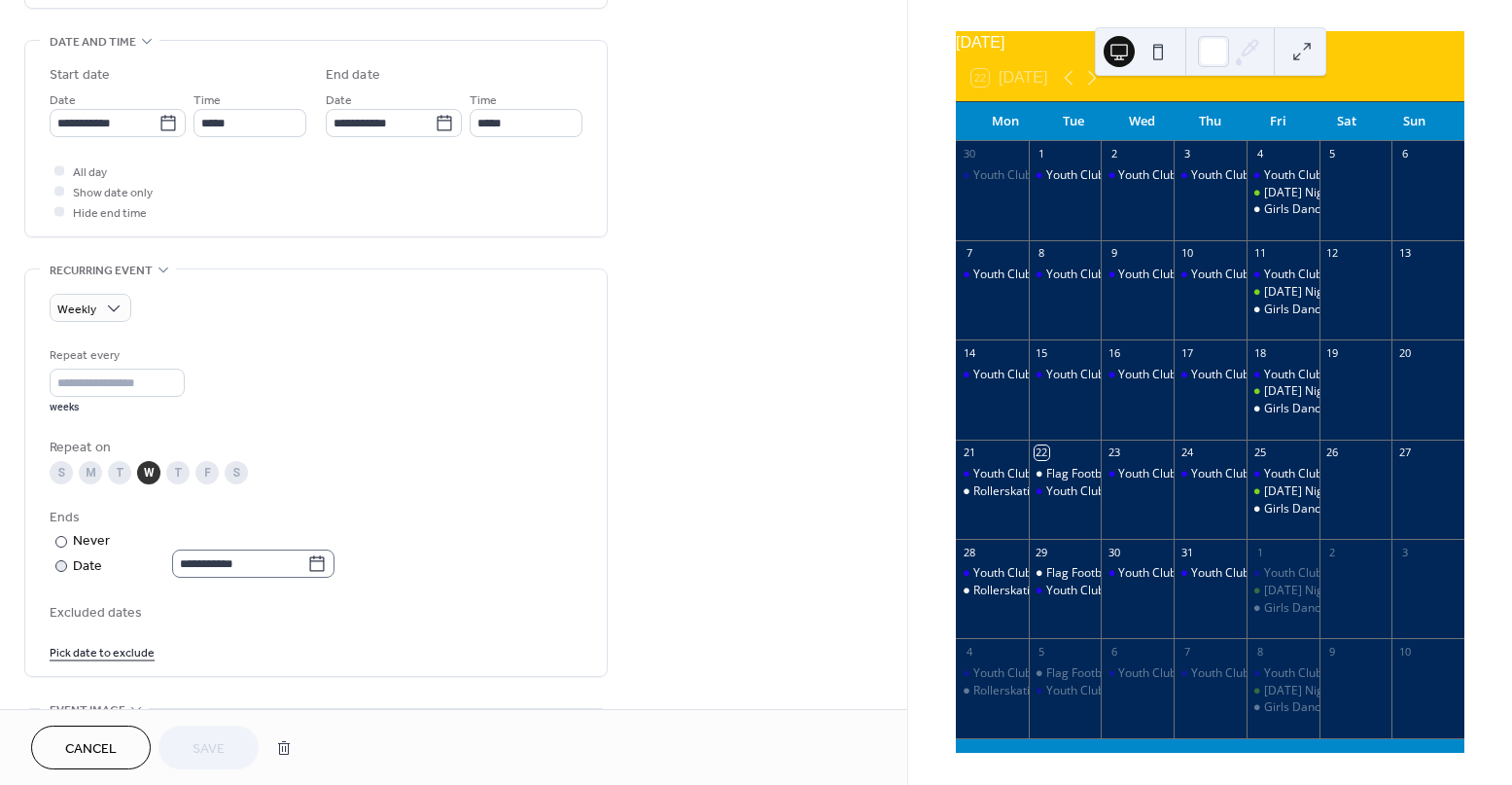 click 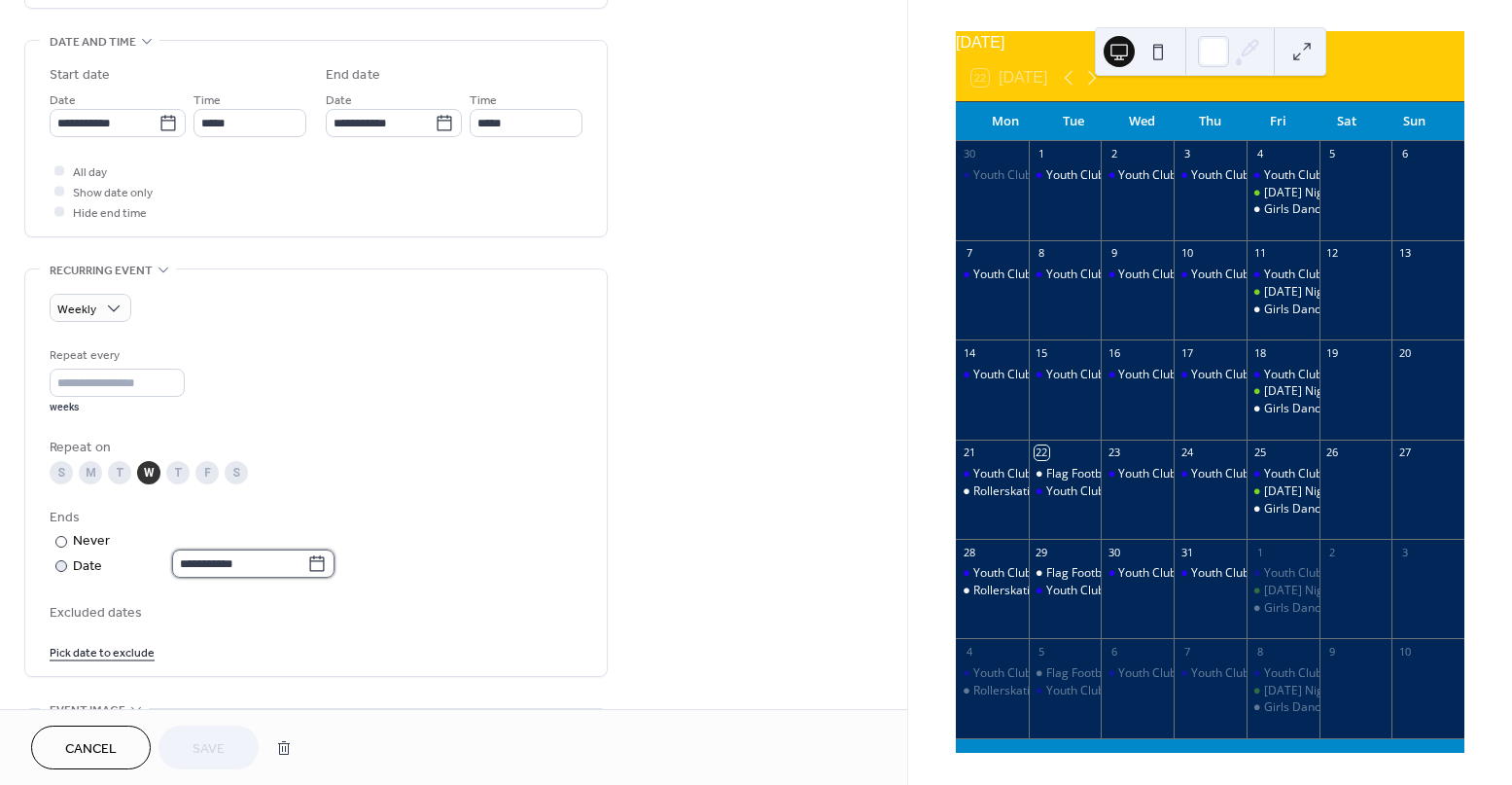 click on "**********" at bounding box center (239, 563) 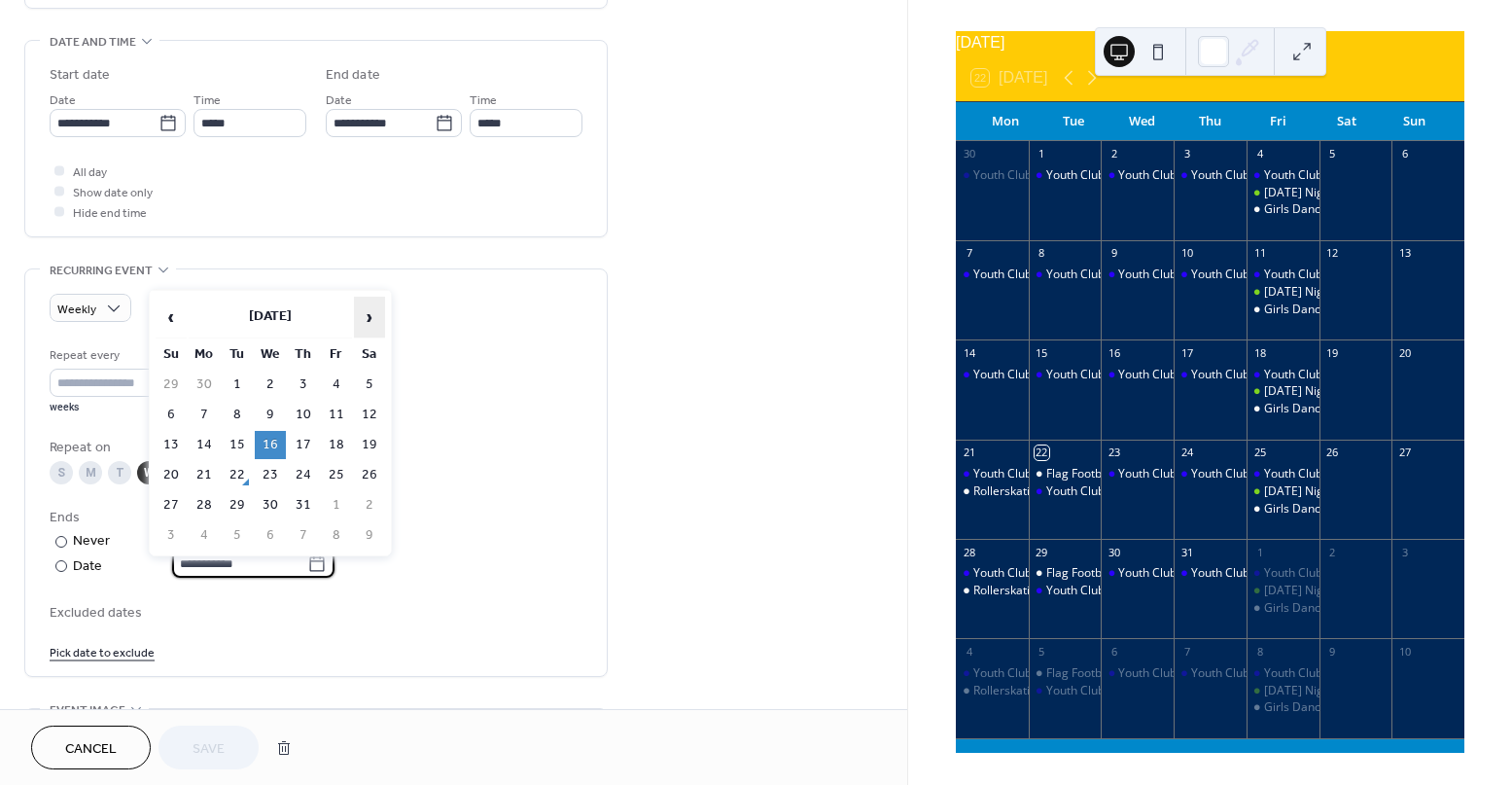 click on "›" at bounding box center (369, 317) 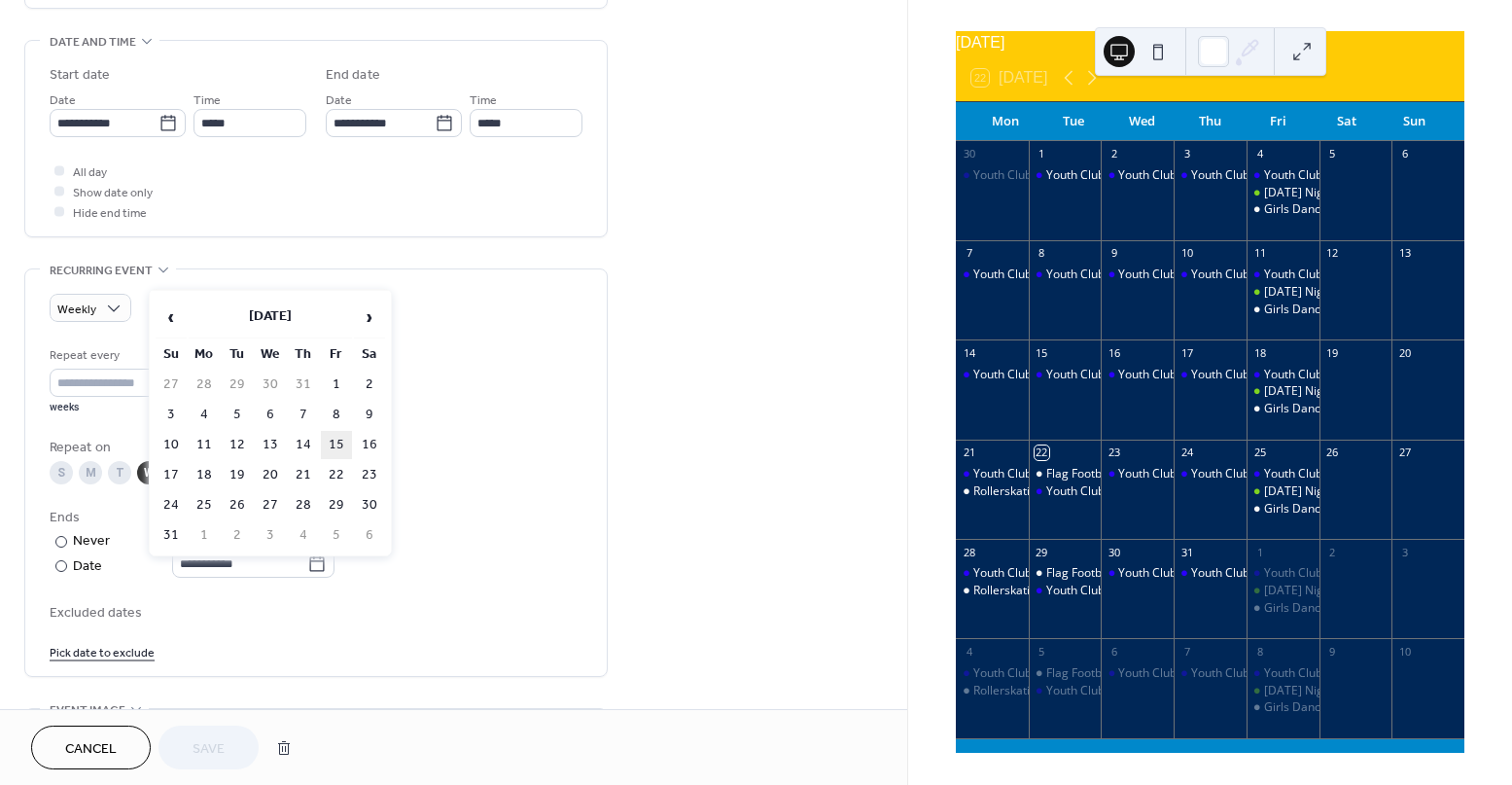 click on "15" at bounding box center [336, 445] 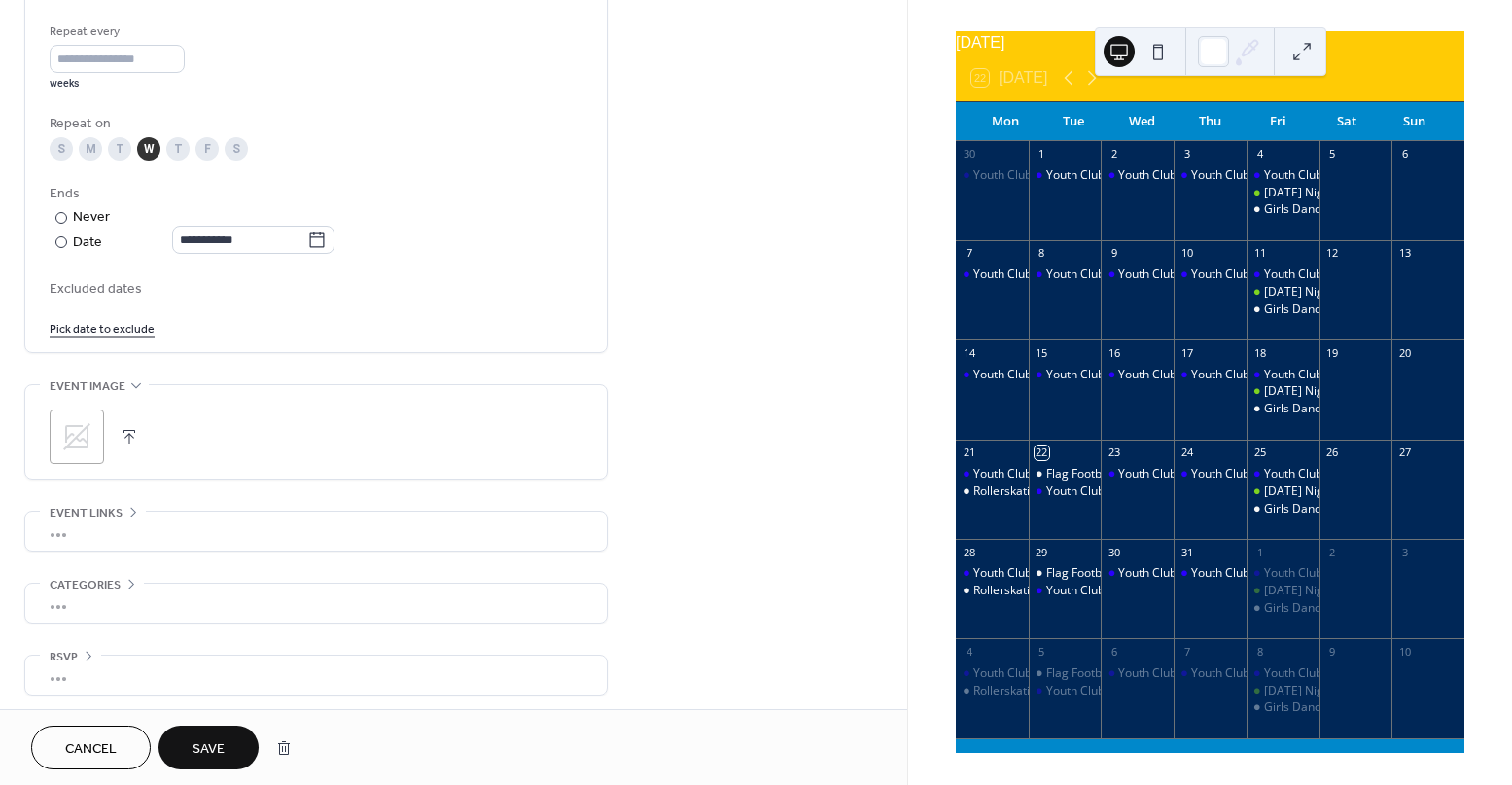scroll, scrollTop: 923, scrollLeft: 0, axis: vertical 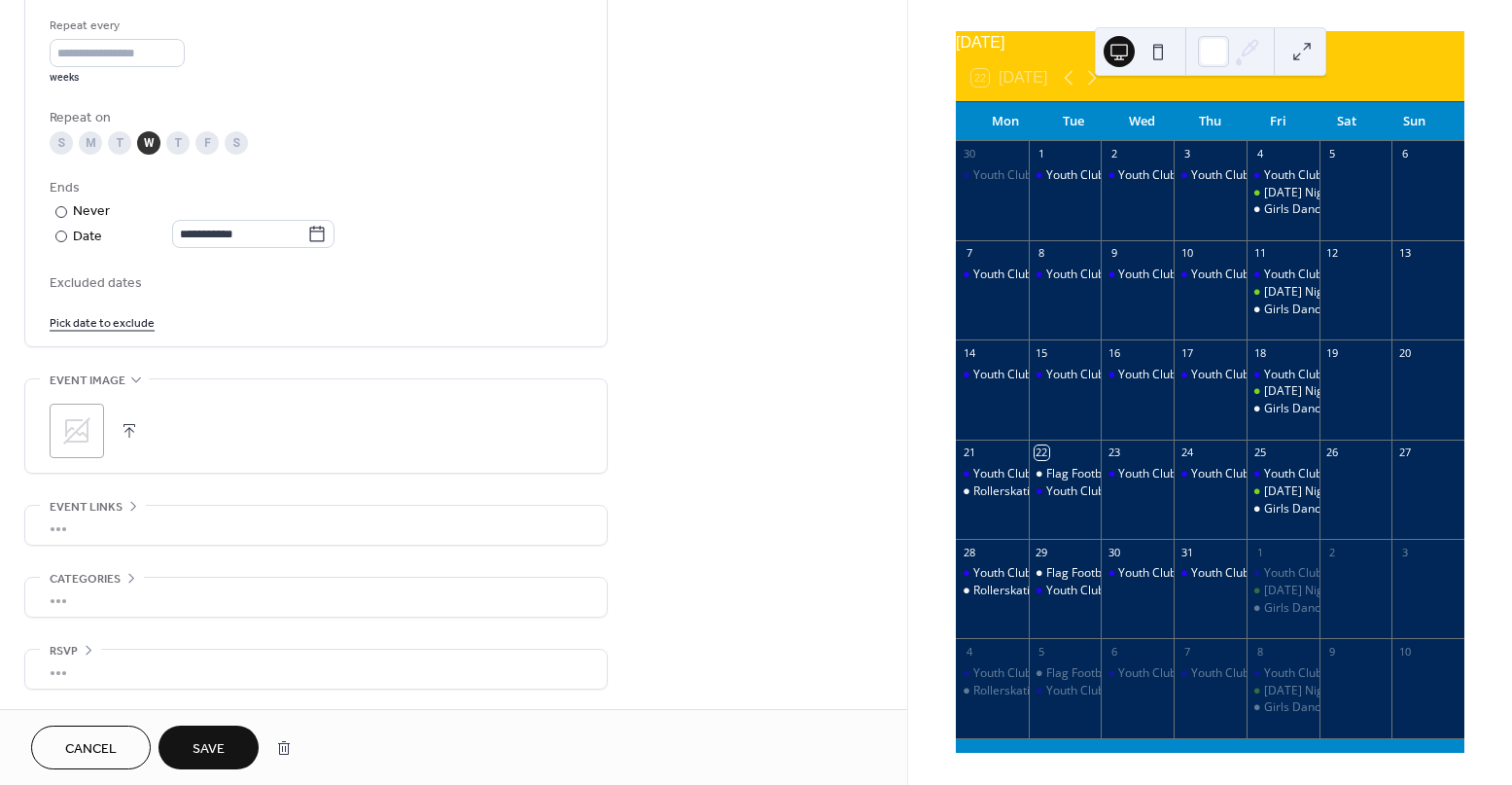 click on "Save" at bounding box center [208, 747] 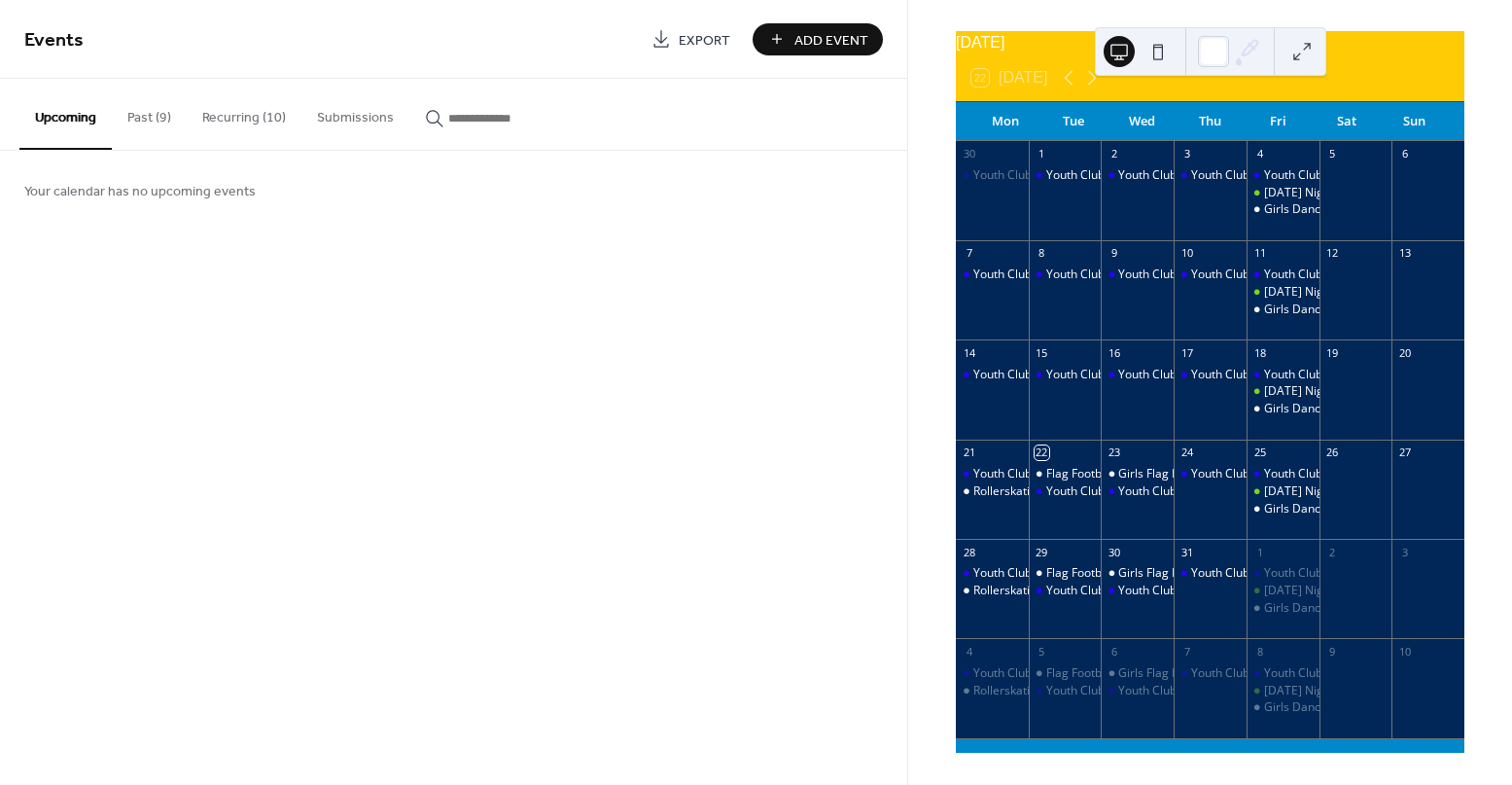 click on "Add Event" at bounding box center [818, 39] 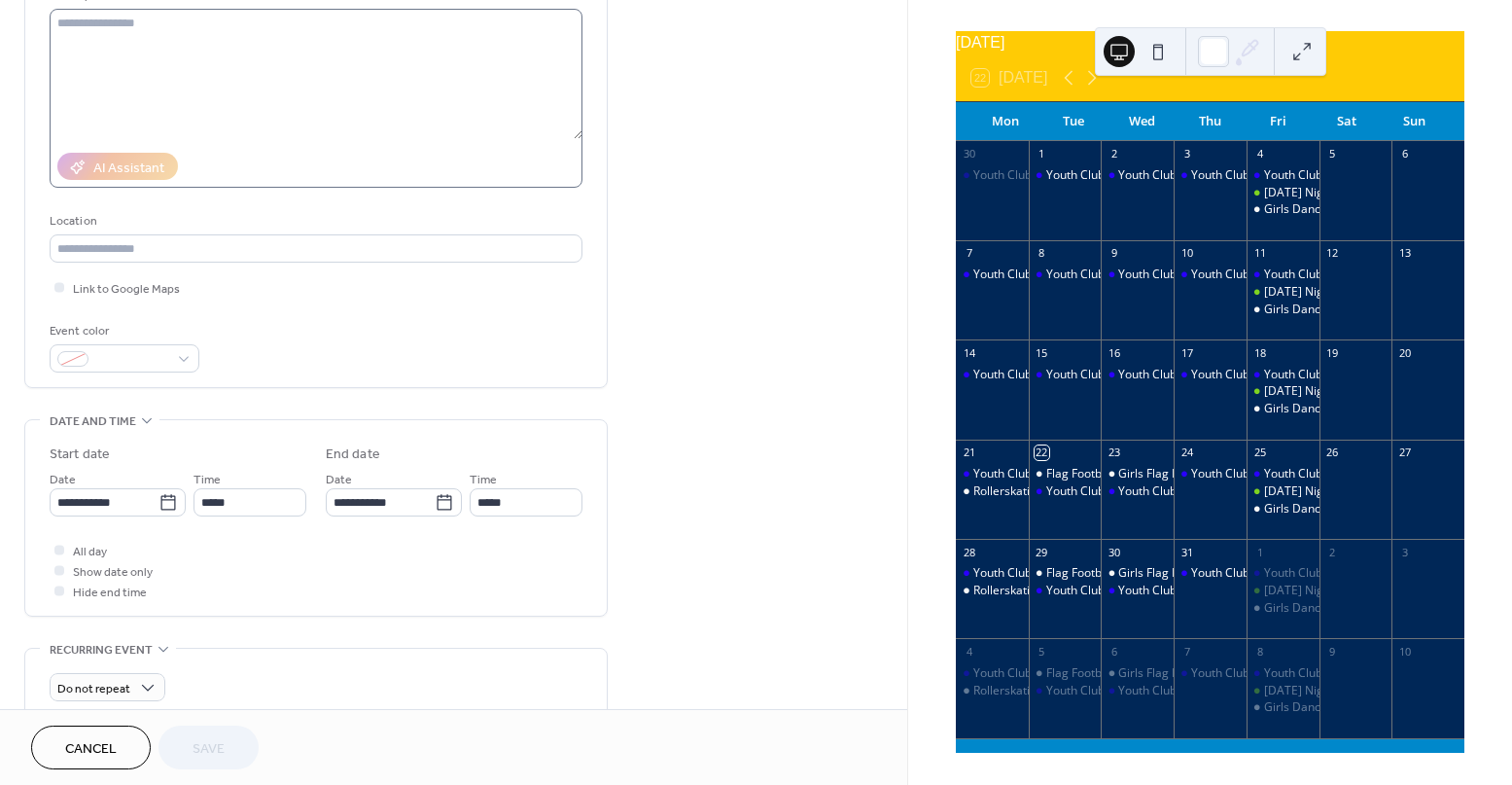 scroll, scrollTop: 218, scrollLeft: 0, axis: vertical 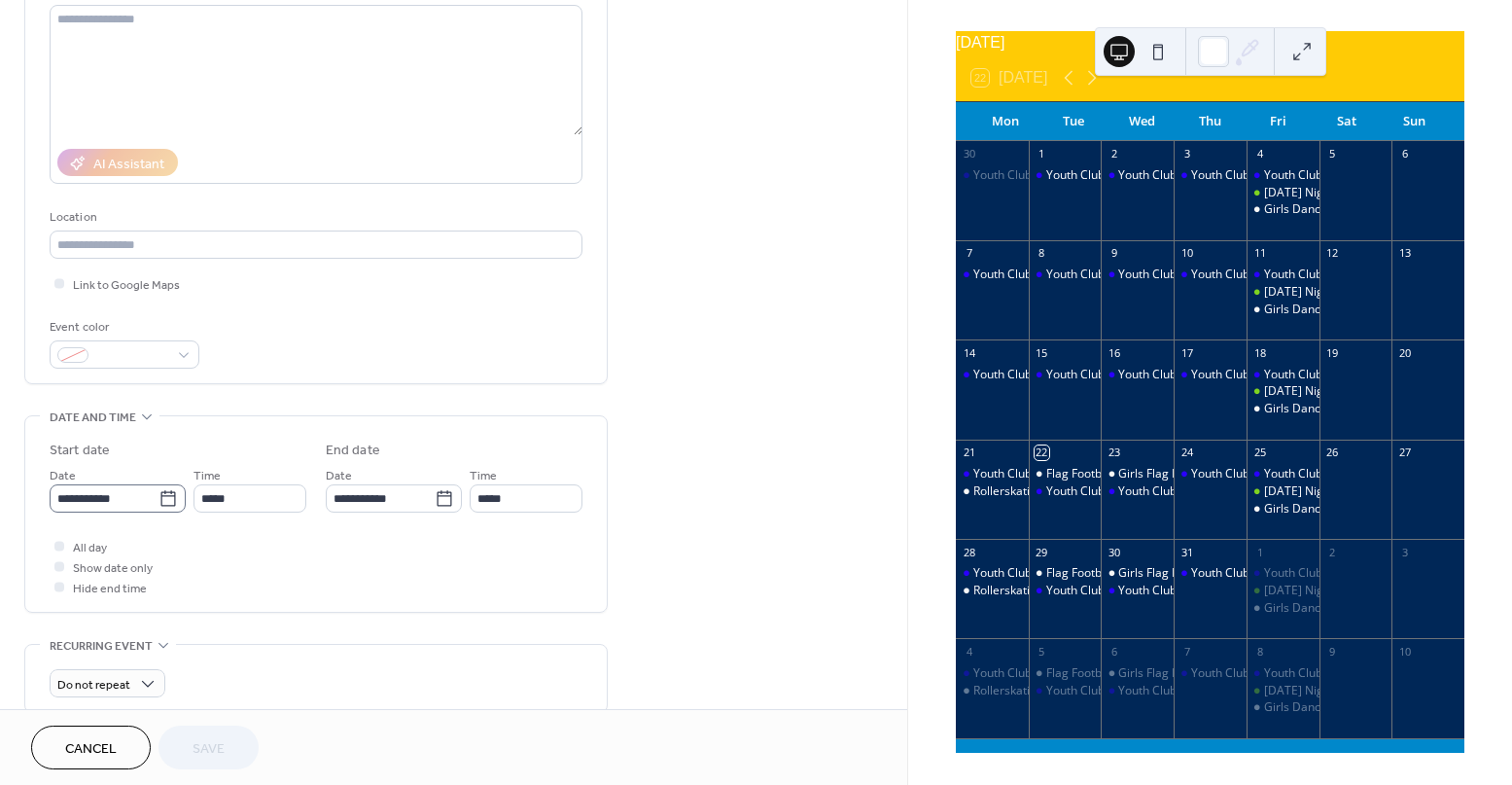click 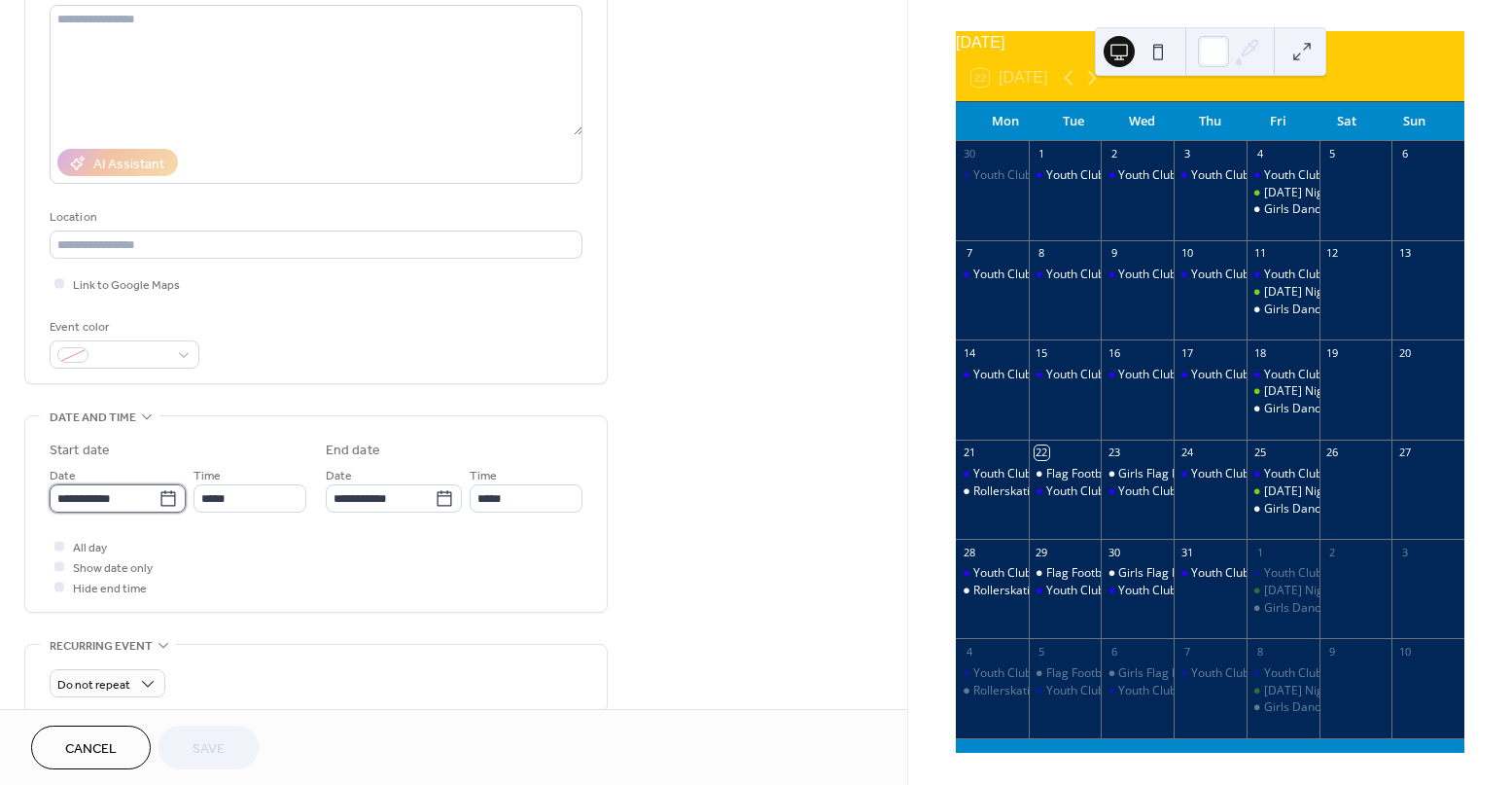 click on "**********" at bounding box center (104, 498) 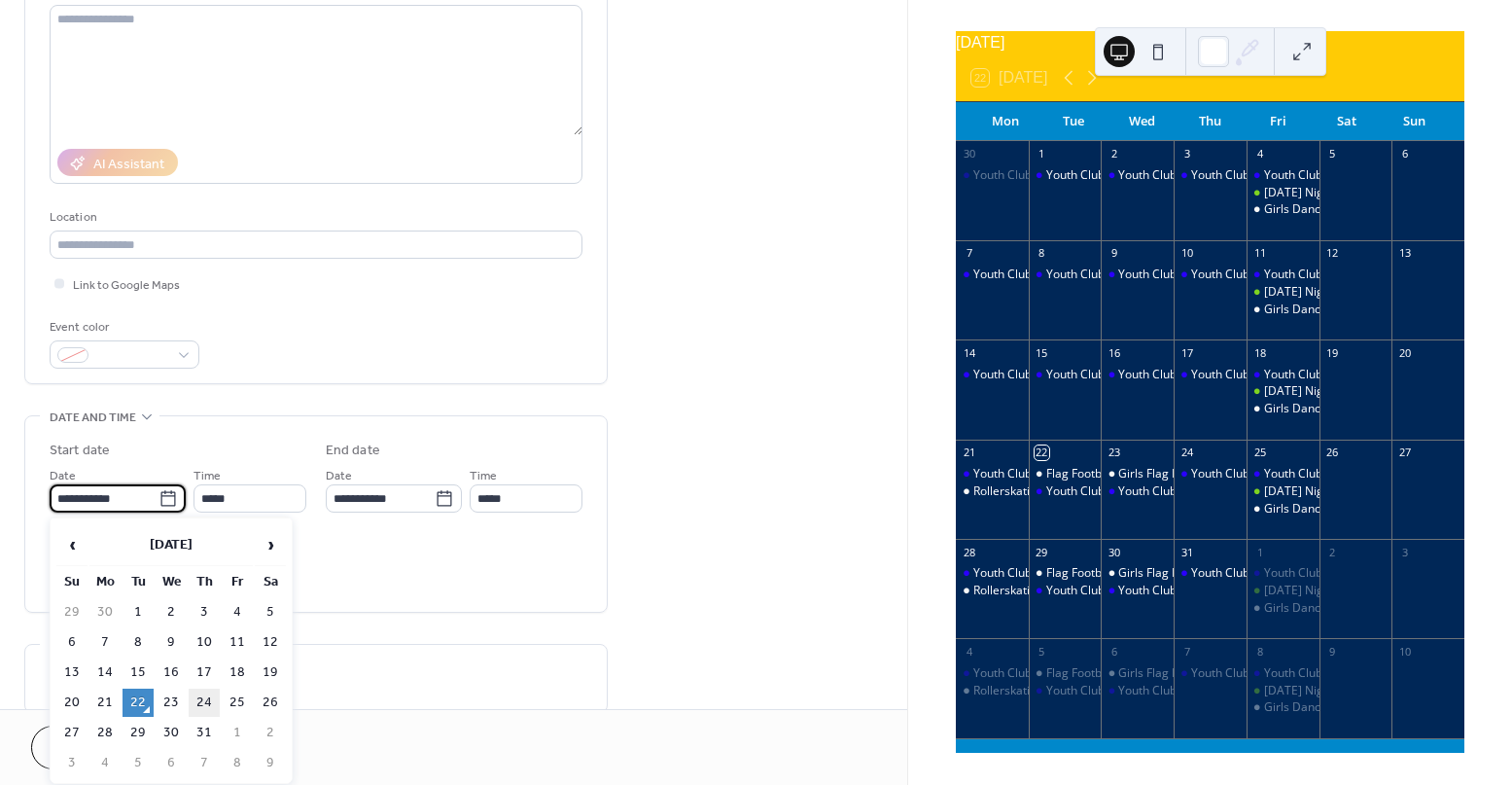 click on "24" at bounding box center [204, 702] 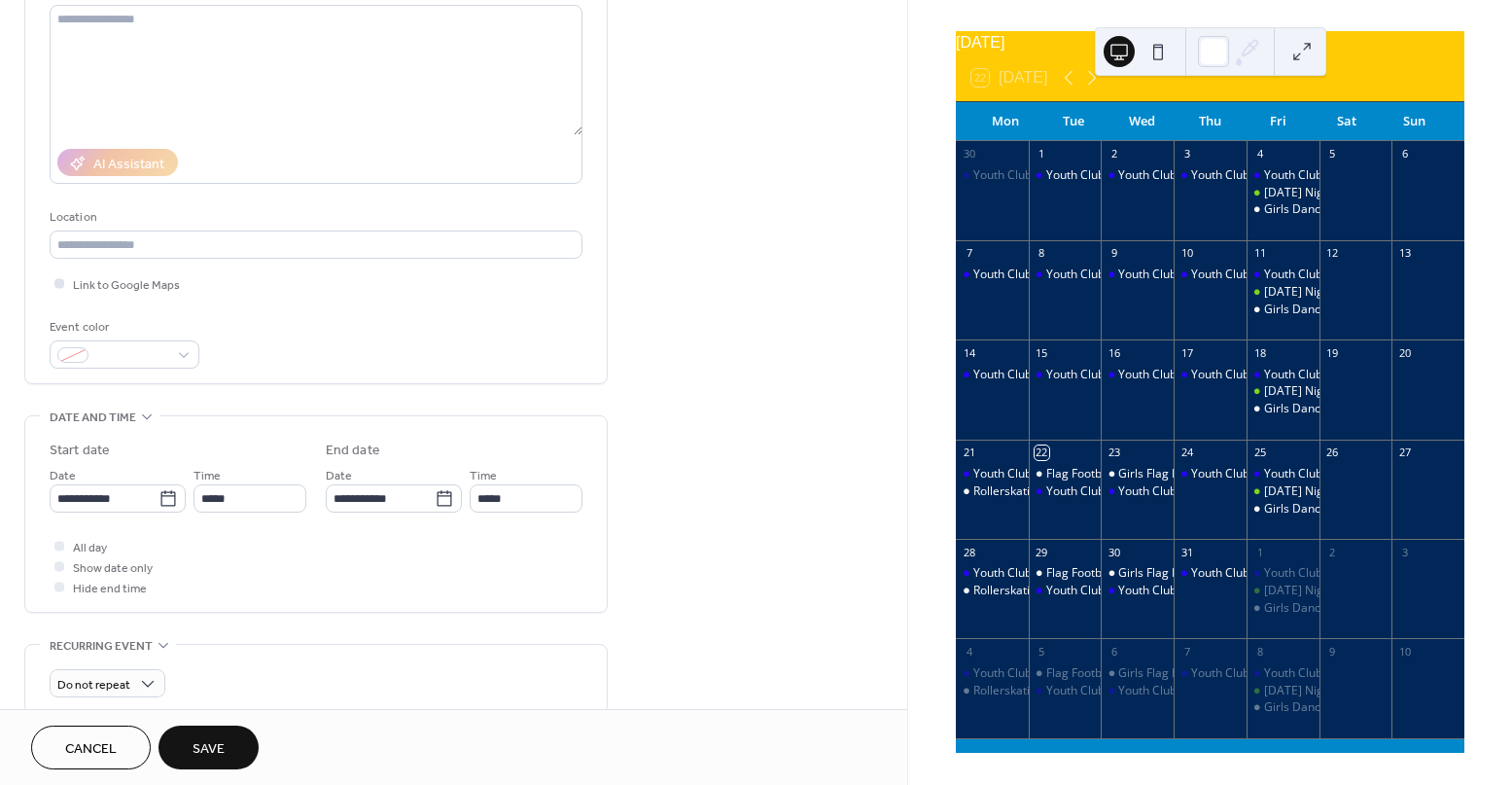 scroll, scrollTop: 0, scrollLeft: 0, axis: both 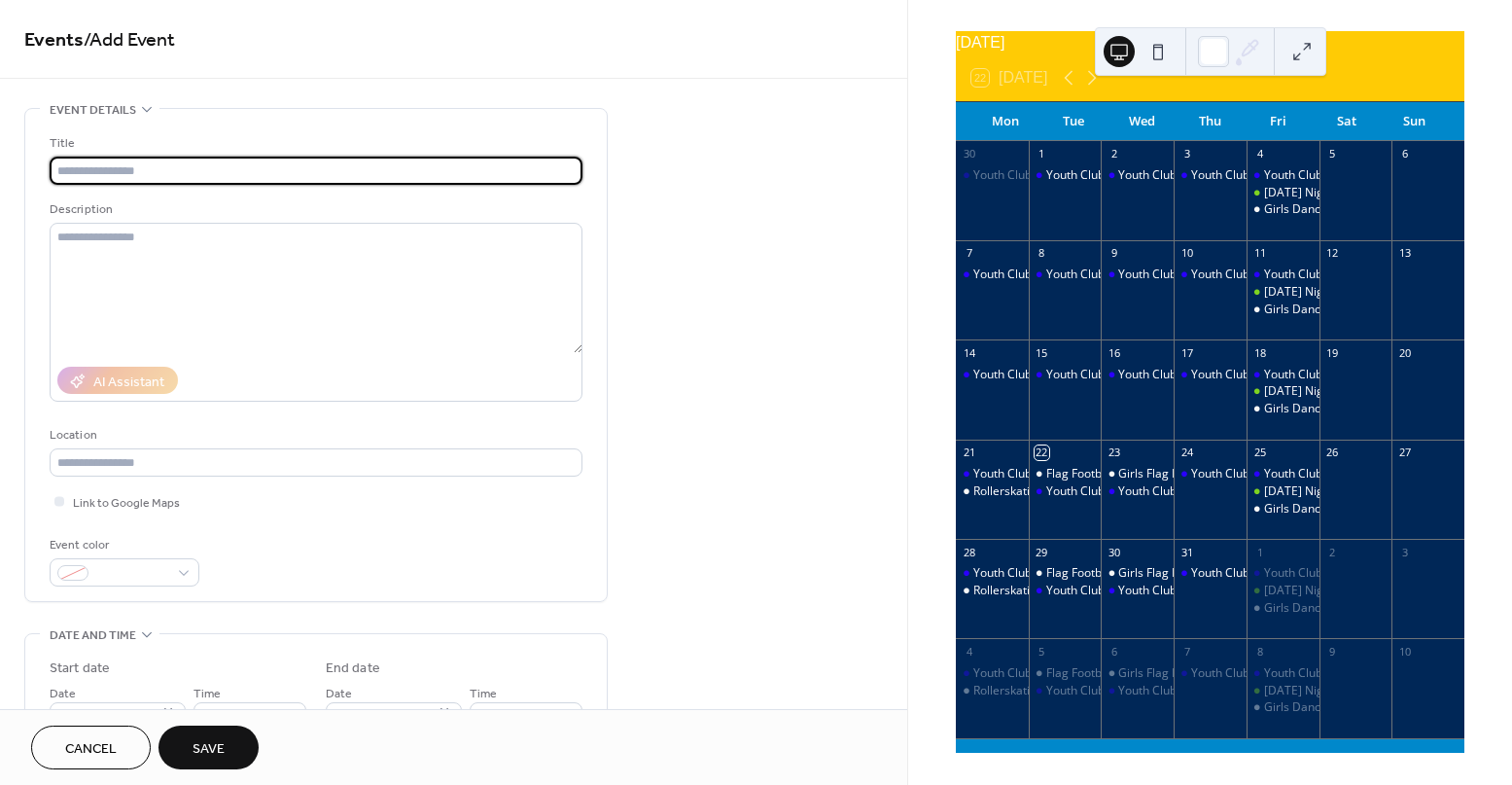 click at bounding box center (316, 170) 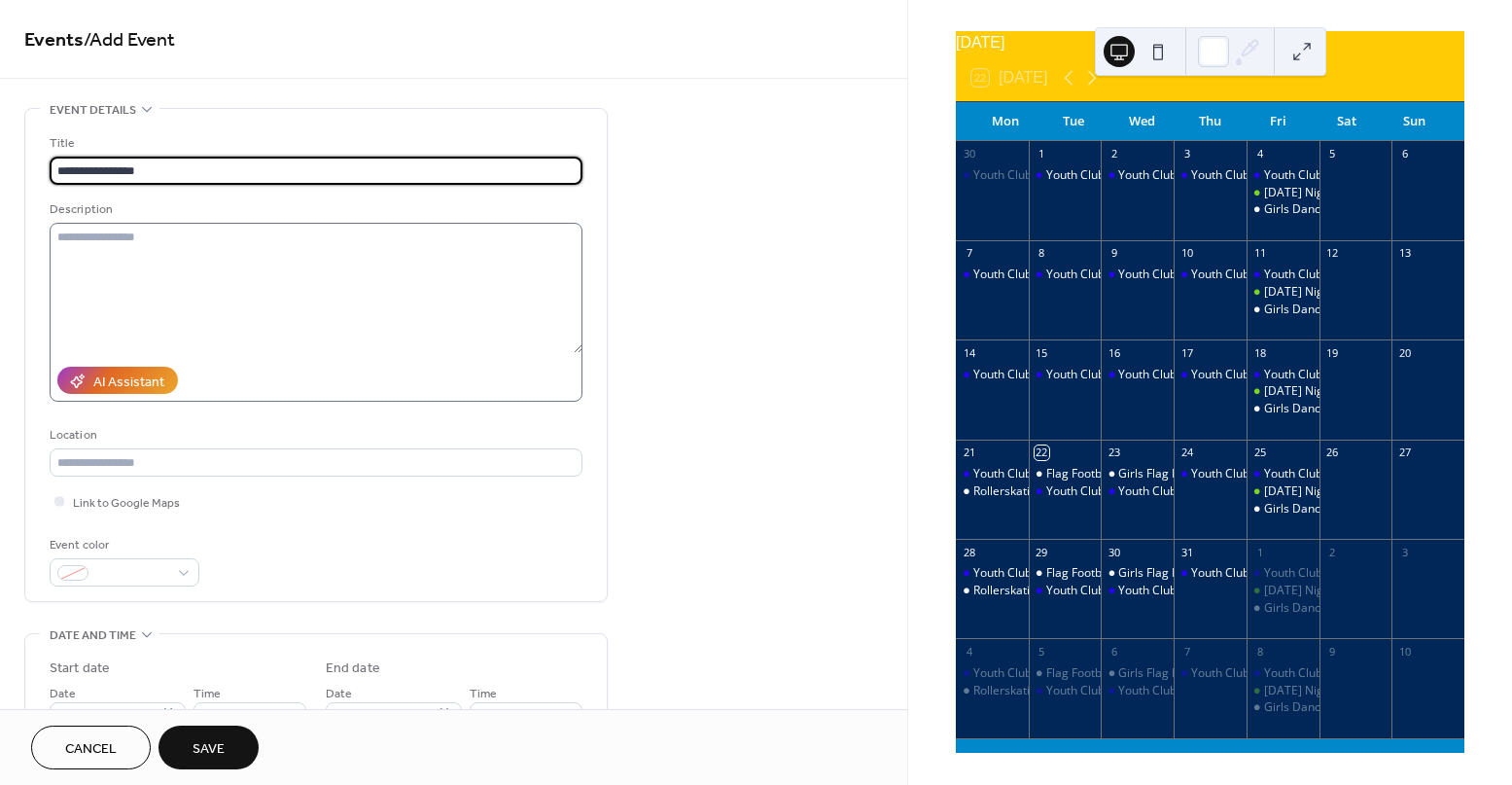 type on "**********" 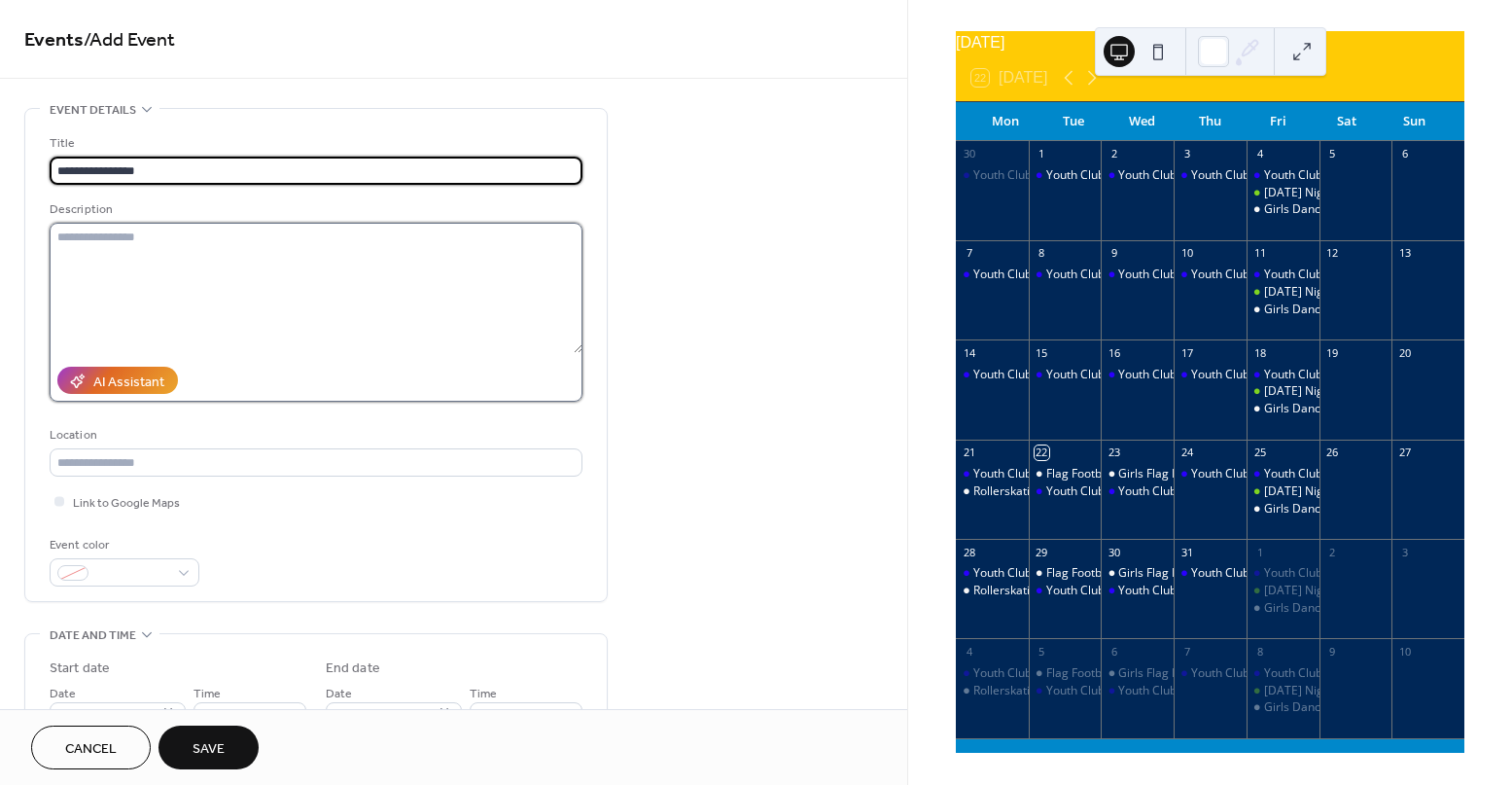 click at bounding box center (316, 288) 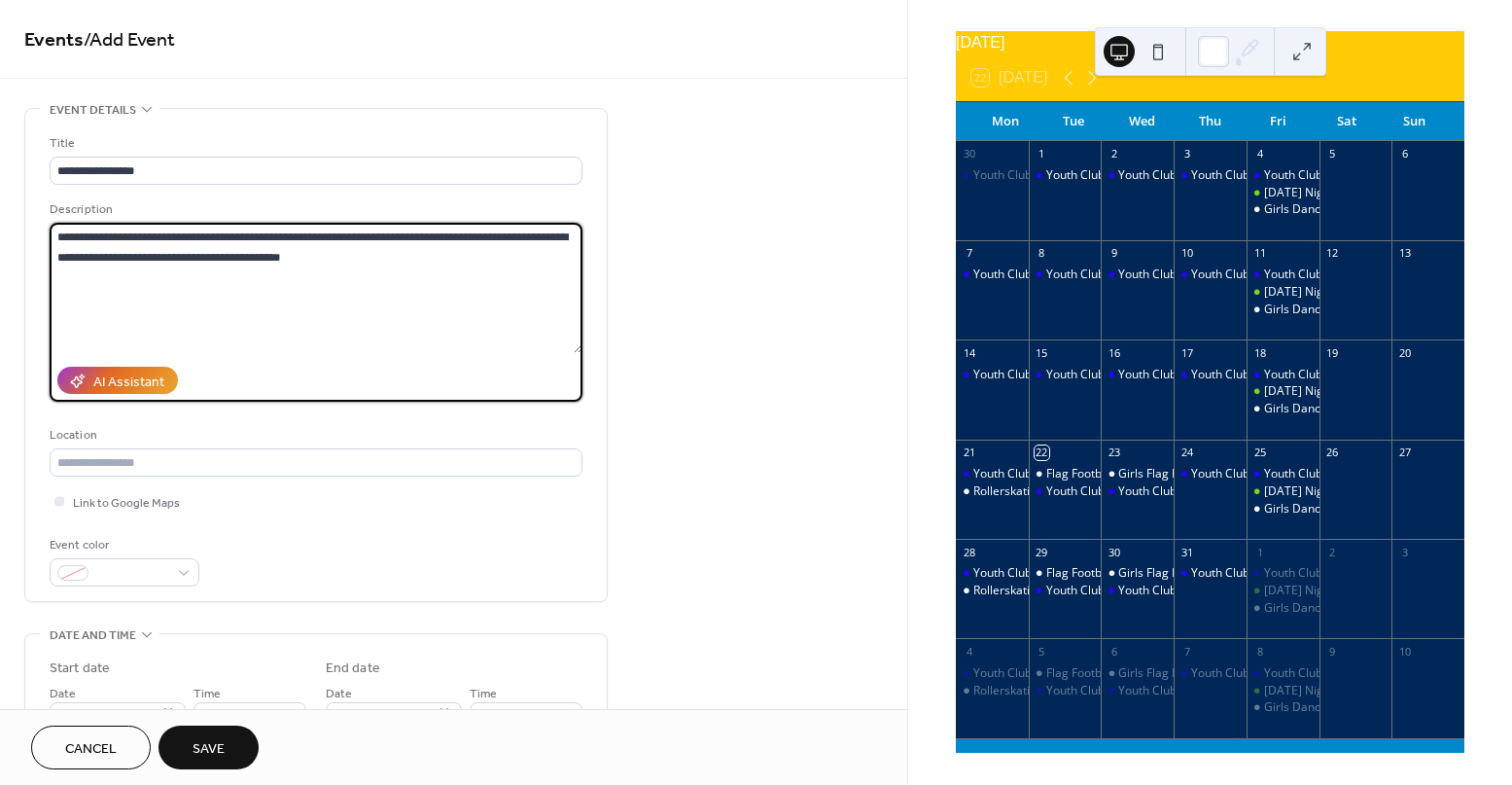 type on "**********" 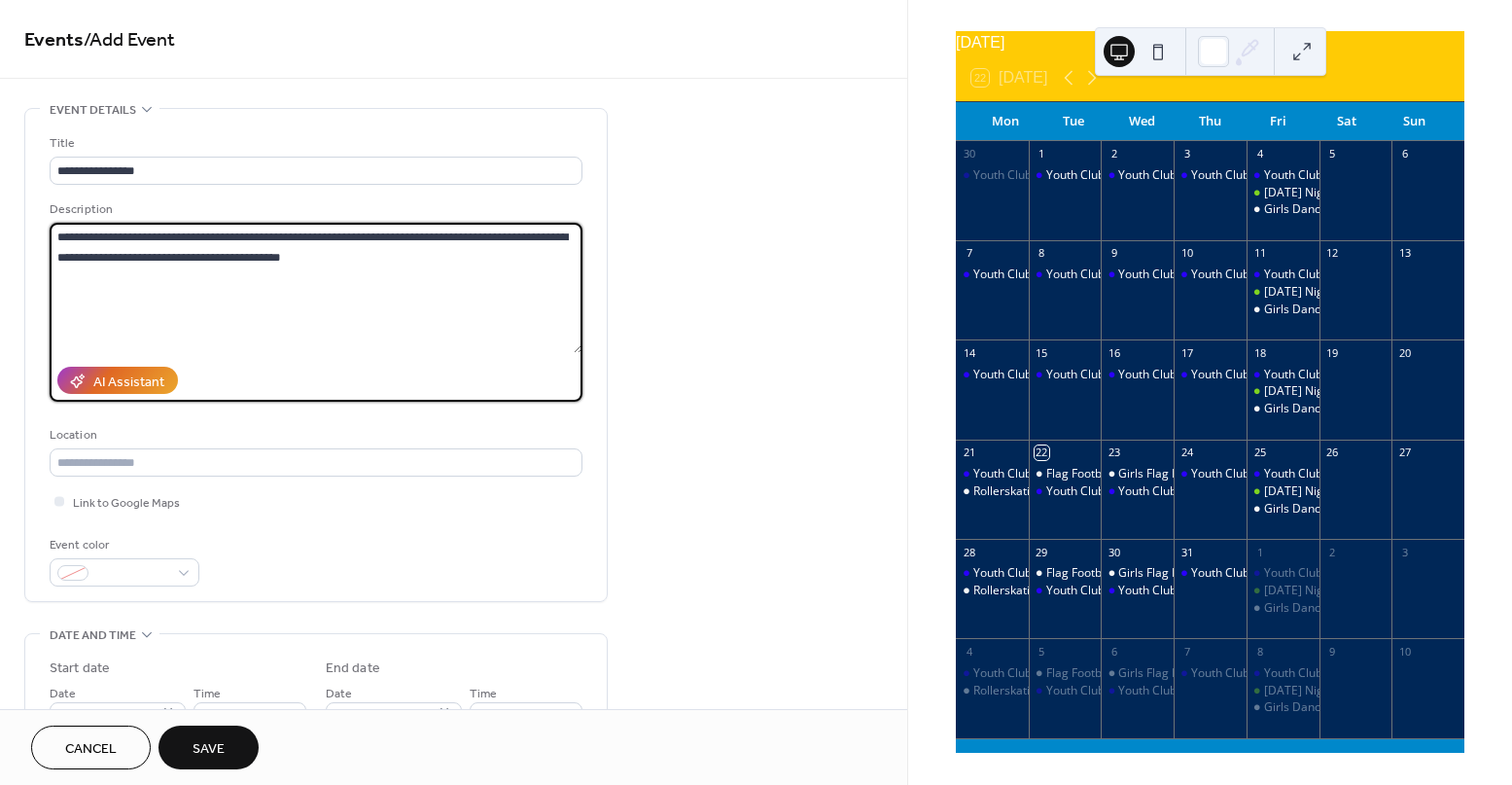 drag, startPoint x: 366, startPoint y: 252, endPoint x: 26, endPoint y: 232, distance: 340.58773 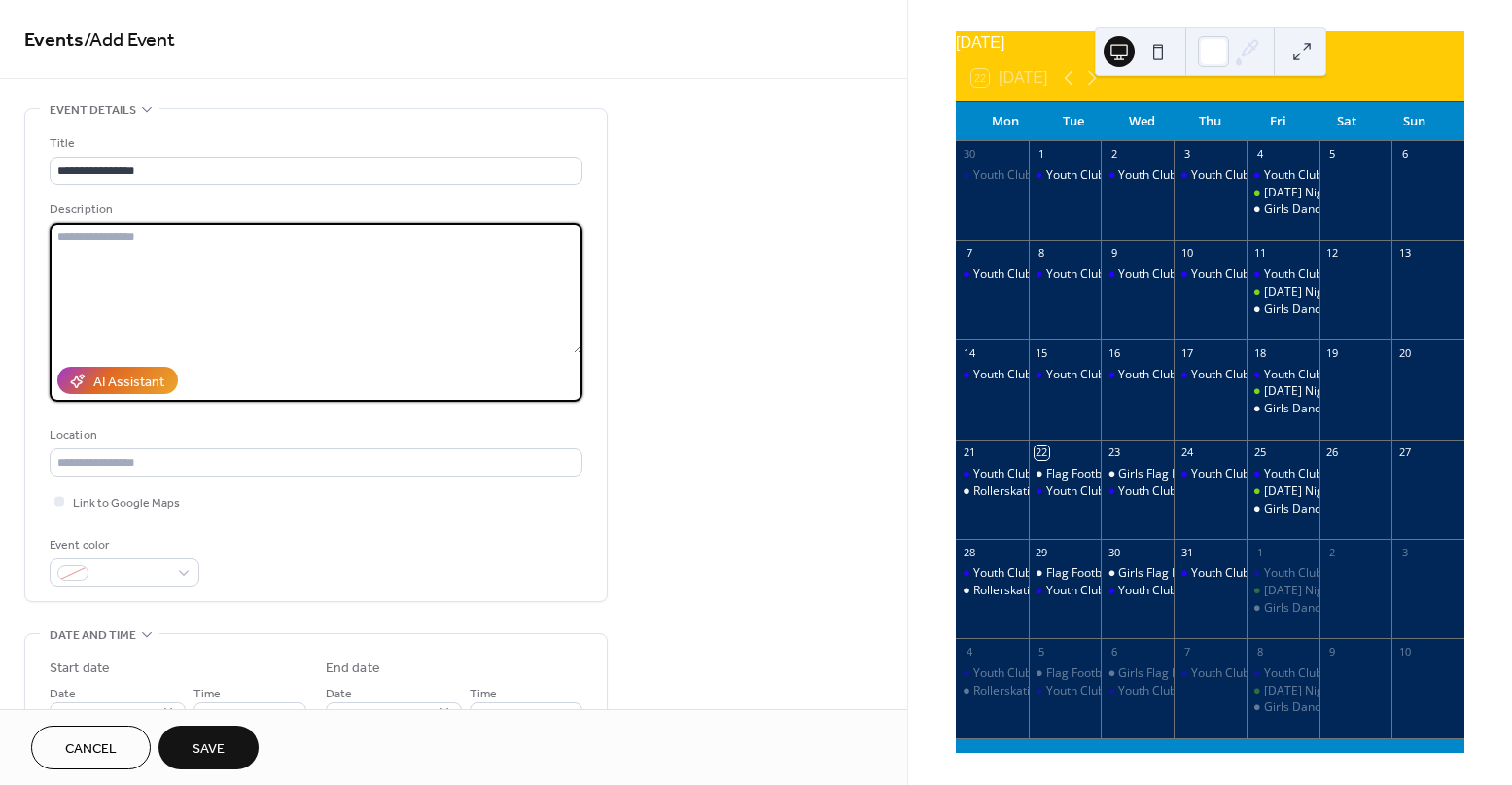 paste on "**********" 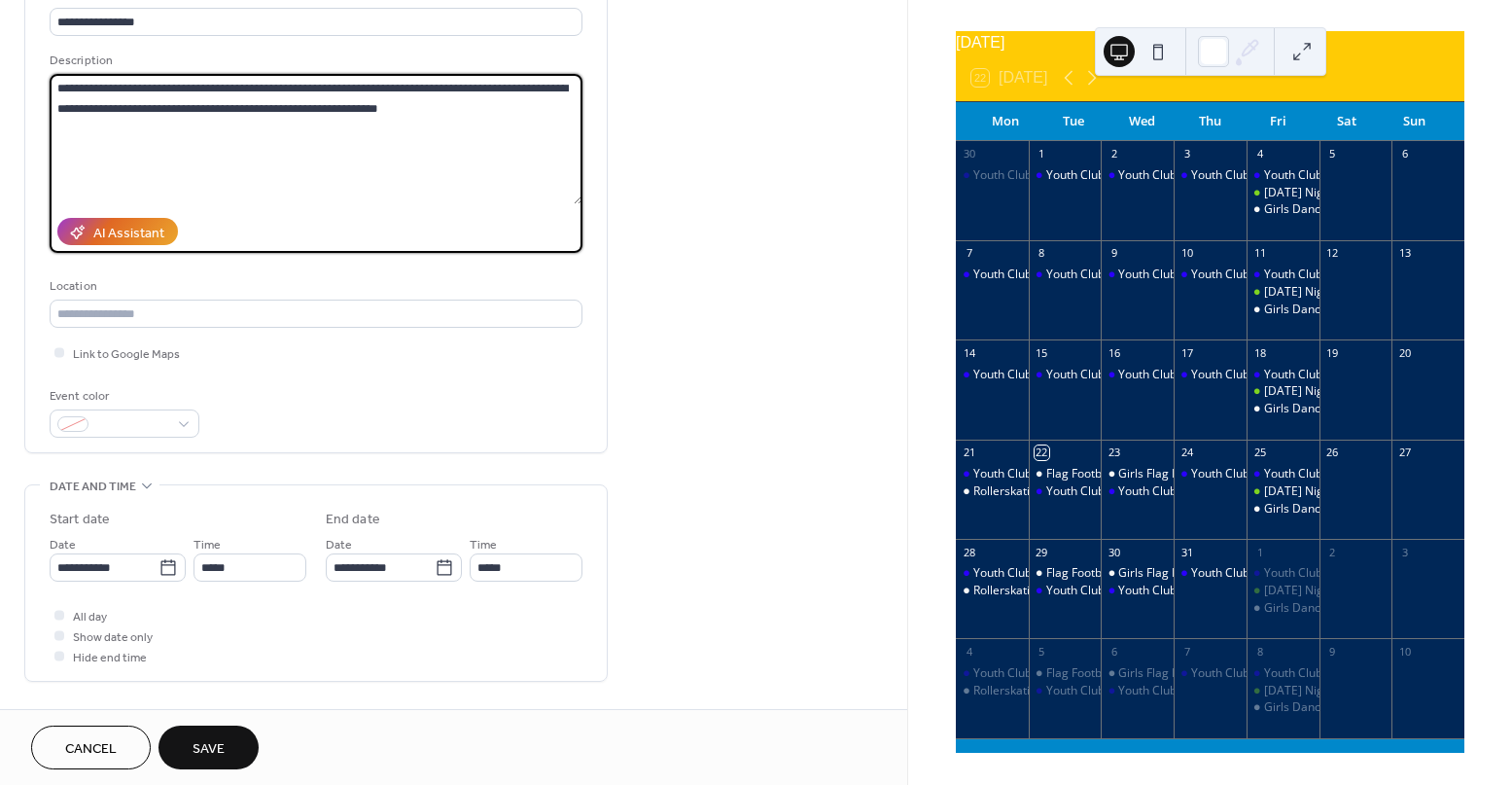scroll, scrollTop: 199, scrollLeft: 0, axis: vertical 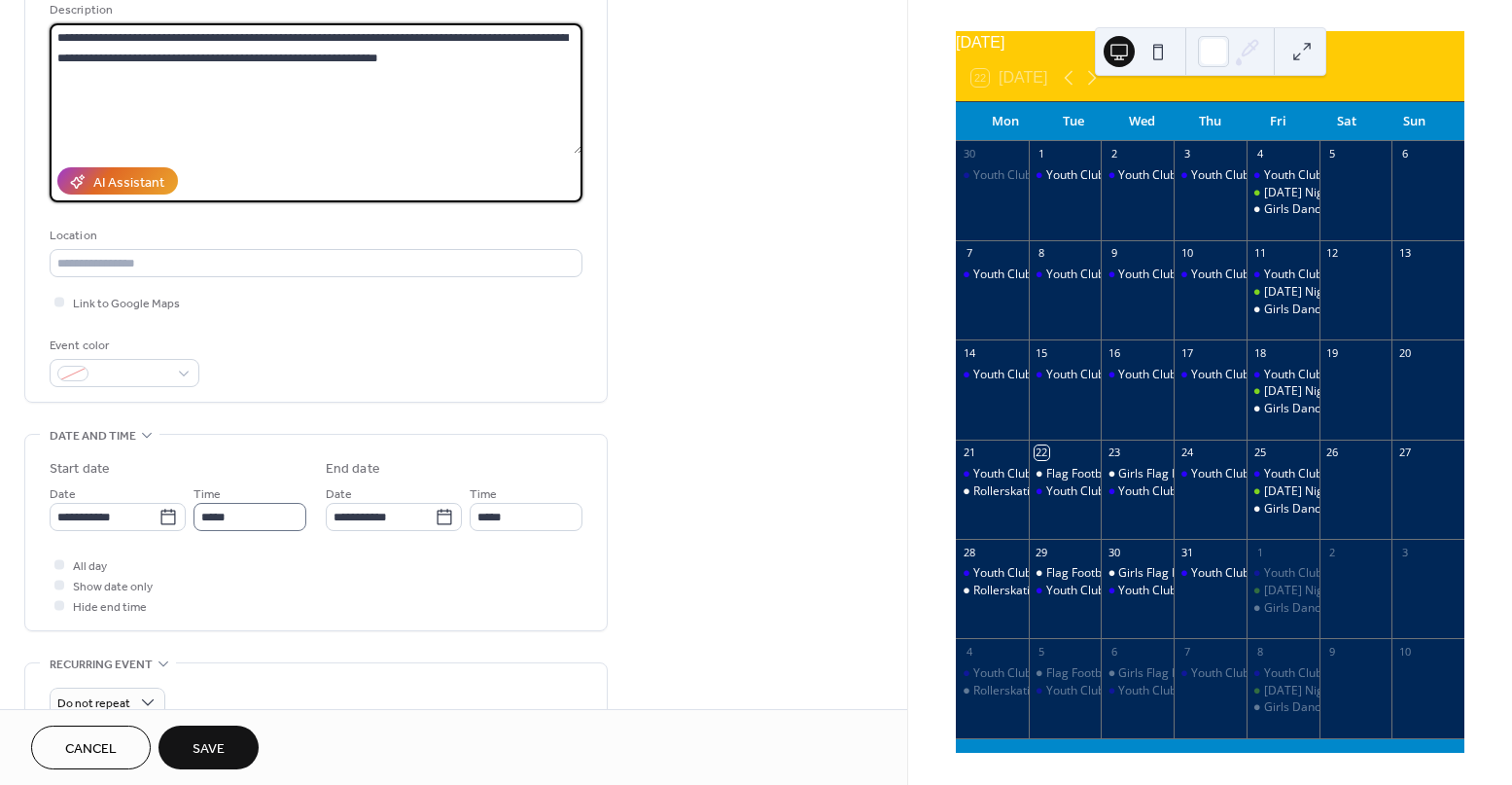 type on "**********" 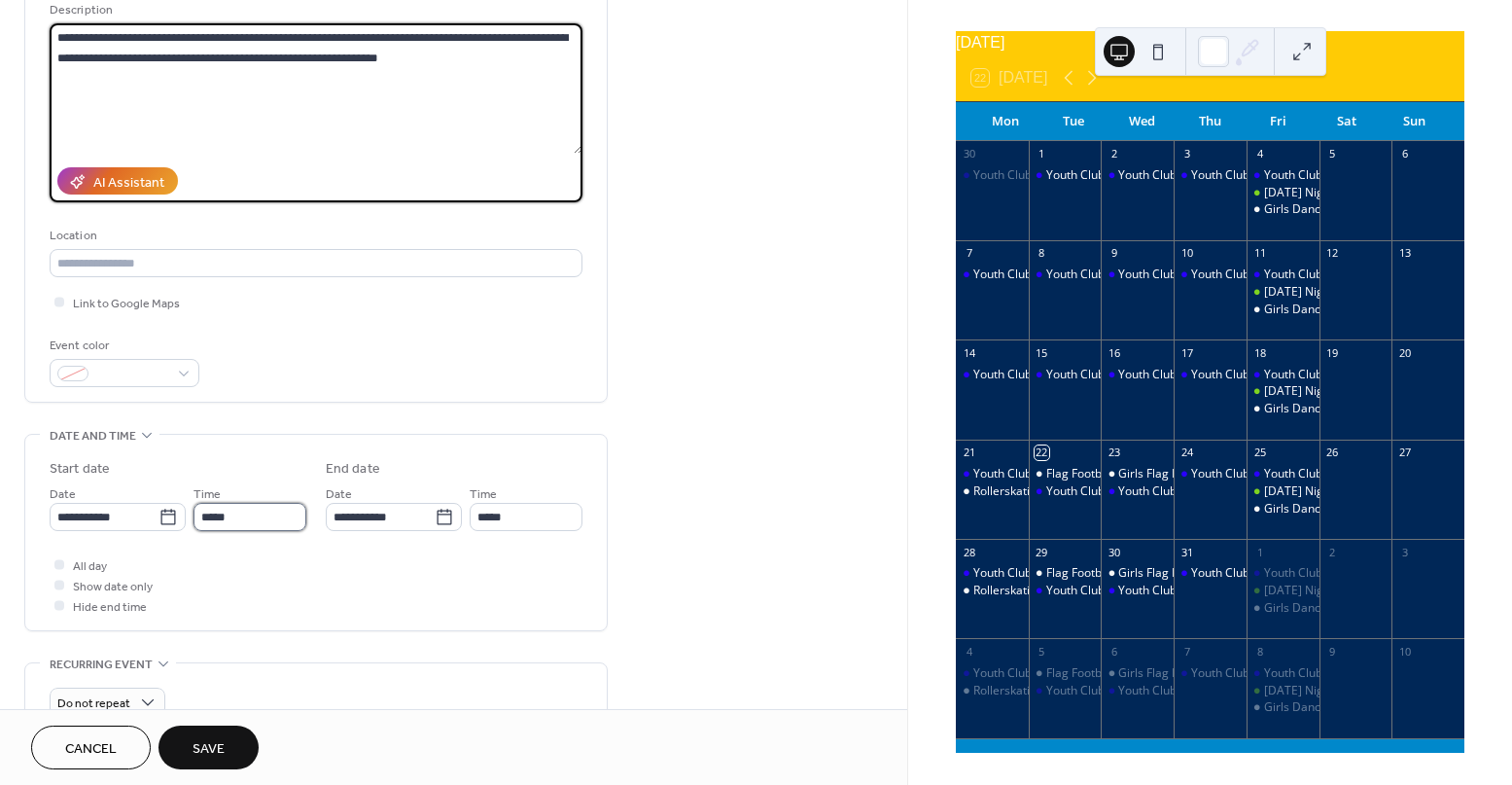 click on "*****" at bounding box center (250, 517) 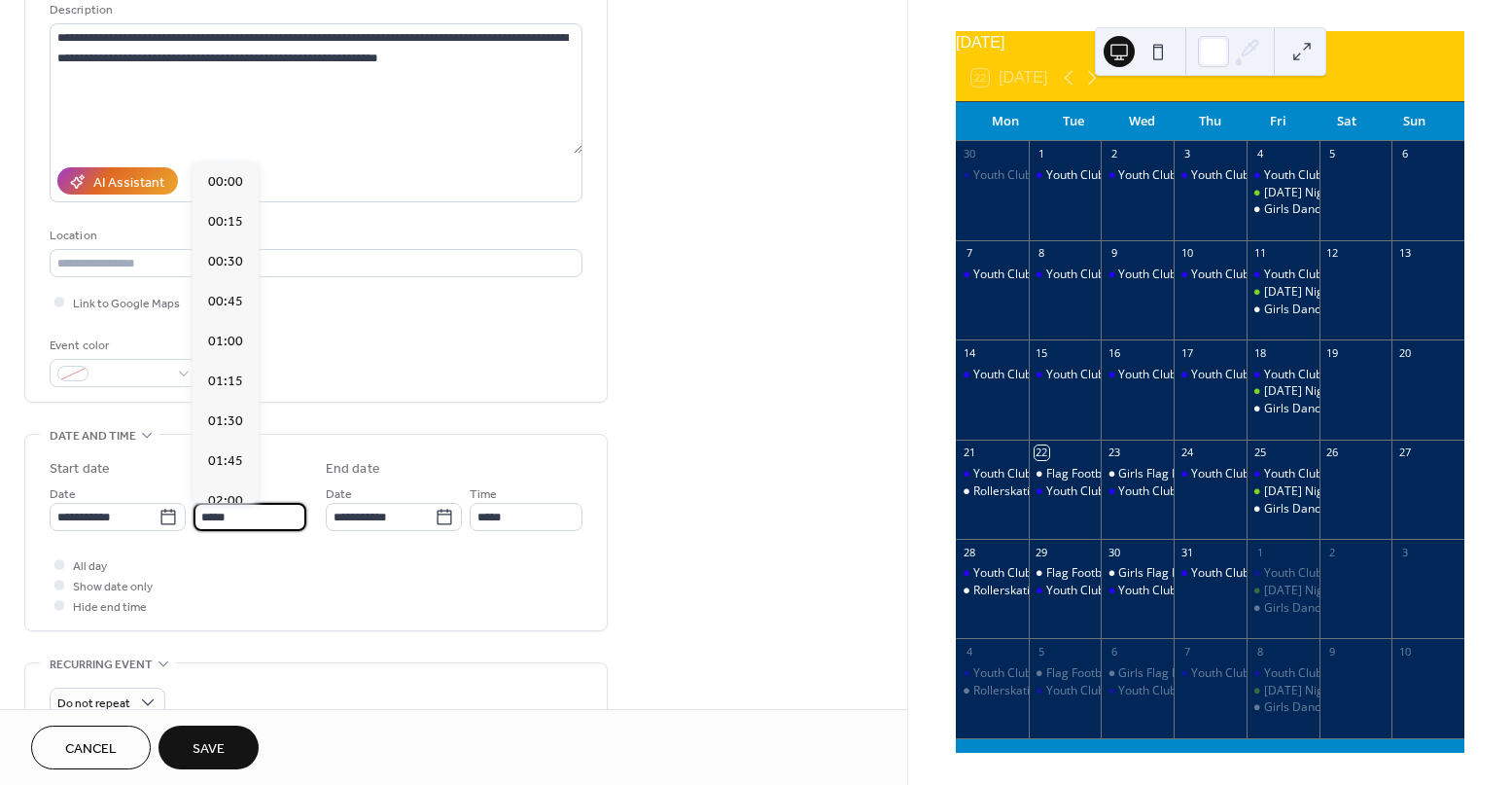 scroll, scrollTop: 1891, scrollLeft: 0, axis: vertical 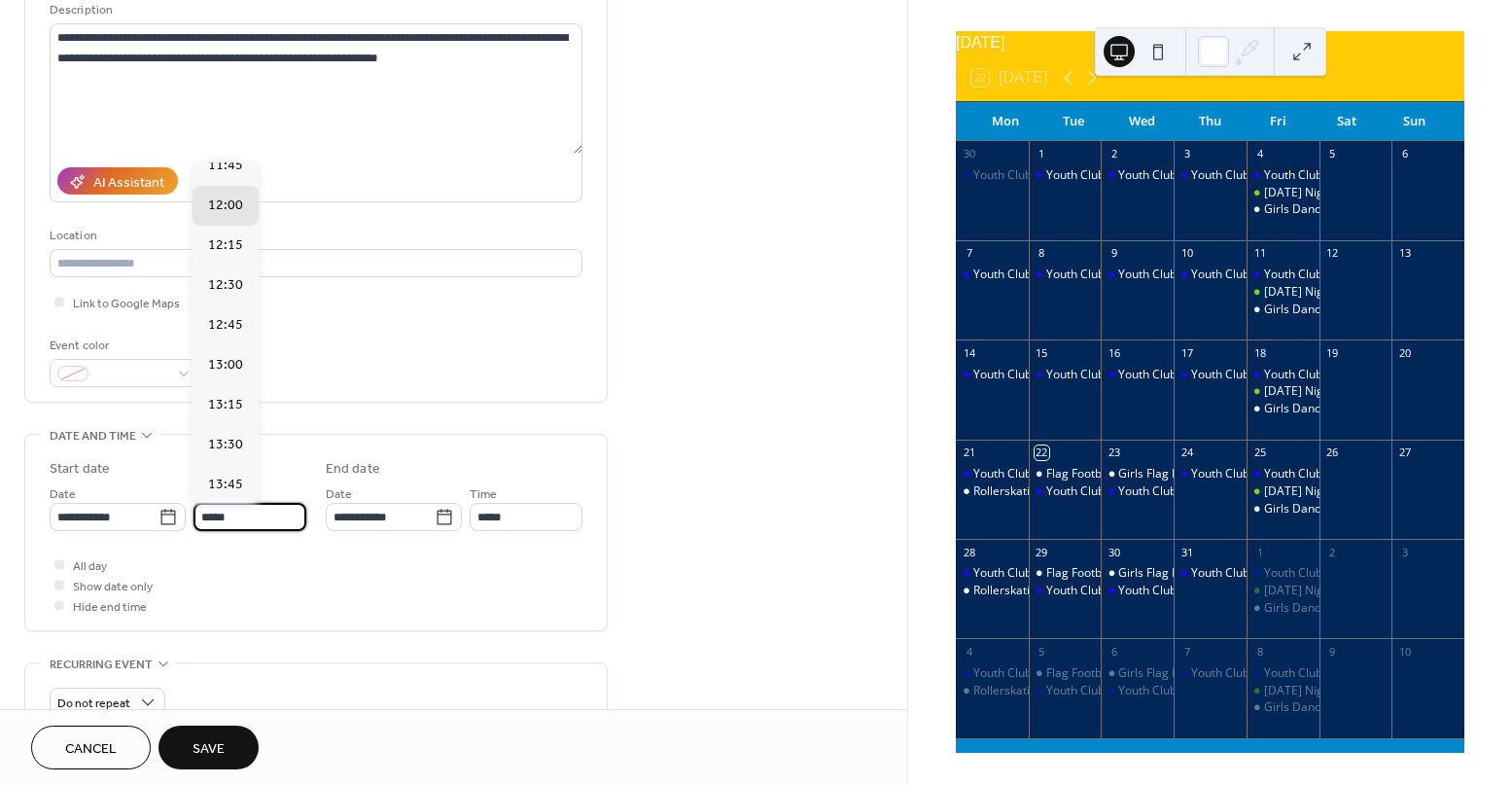 click on "14:00" at bounding box center (226, 524) 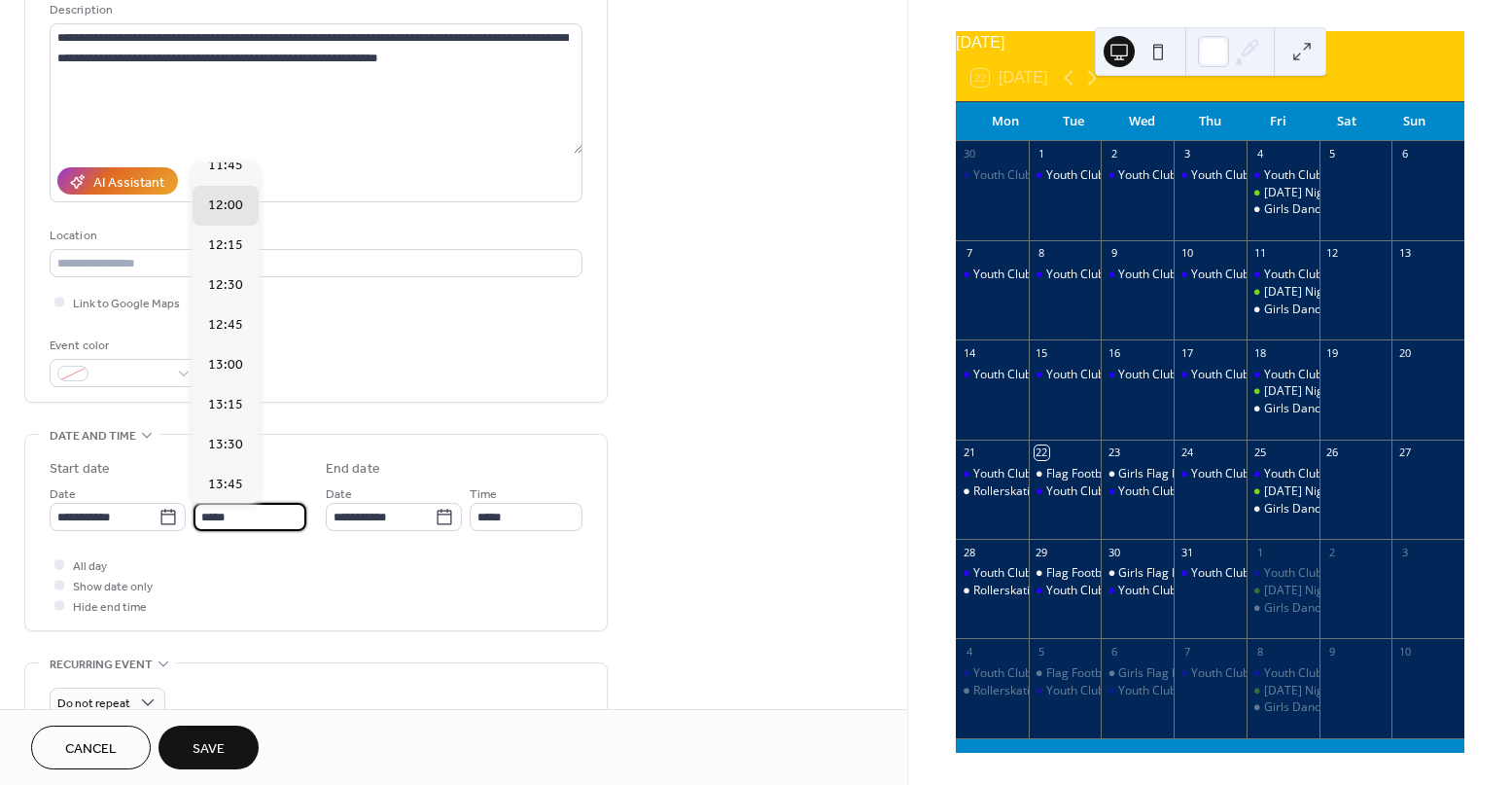 type on "*****" 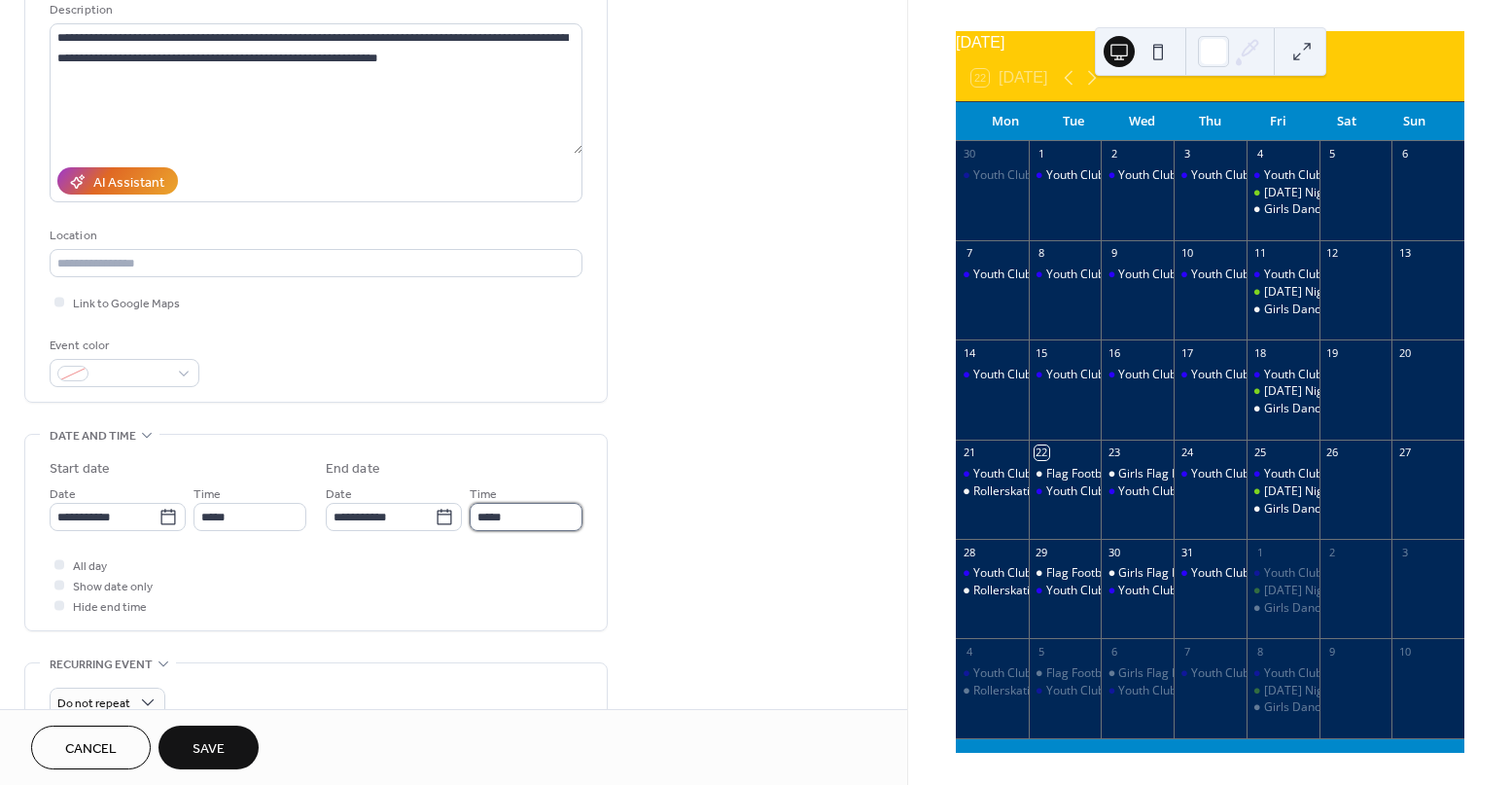 click on "*****" at bounding box center [526, 517] 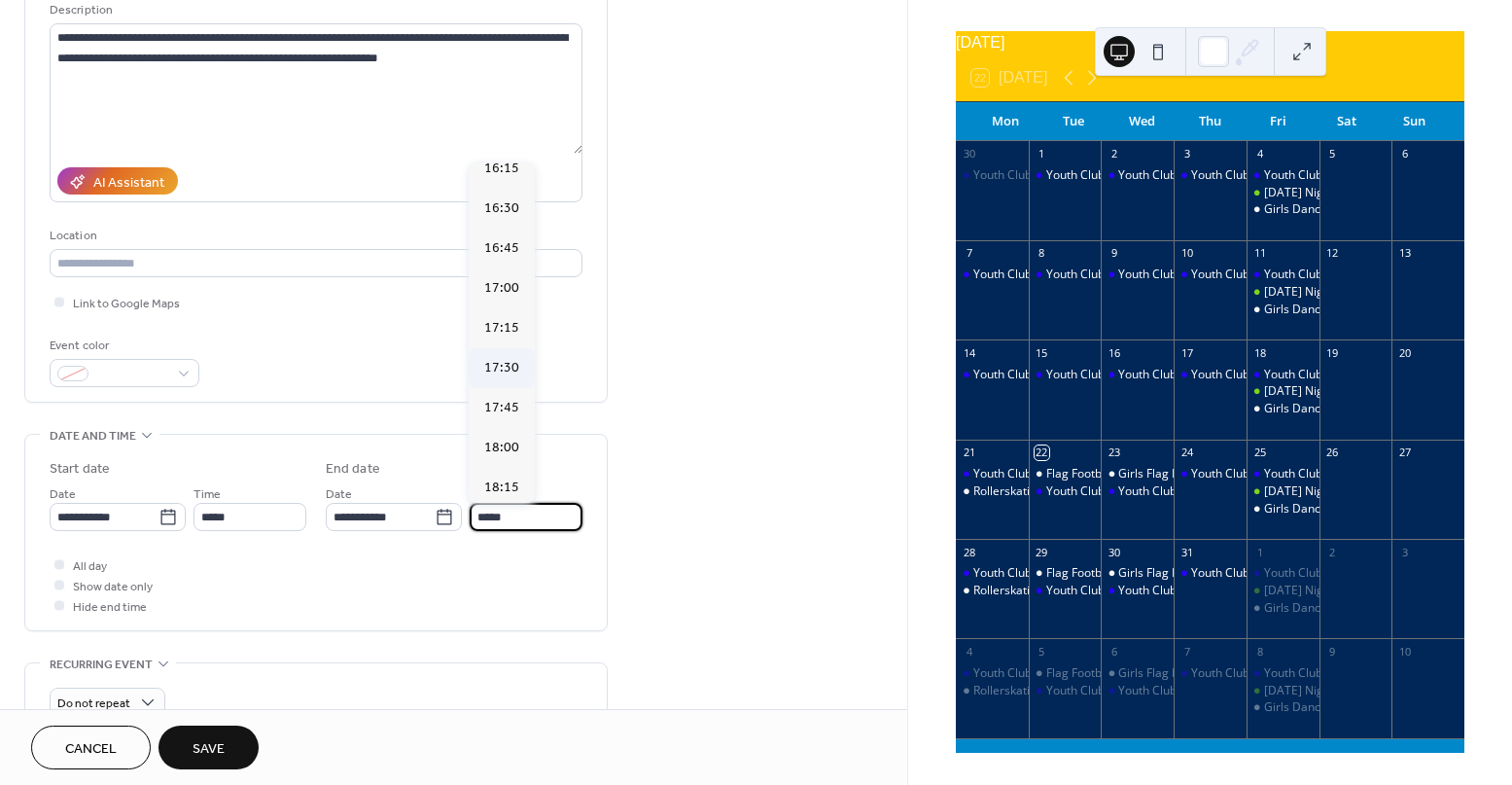 scroll, scrollTop: 335, scrollLeft: 0, axis: vertical 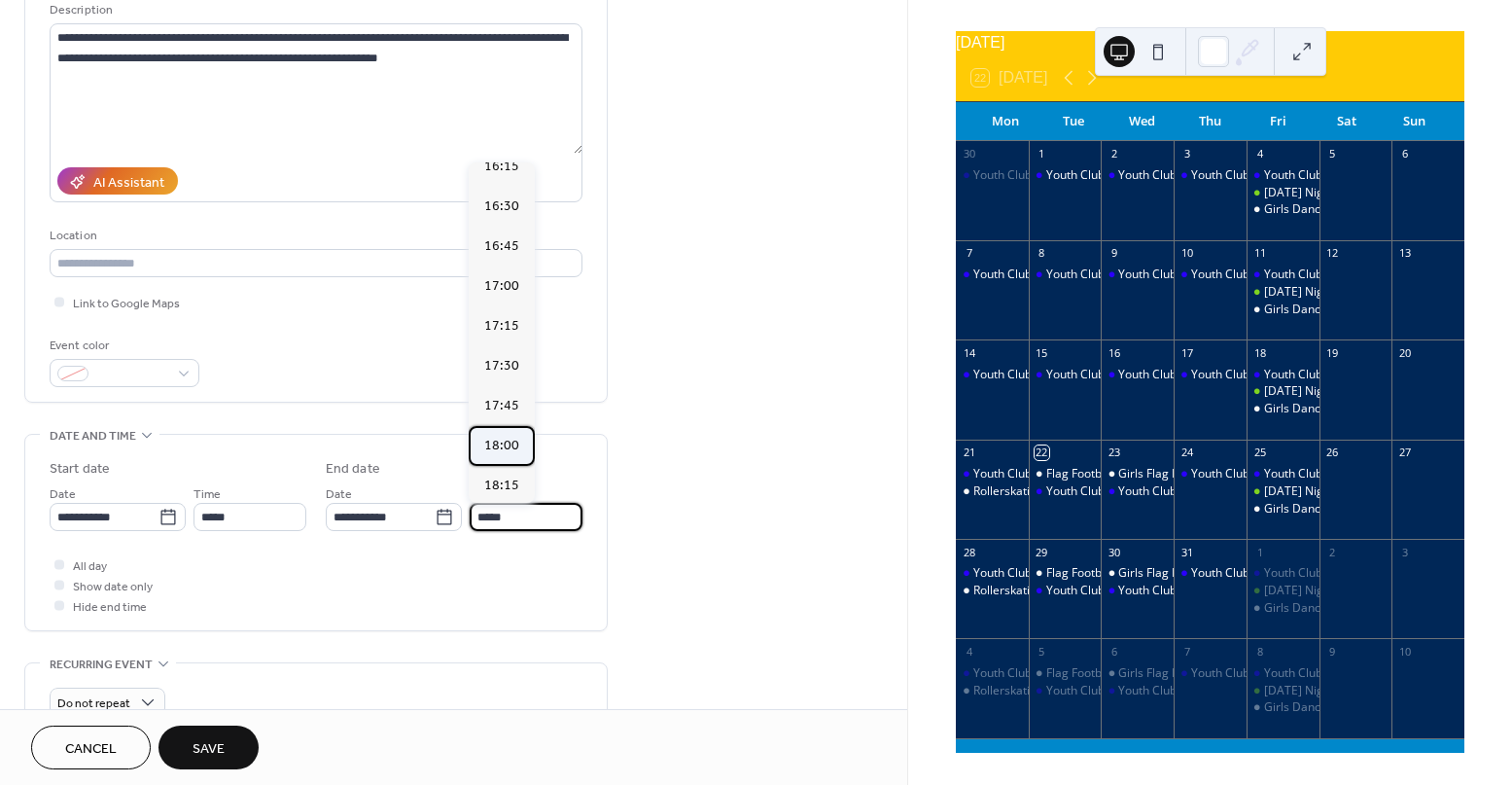 click on "18:00" at bounding box center (502, 446) 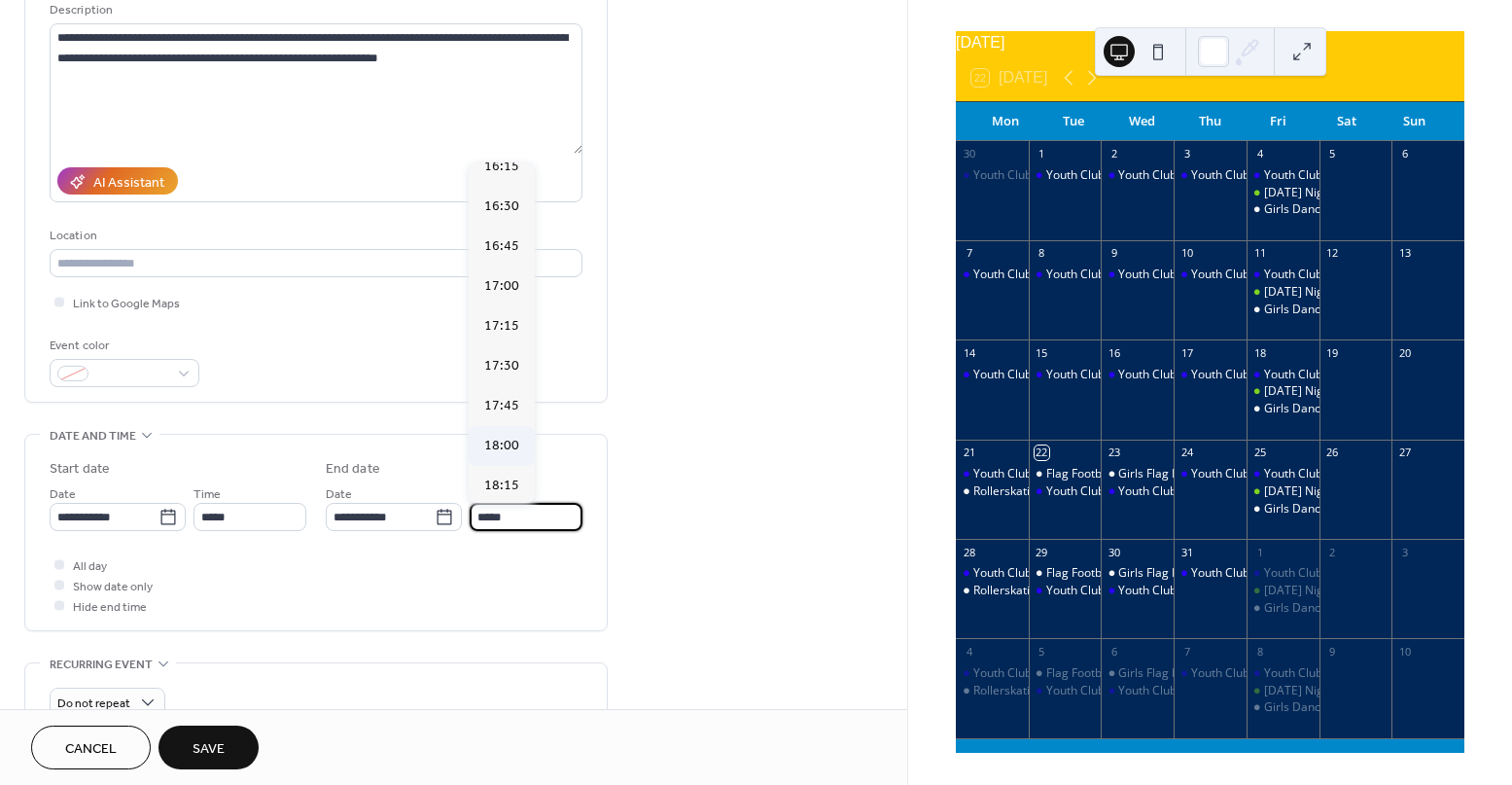 type on "*****" 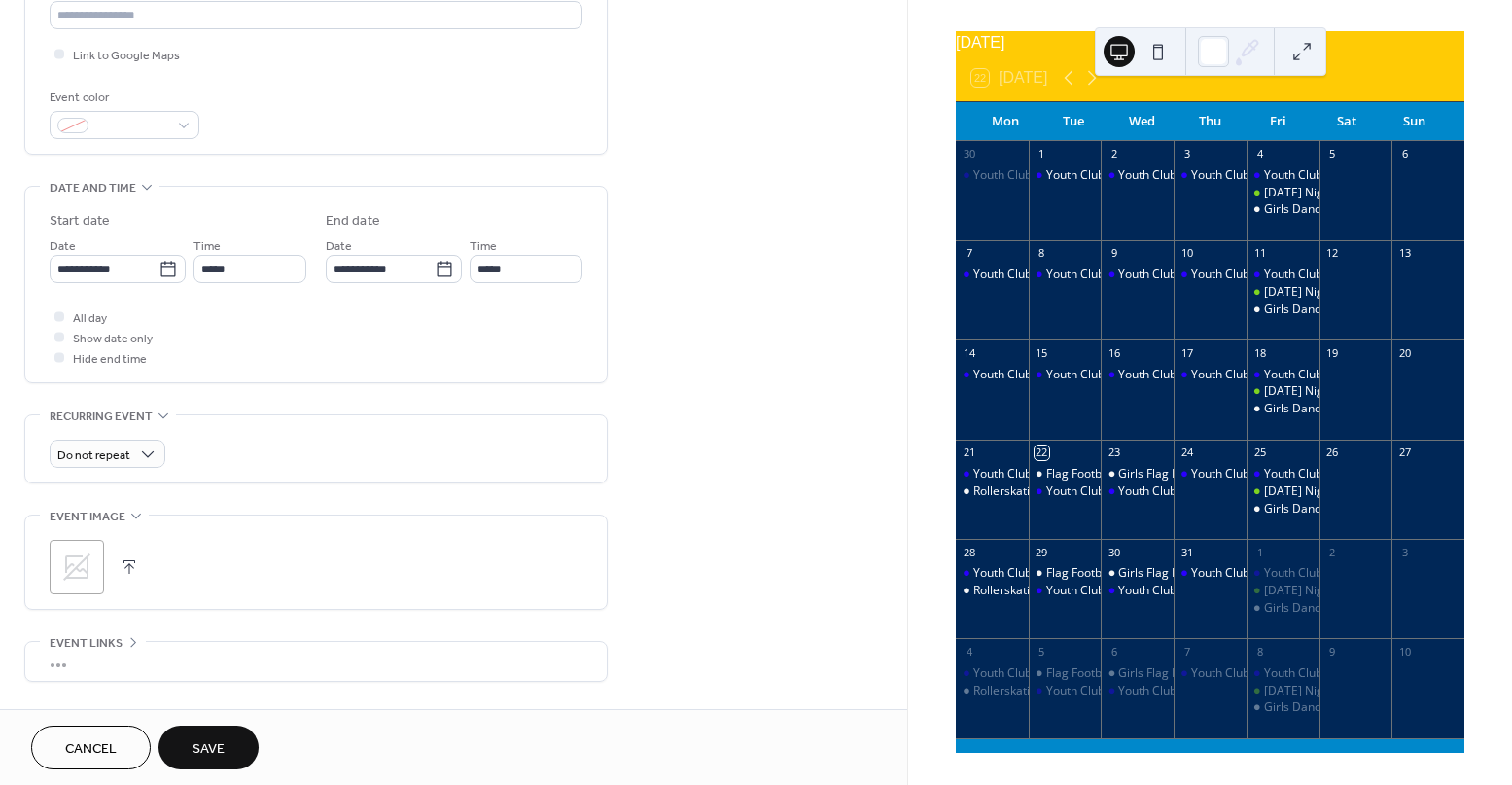 scroll, scrollTop: 453, scrollLeft: 0, axis: vertical 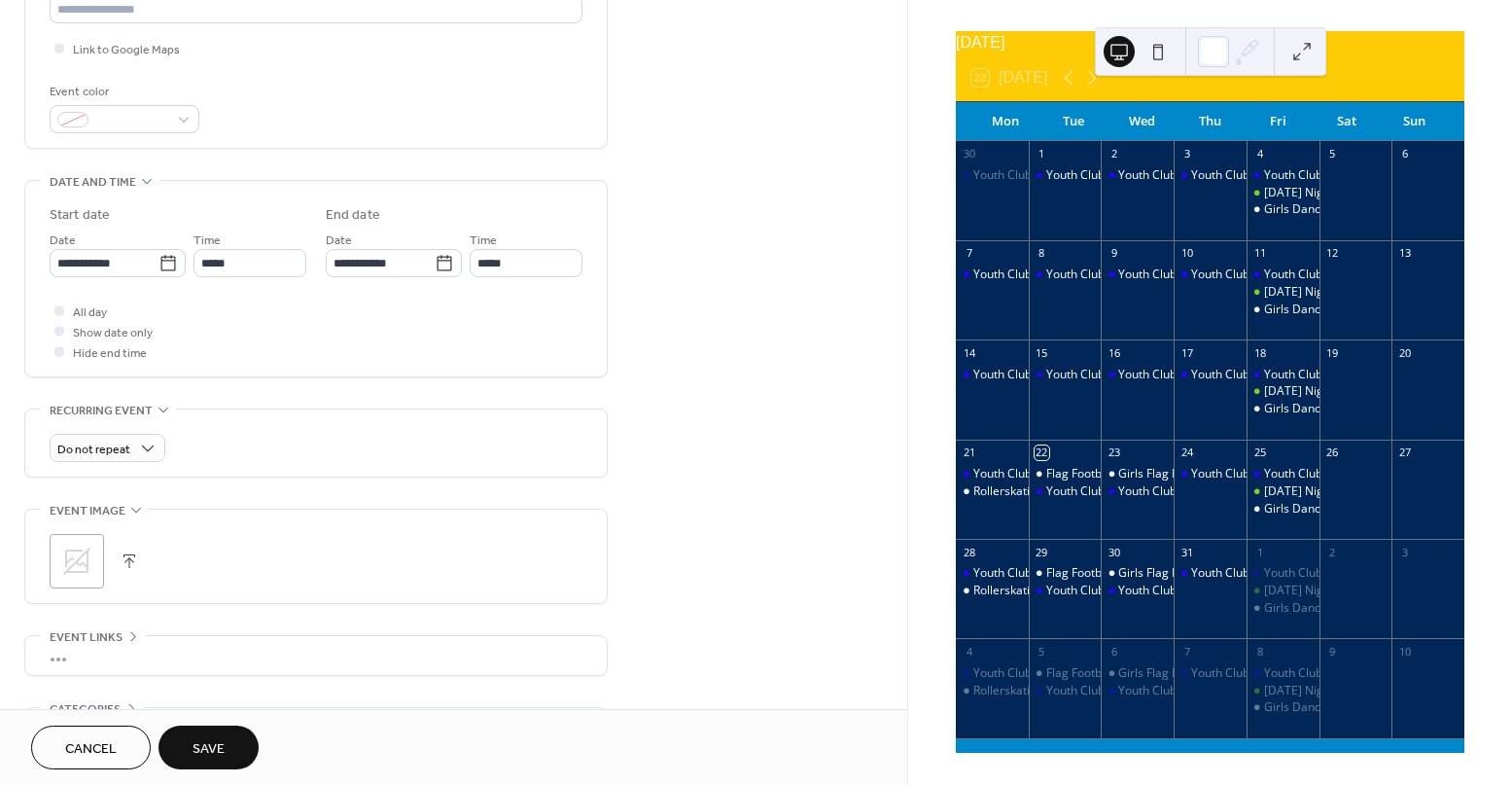 click on "Save" at bounding box center (208, 747) 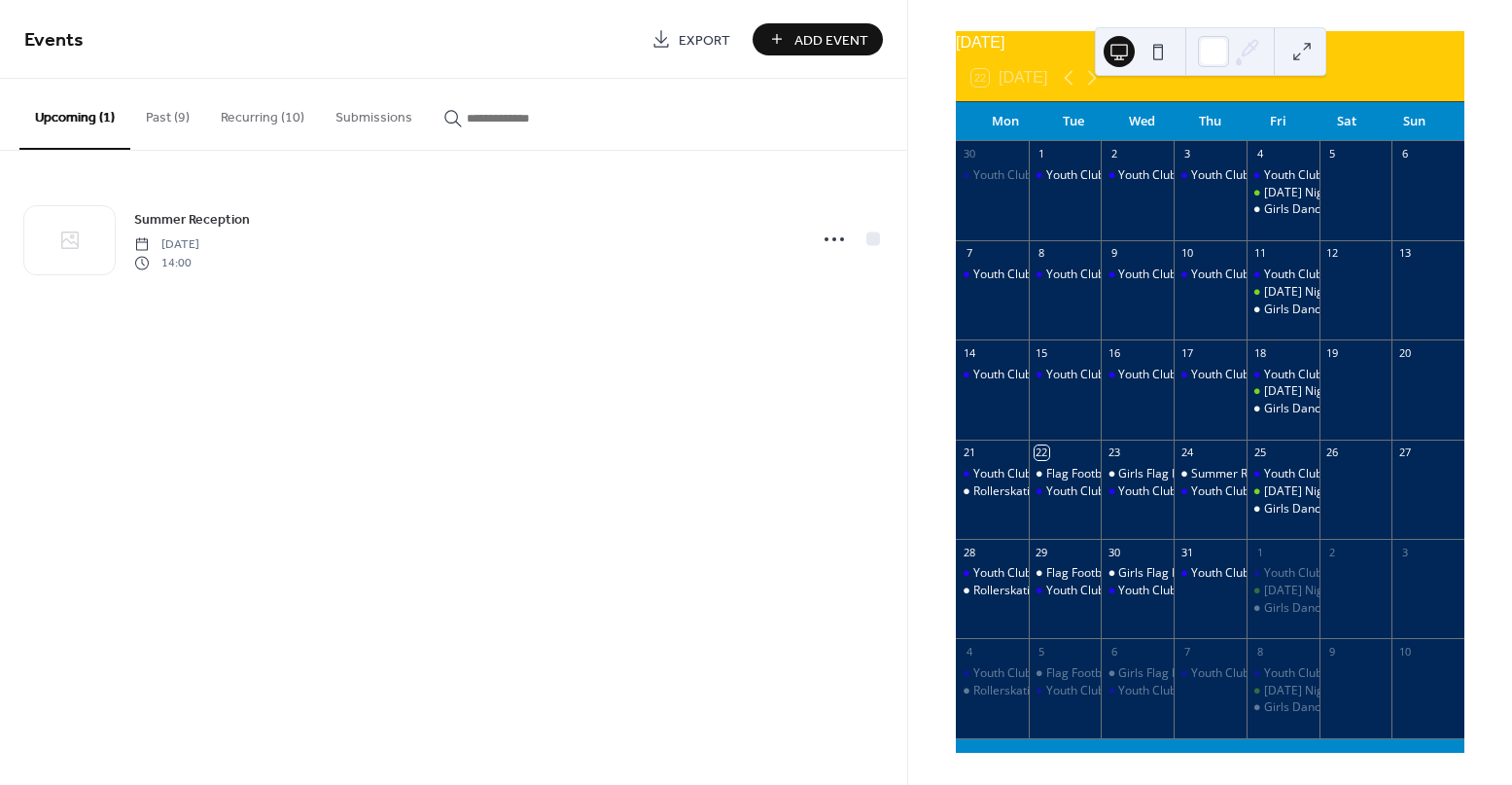 click on "Youth Club" at bounding box center (1210, 598) 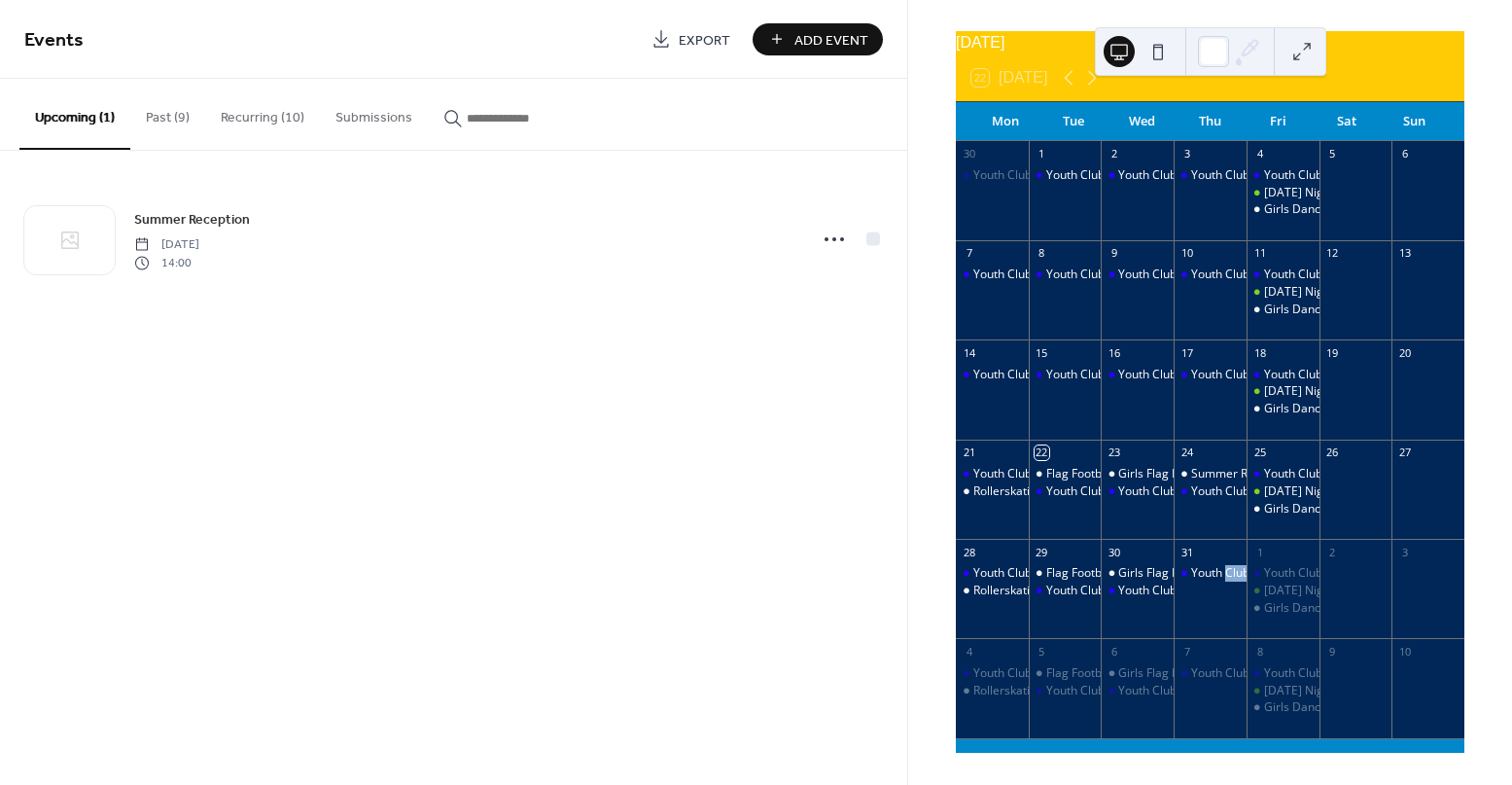 click on "Youth Club" at bounding box center [1210, 598] 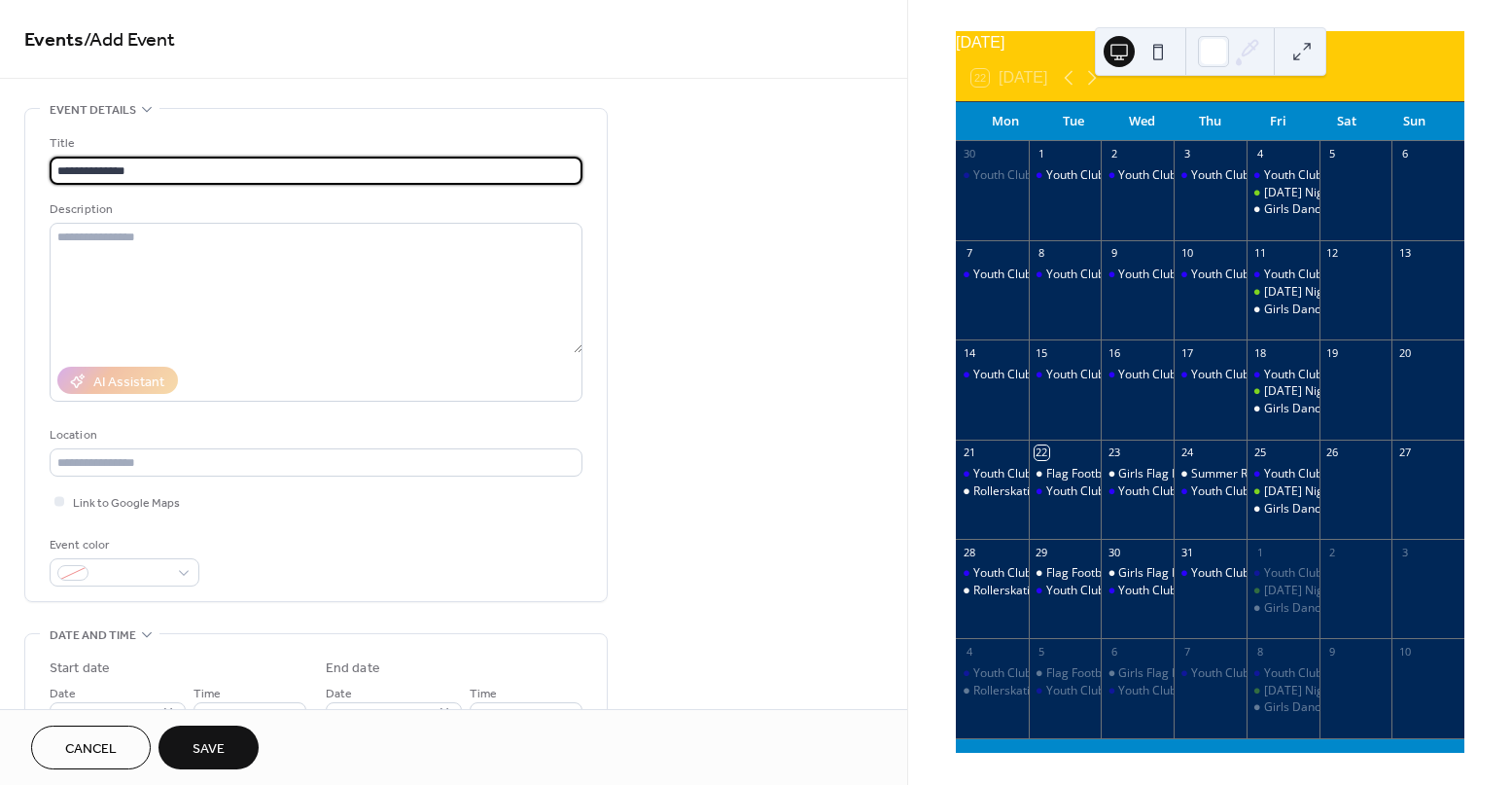 type on "**********" 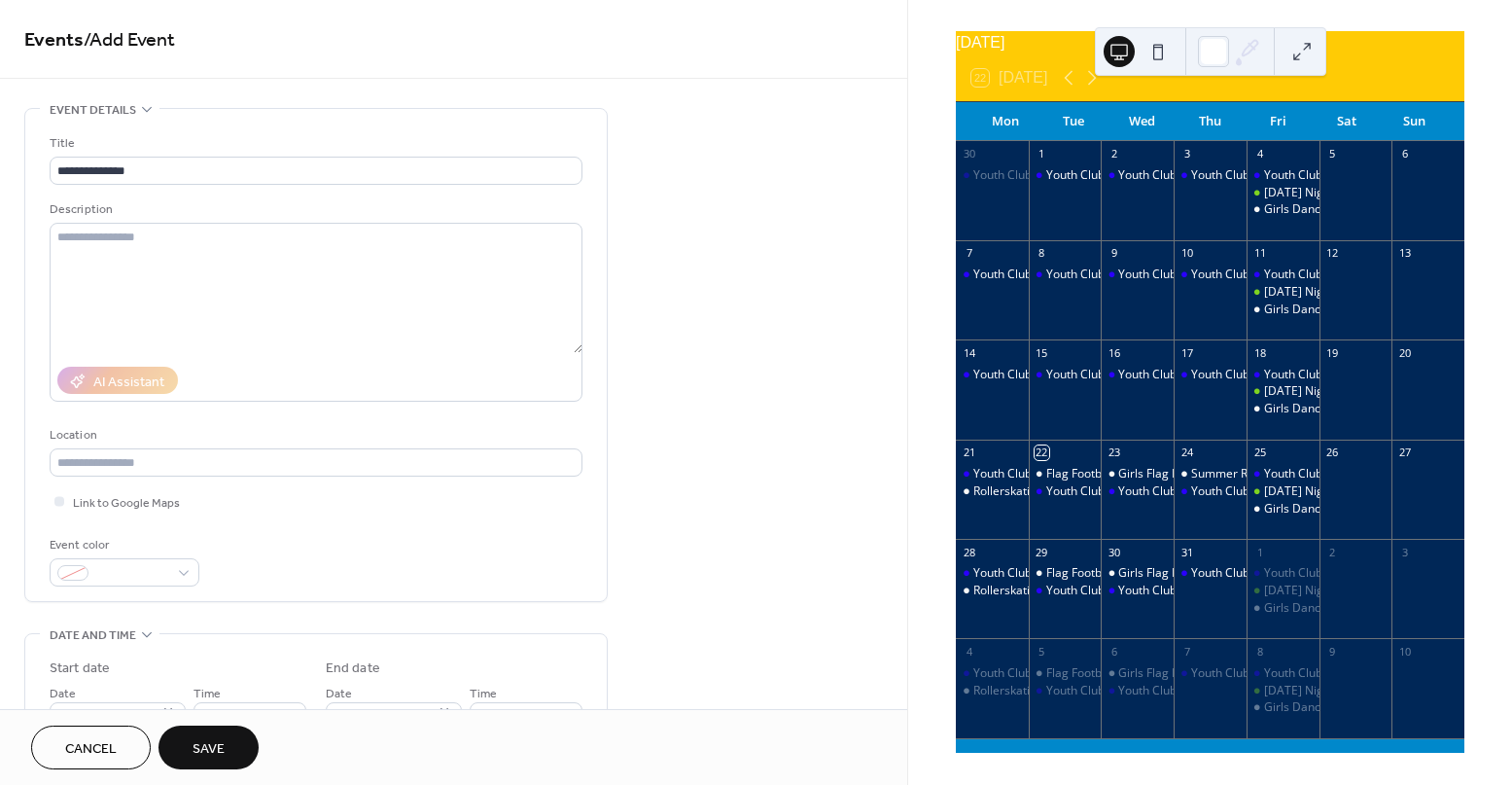 click on "Cancel" at bounding box center (90, 749) 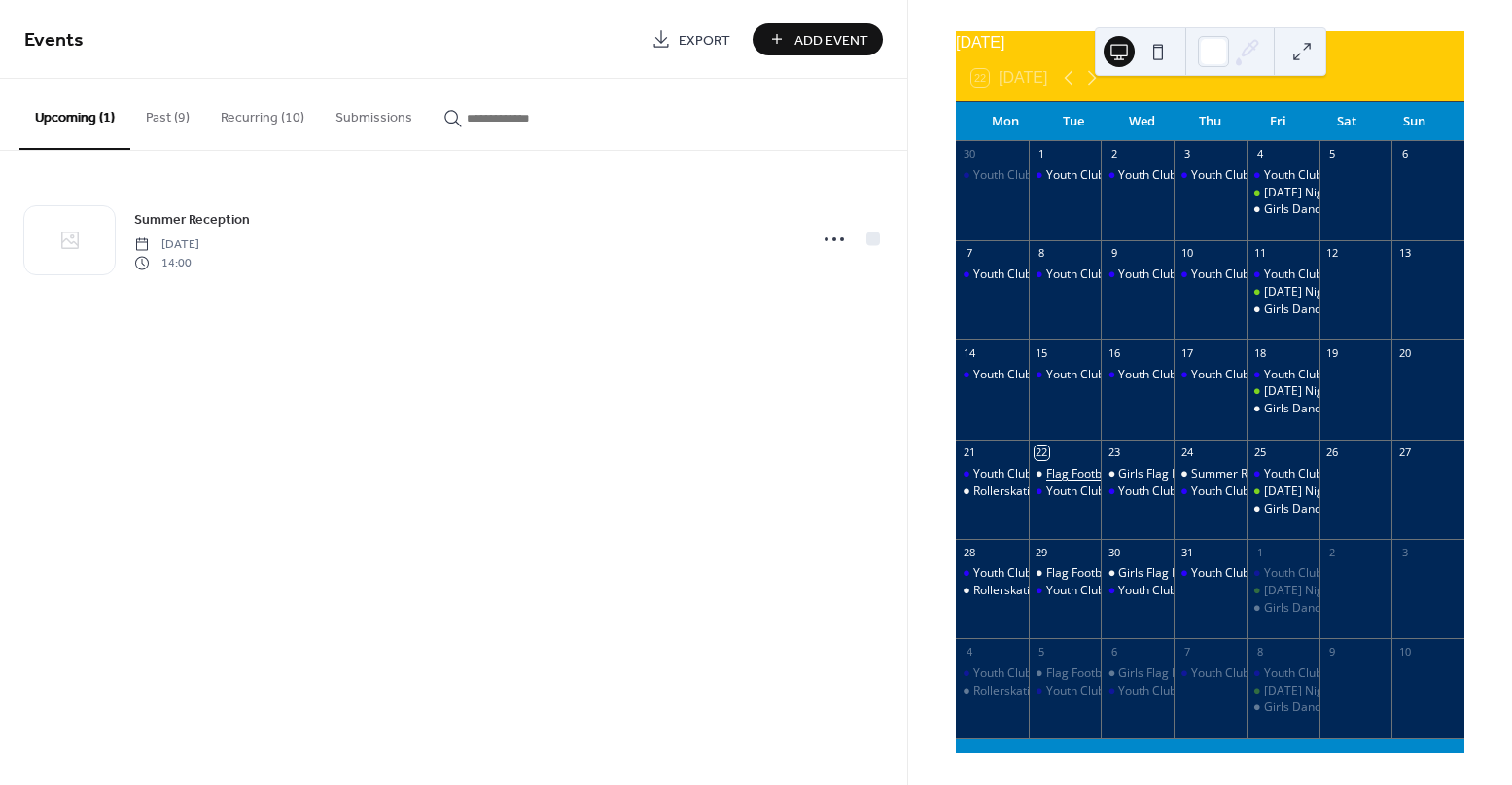 click on "Flag Football" at bounding box center (1080, 474) 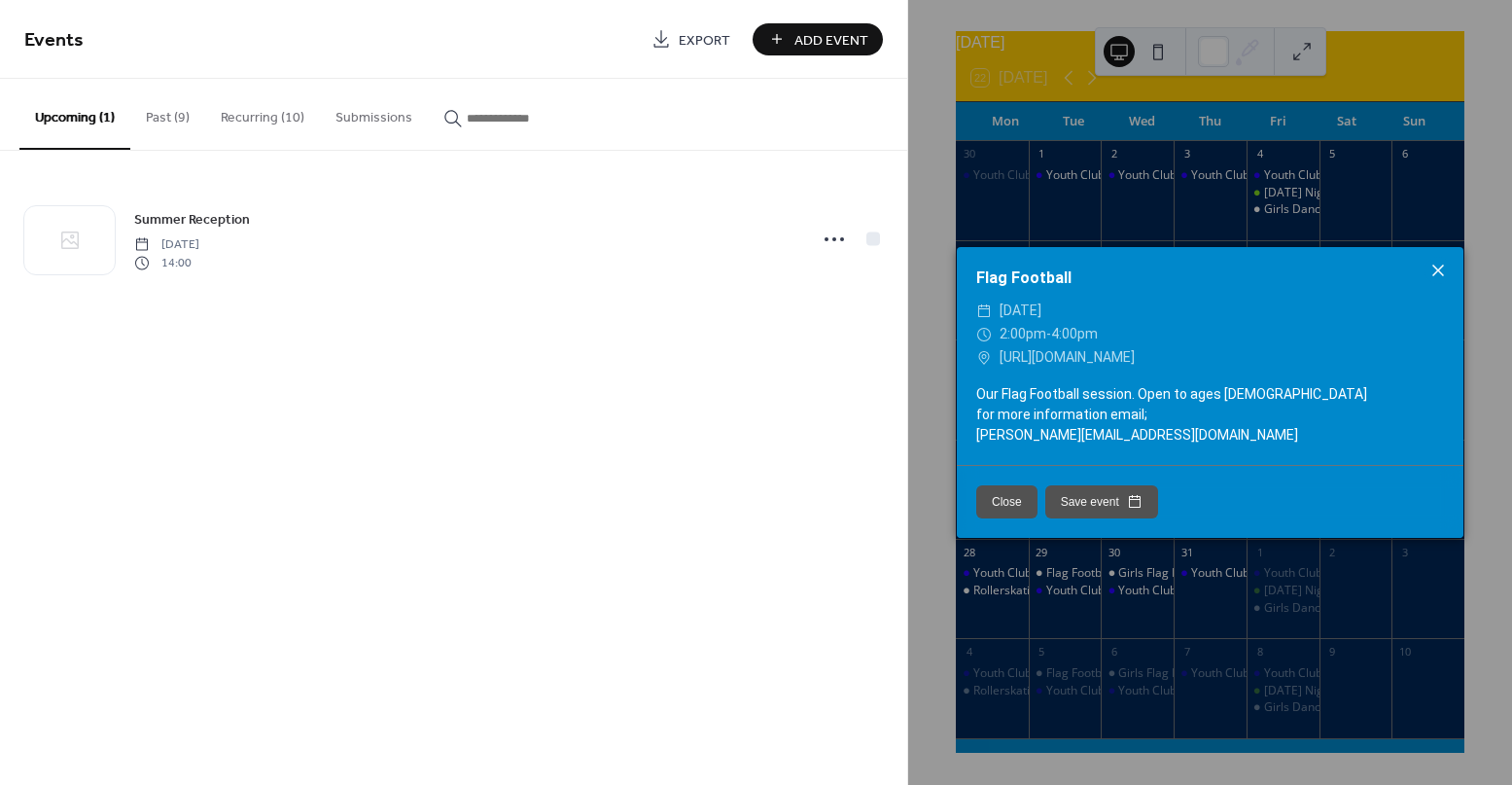 click 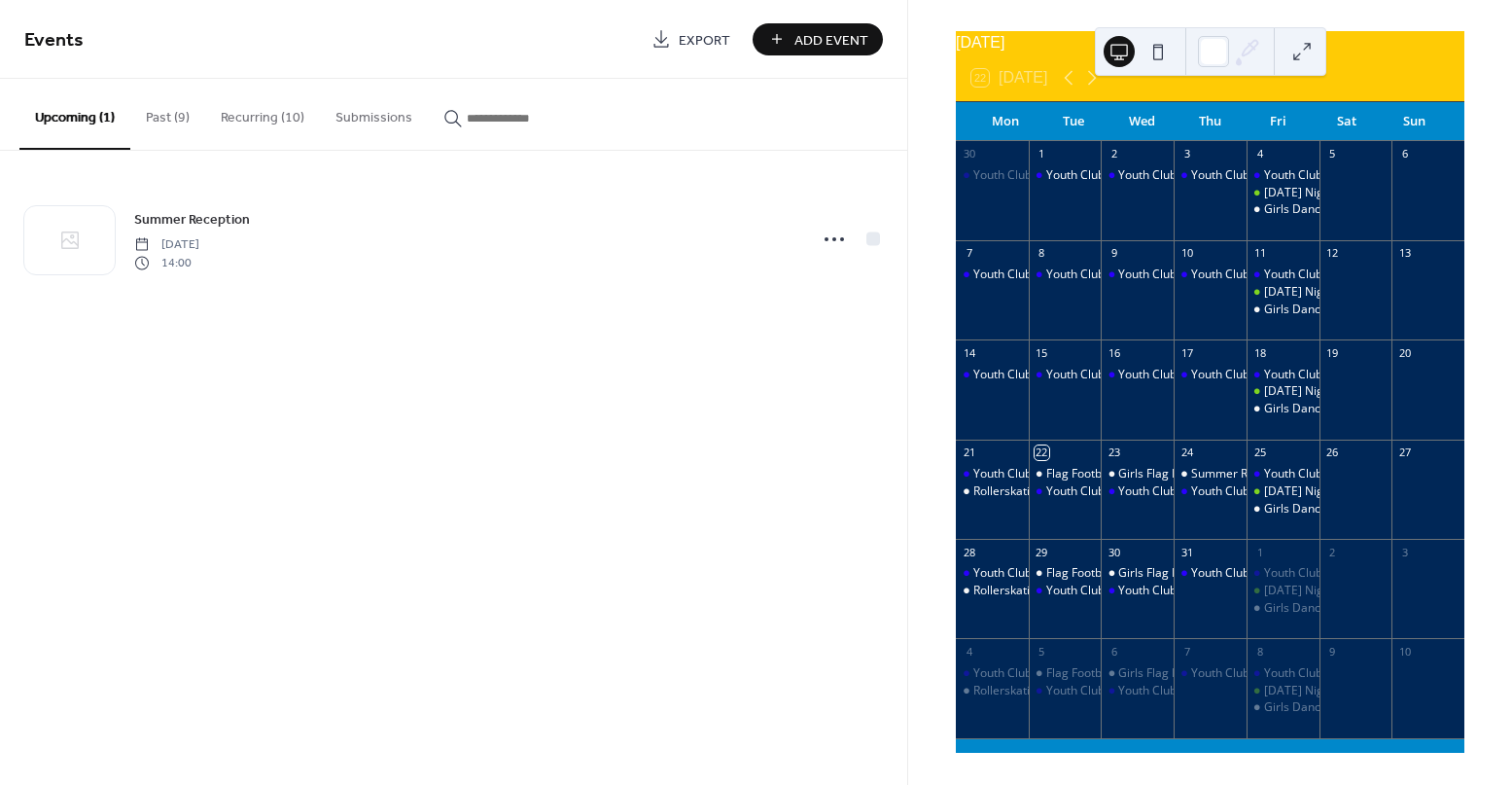 click on "Recurring (10)" at bounding box center (263, 113) 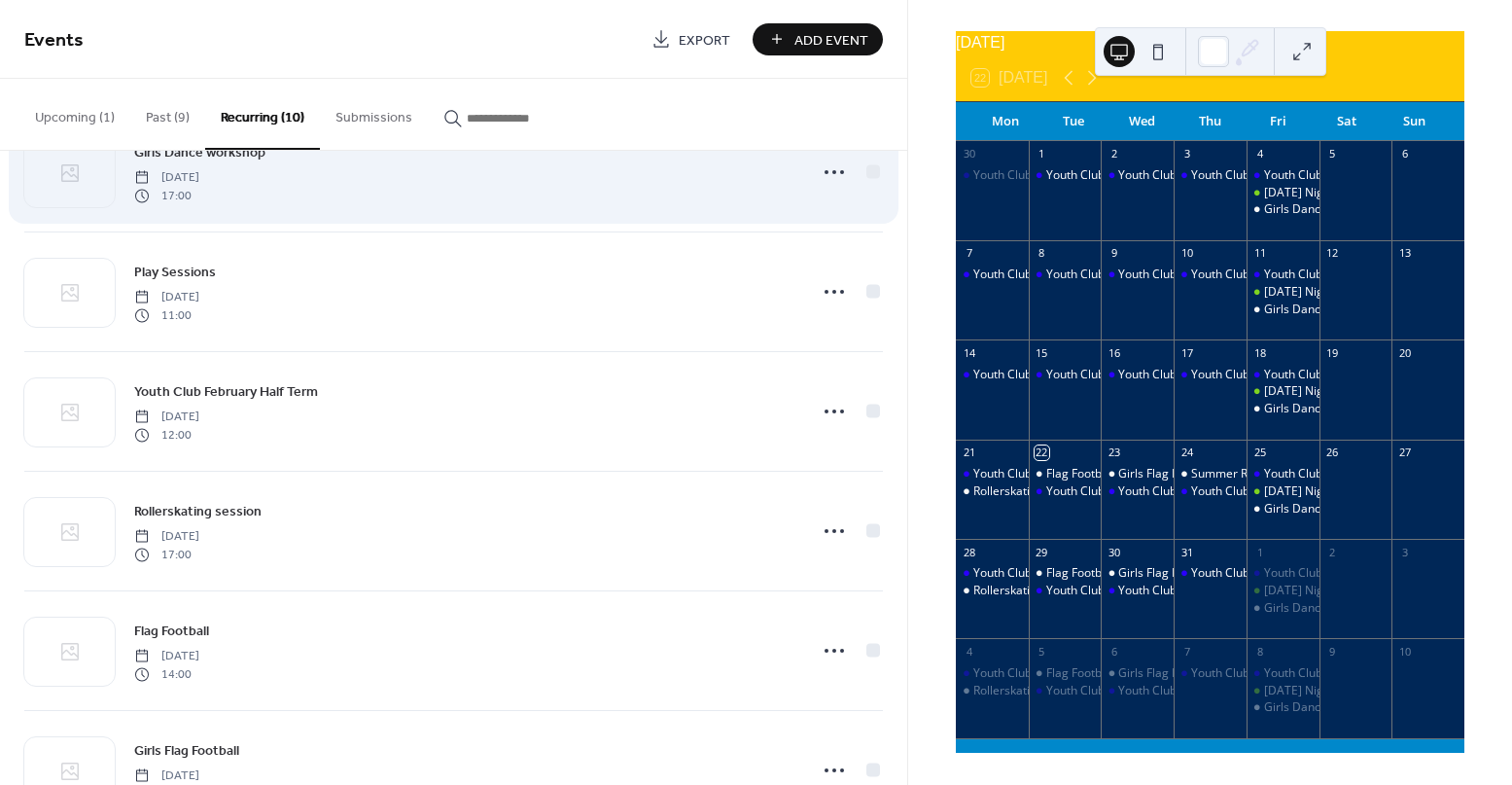 scroll, scrollTop: 620, scrollLeft: 0, axis: vertical 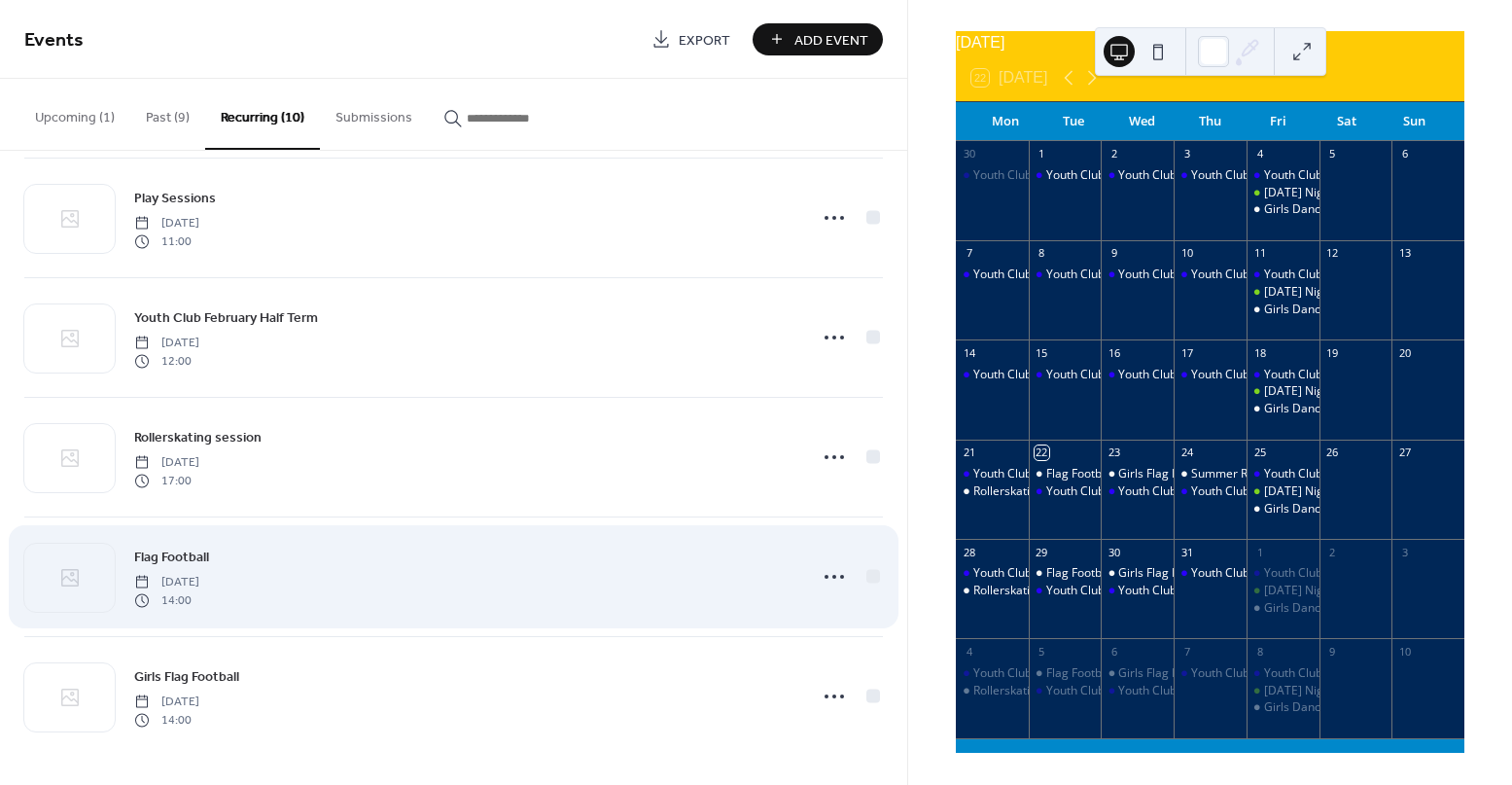 click on "Flag Football" at bounding box center [171, 557] 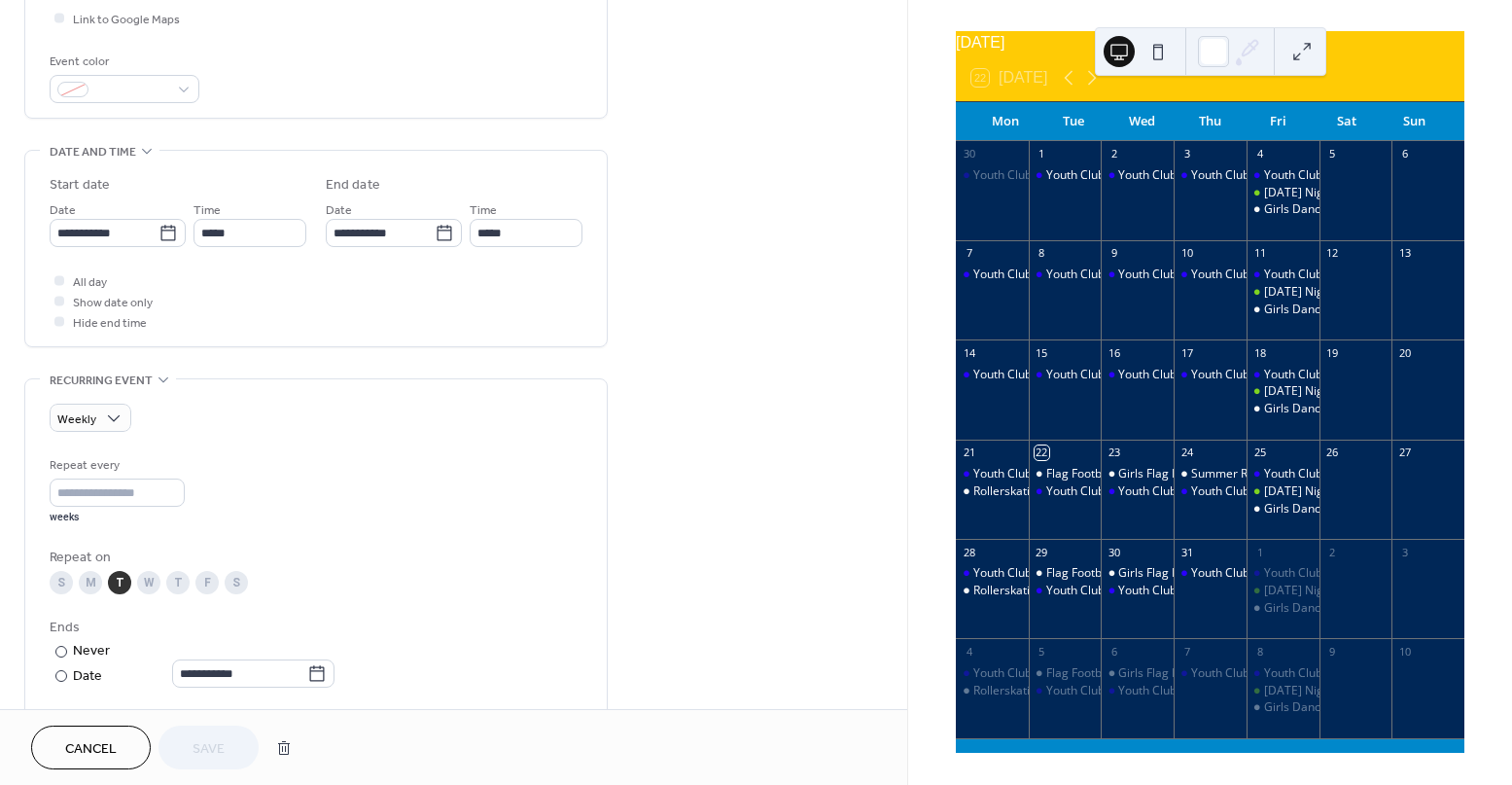 scroll, scrollTop: 580, scrollLeft: 0, axis: vertical 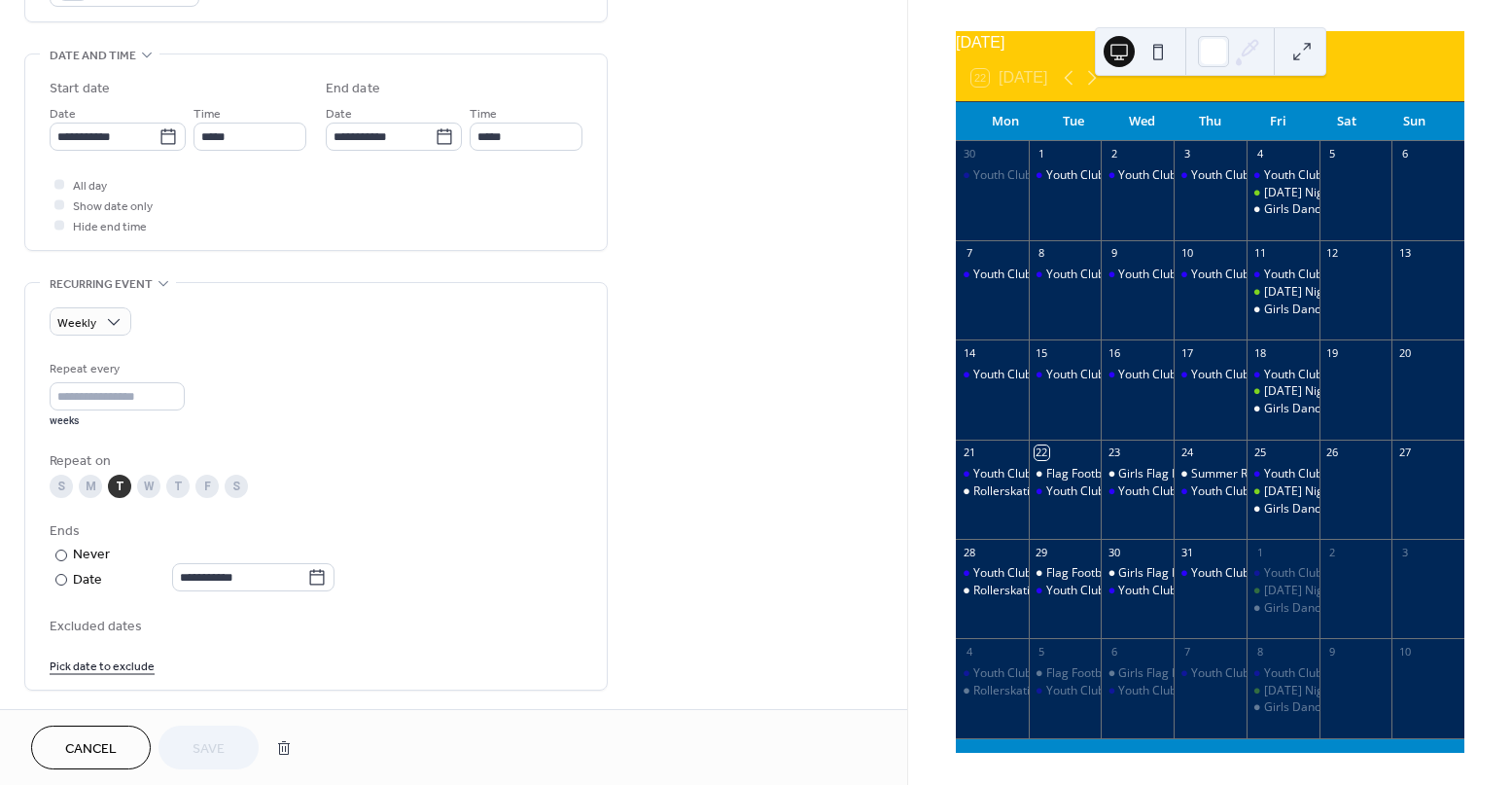 click on "T" at bounding box center (178, 486) 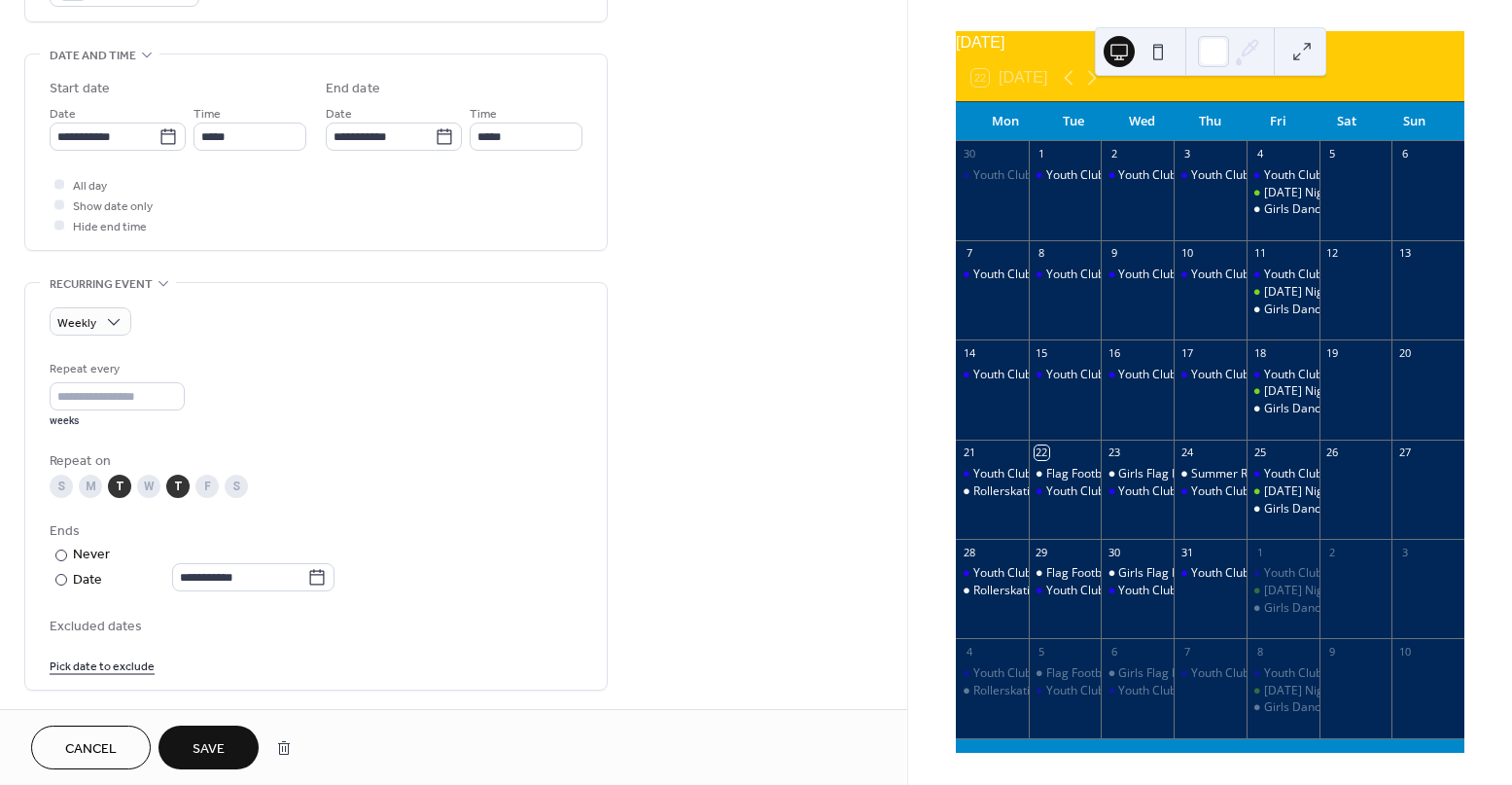 click on "Save" at bounding box center (208, 749) 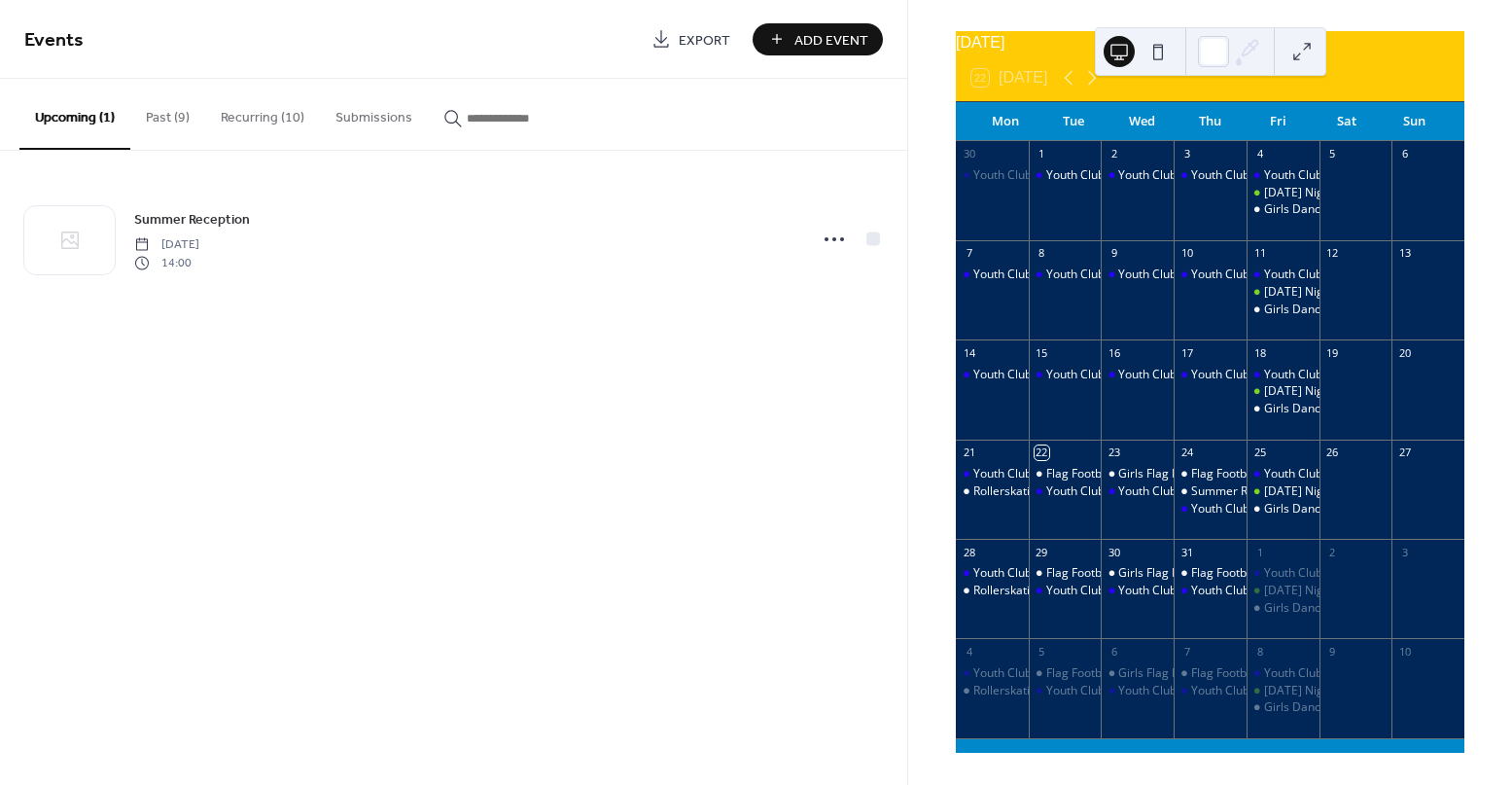 scroll, scrollTop: 85, scrollLeft: 0, axis: vertical 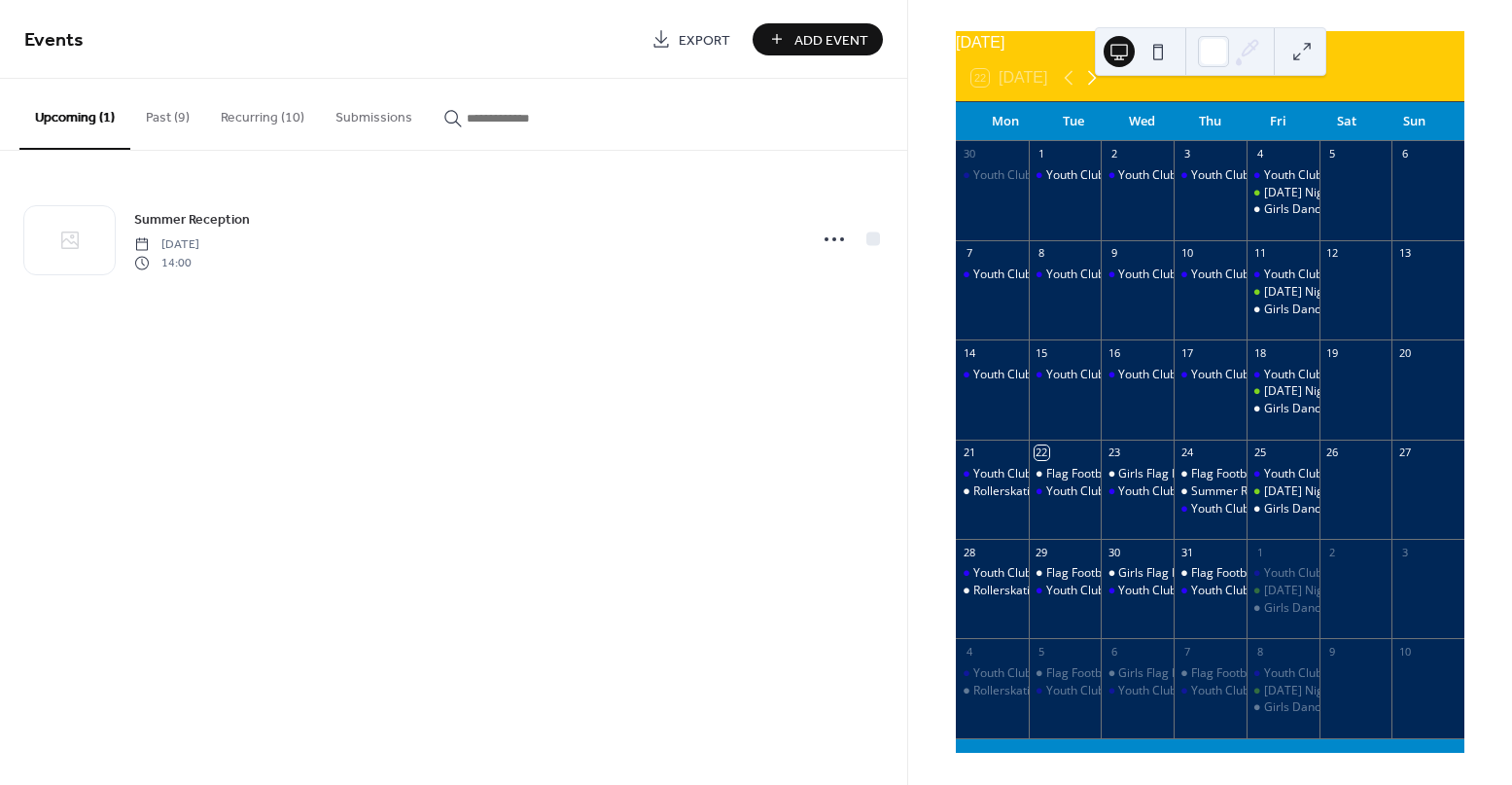 click 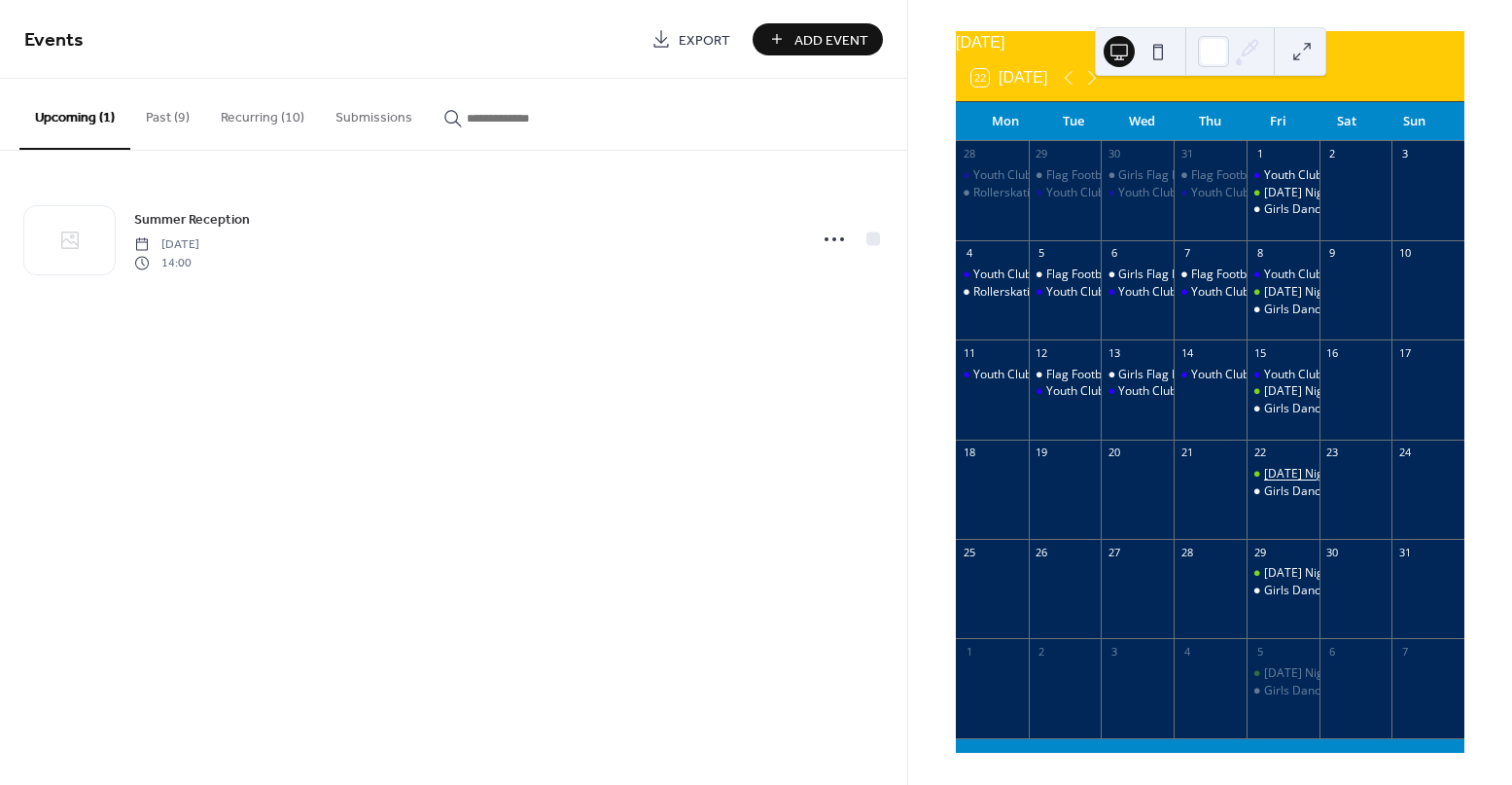 click on "[DATE] Night Lights" at bounding box center [1317, 474] 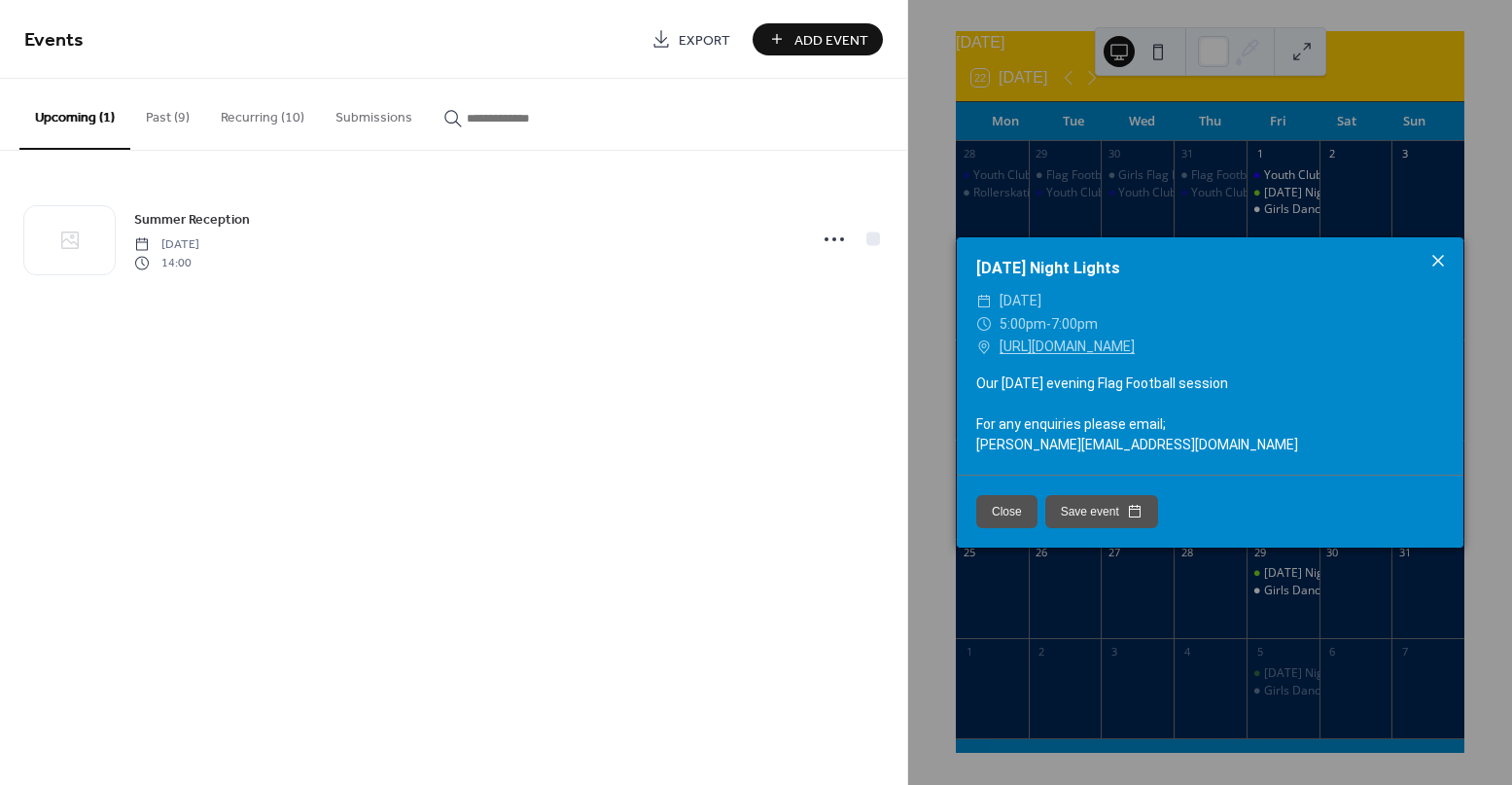 click 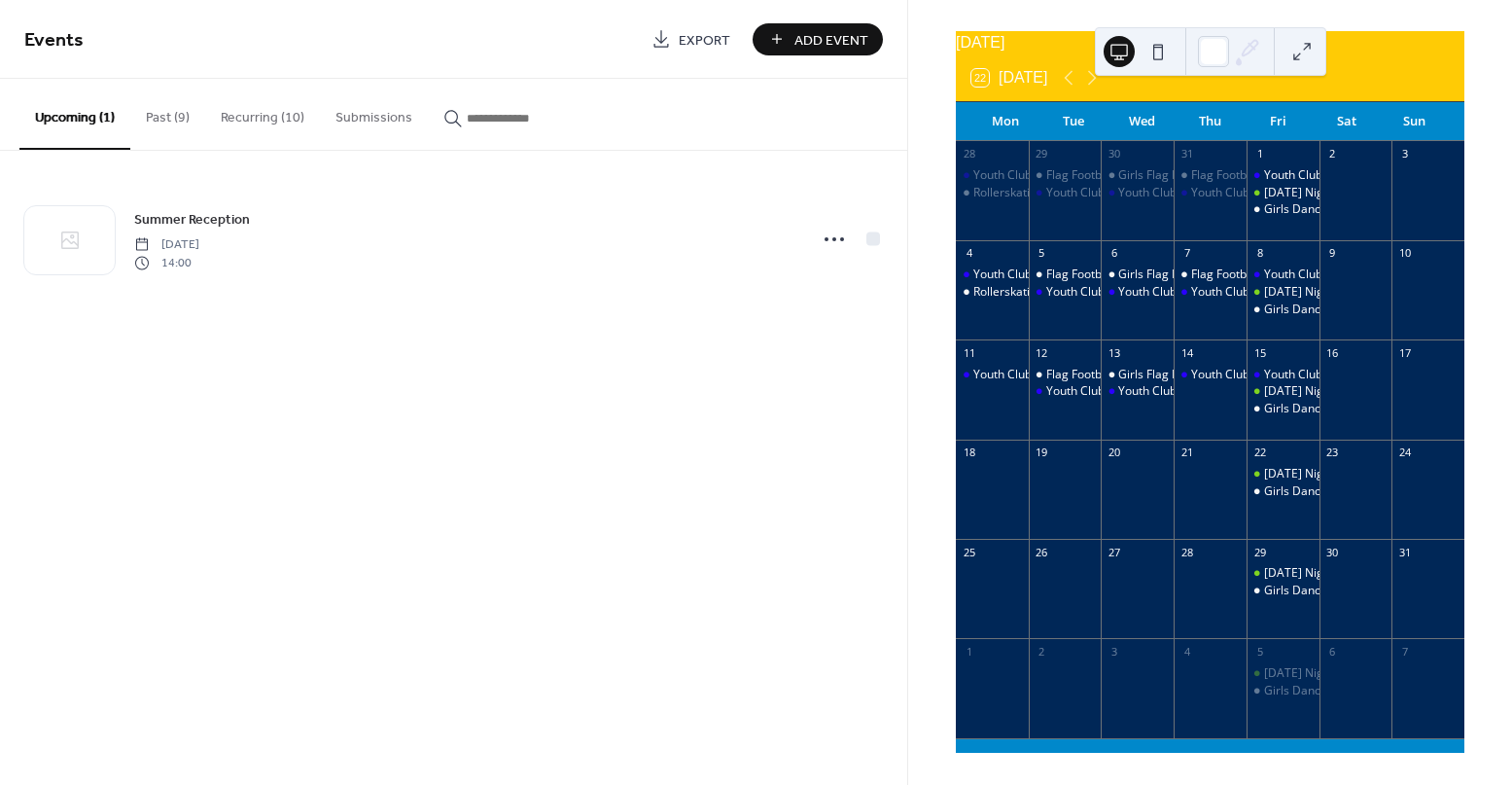 click on "Recurring (10)" at bounding box center [263, 113] 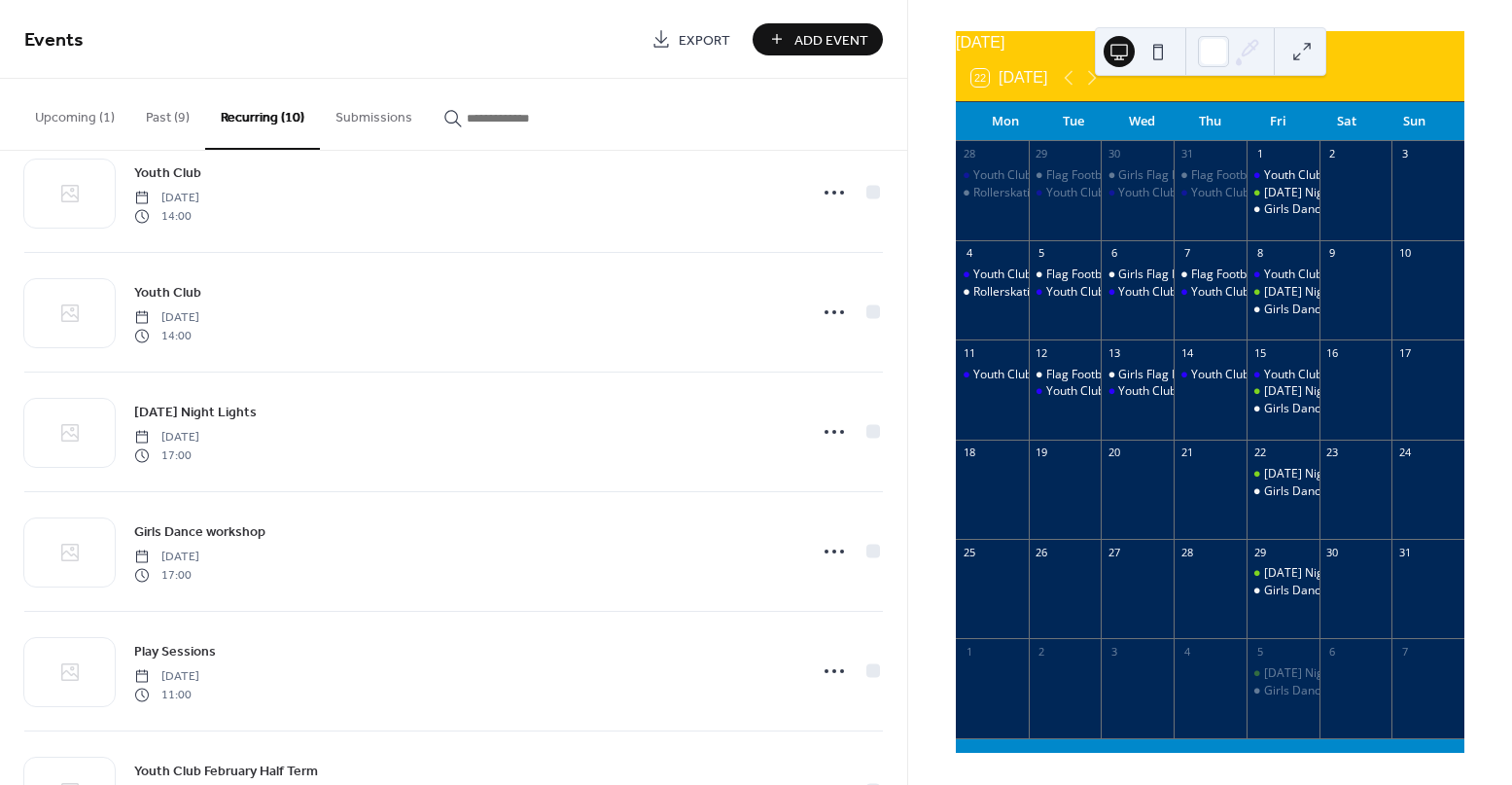 scroll, scrollTop: 155, scrollLeft: 0, axis: vertical 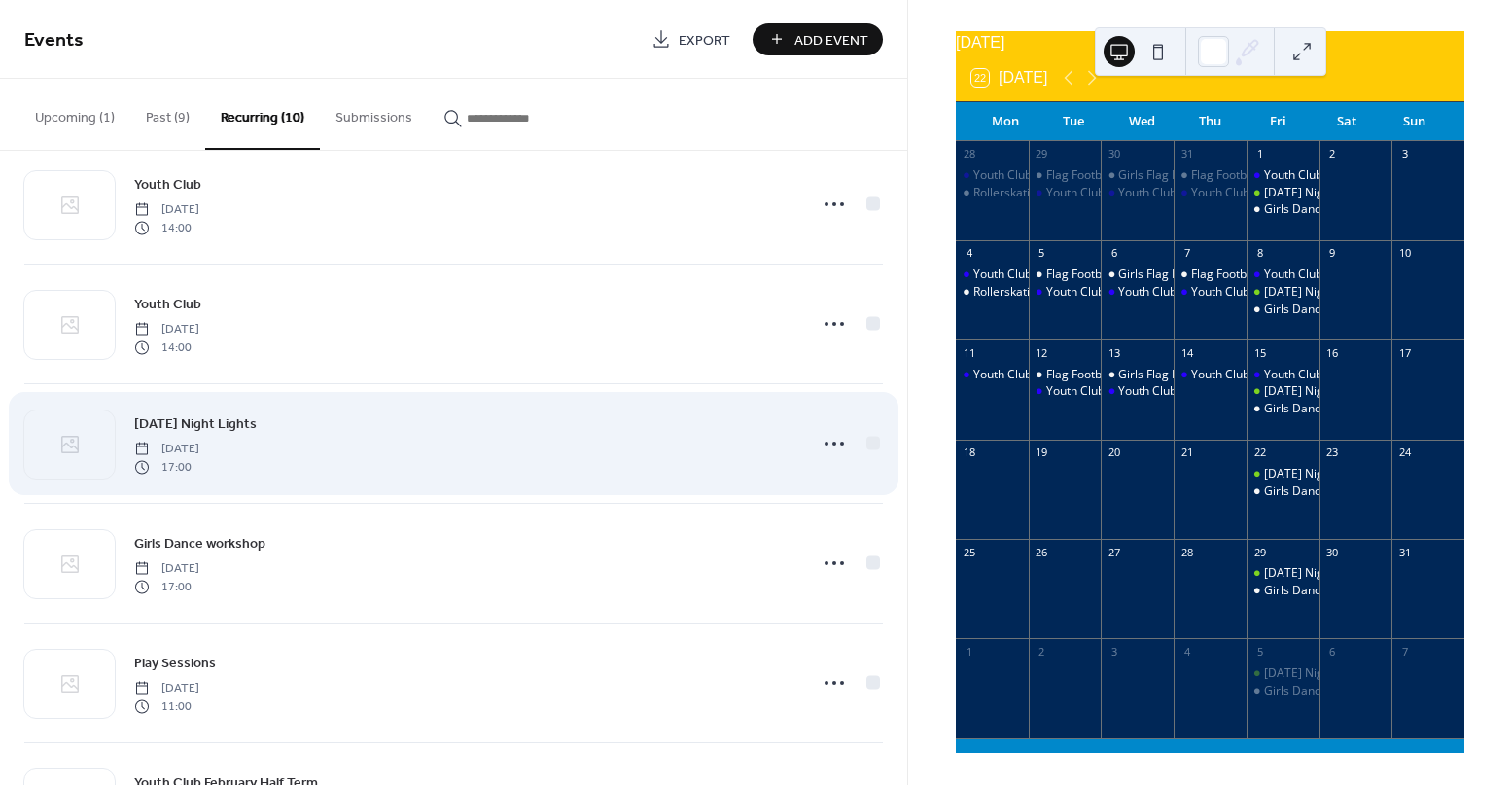 click on "[DATE] Night Lights" at bounding box center (195, 424) 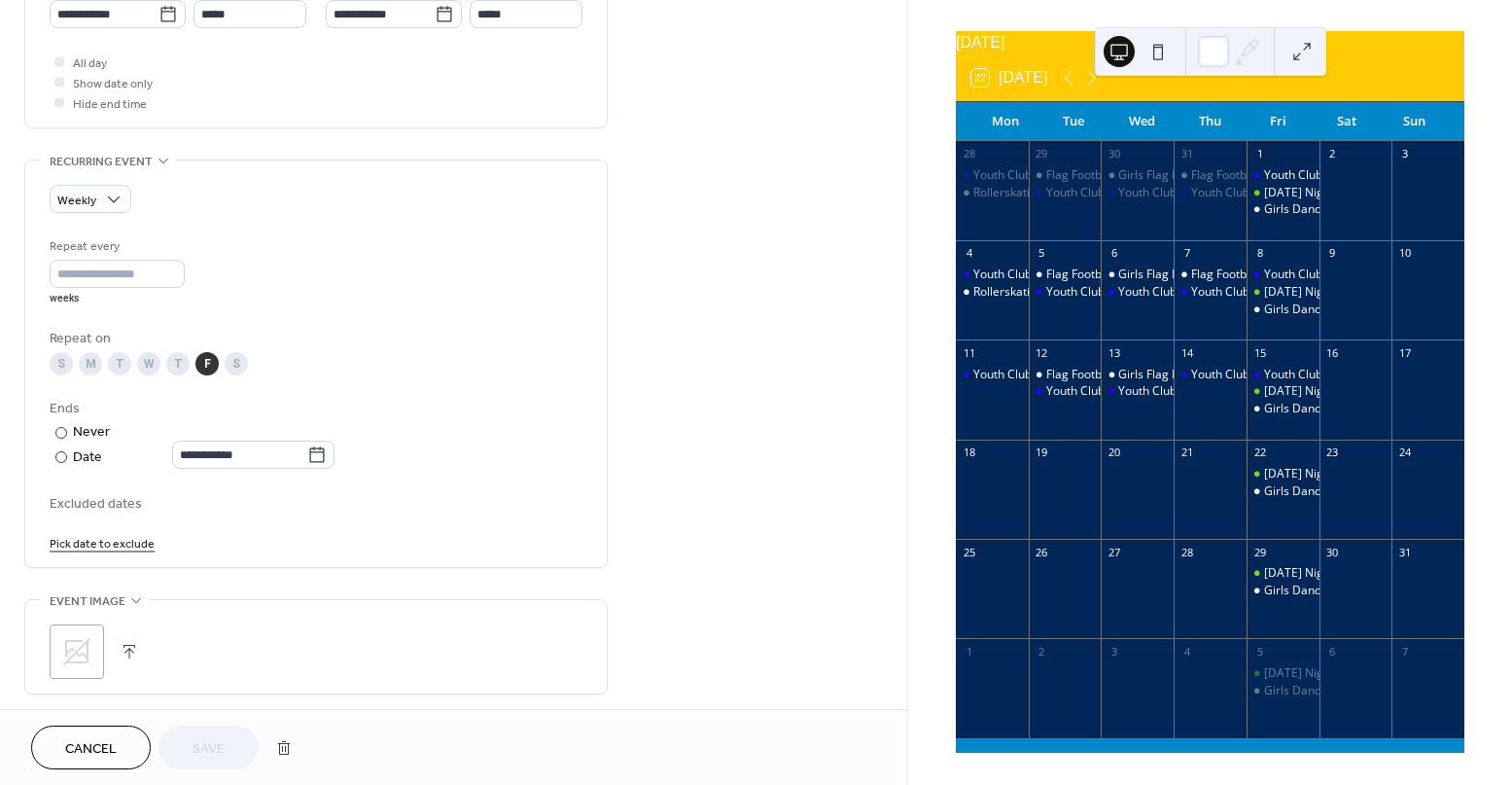 scroll, scrollTop: 865, scrollLeft: 0, axis: vertical 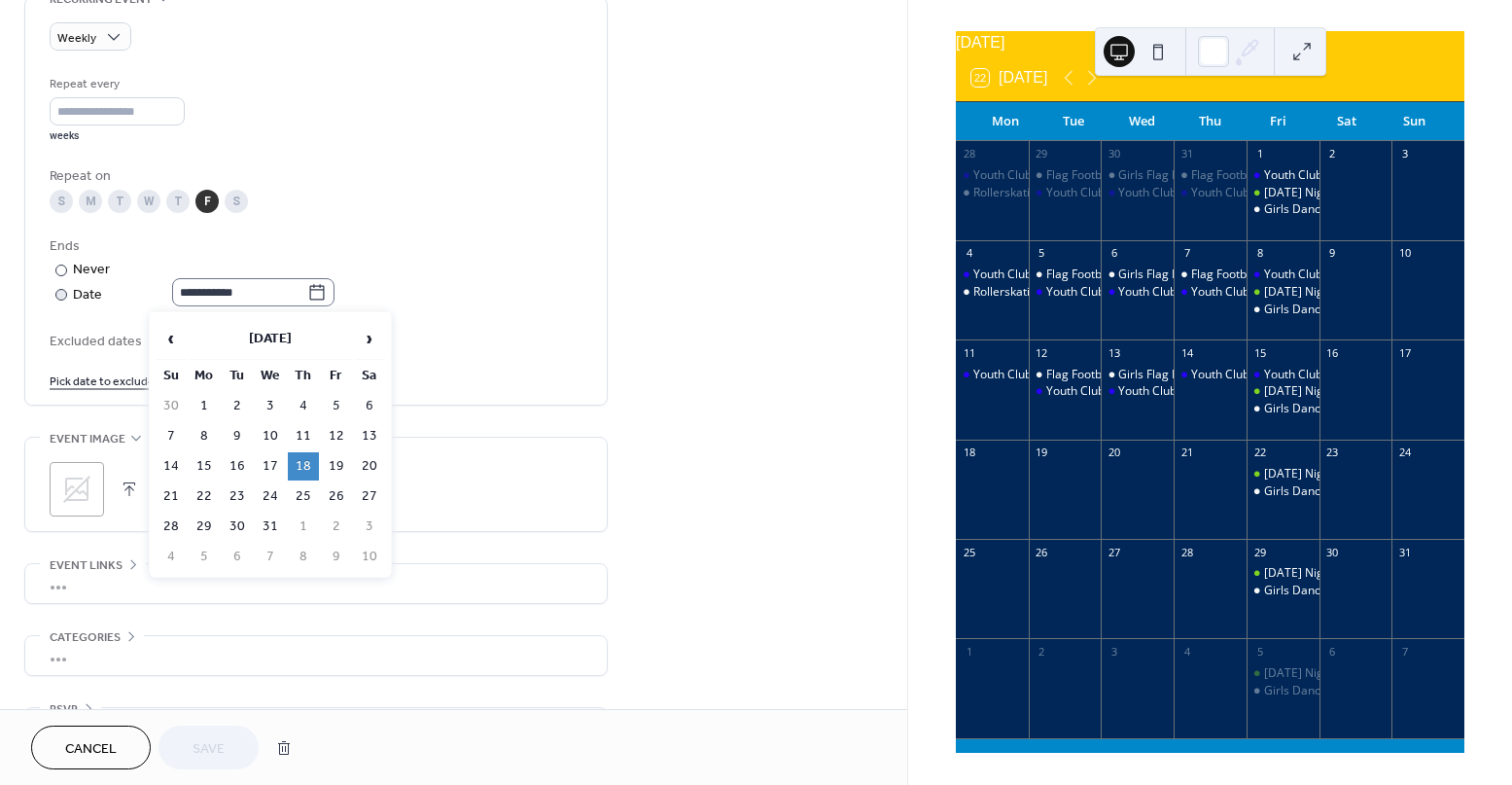 click 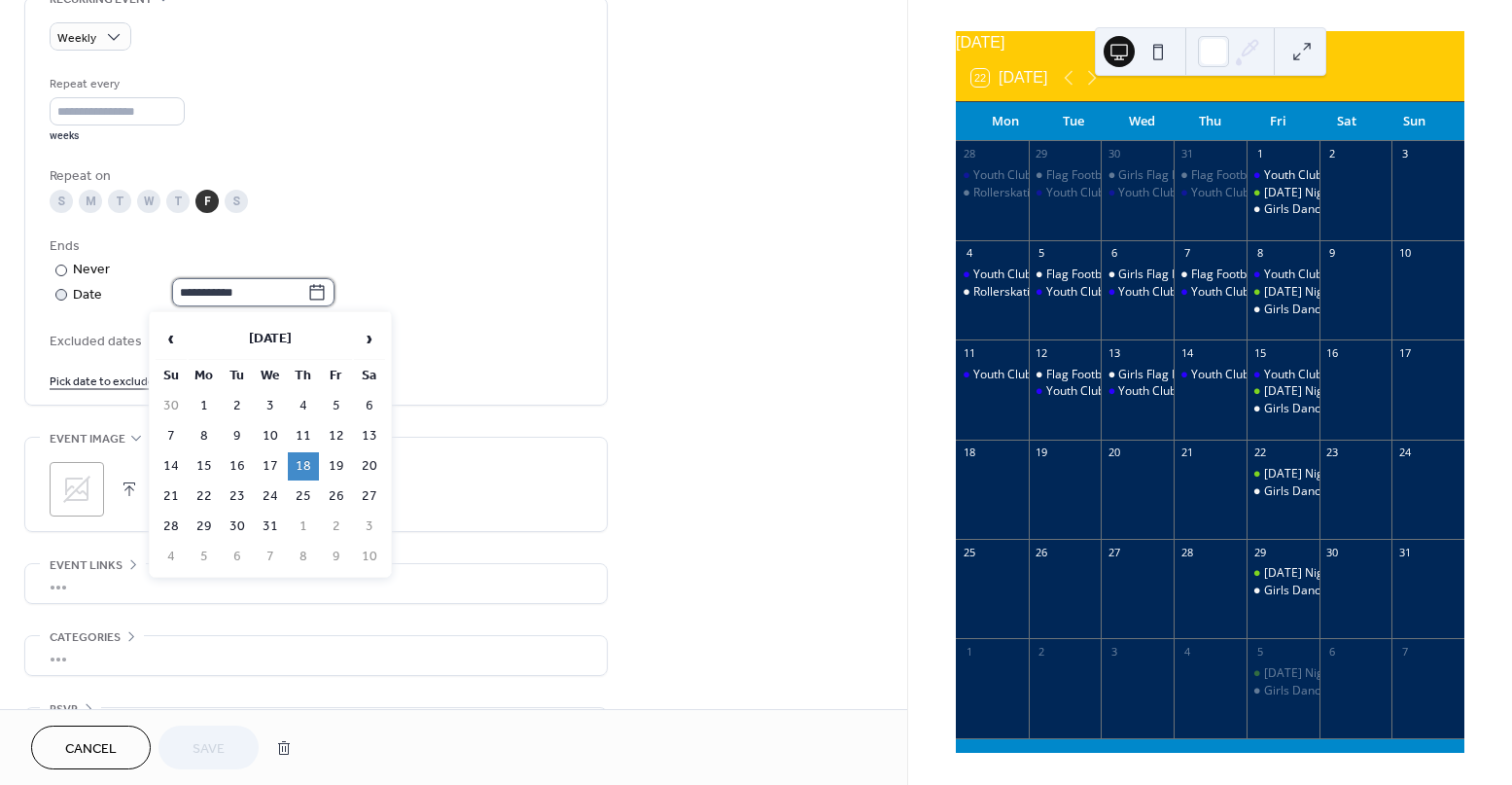 click on "**********" at bounding box center (239, 292) 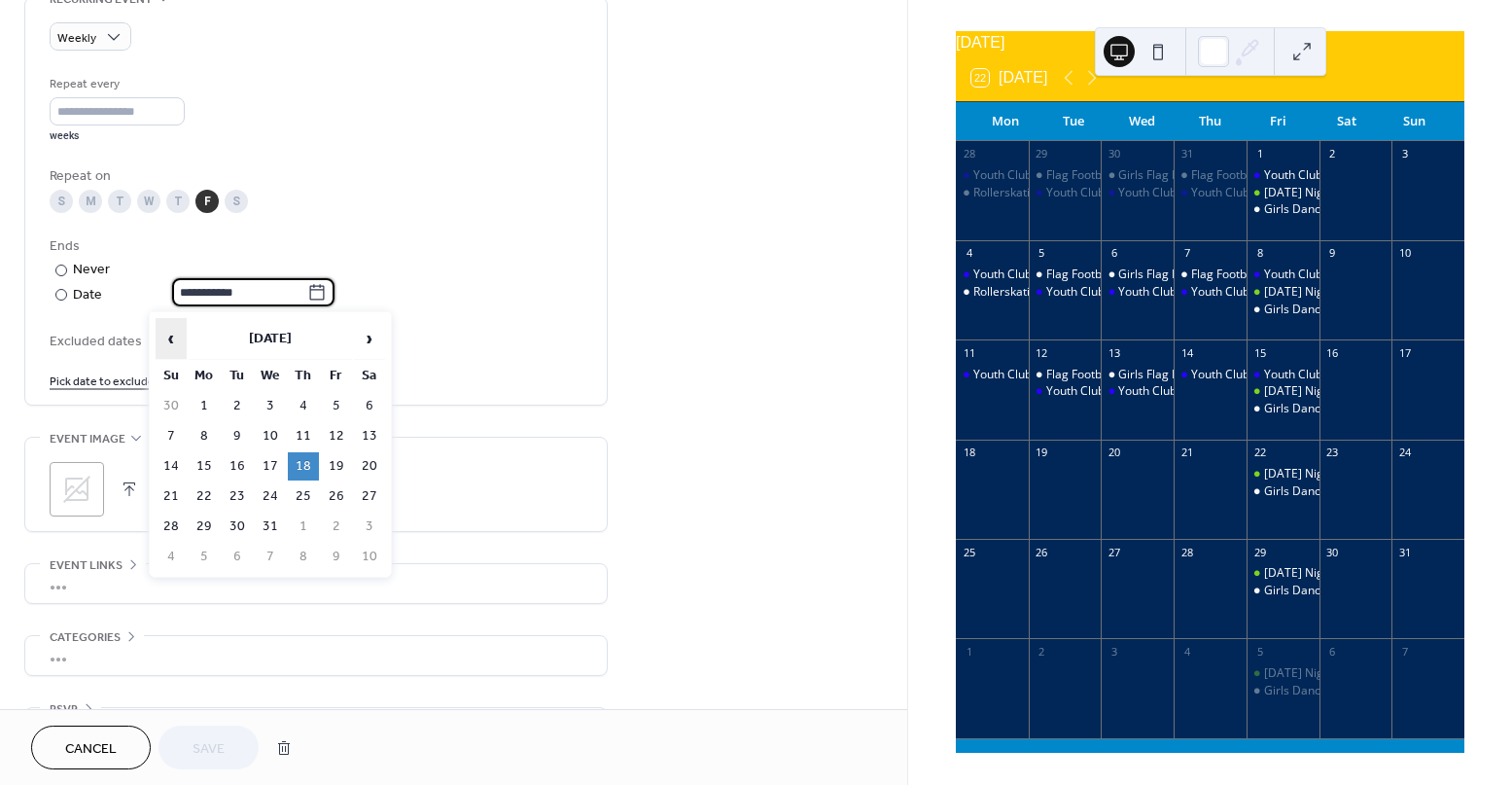 click on "‹" at bounding box center (171, 339) 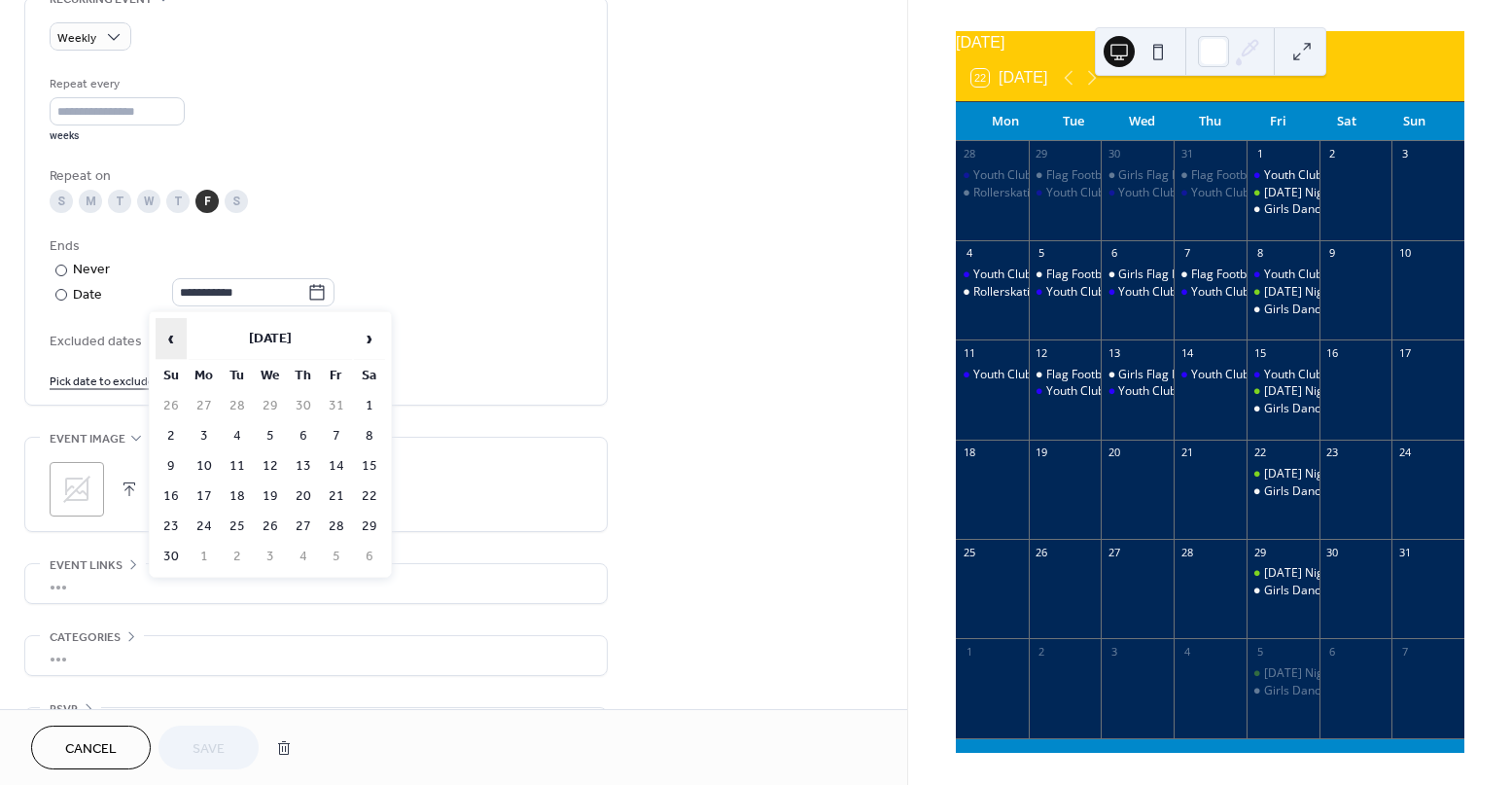 click on "‹" at bounding box center [171, 339] 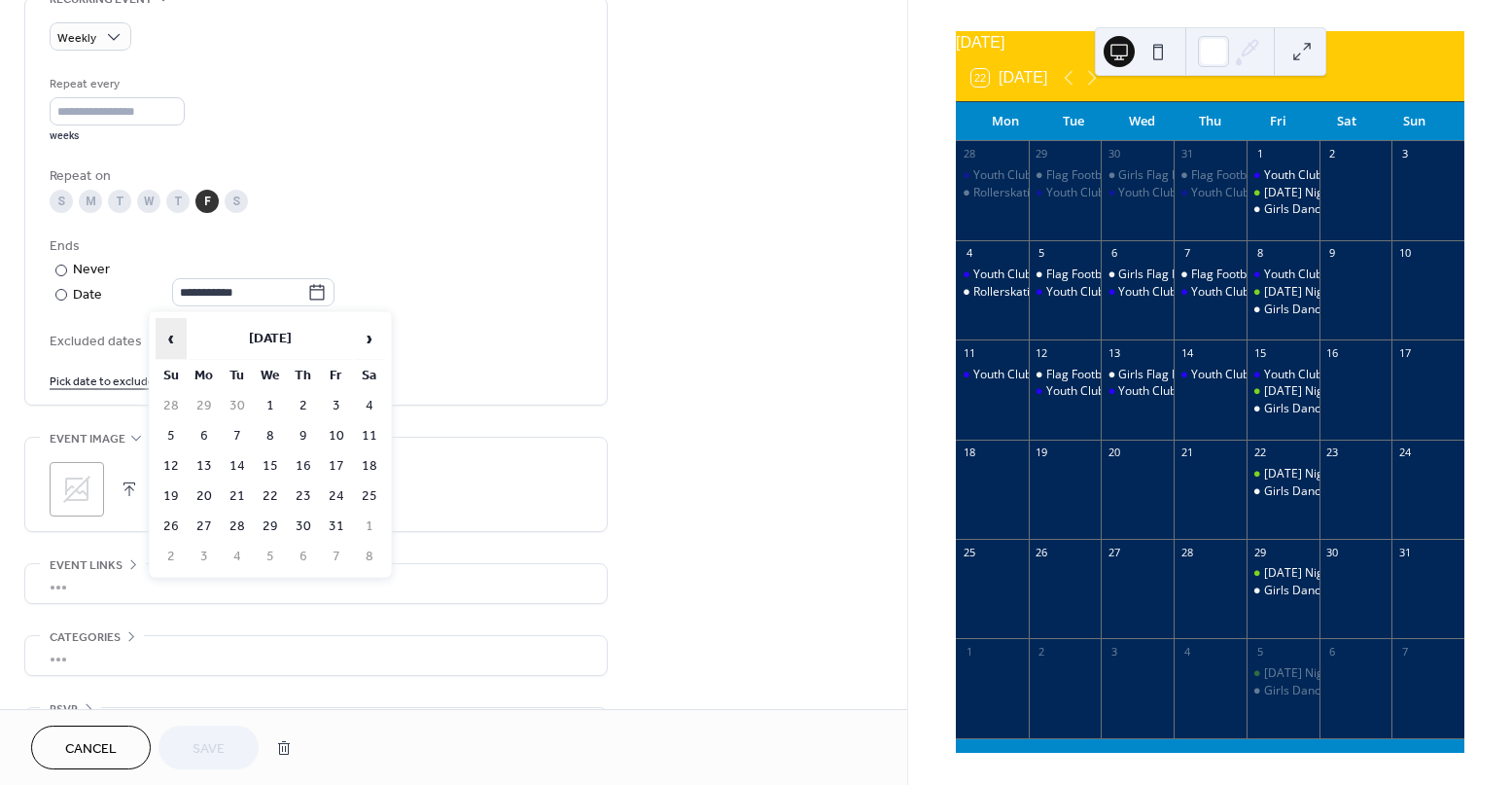 click on "‹" at bounding box center (171, 339) 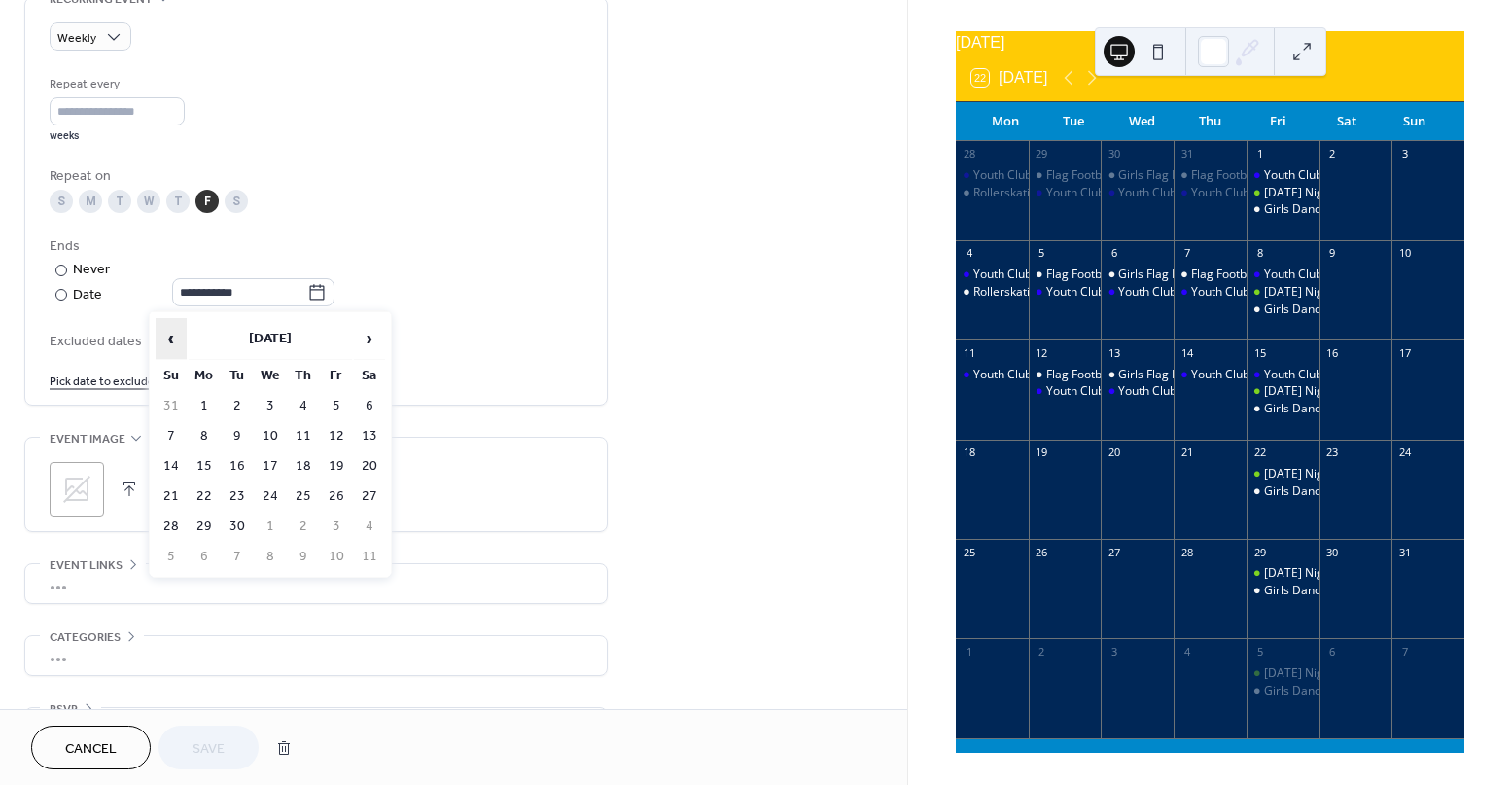 click on "‹" at bounding box center (171, 339) 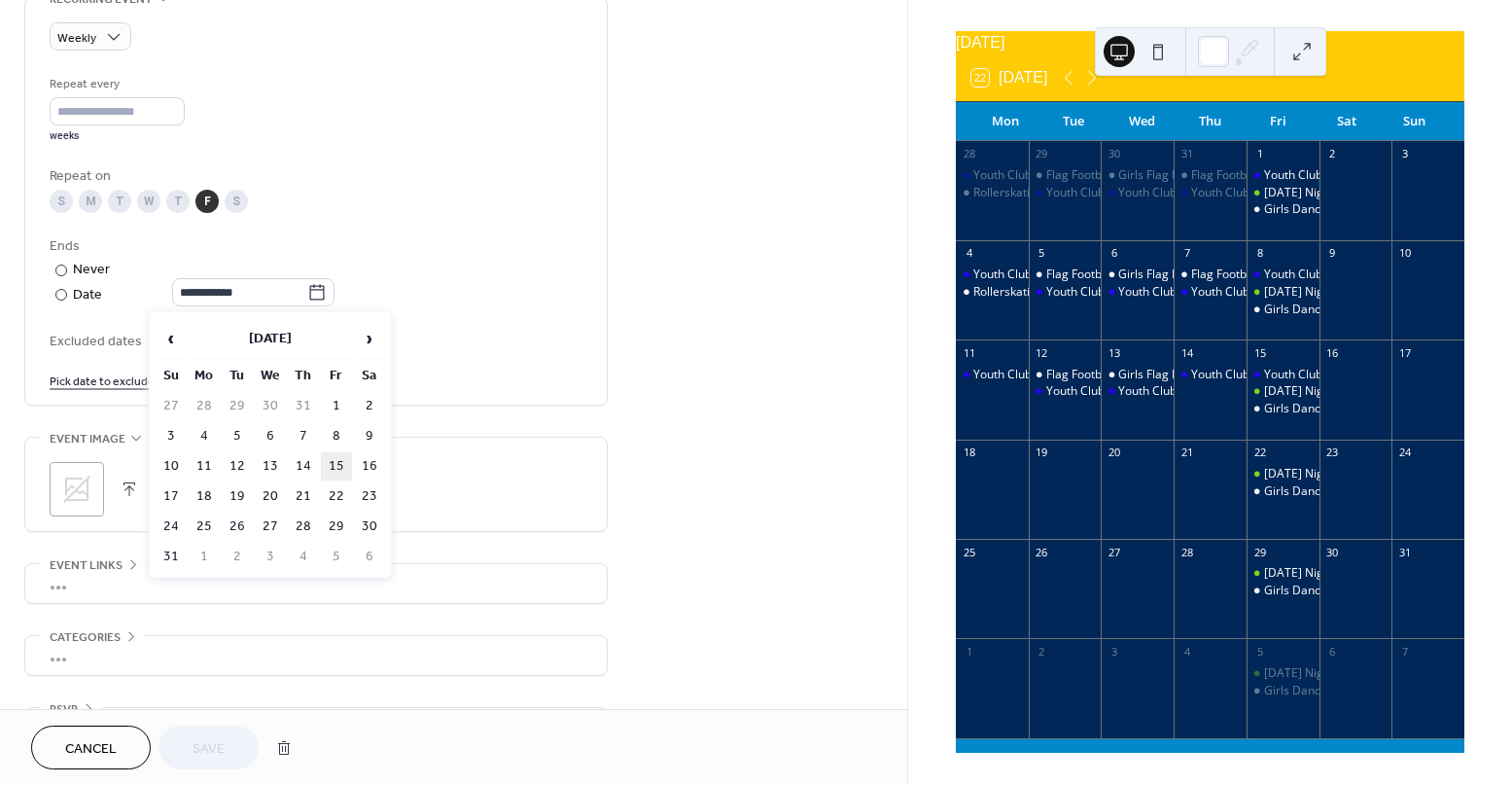 click on "15" at bounding box center [336, 466] 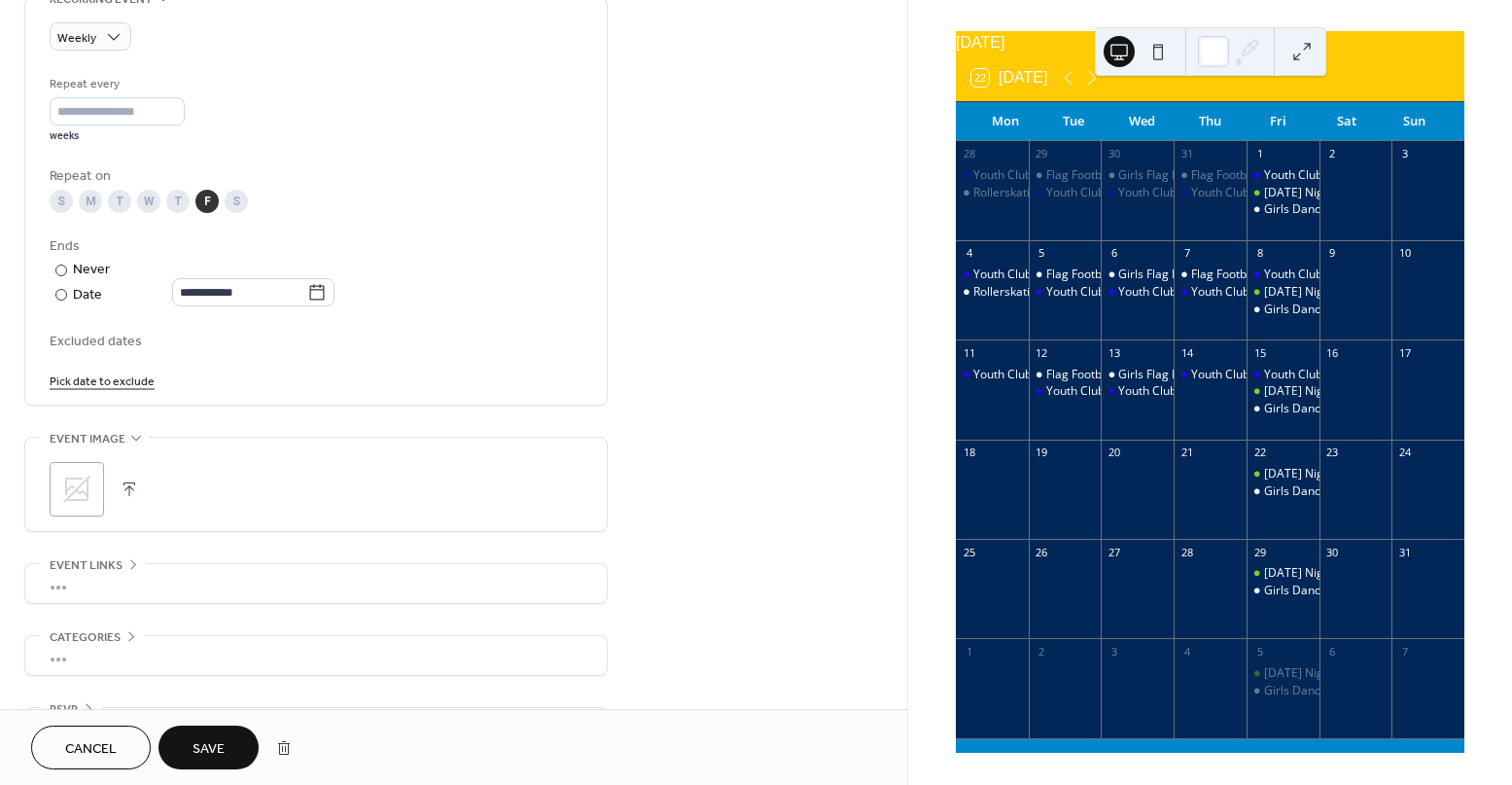 click on "Save" at bounding box center (208, 747) 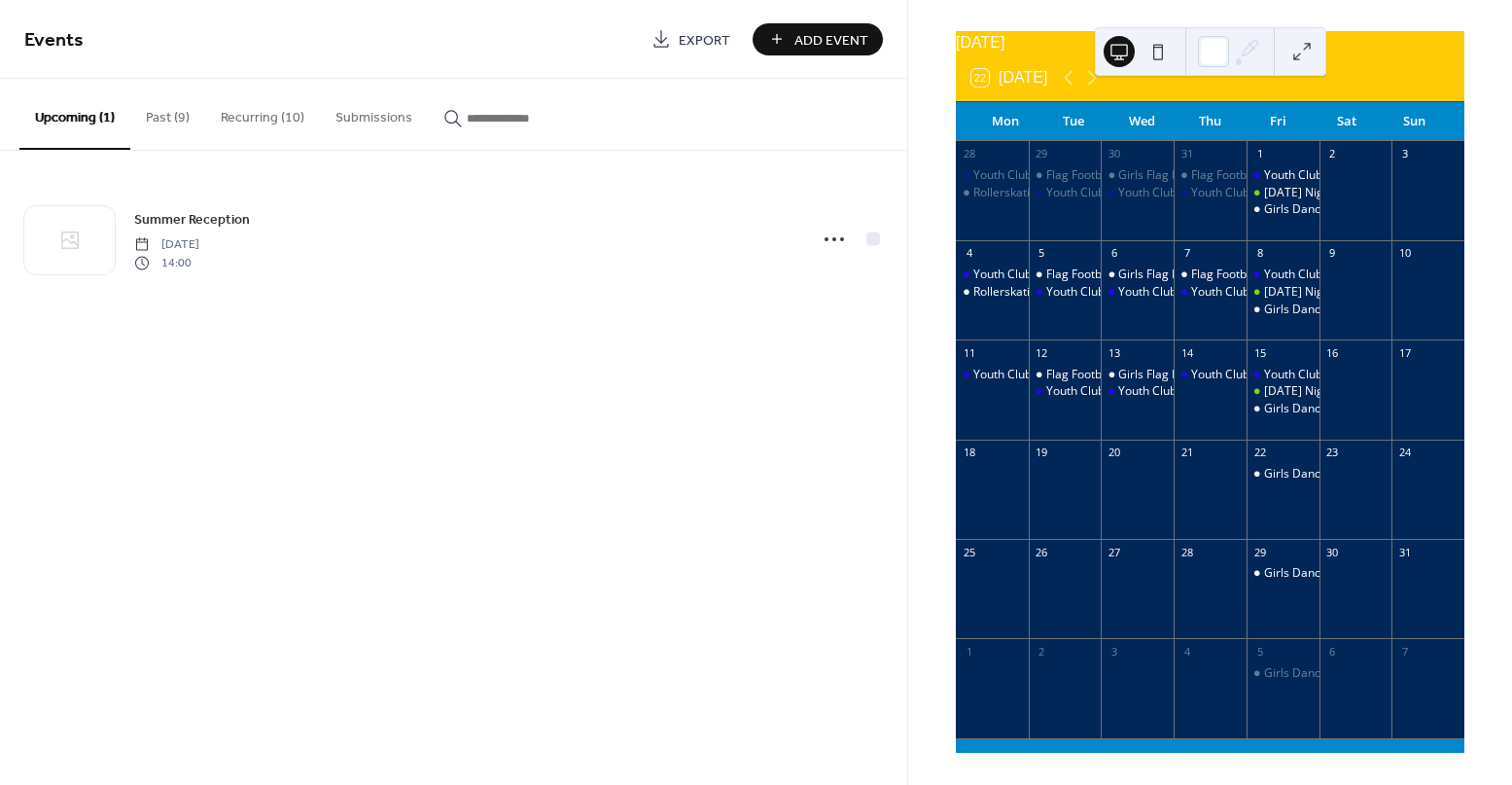click on "Submissions" at bounding box center (373, 113) 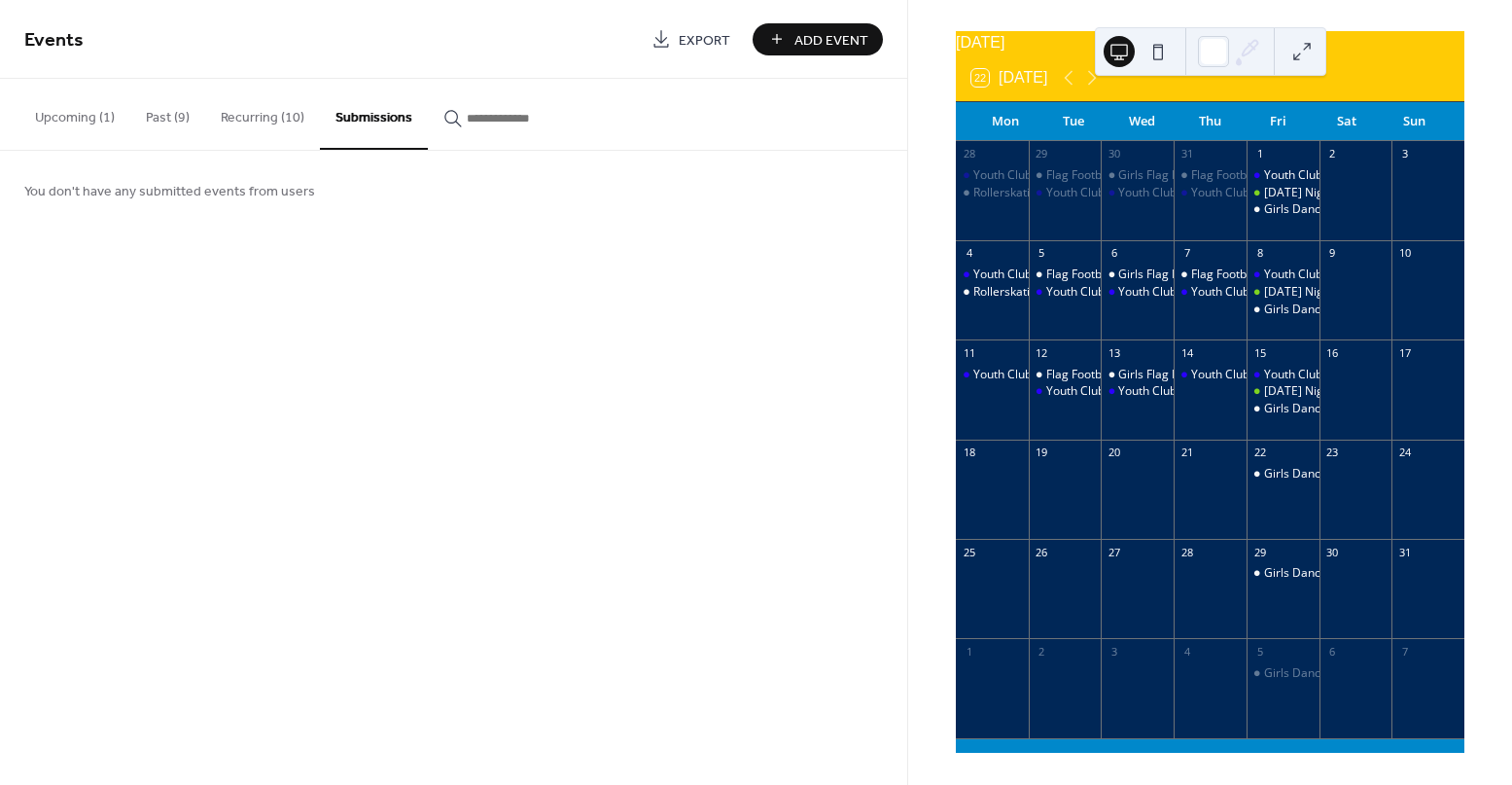 click on "Recurring (10)" at bounding box center (263, 113) 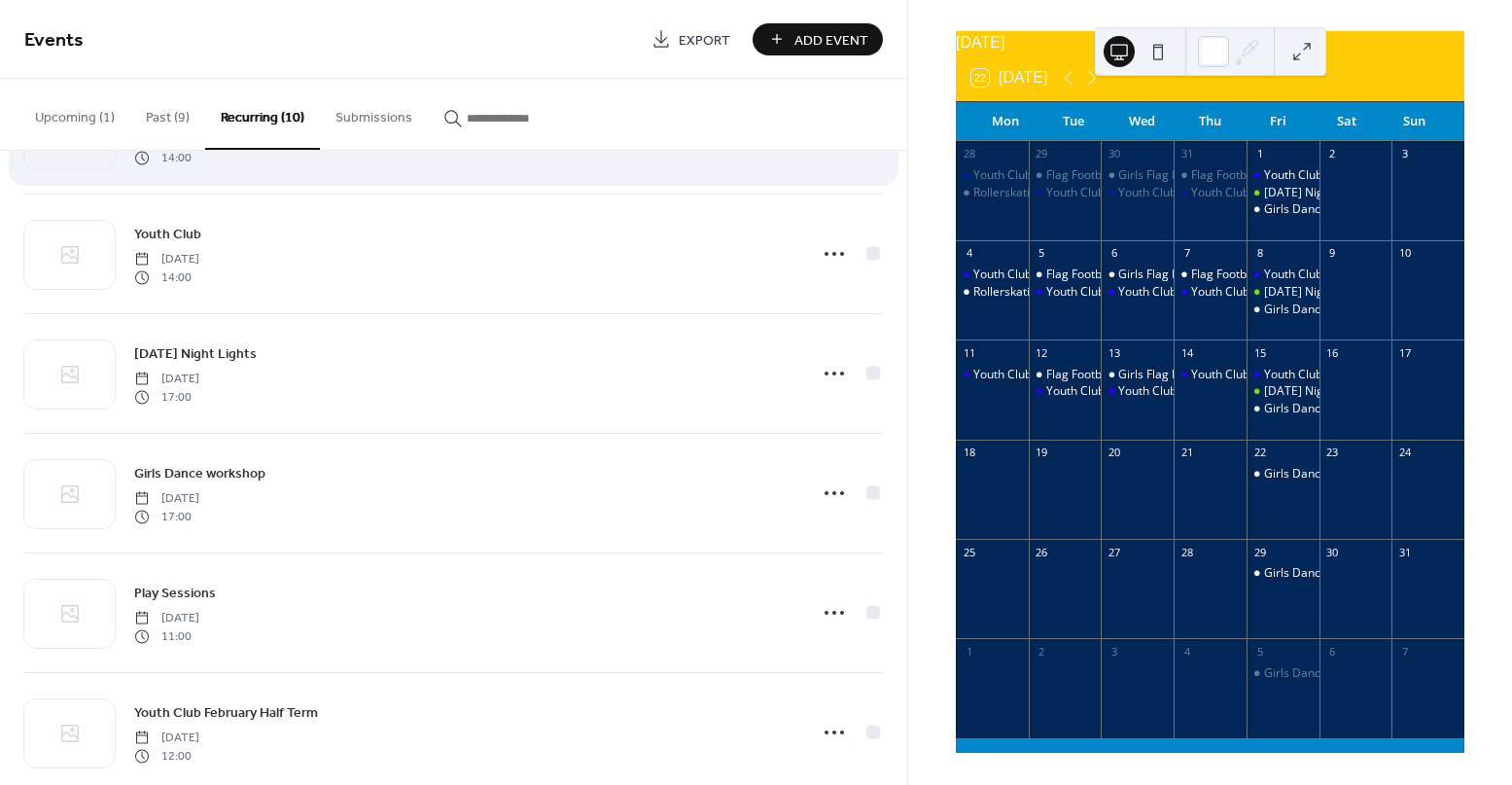 scroll, scrollTop: 276, scrollLeft: 0, axis: vertical 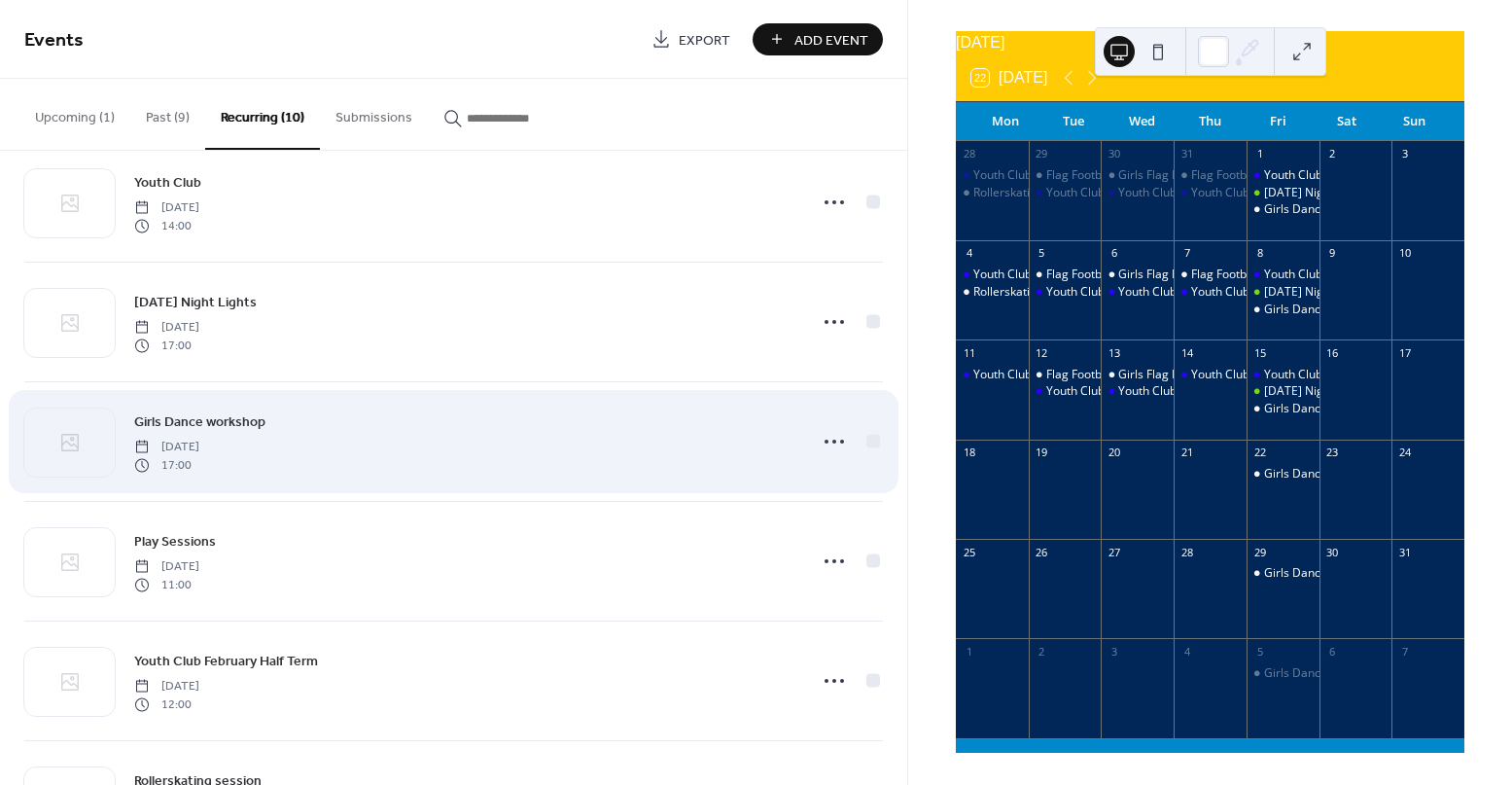 click on "Girls Dance workshop" at bounding box center (199, 422) 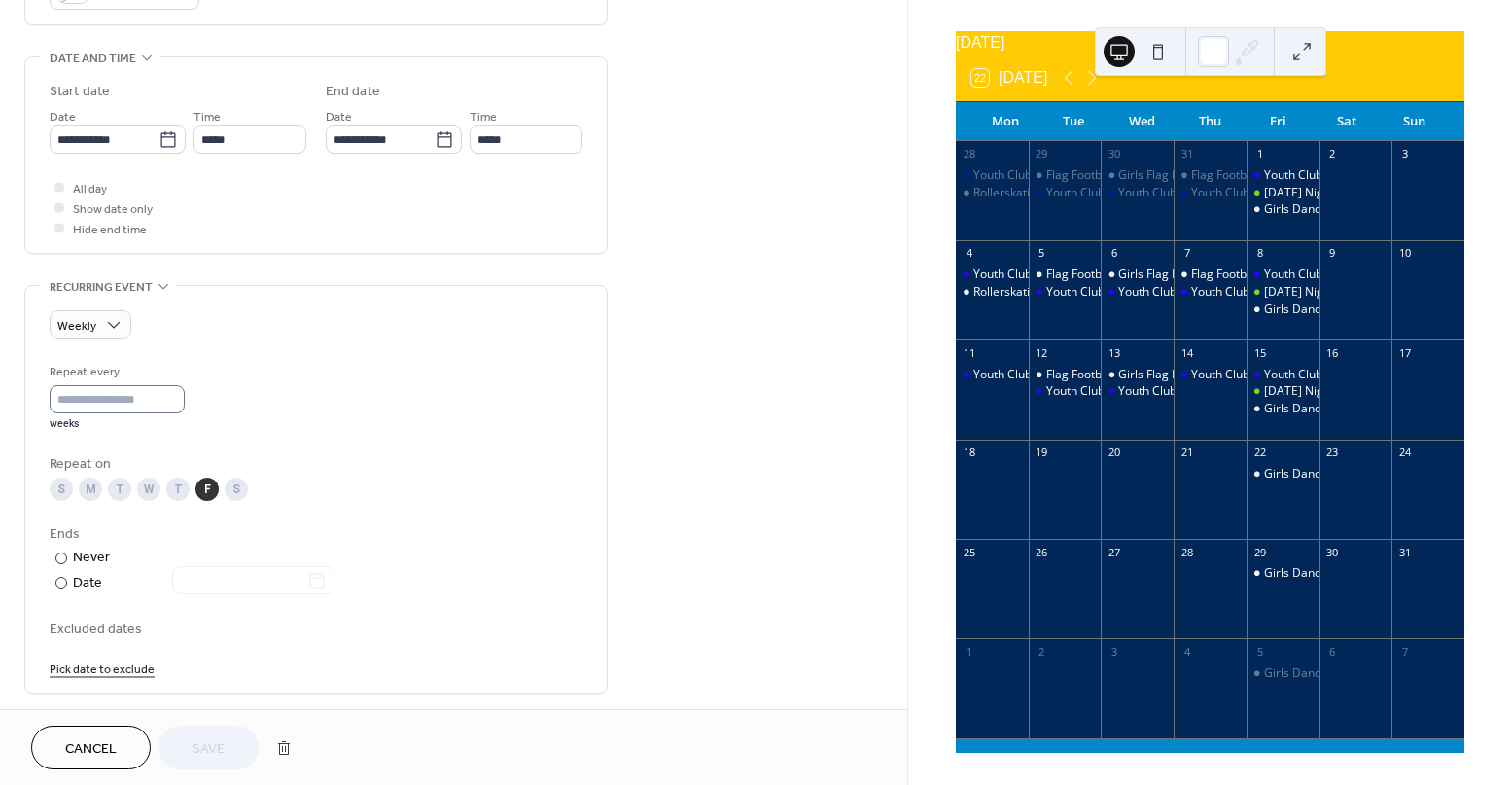 scroll, scrollTop: 579, scrollLeft: 0, axis: vertical 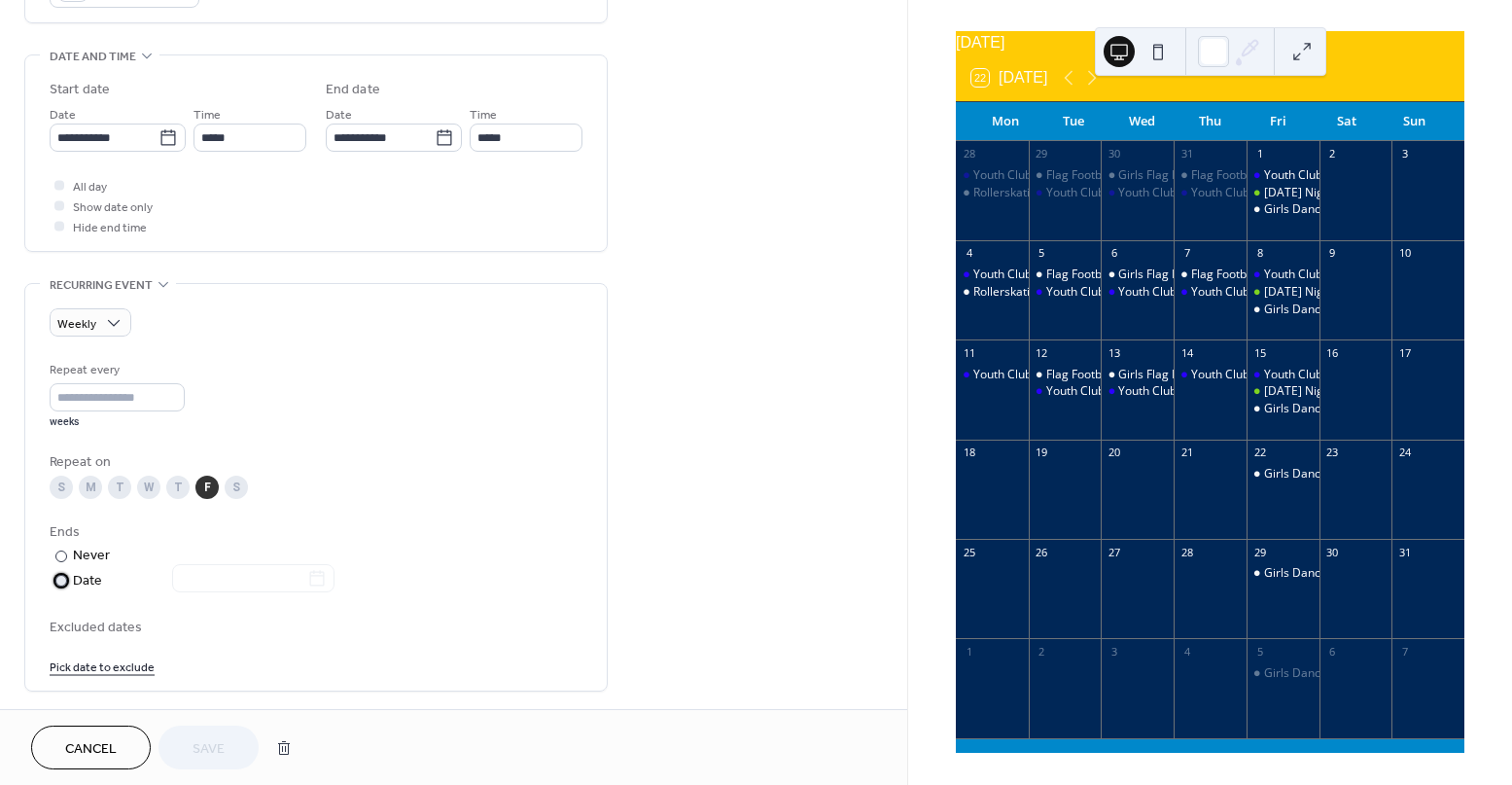click at bounding box center (61, 581) 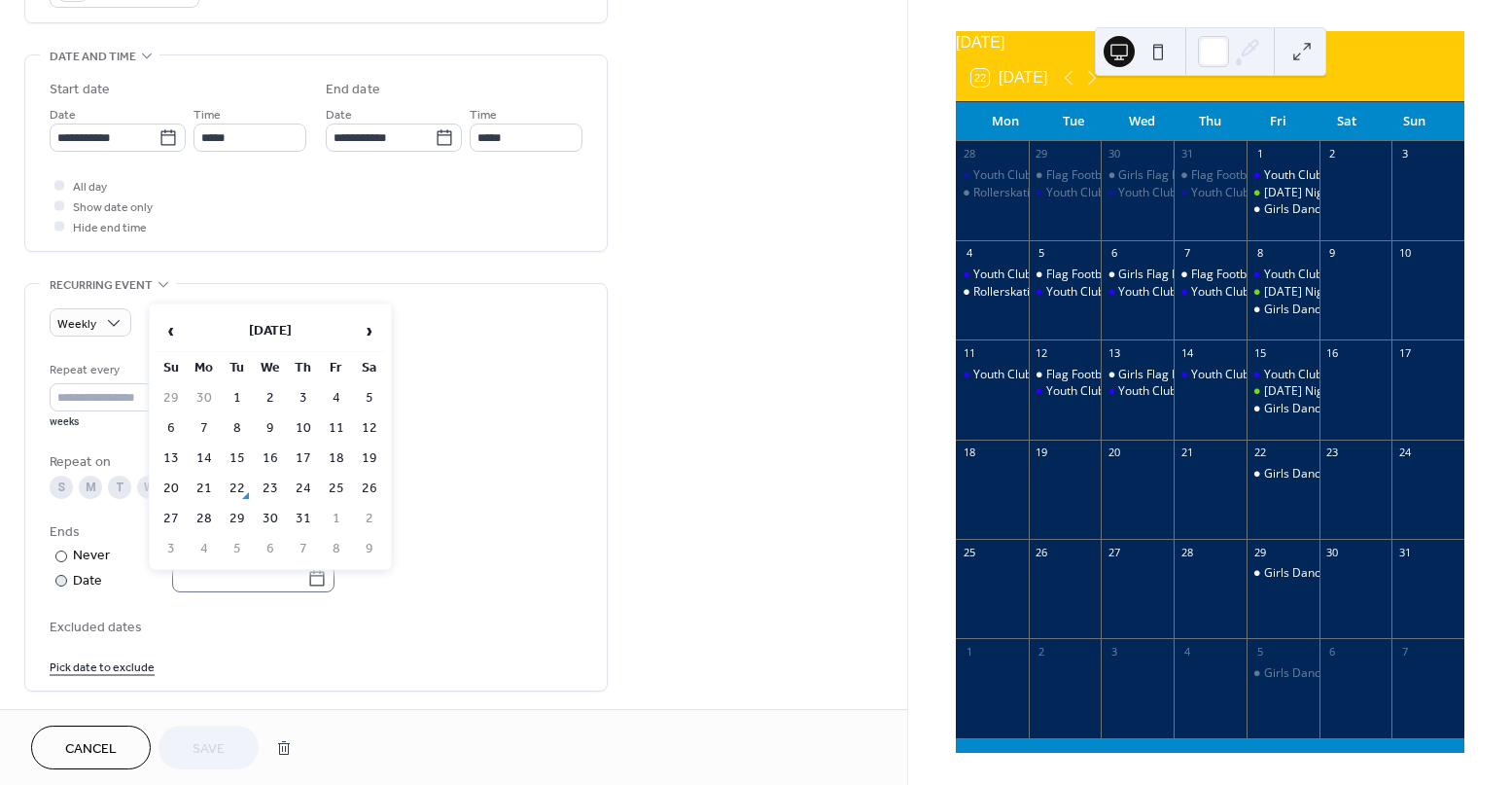 click 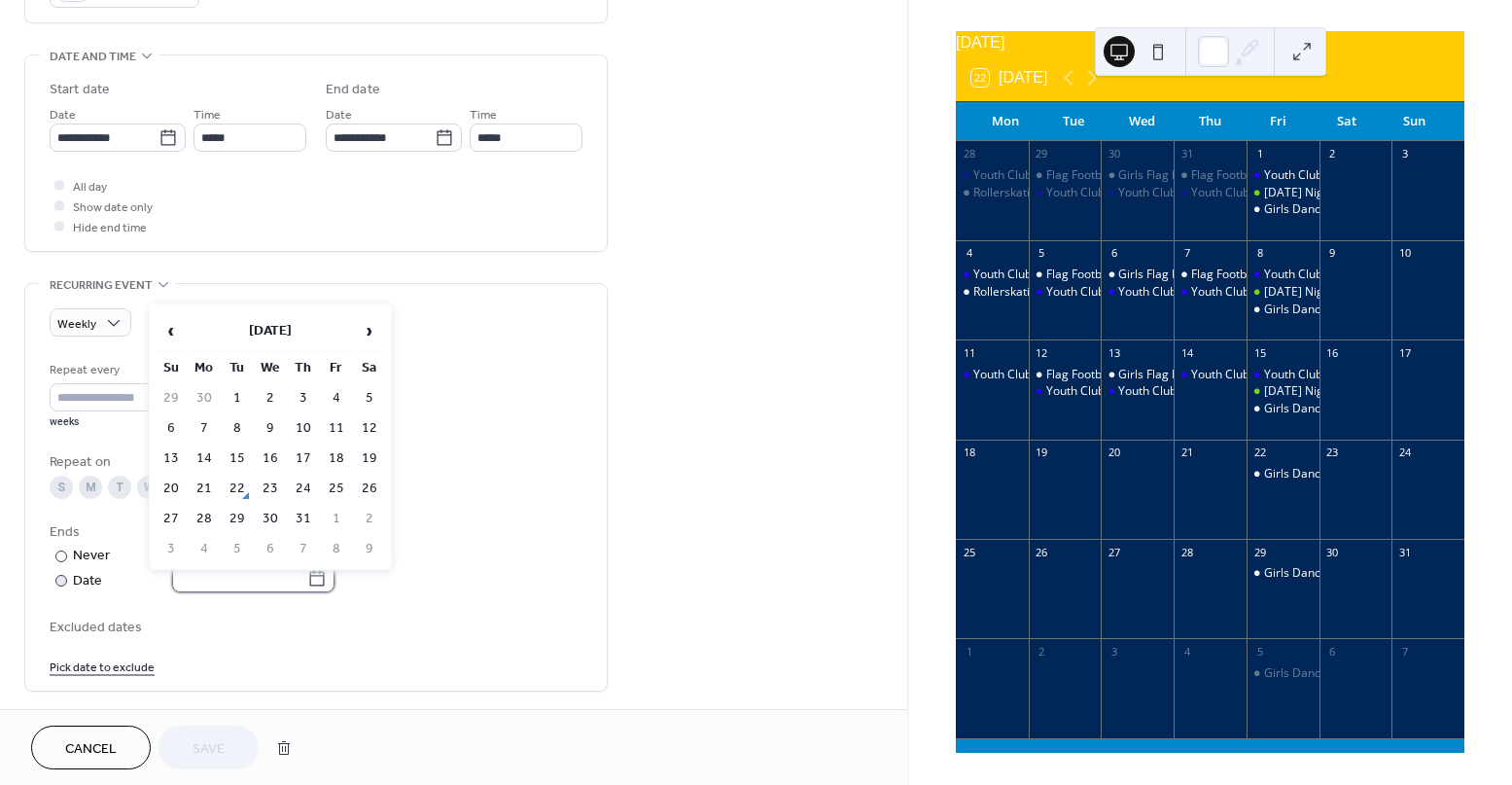click at bounding box center [239, 578] 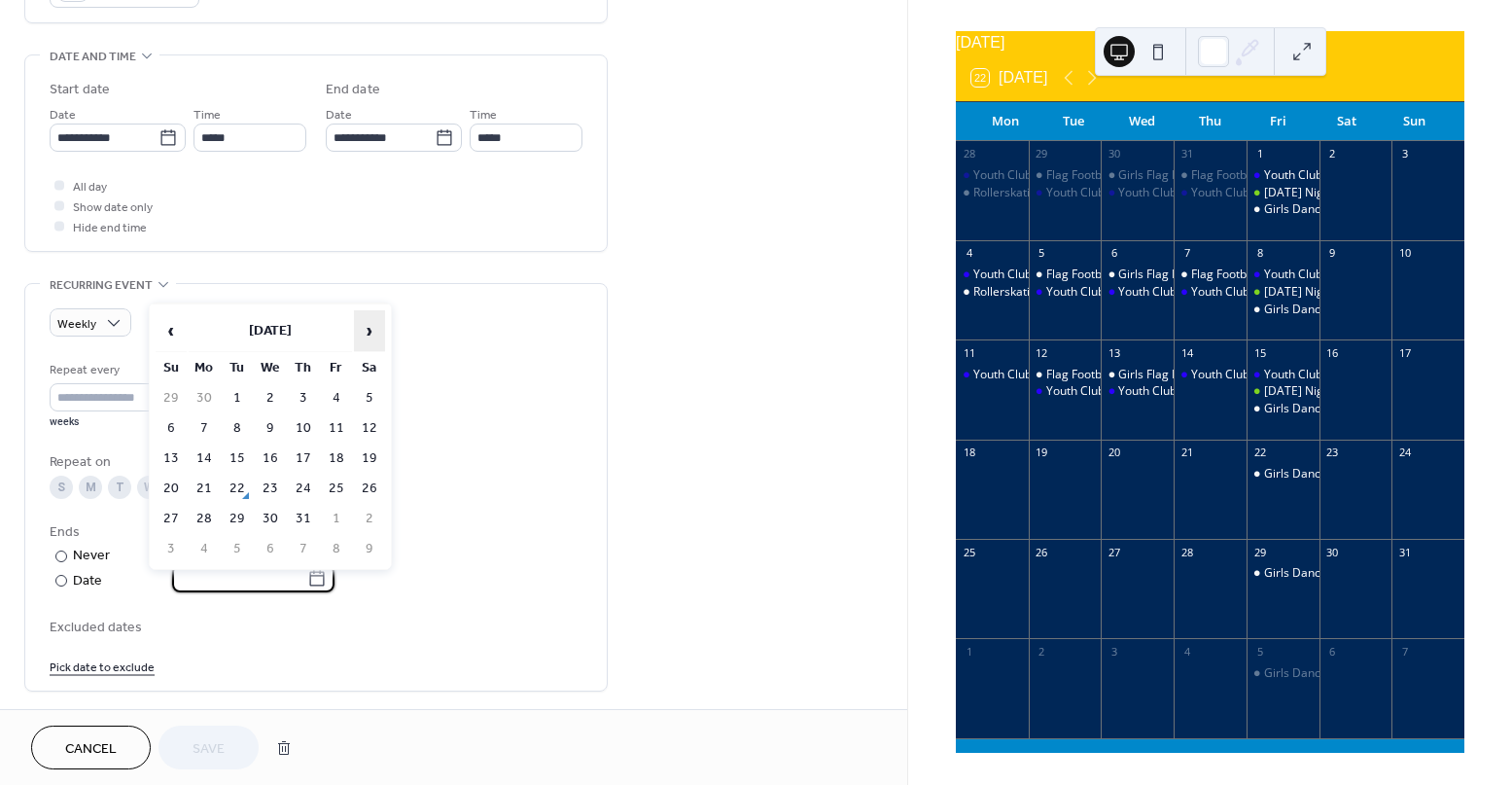 click on "›" at bounding box center (369, 331) 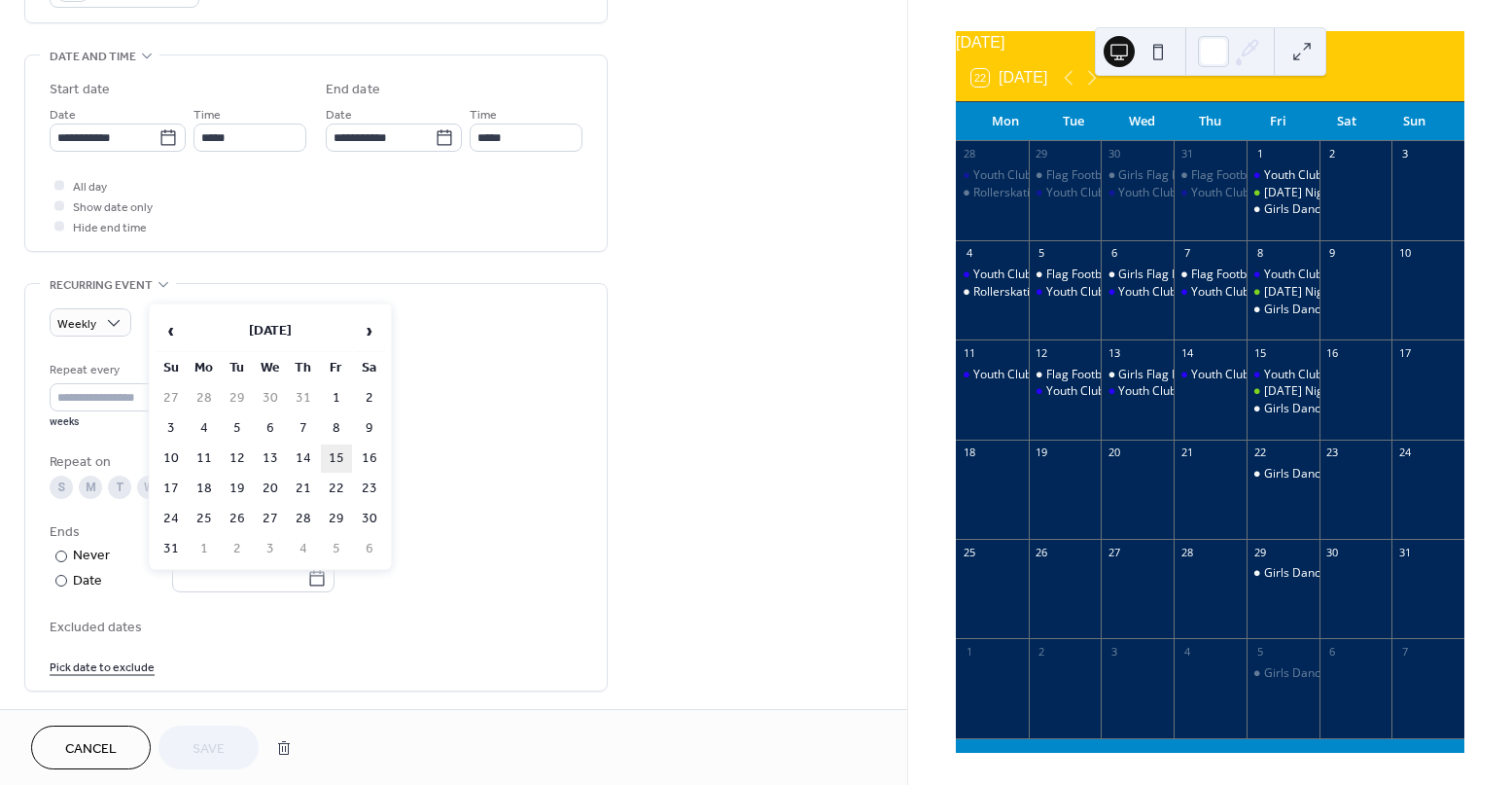 click on "15" at bounding box center (336, 458) 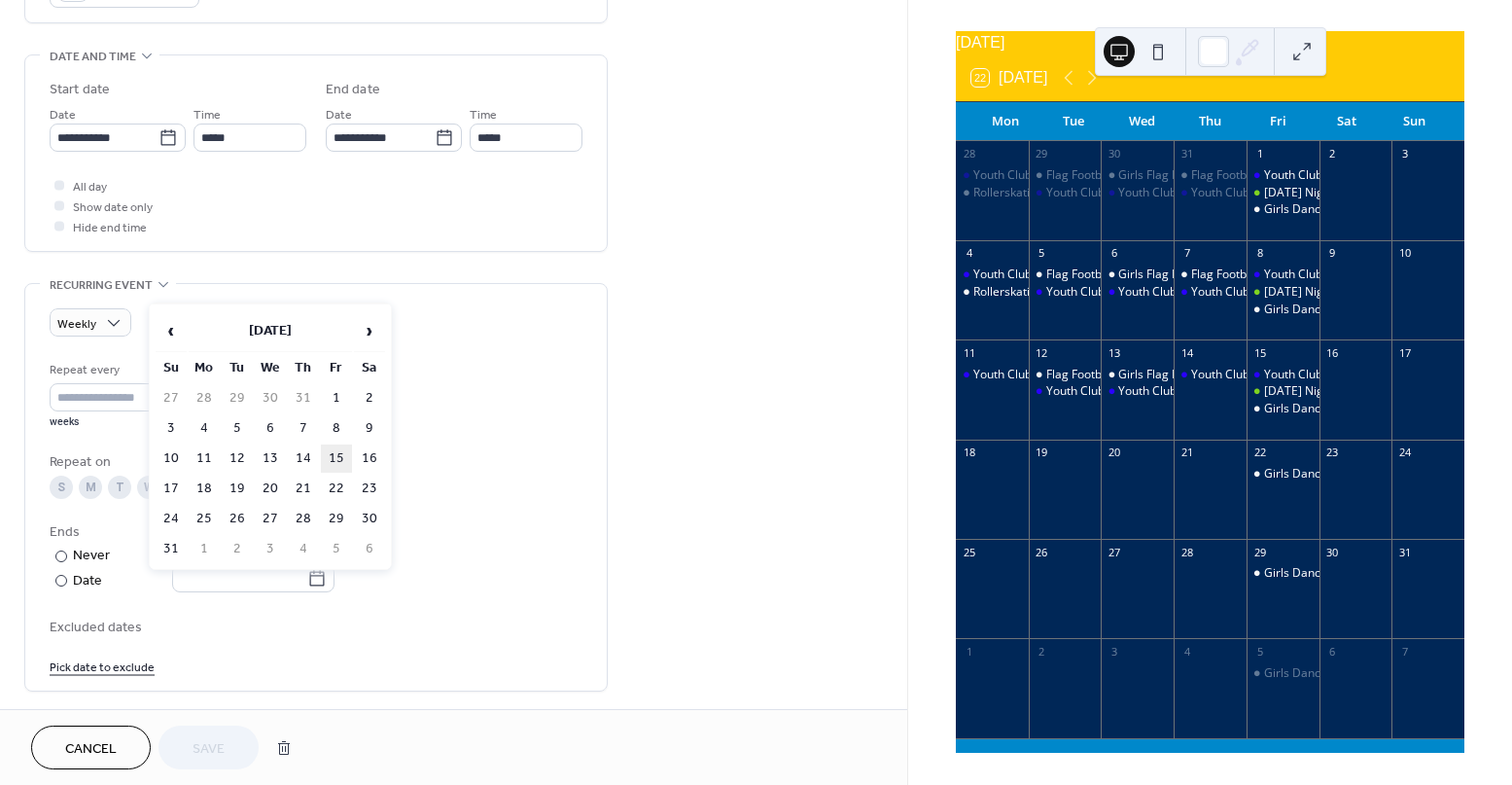 type on "**********" 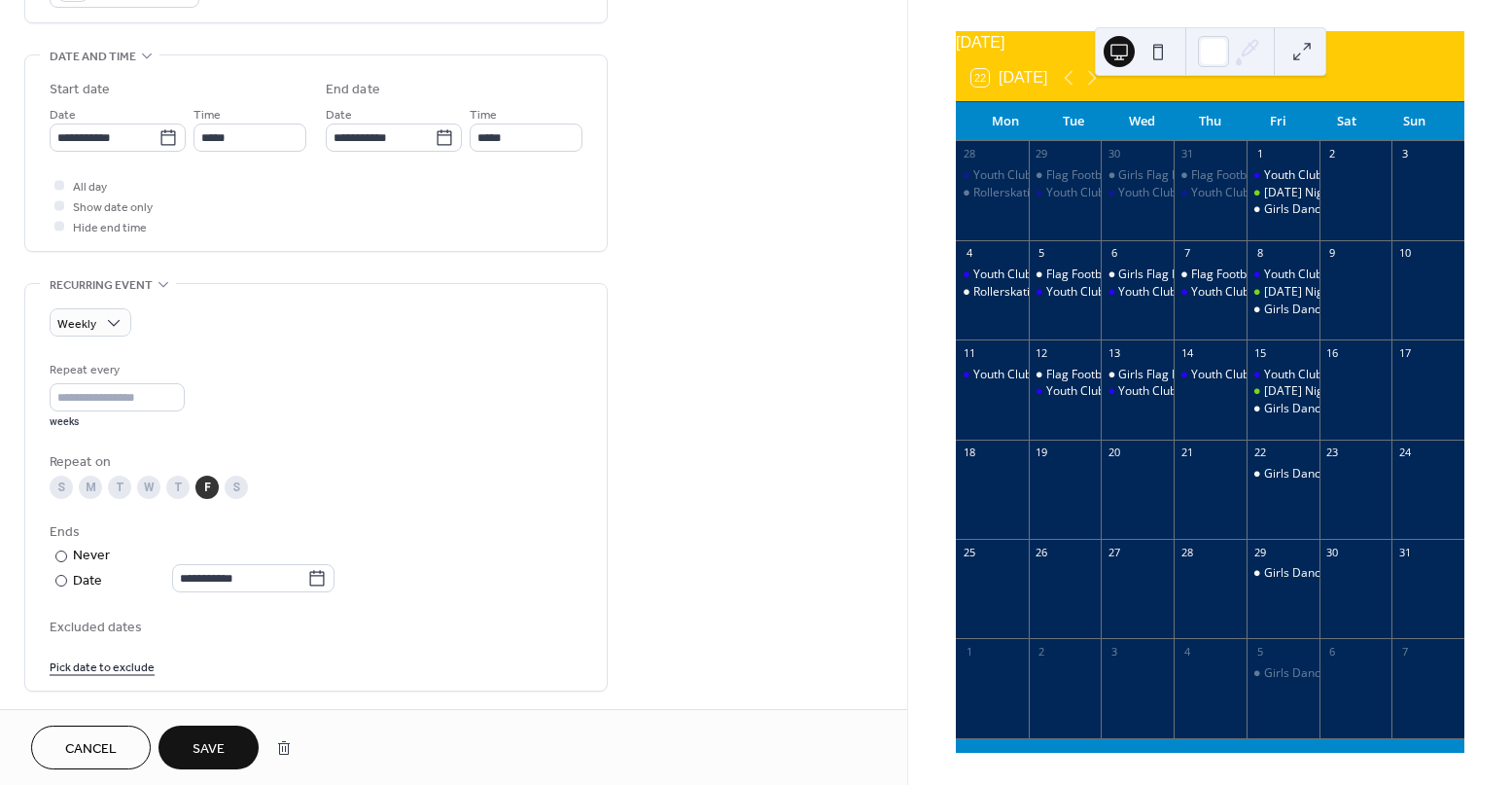 click on "Save" at bounding box center (208, 747) 